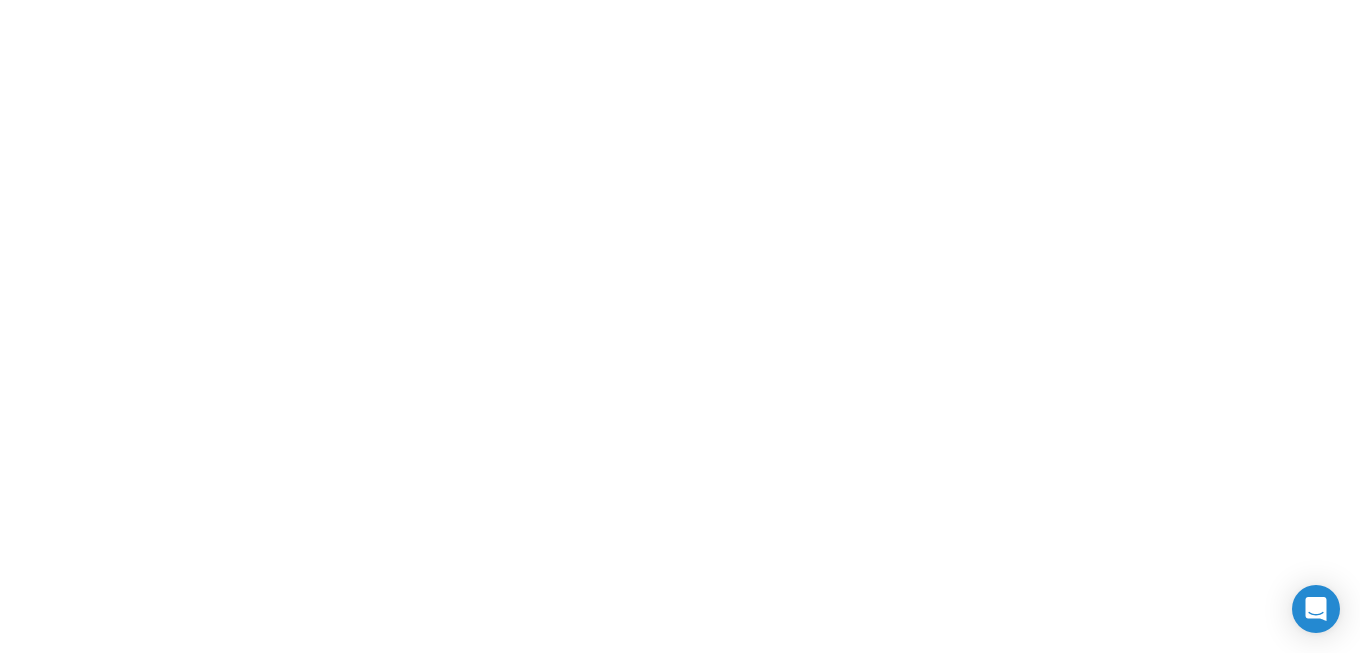 scroll, scrollTop: 0, scrollLeft: 0, axis: both 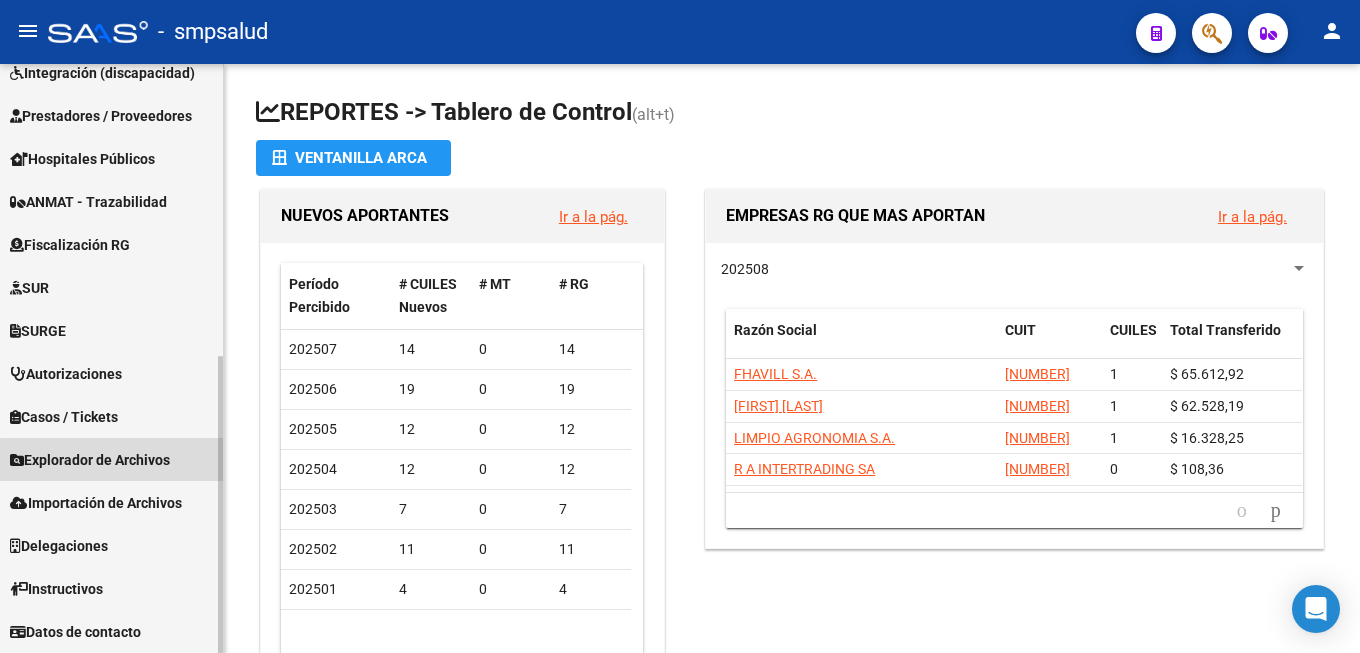 click on "Explorador de Archivos" at bounding box center (90, 460) 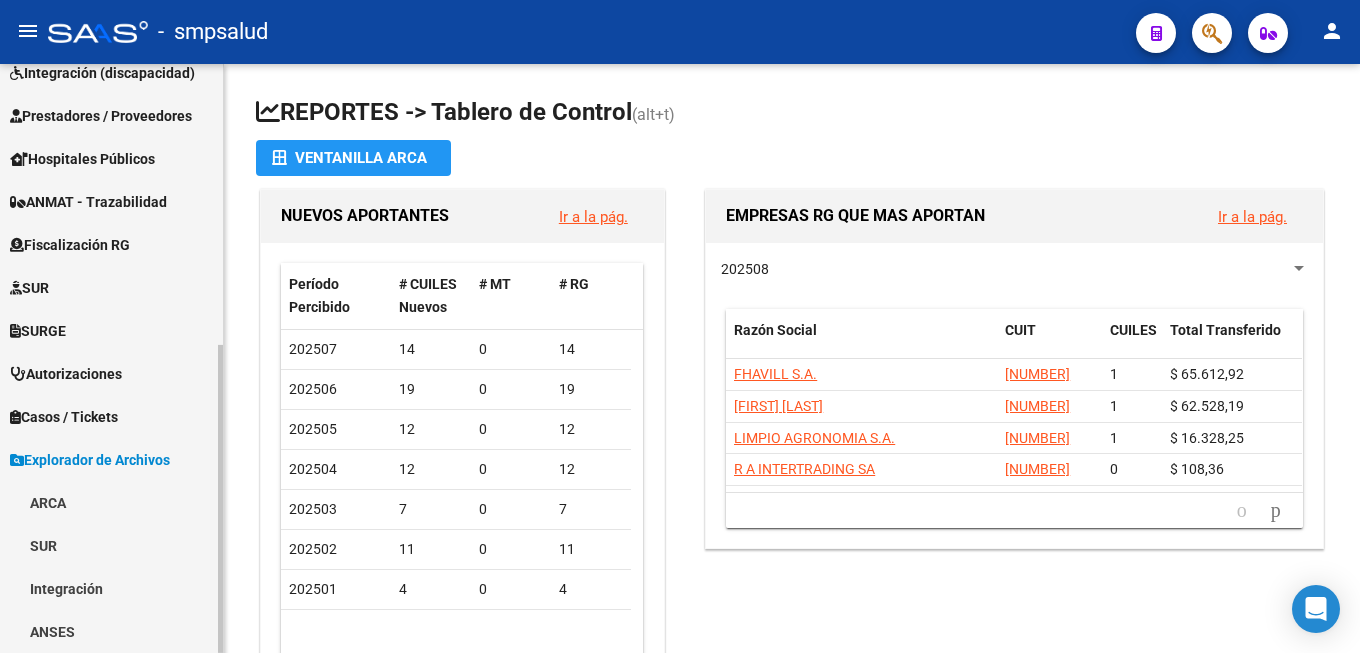 scroll, scrollTop: 483, scrollLeft: 0, axis: vertical 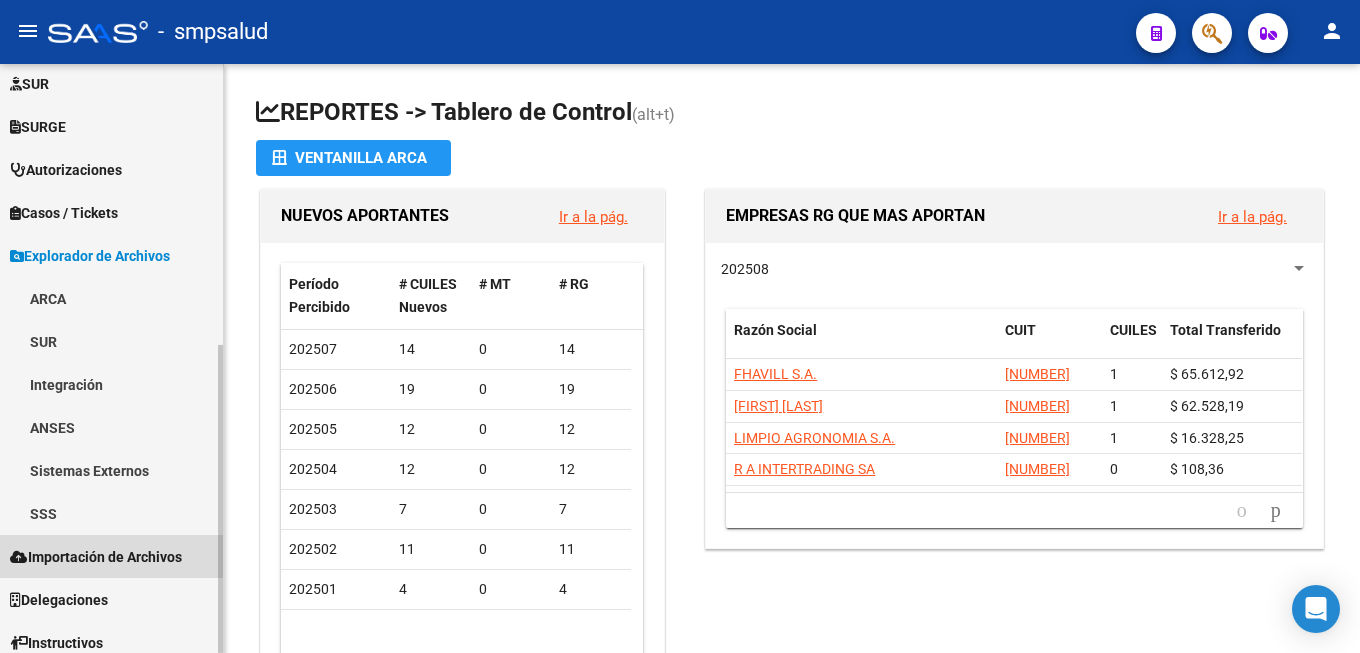 click on "Importación de Archivos" at bounding box center [96, 557] 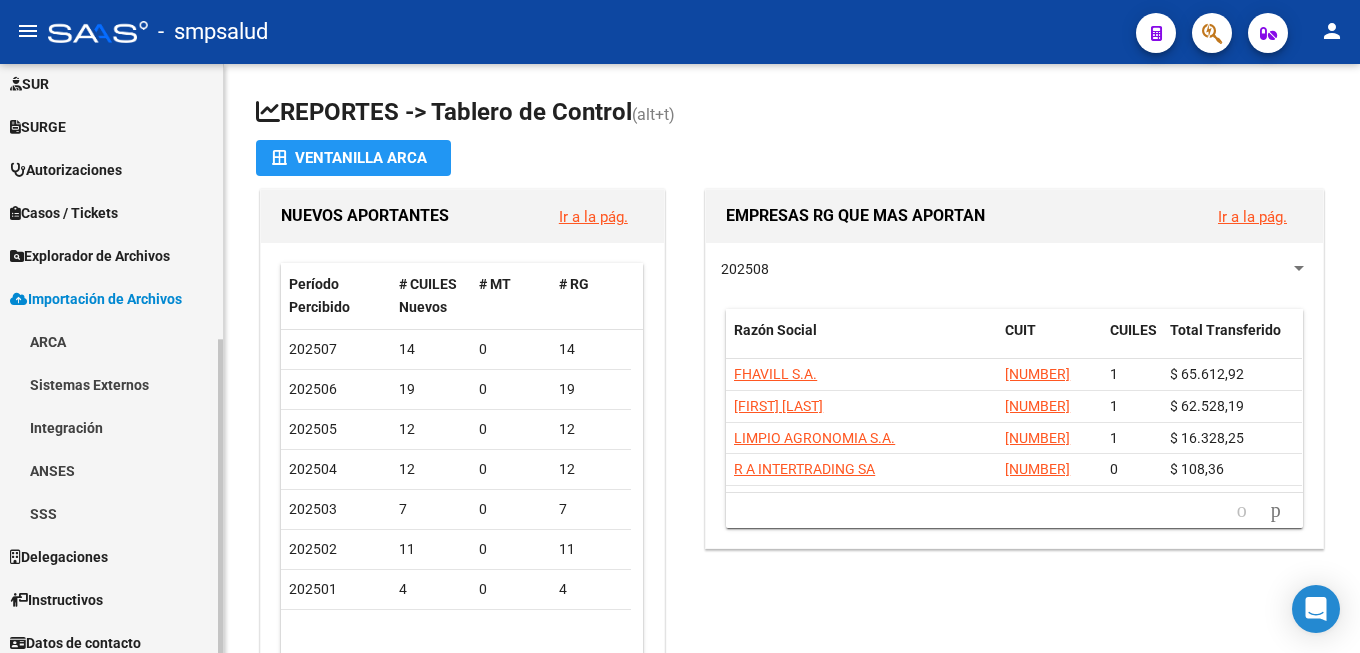 scroll, scrollTop: 494, scrollLeft: 0, axis: vertical 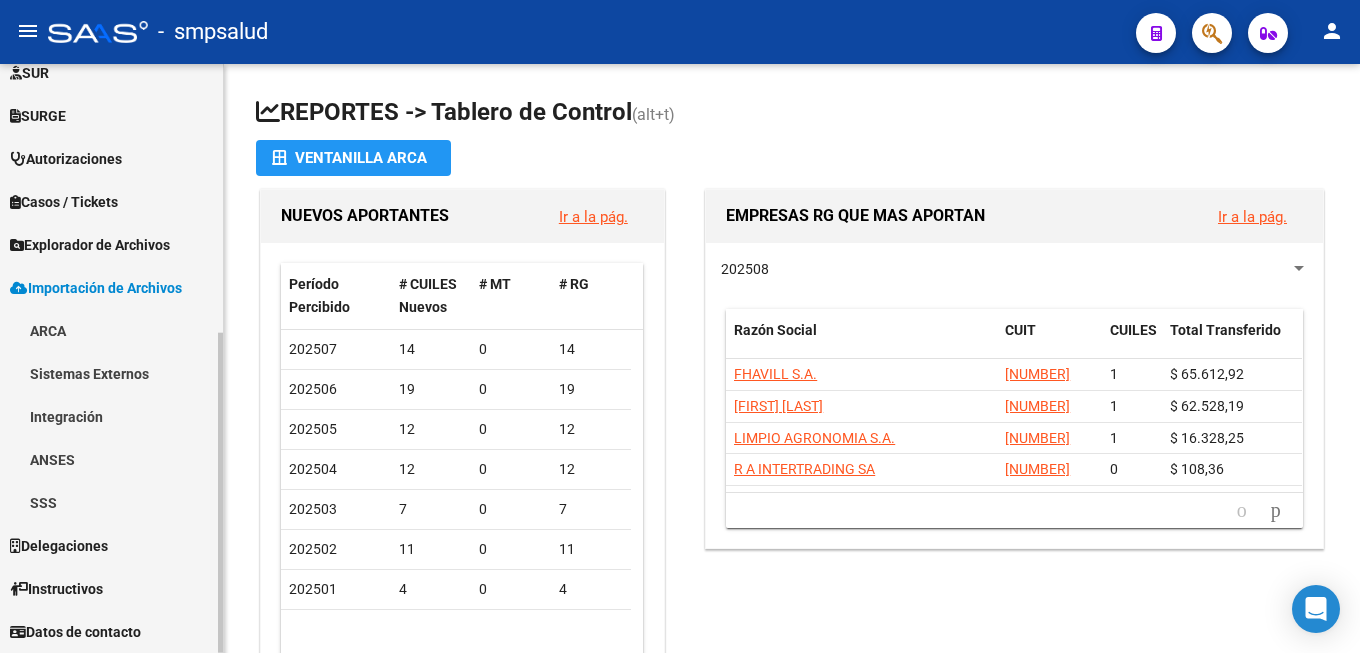 click on "Sistemas Externos" at bounding box center [111, 373] 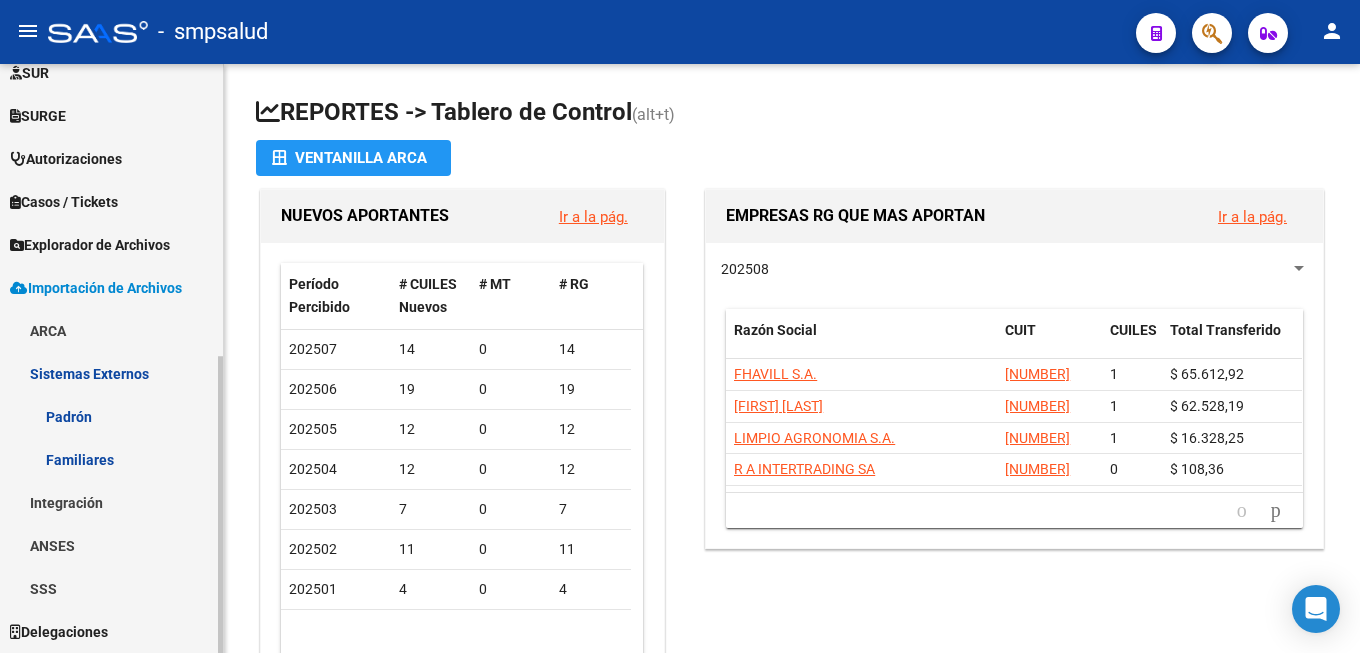 click on "Familiares" at bounding box center [111, 459] 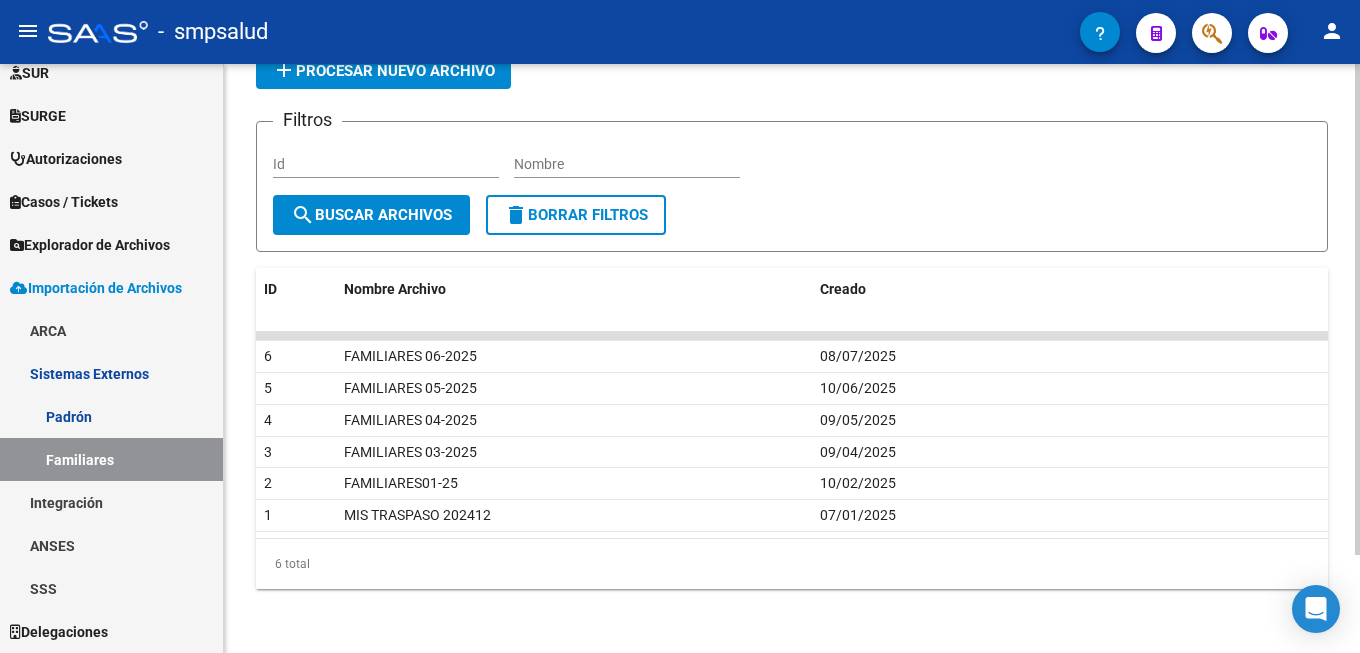 scroll, scrollTop: 15, scrollLeft: 0, axis: vertical 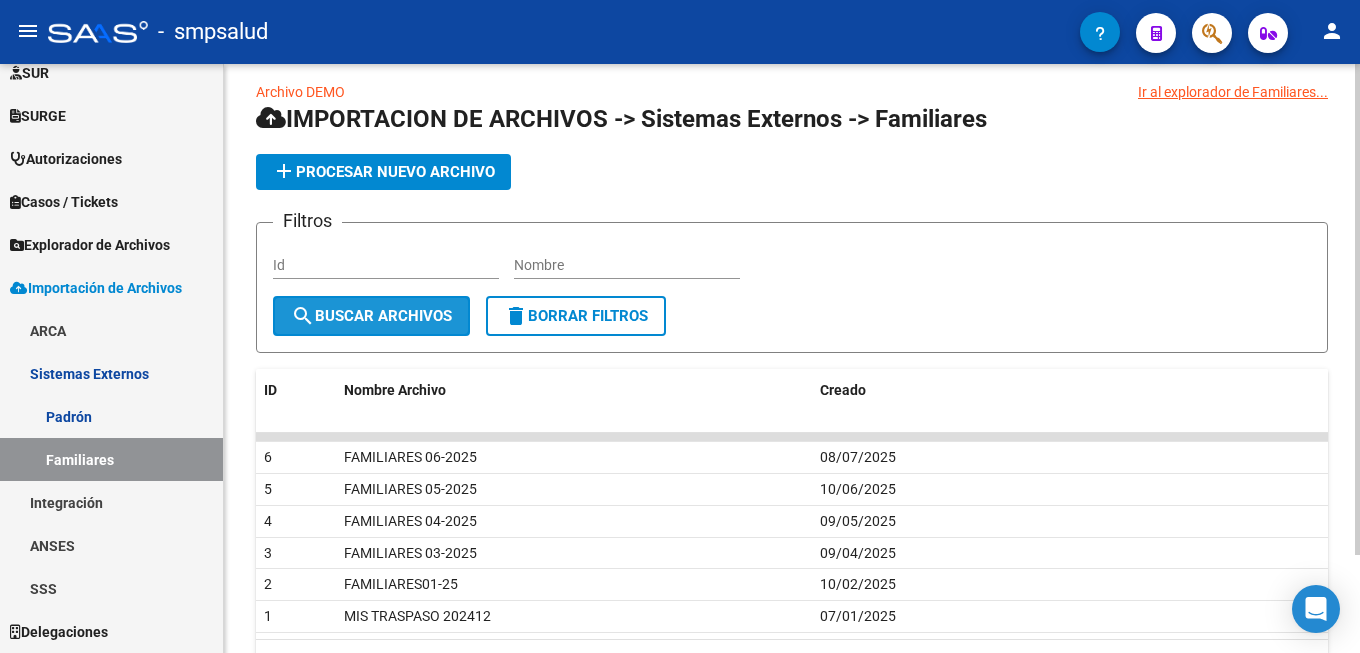 click on "search  Buscar Archivos" 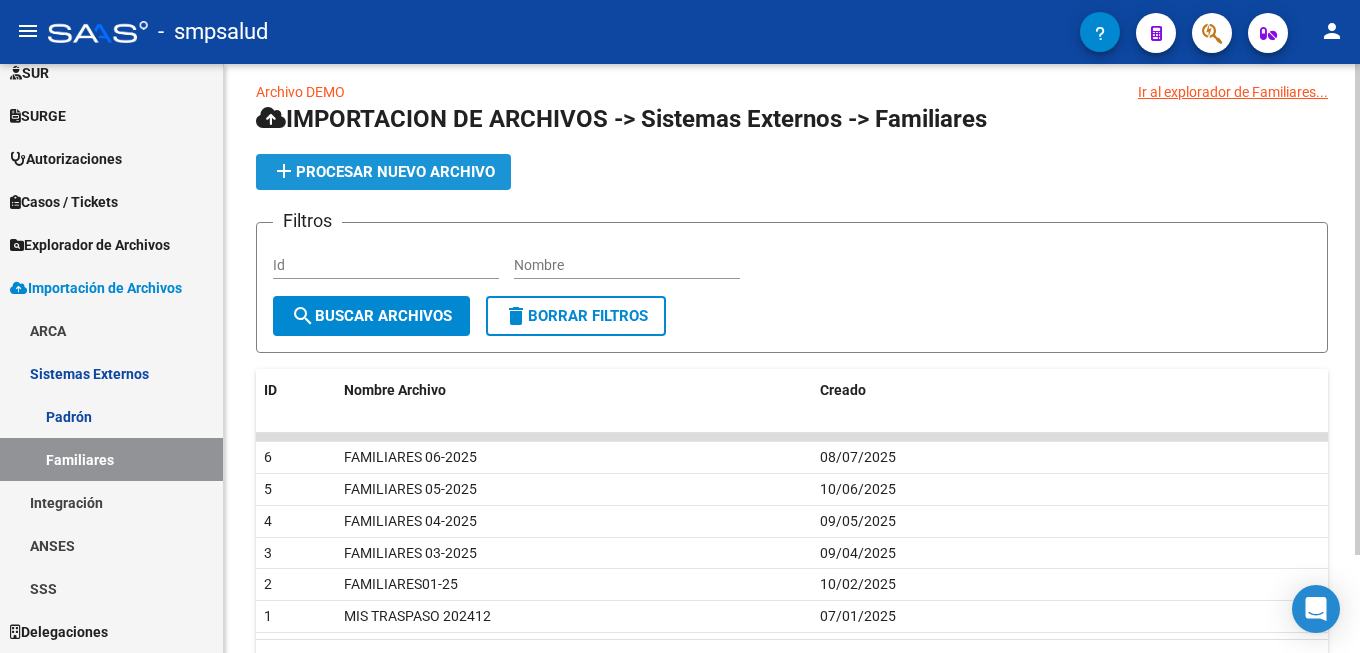 click on "add  Procesar nuevo archivo" 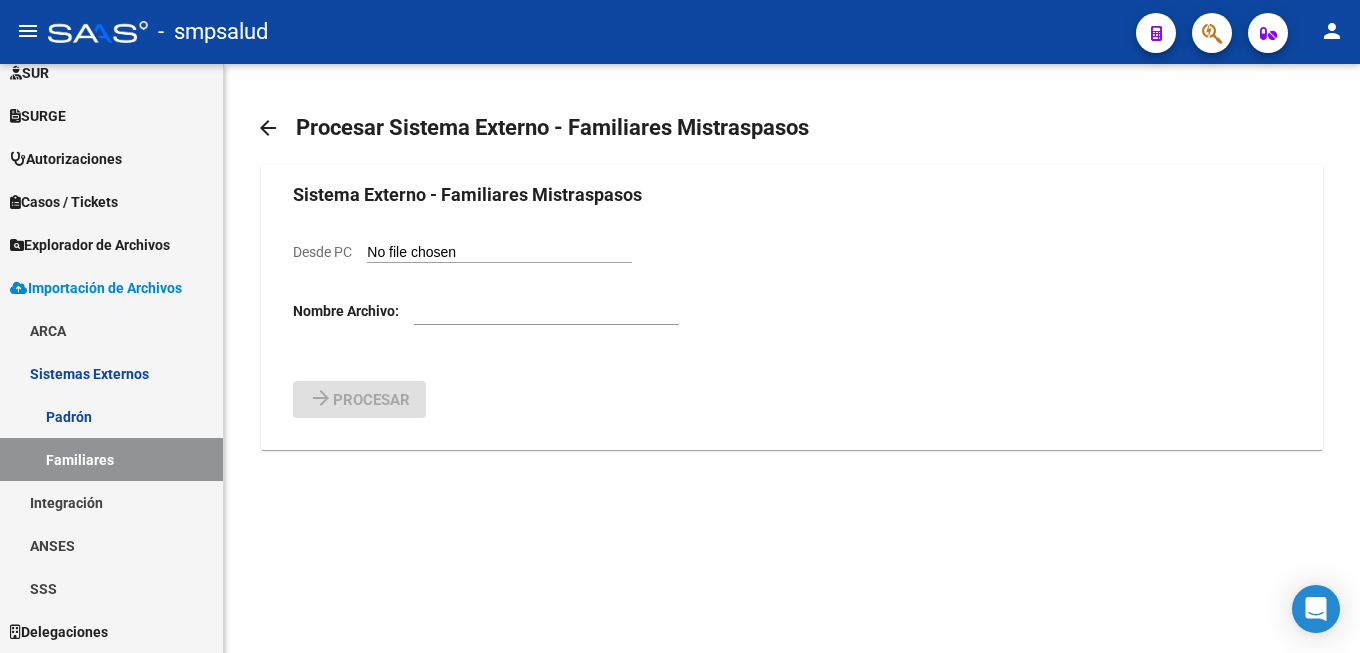 click on "Desde PC" 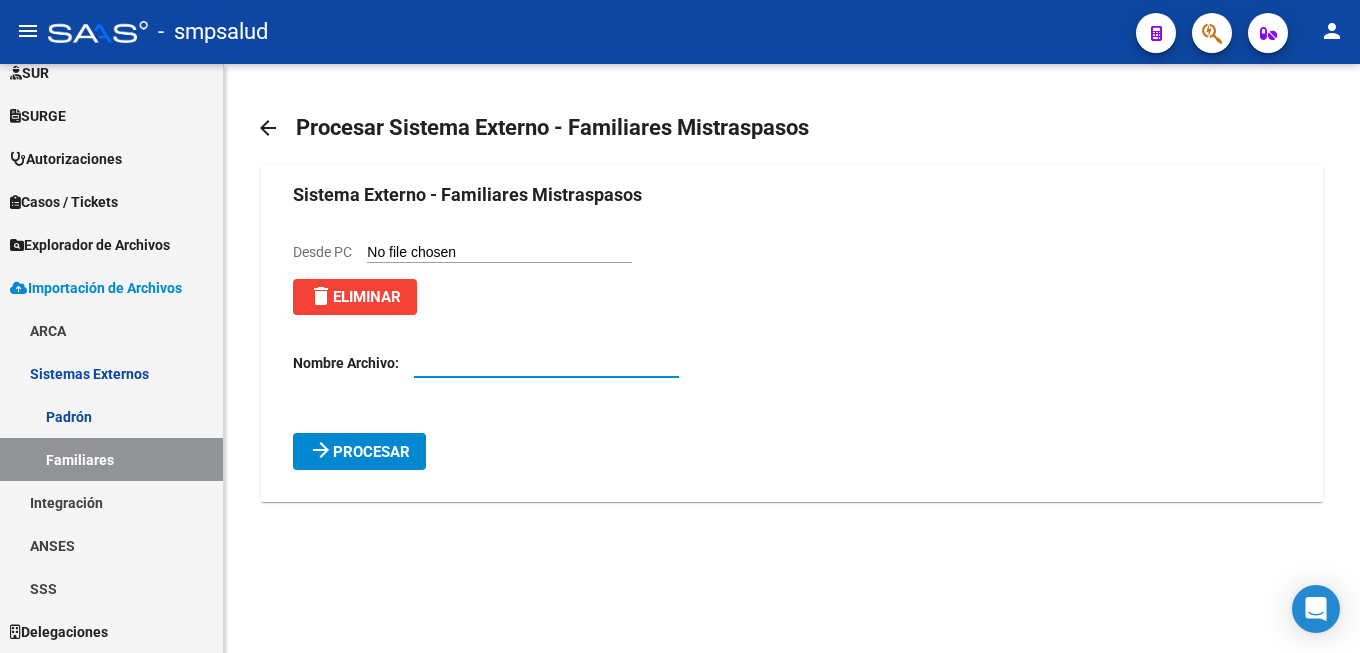 click at bounding box center (546, 363) 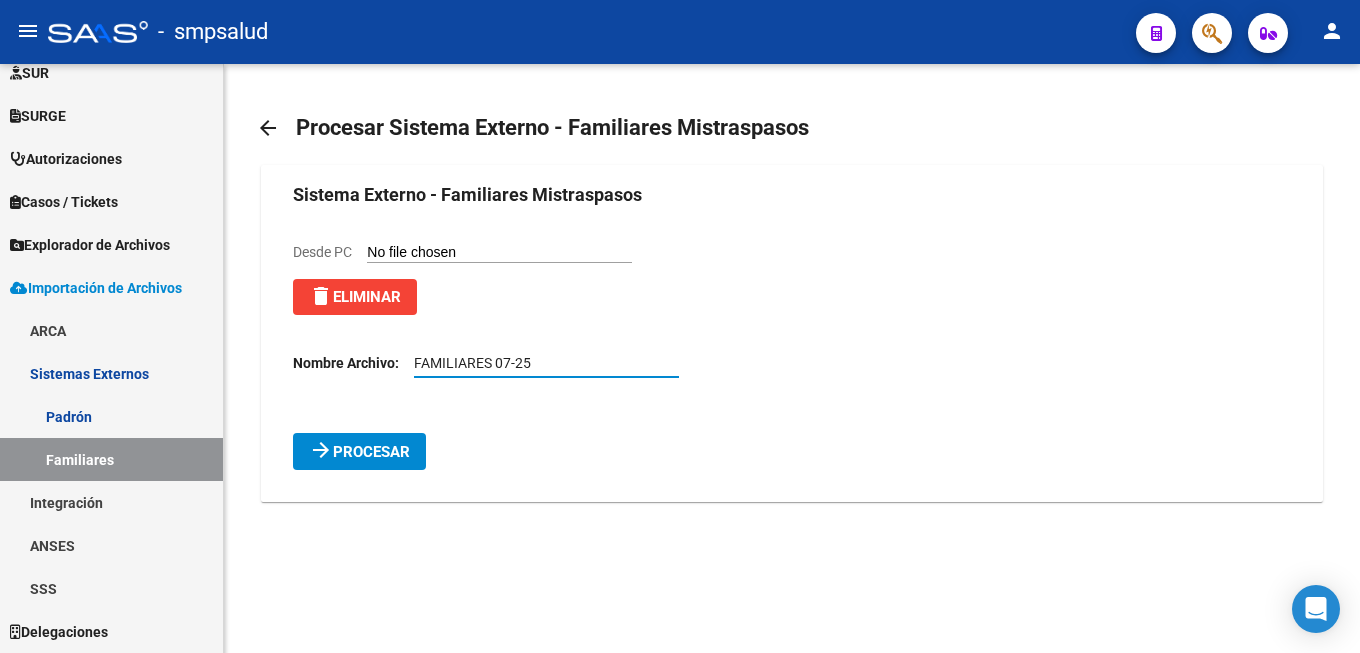 type on "FAMILIARES 07-25" 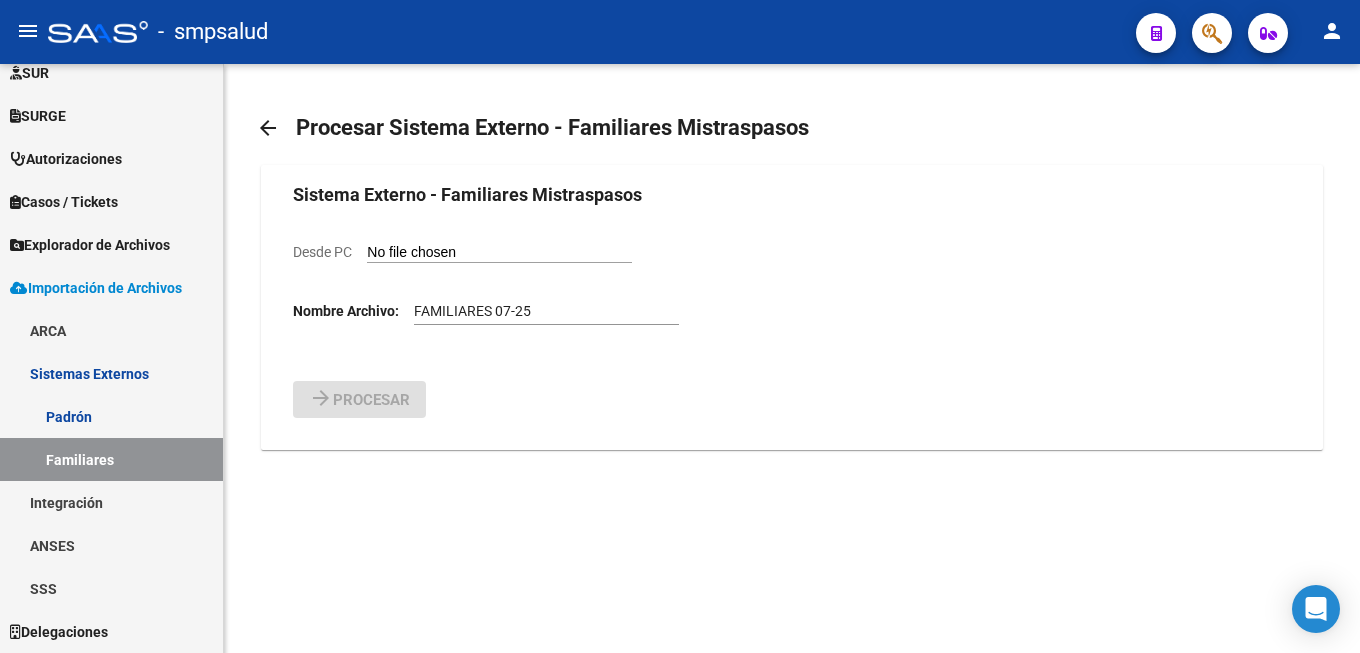 click on "Desde PC" 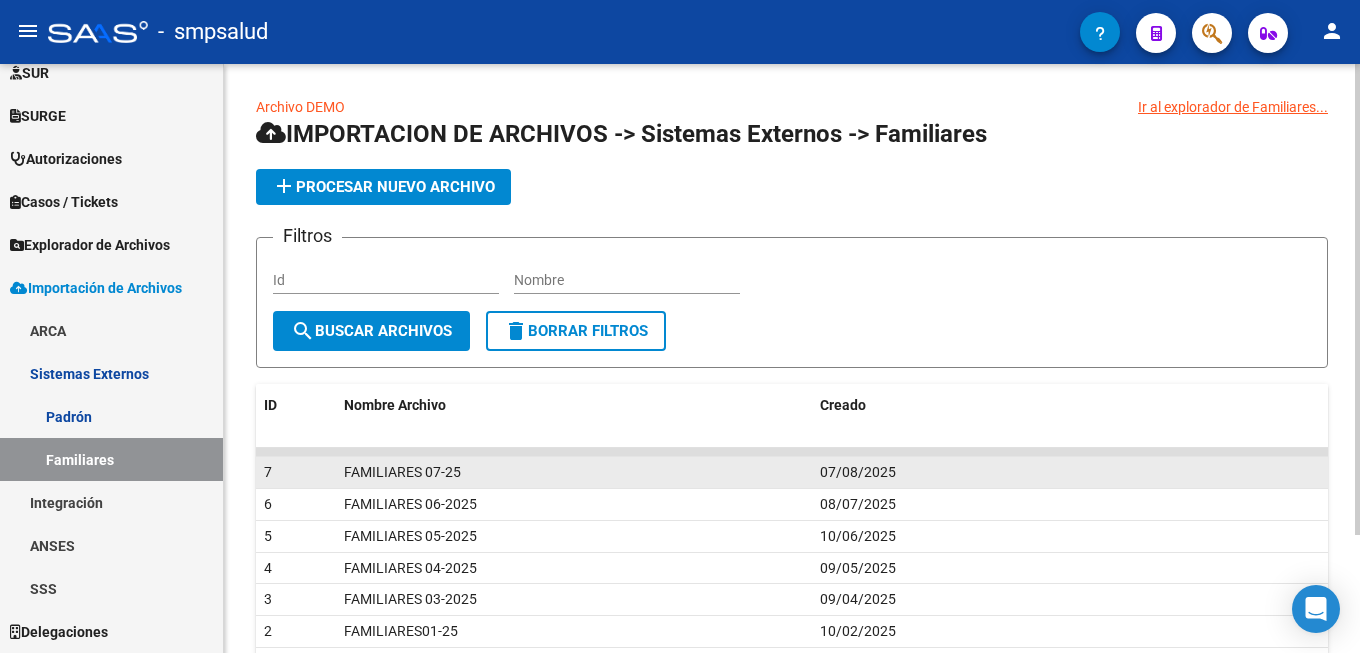 click on "FAMILIARES 07-25" 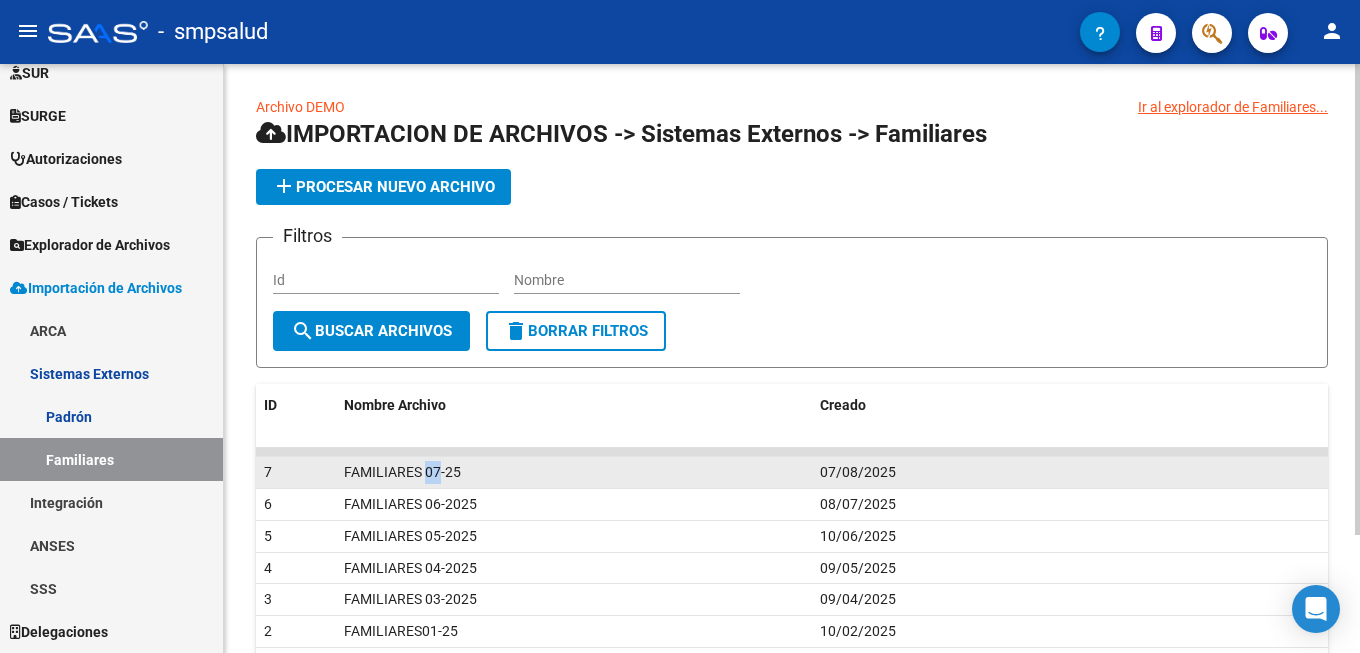 click on "FAMILIARES 07-25" 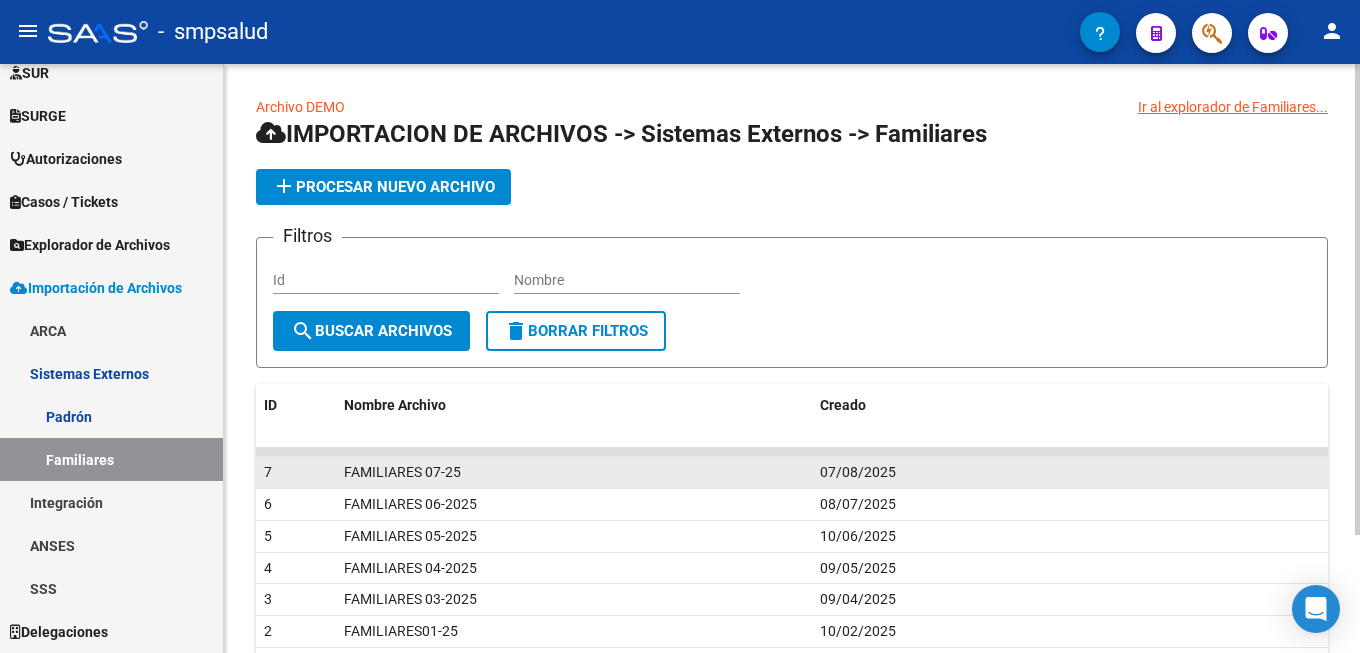 click on "FAMILIARES 07-25" 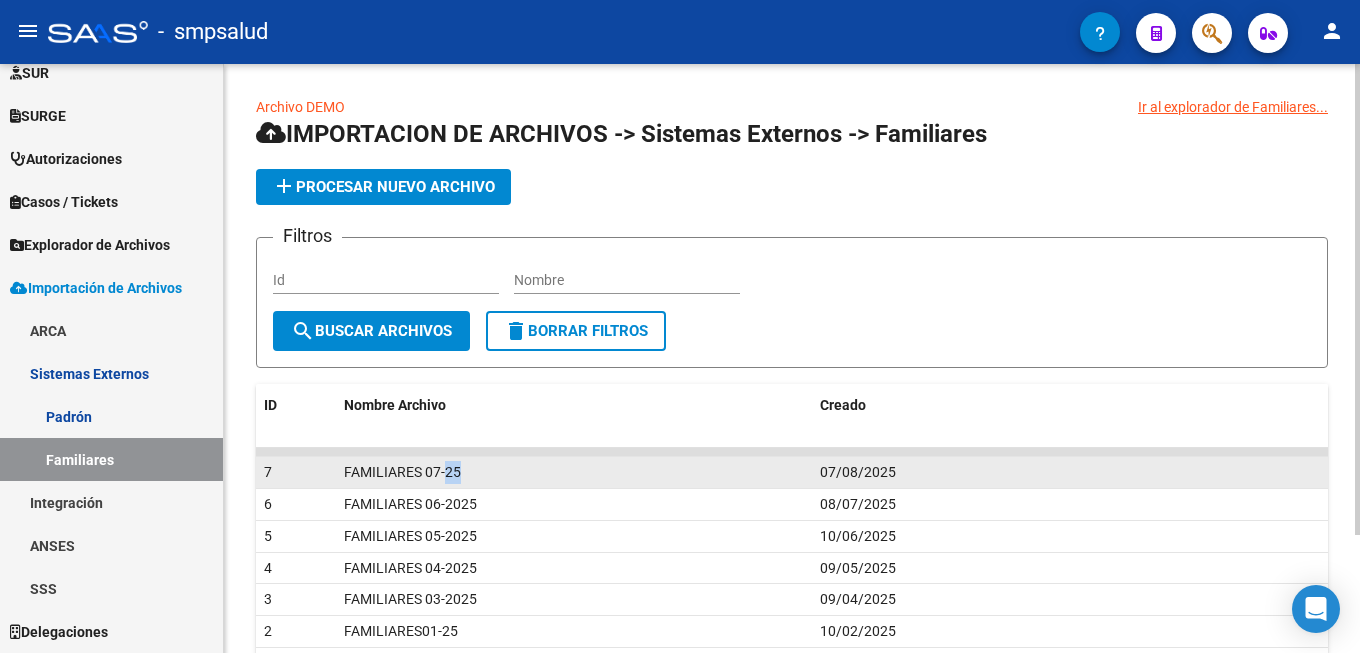 click on "FAMILIARES 07-25" 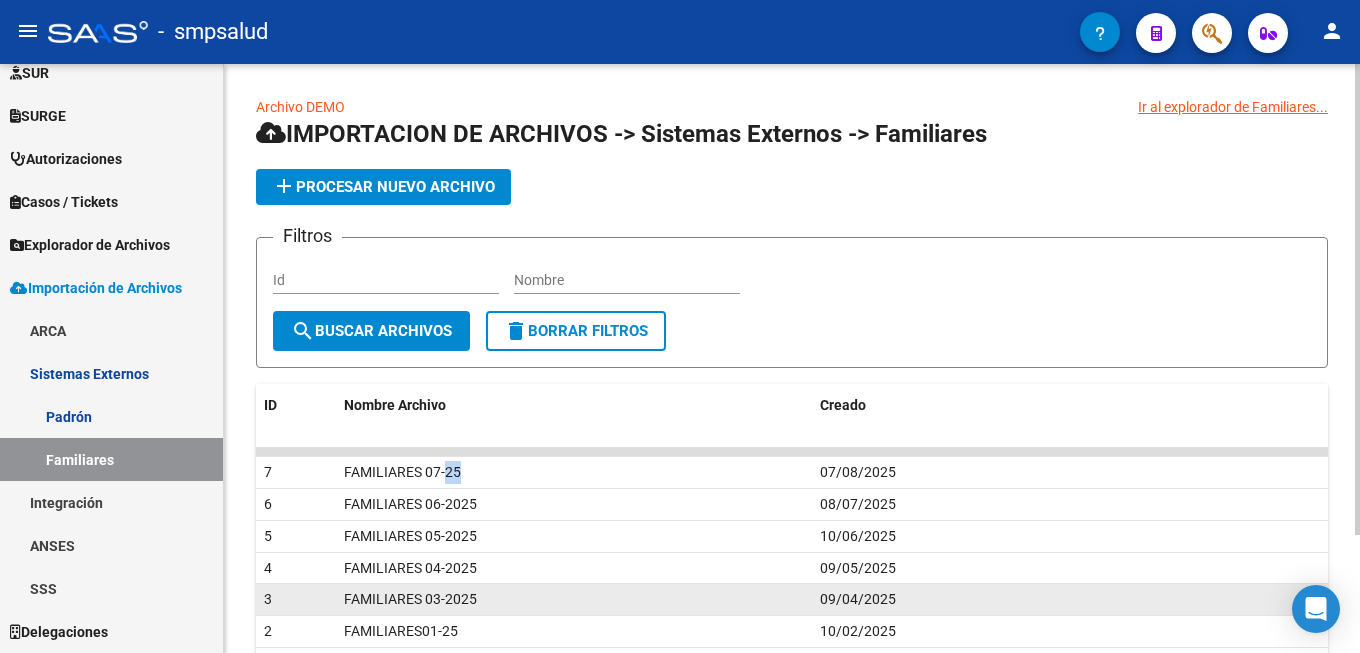 scroll, scrollTop: 148, scrollLeft: 0, axis: vertical 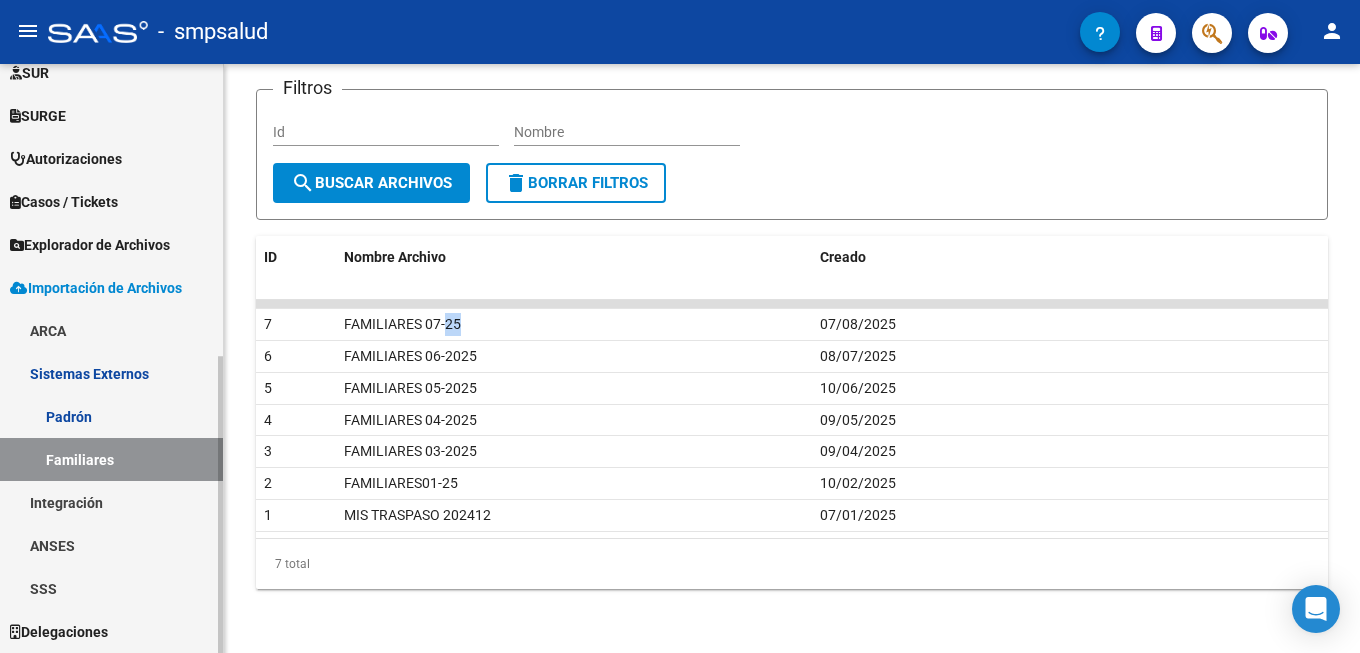 click on "Familiares" at bounding box center [111, 459] 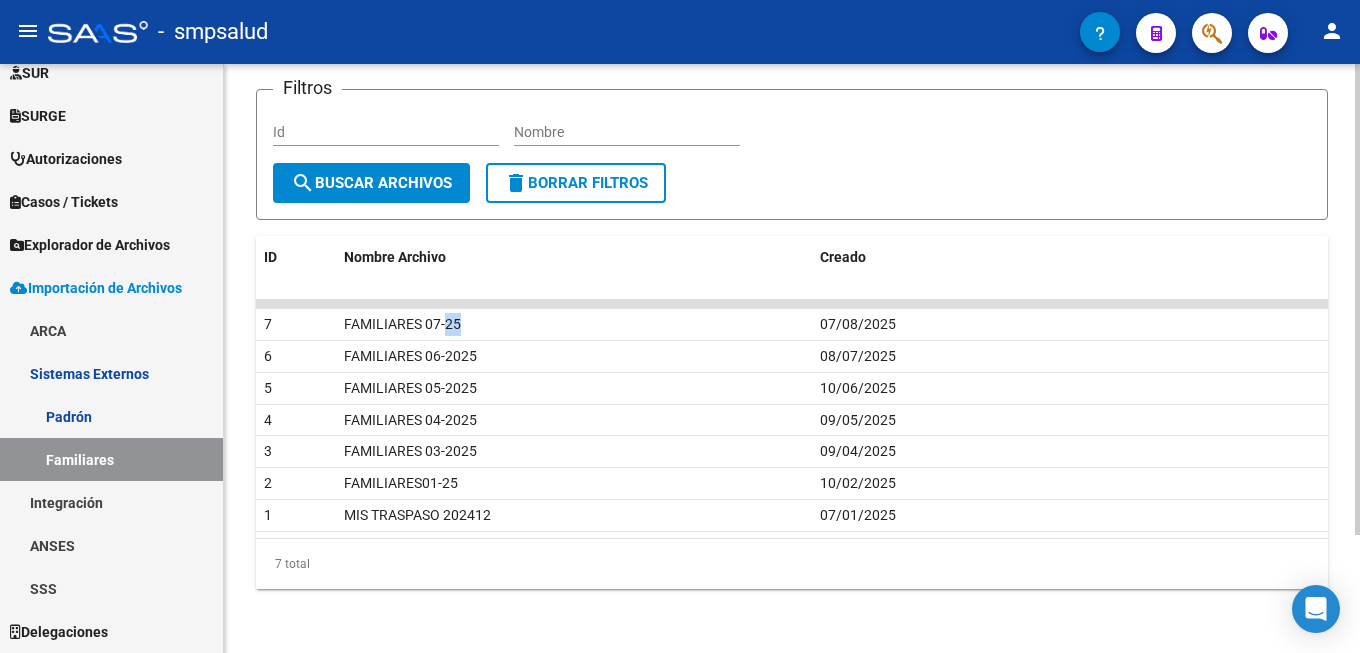 scroll, scrollTop: 0, scrollLeft: 0, axis: both 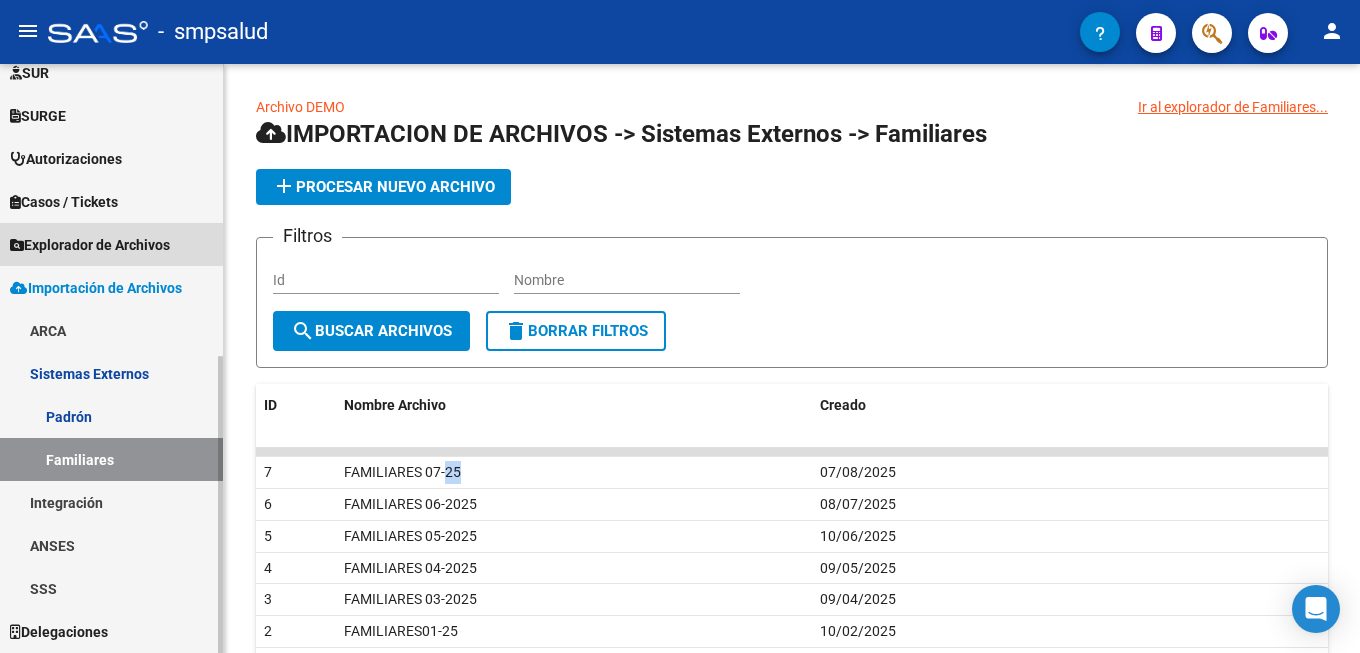 click on "Explorador de Archivos" at bounding box center [90, 245] 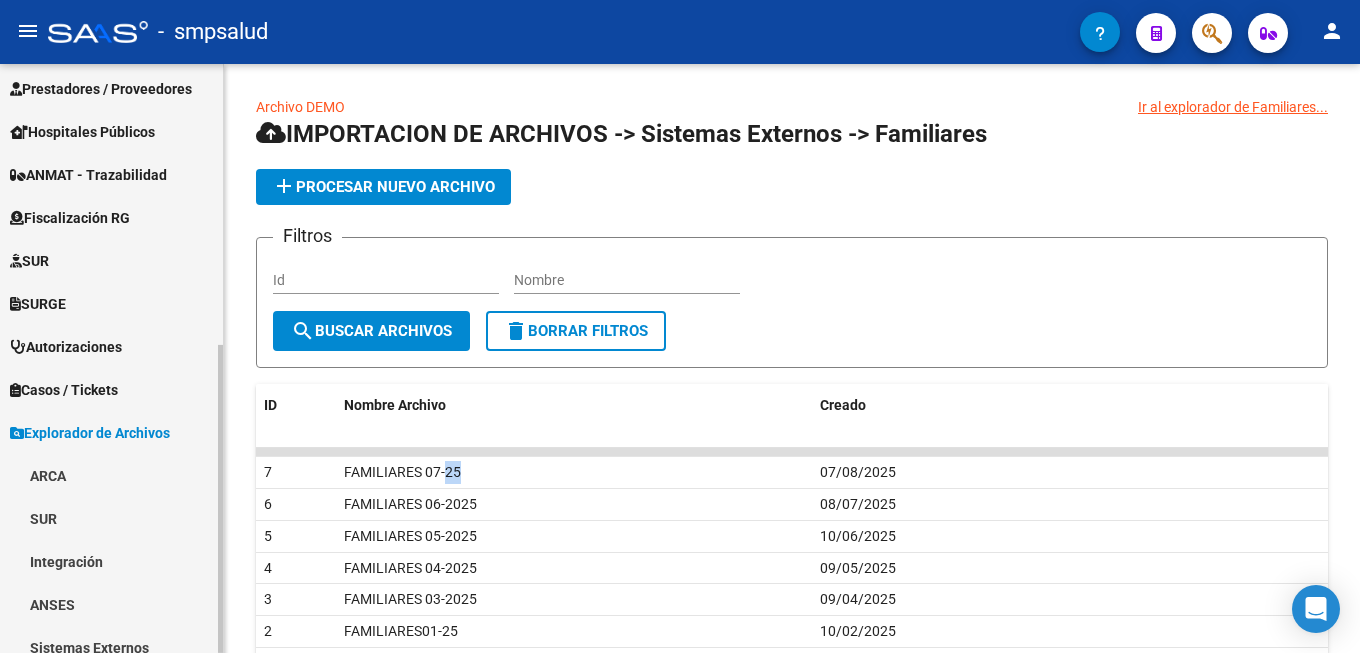 scroll, scrollTop: 0, scrollLeft: 0, axis: both 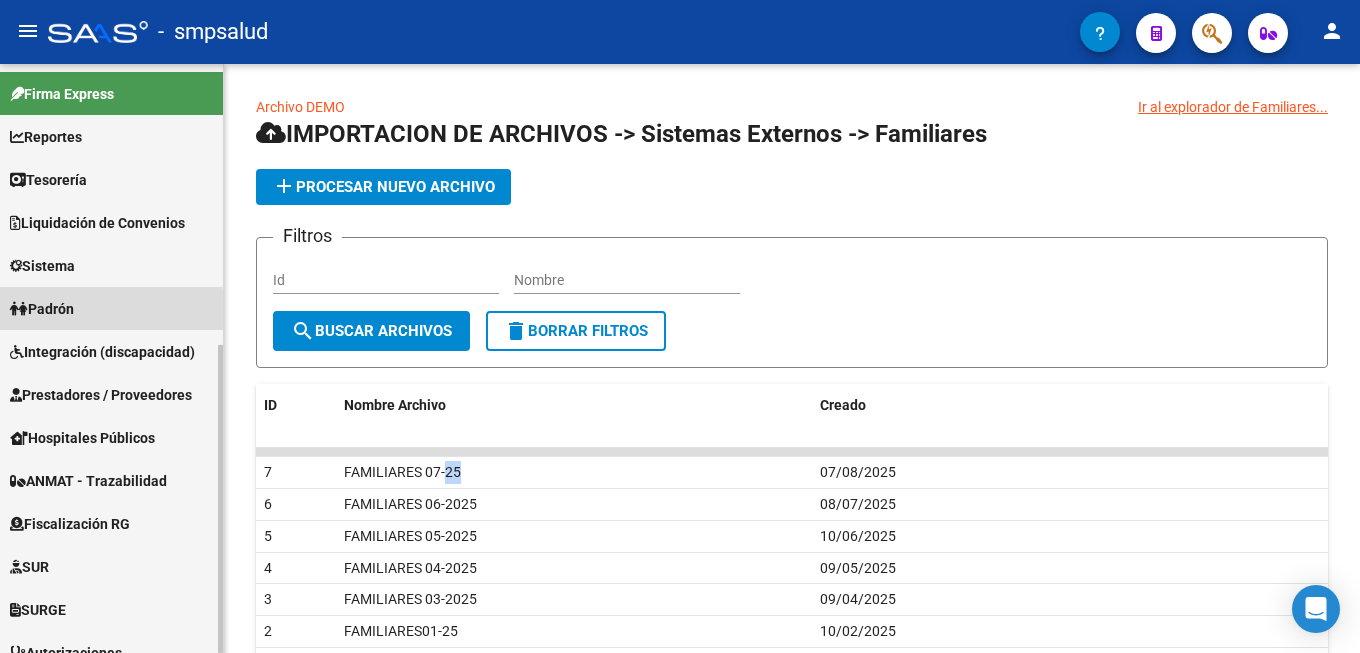 click on "Padrón" at bounding box center [42, 309] 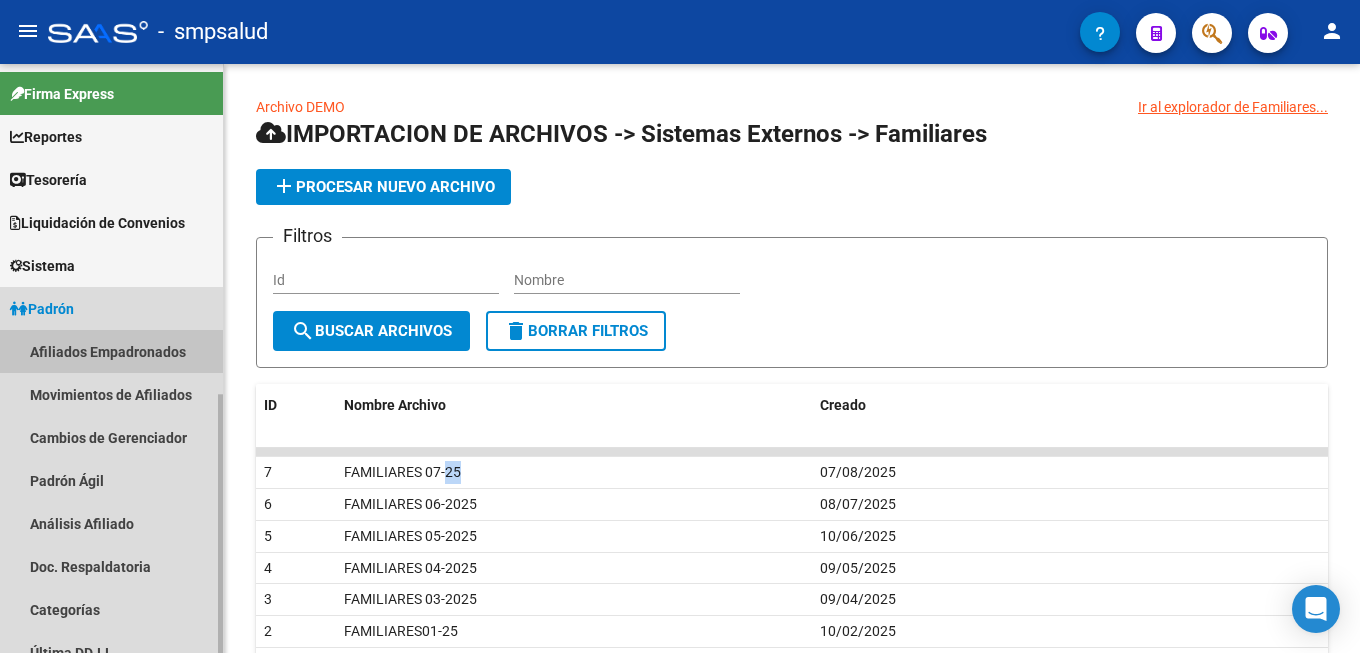 click on "Afiliados Empadronados" at bounding box center (111, 351) 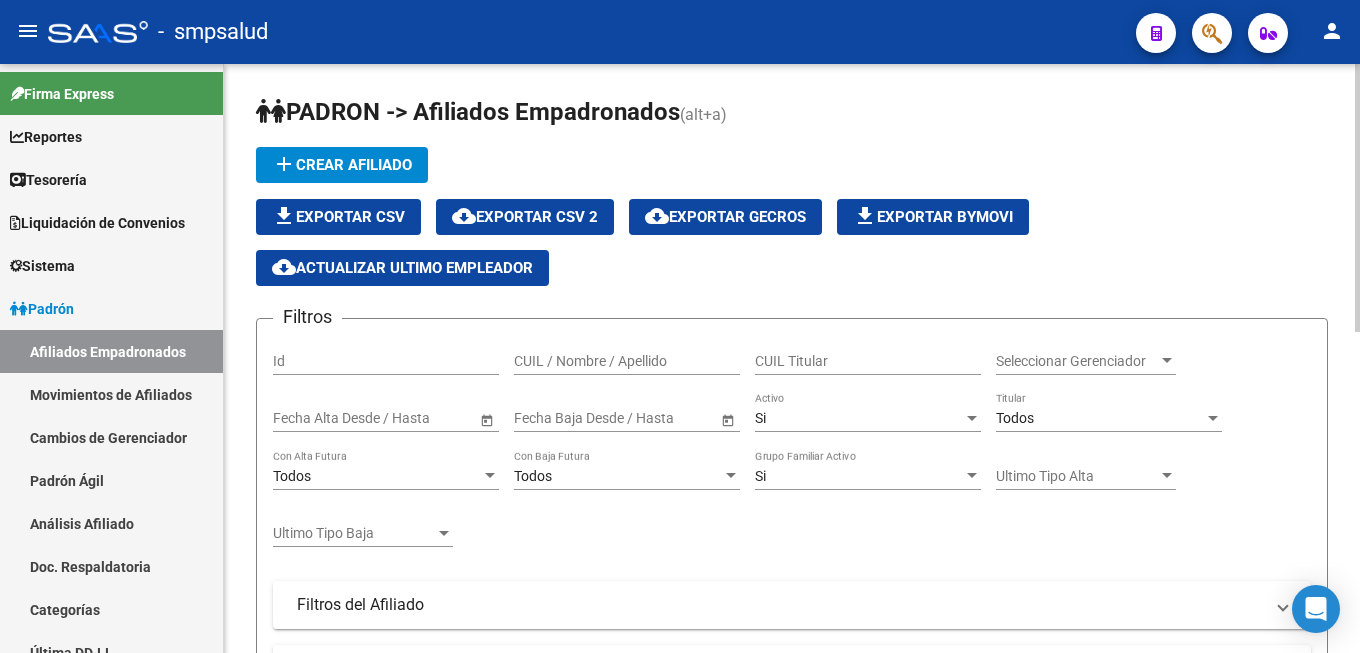 scroll, scrollTop: 204, scrollLeft: 0, axis: vertical 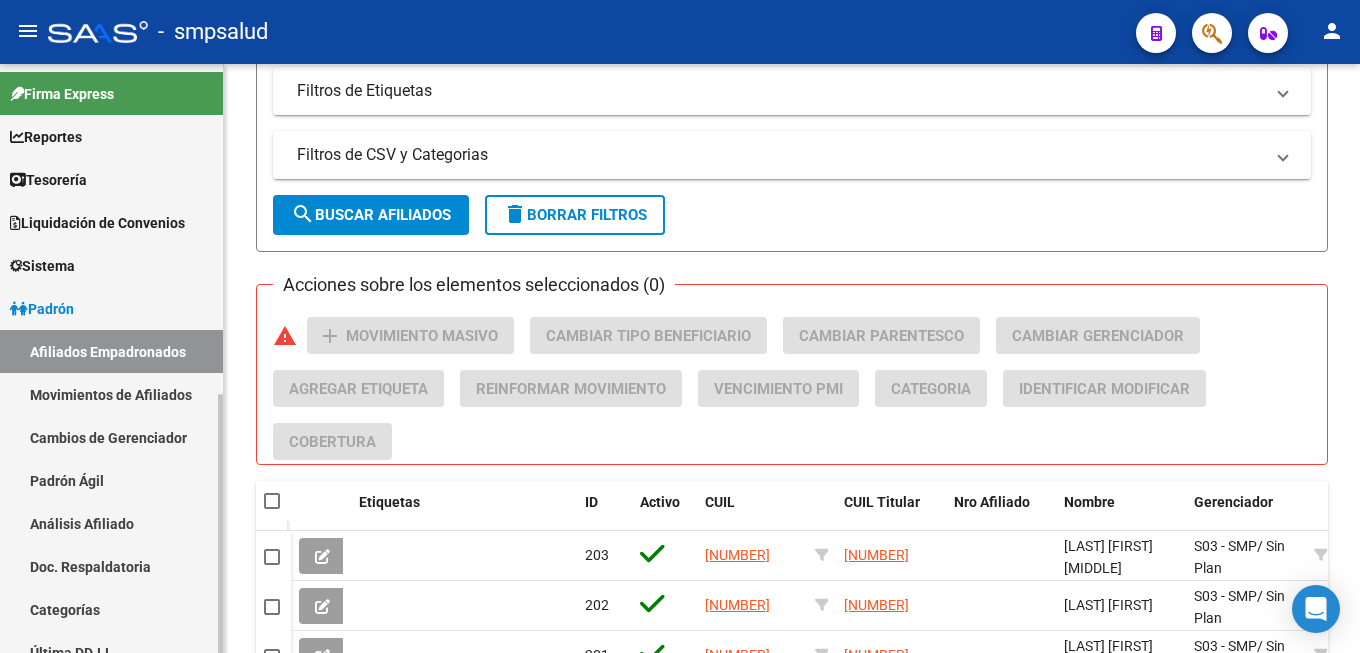 click on "Padrón Ágil" at bounding box center [111, 480] 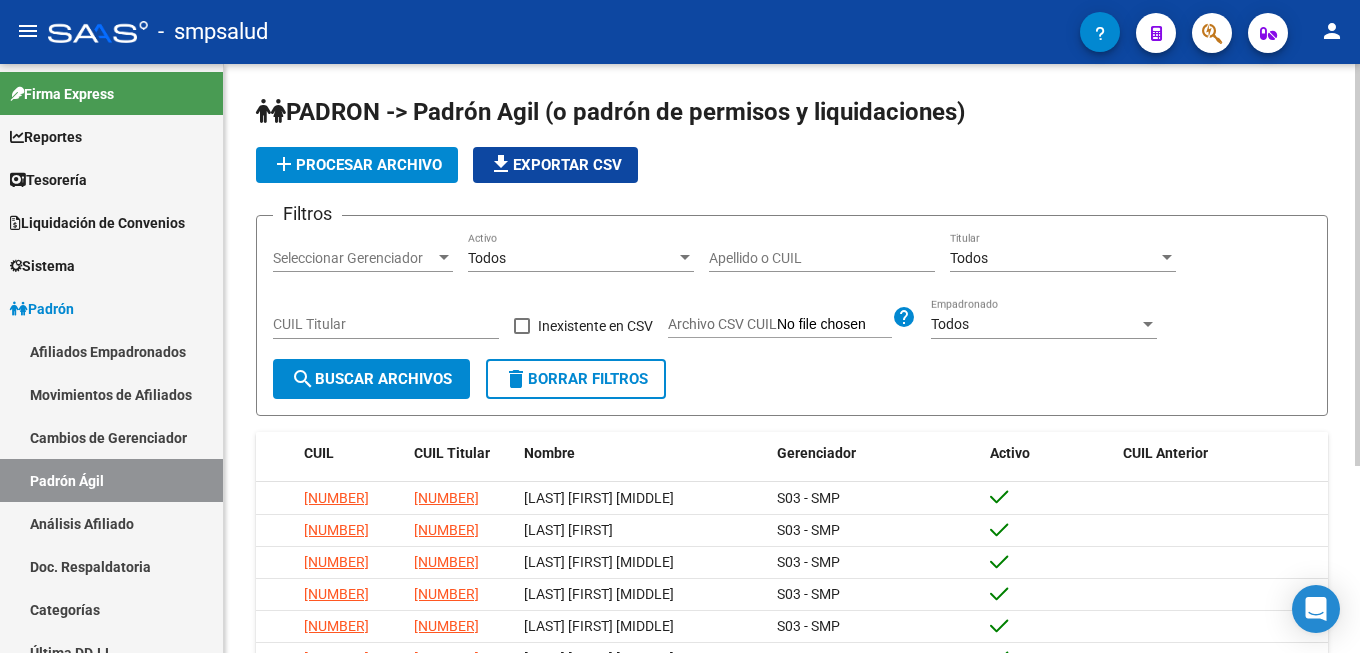 scroll, scrollTop: 274, scrollLeft: 0, axis: vertical 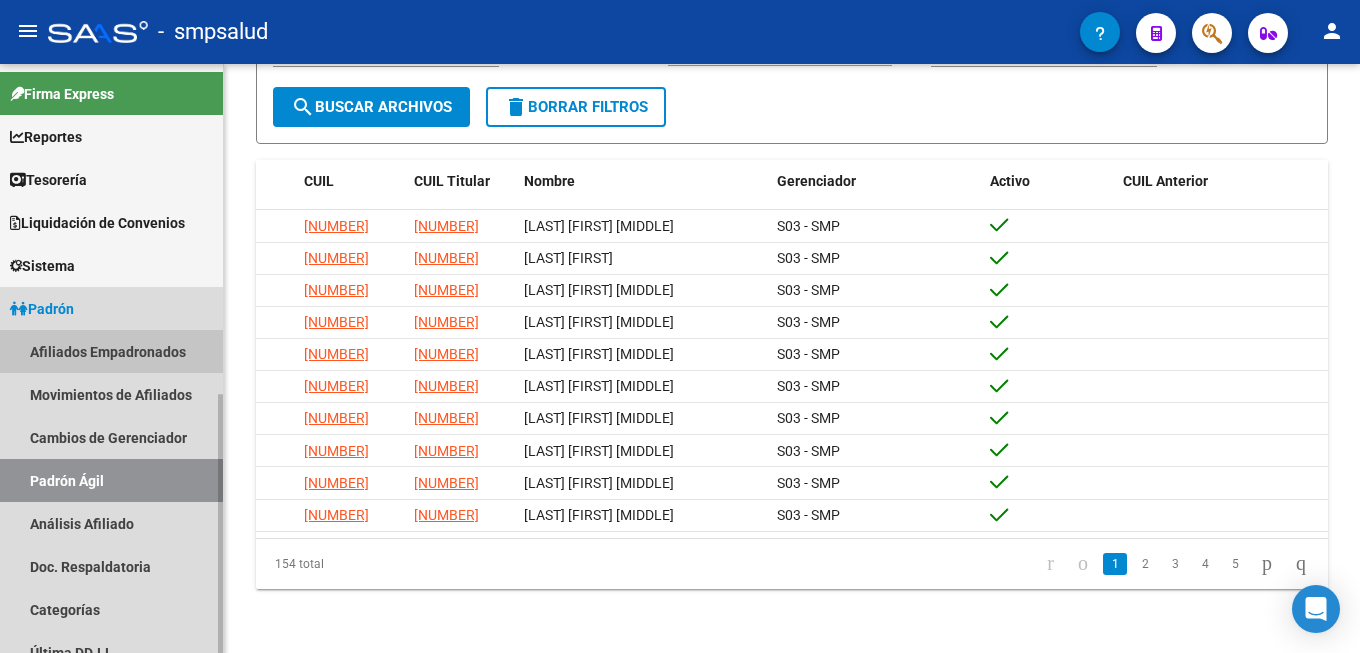 click on "Afiliados Empadronados" at bounding box center (111, 351) 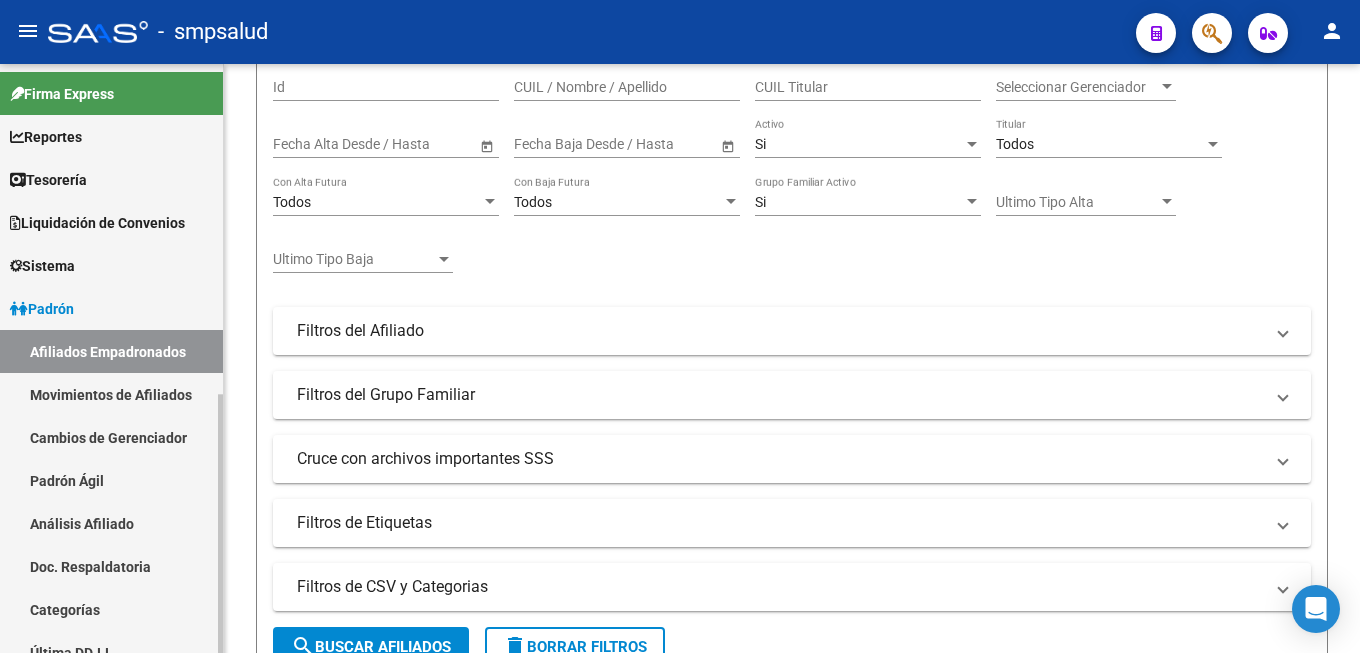 scroll, scrollTop: 1, scrollLeft: 0, axis: vertical 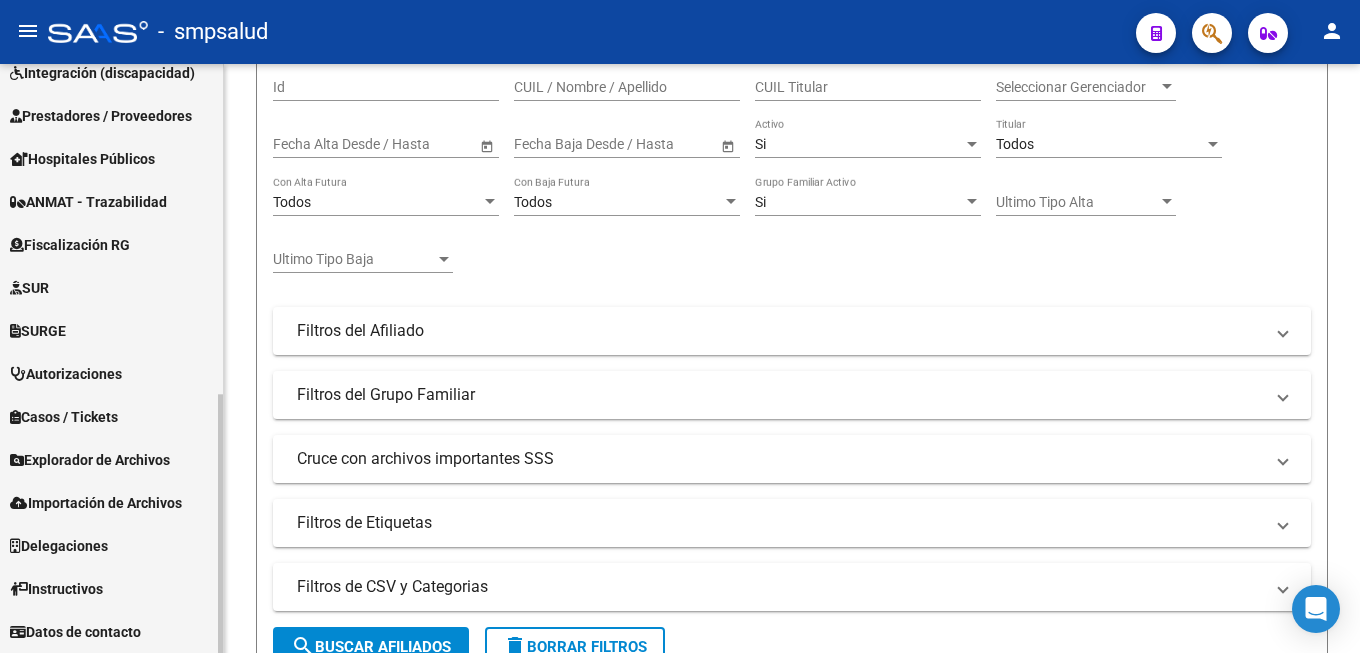 click on "Explorador de Archivos" at bounding box center [111, 459] 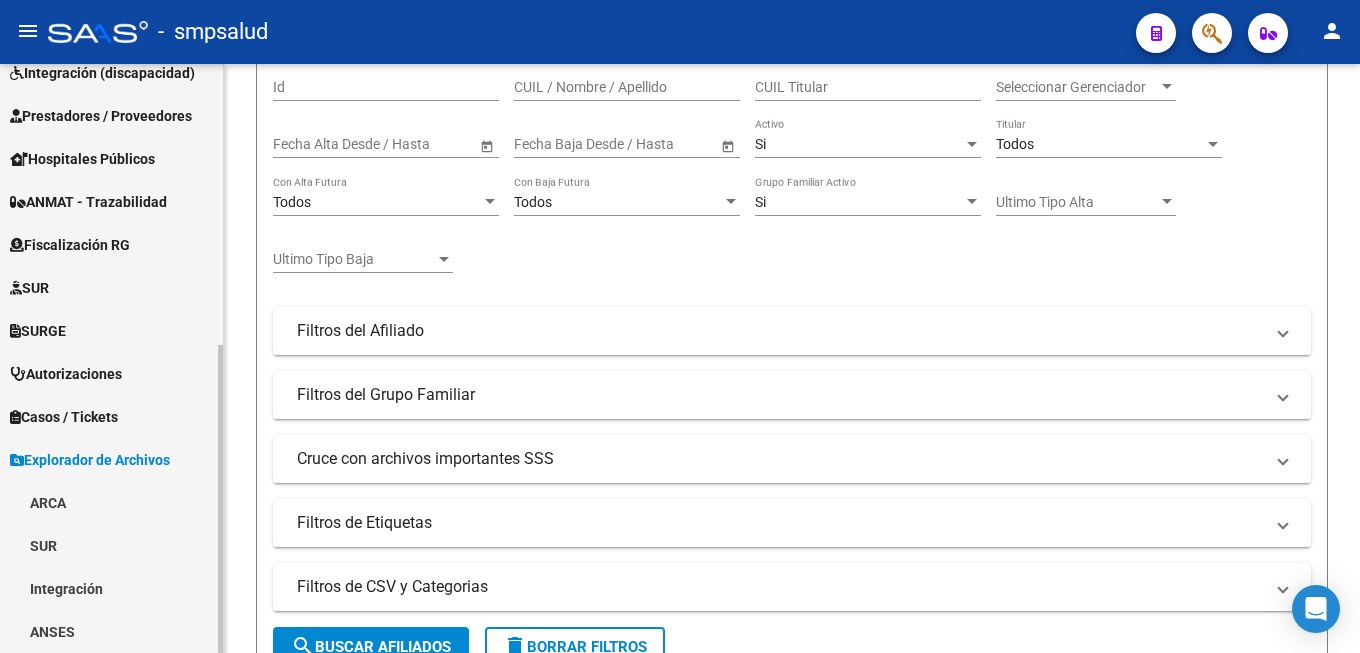 scroll, scrollTop: 537, scrollLeft: 0, axis: vertical 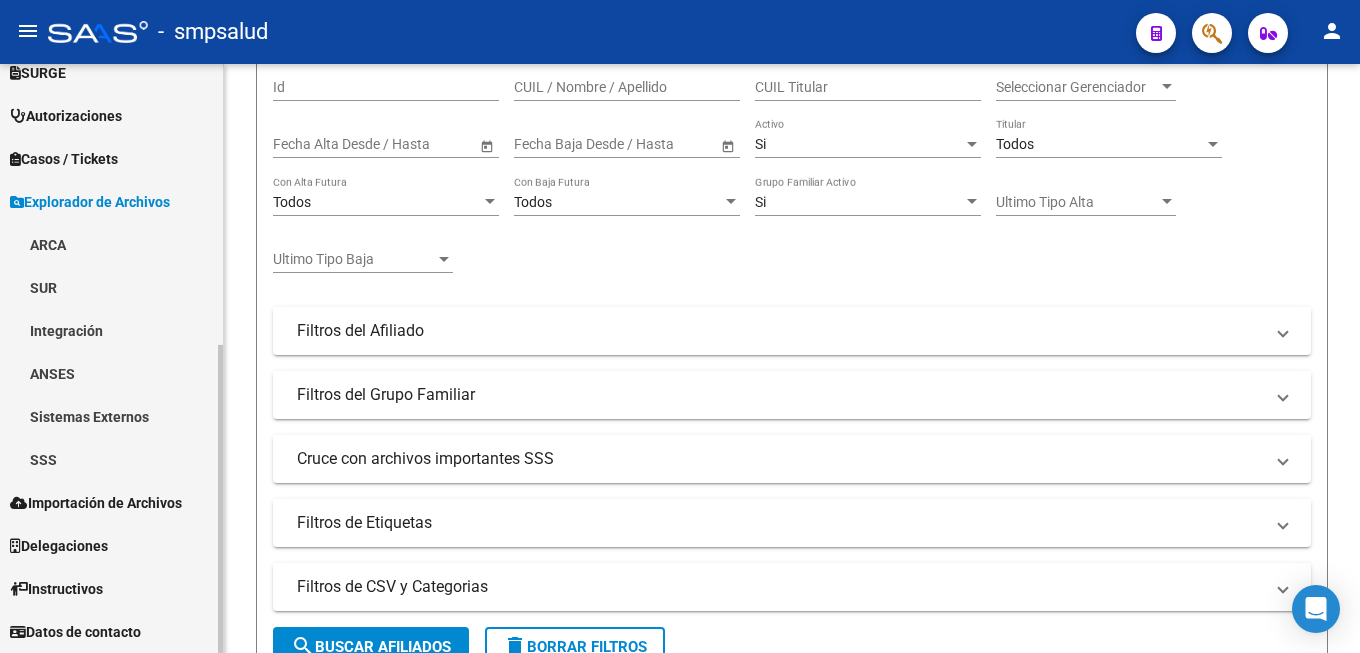 click on "SSS" at bounding box center [111, 459] 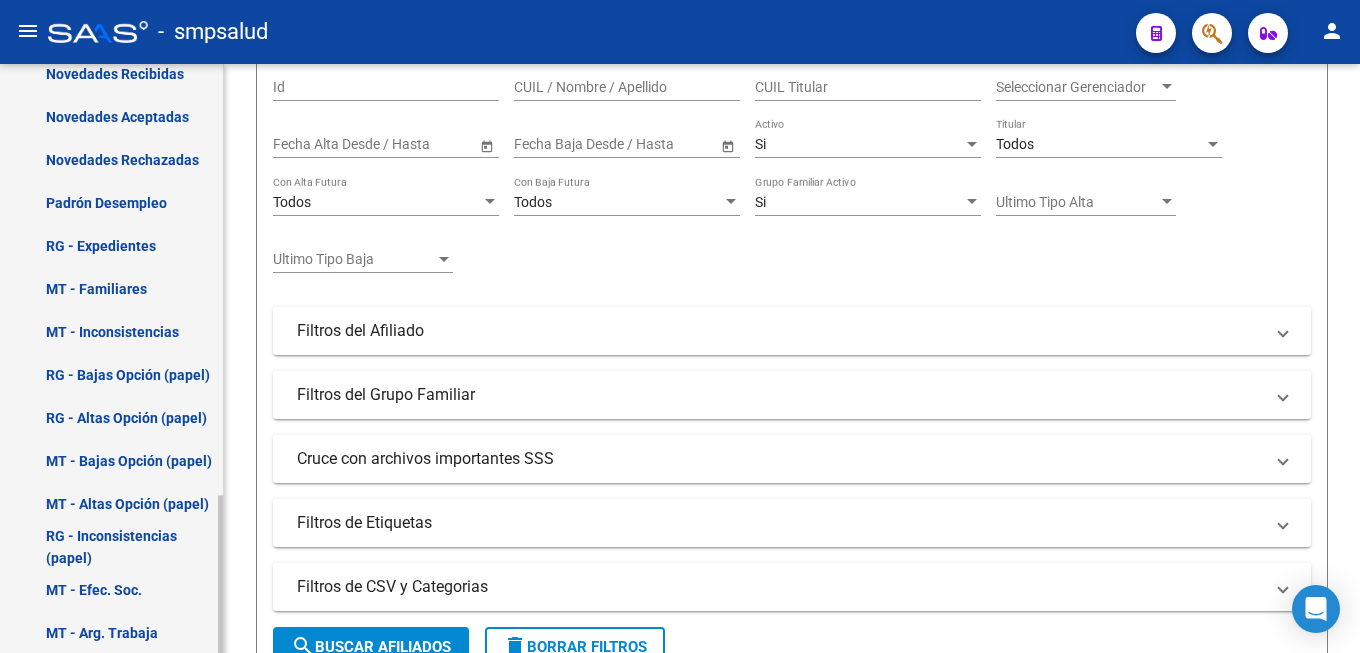 scroll, scrollTop: 1612, scrollLeft: 0, axis: vertical 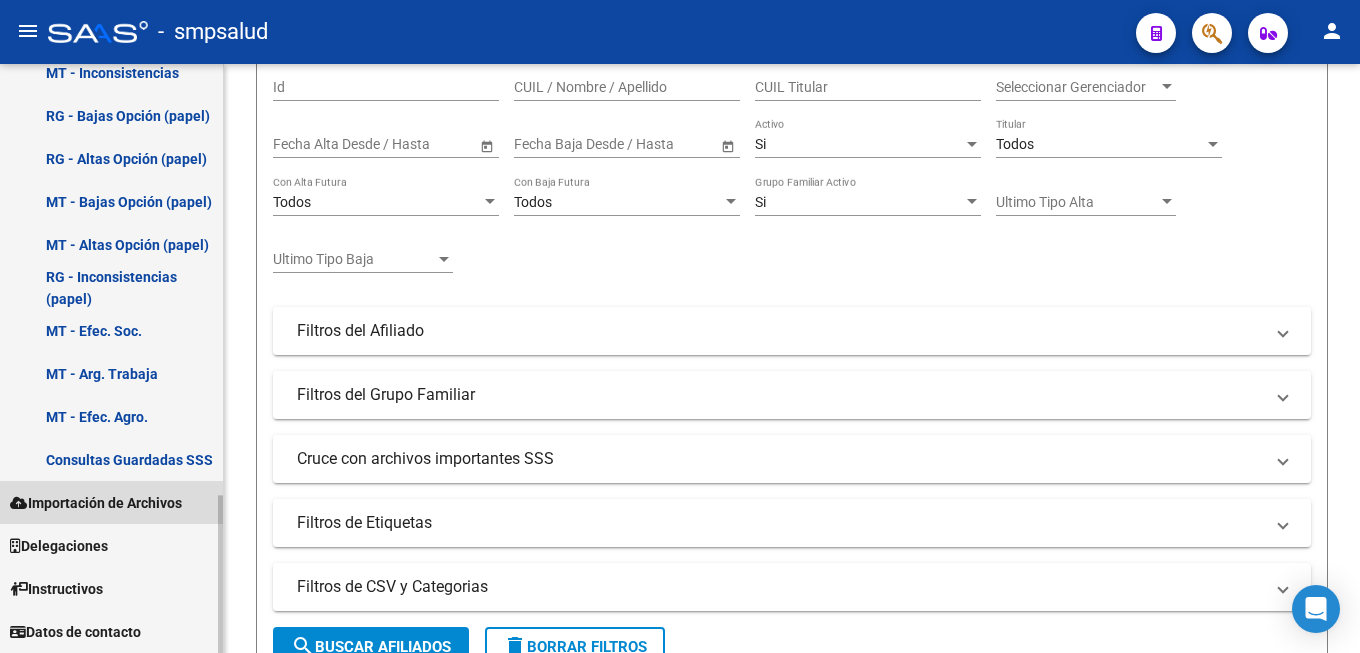 click on "Importación de Archivos" at bounding box center [96, 503] 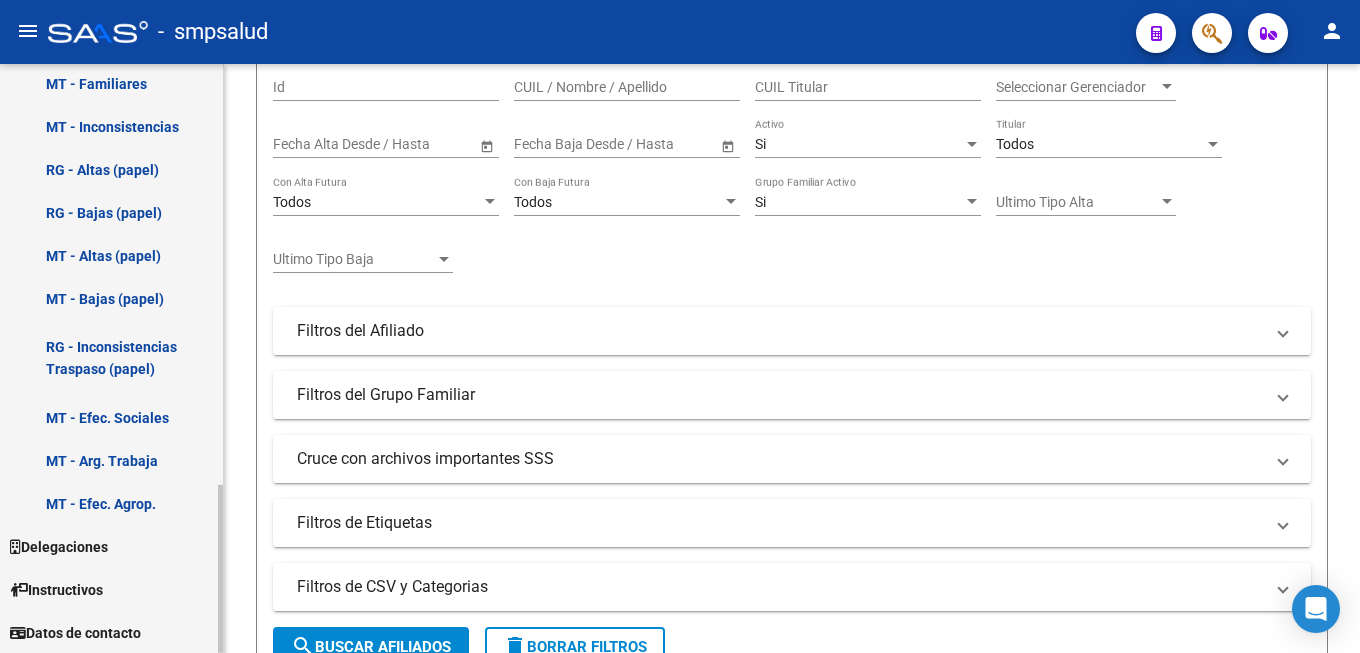 scroll, scrollTop: 1473, scrollLeft: 0, axis: vertical 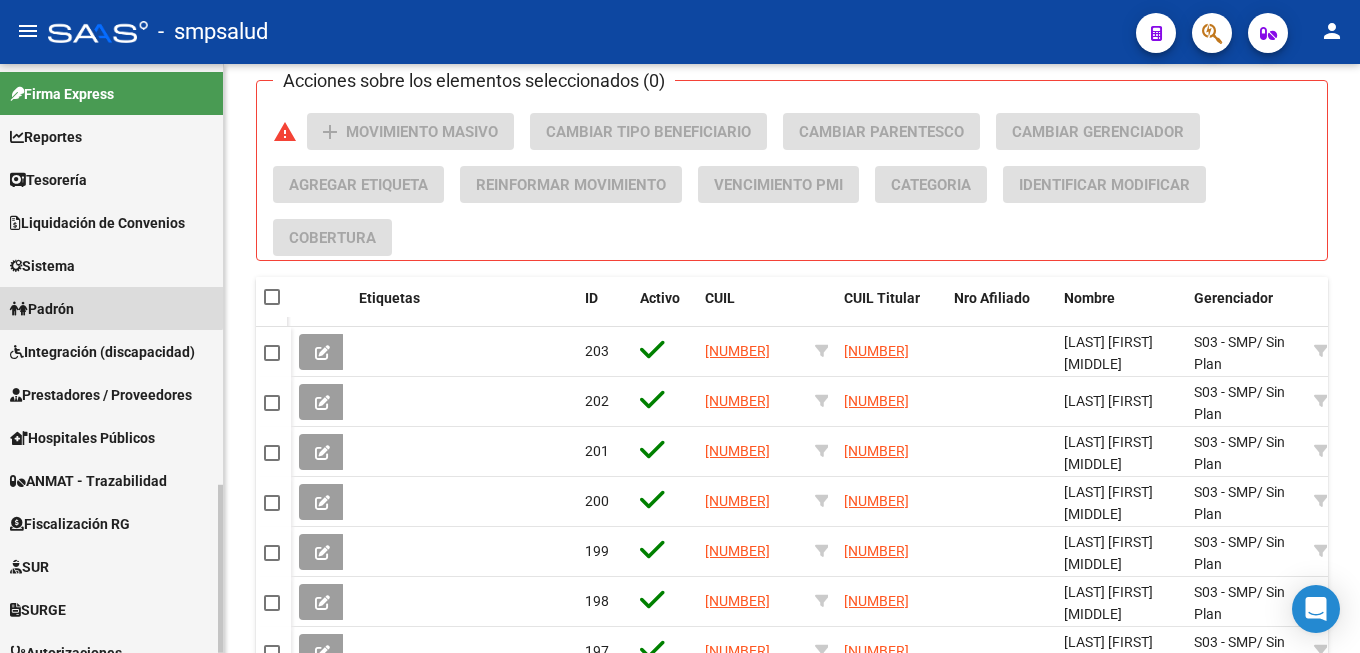 click on "Padrón" at bounding box center [42, 309] 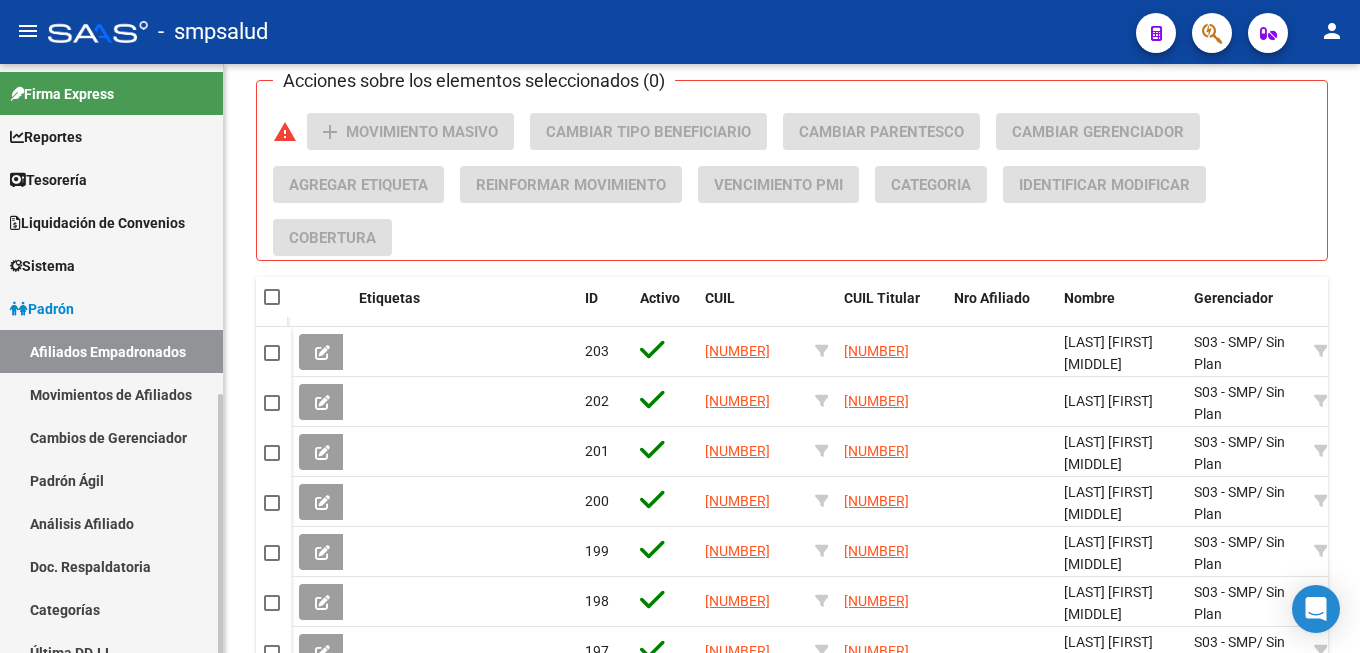 click on "Afiliados Empadronados" at bounding box center [111, 351] 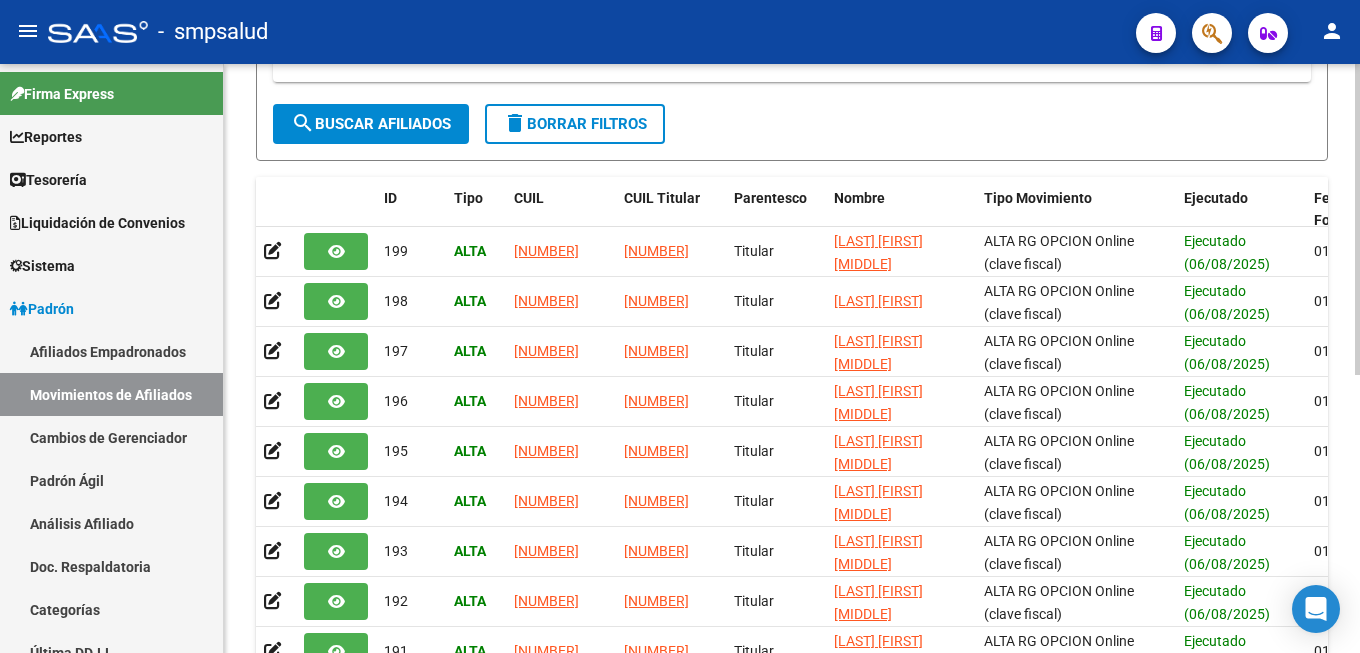 scroll, scrollTop: 527, scrollLeft: 0, axis: vertical 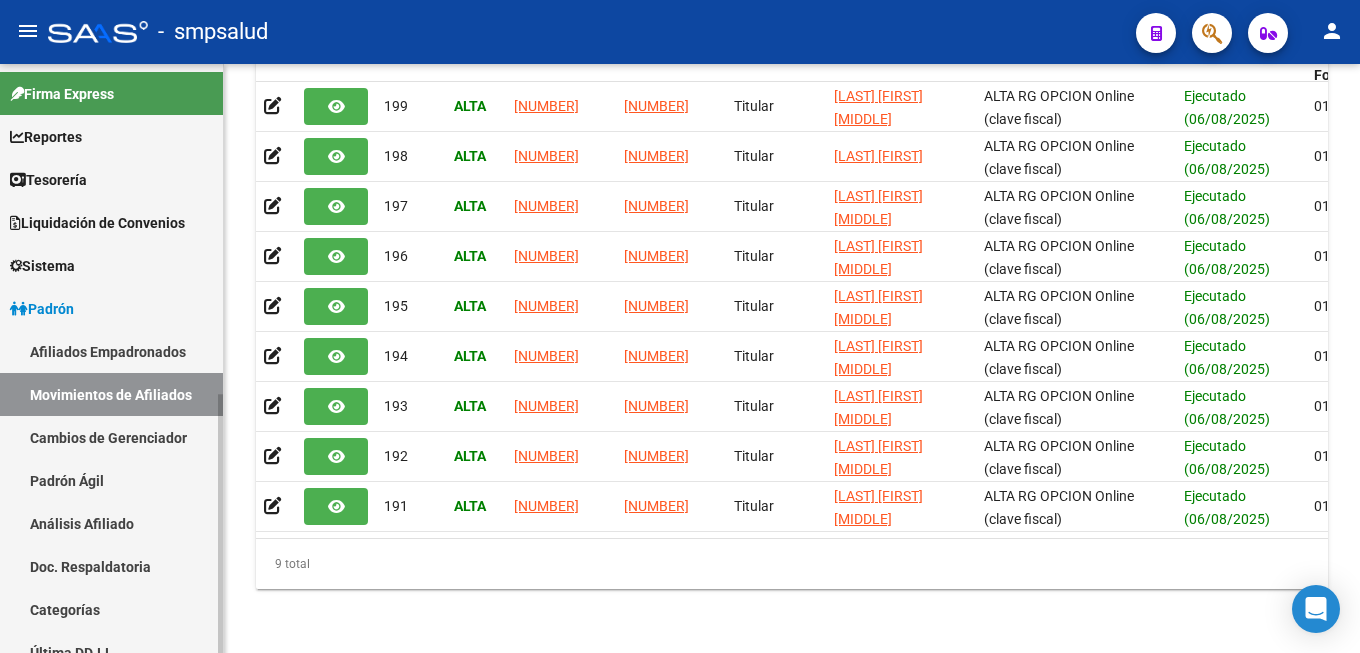 click on "Cambios de Gerenciador" at bounding box center (111, 437) 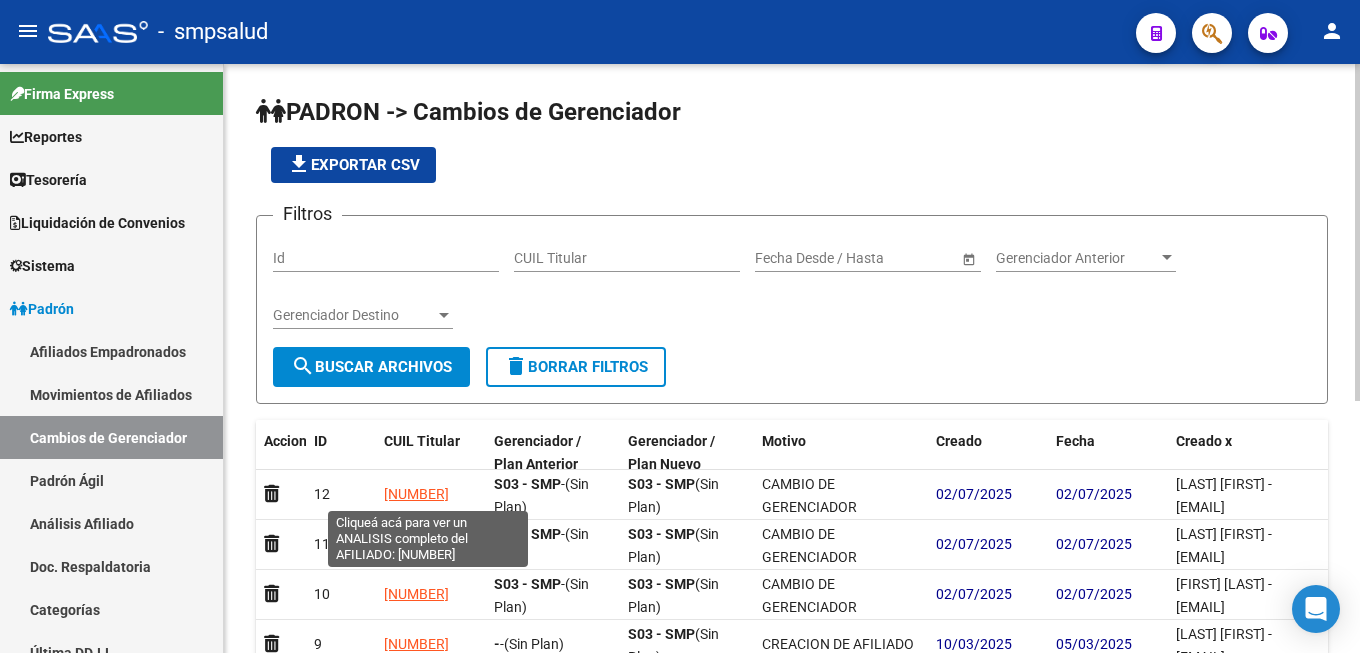 scroll, scrollTop: 439, scrollLeft: 0, axis: vertical 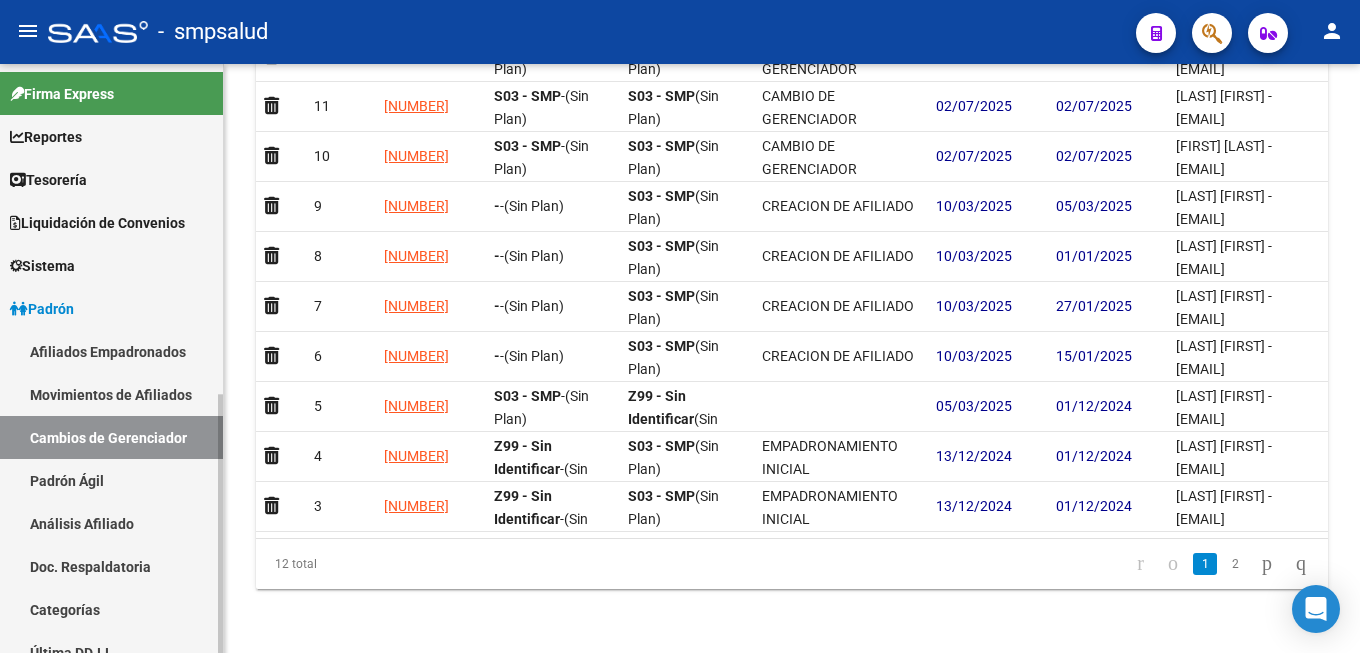 click on "Padrón Ágil" at bounding box center [111, 480] 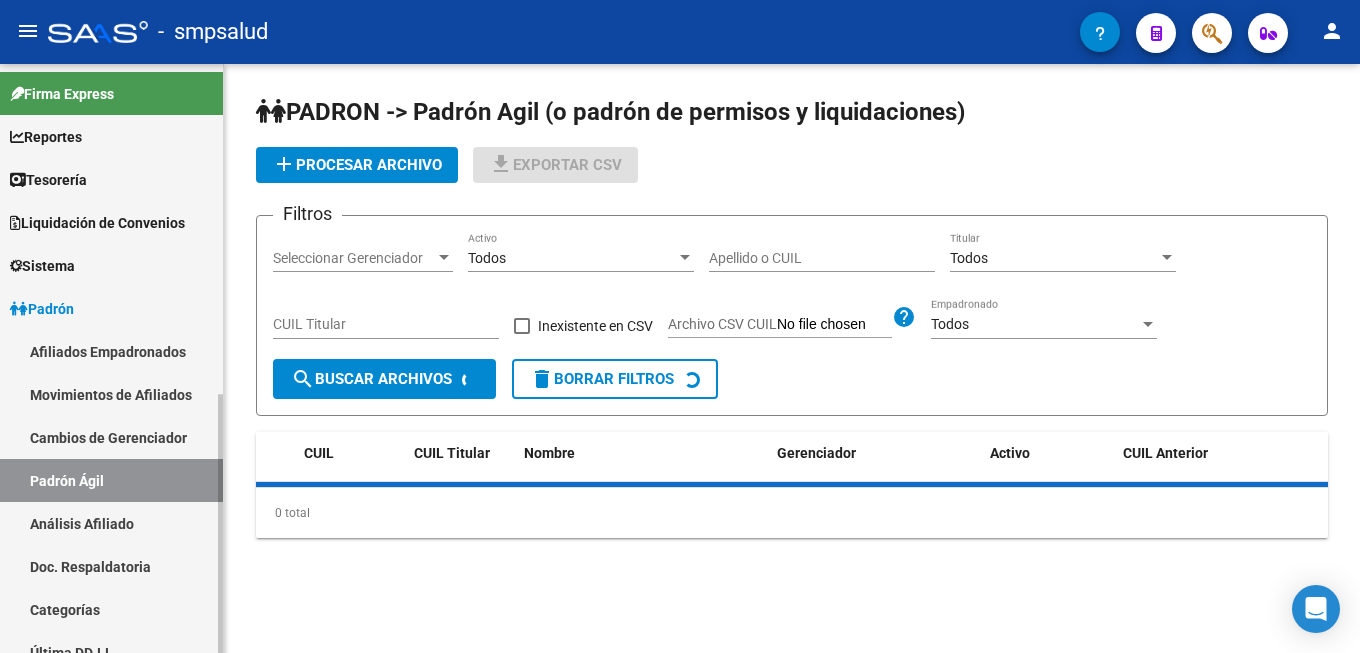 scroll, scrollTop: 0, scrollLeft: 0, axis: both 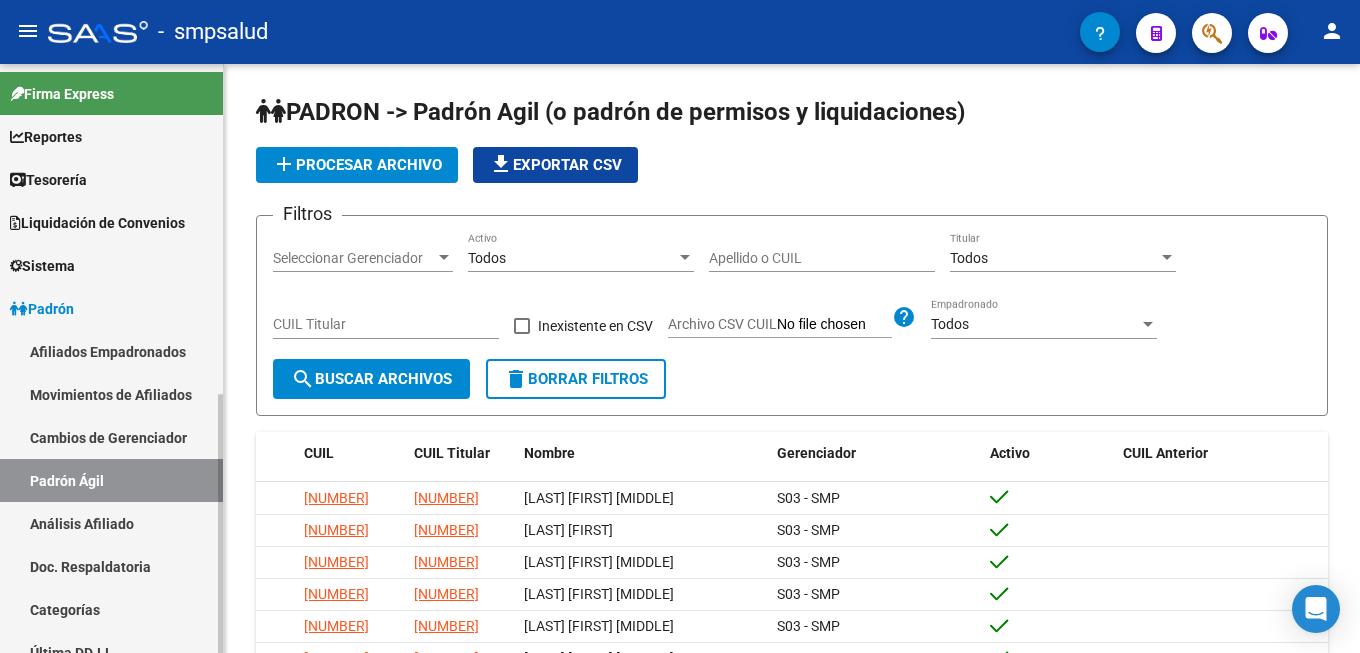 click on "Firma Express     Reportes Tablero de Control Ingresos Percibidos Análisis de todos los conceptos (histórico) Análisis de todos los conceptos detalle (mensual) Apertura de Transferencias Reales (histórico) Análisis Ingresos RG por CUIT (mensual) Imputación de Códigos Ingresos Devengados Análisis Histórico Detalles Transferencias RG sin DDJJ Detalles por CUIL RG Detalles - MT/PD MT morosos Egresos Devengados Comprobantes Recibidos Facturación Apócrifa Auditorías x Área Auditorías x Usuario Ítems de Auditorías x Usuario SUR Expedientes Internos Movimiento de Expte. SSS Padrón Traspasos x O.S. Traspasos x Gerenciador Traspasos x Provincia Nuevos Aportantes Métricas - Padrón SSS Métricas - Crecimiento Población Tesorería Cheques Emitidos Transferencias Bancarias Realizadas    Tesorería Extractos Procesados (csv) Extractos Originales (pdf) Otros Ingresos Cheques Emitidos Pendientes de Depósito Cheques Depositados Histórico Auditorías Confirmadas    Liquidación de Convenios Bancos" at bounding box center [114, 734] 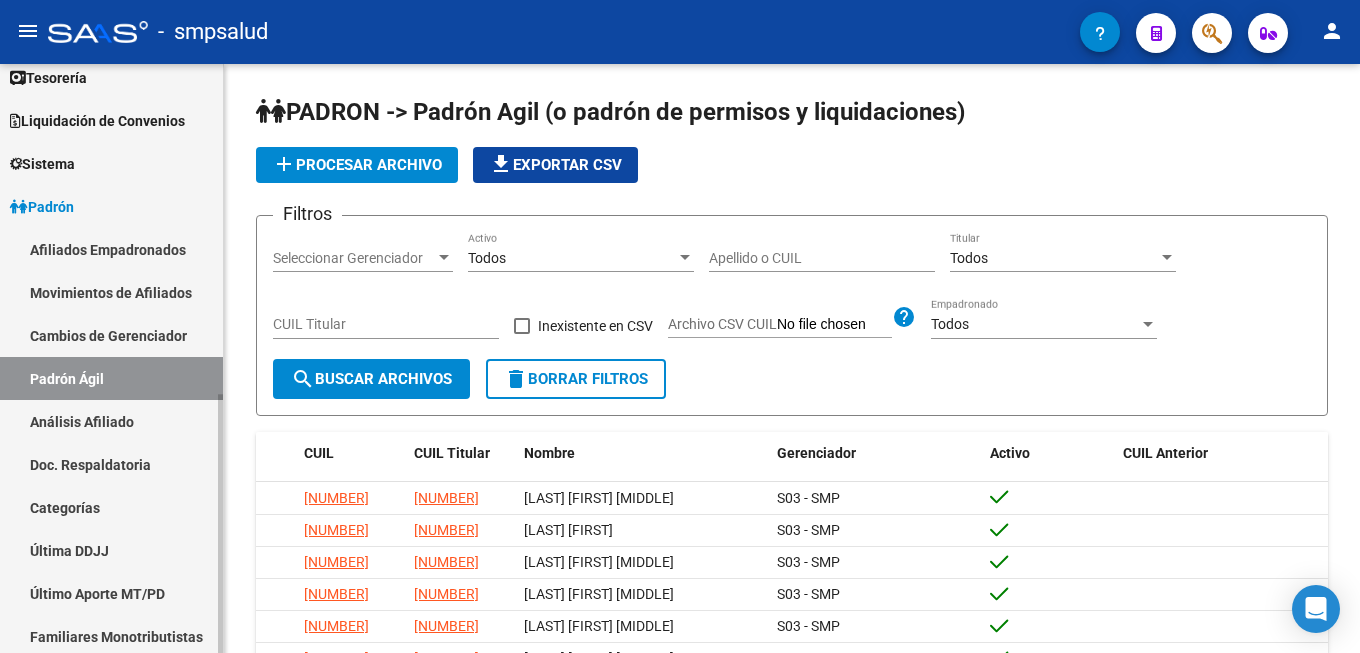 scroll, scrollTop: 0, scrollLeft: 0, axis: both 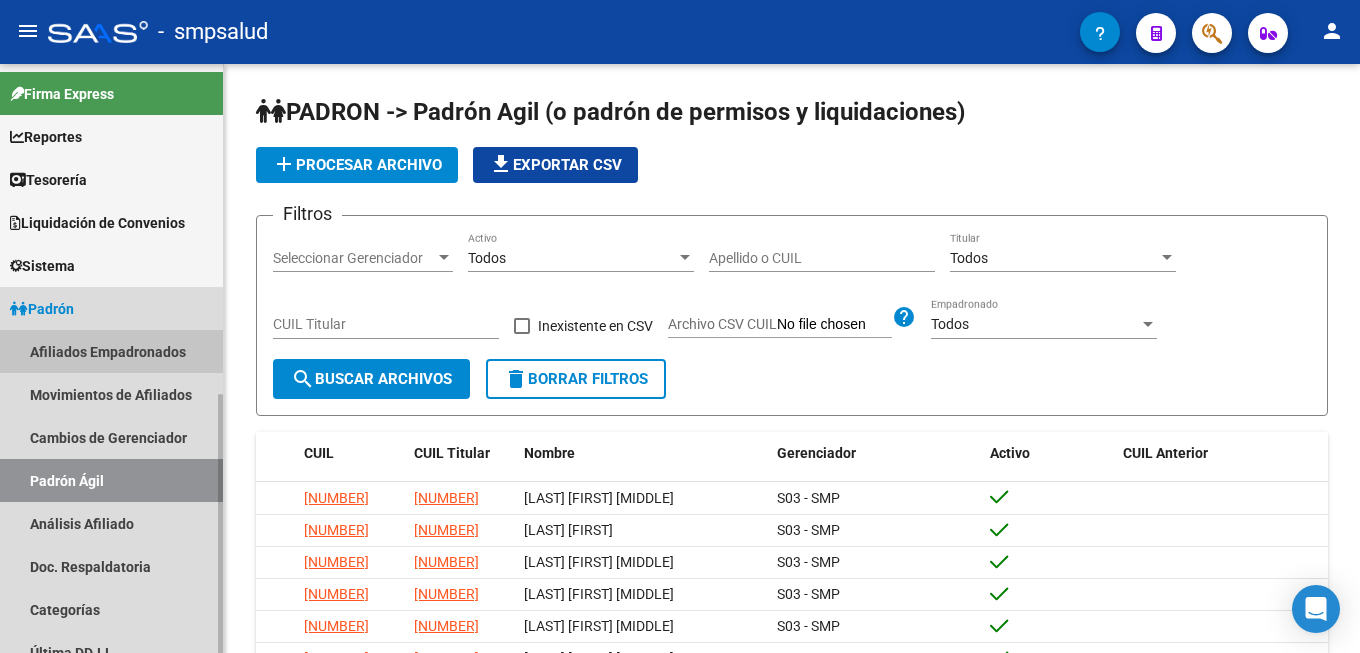 click on "Afiliados Empadronados" at bounding box center (111, 351) 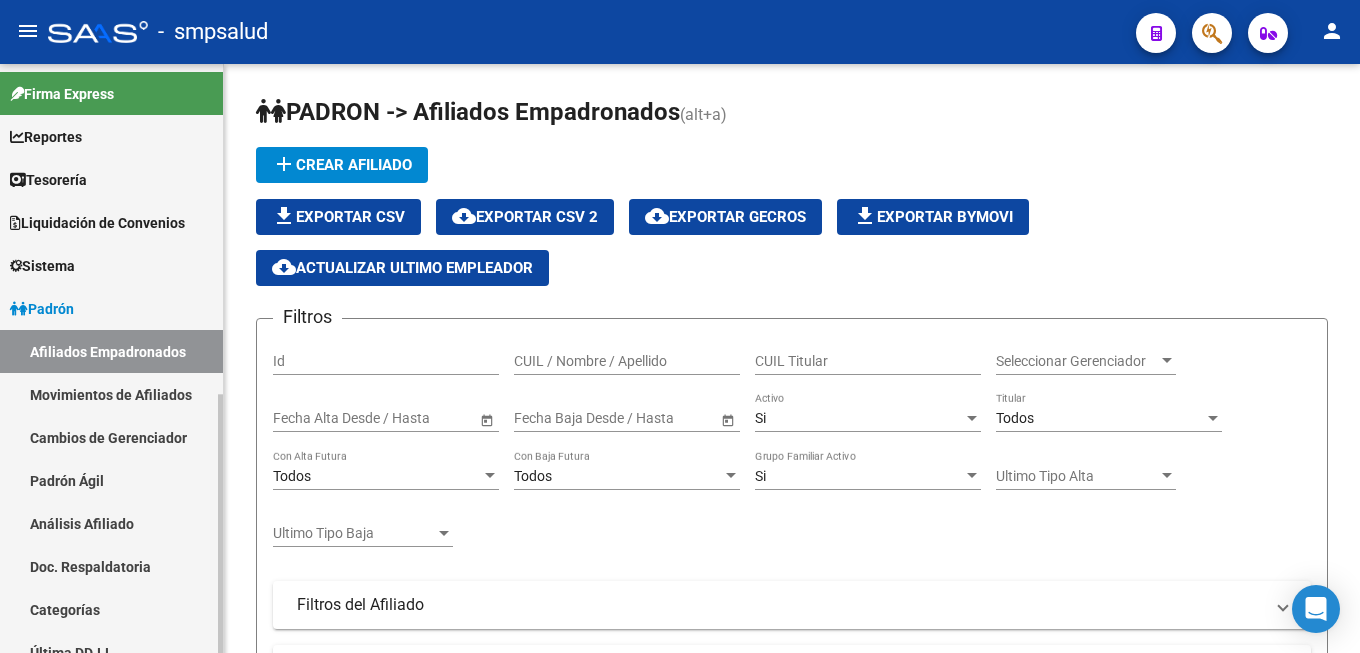 scroll, scrollTop: 612, scrollLeft: 0, axis: vertical 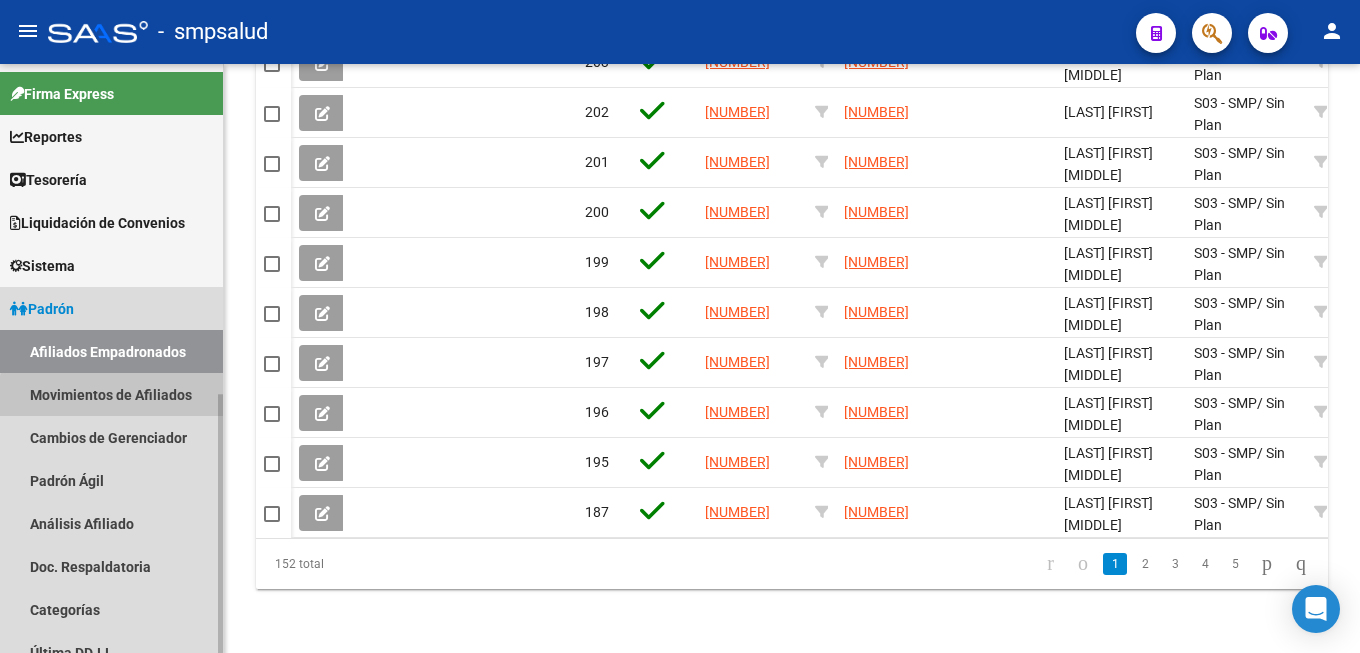 click on "Movimientos de Afiliados" at bounding box center (111, 394) 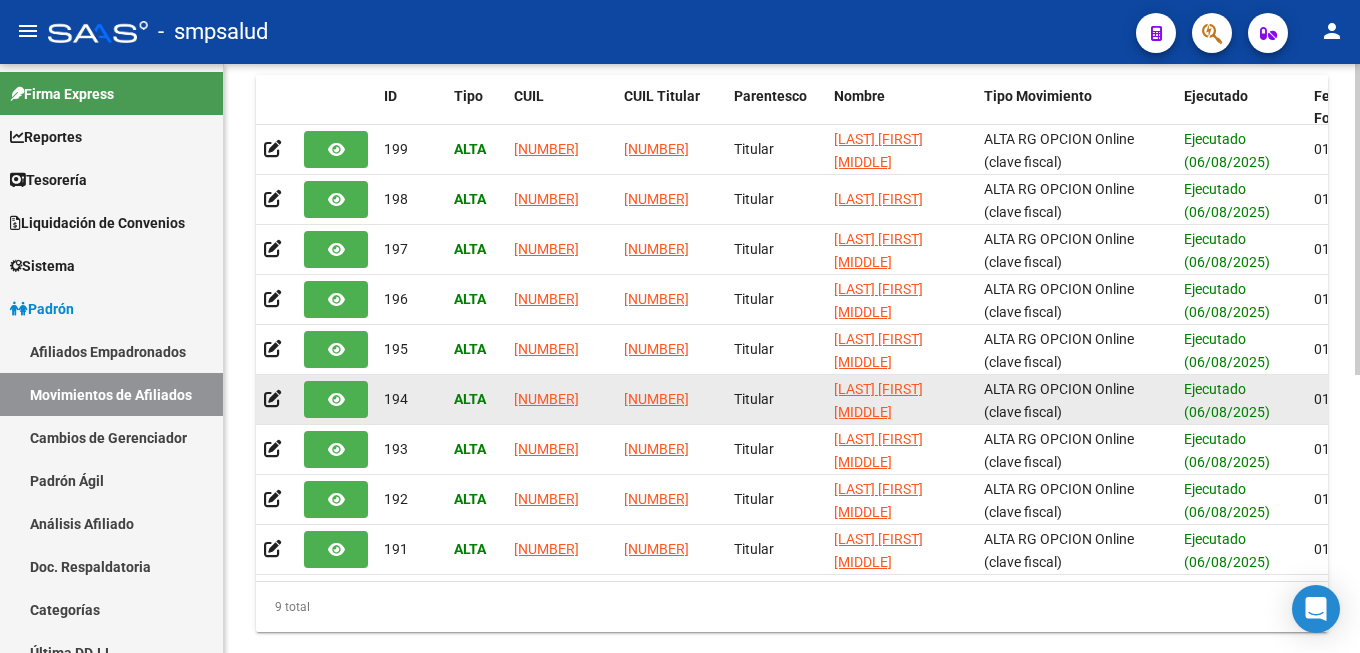 scroll, scrollTop: 527, scrollLeft: 0, axis: vertical 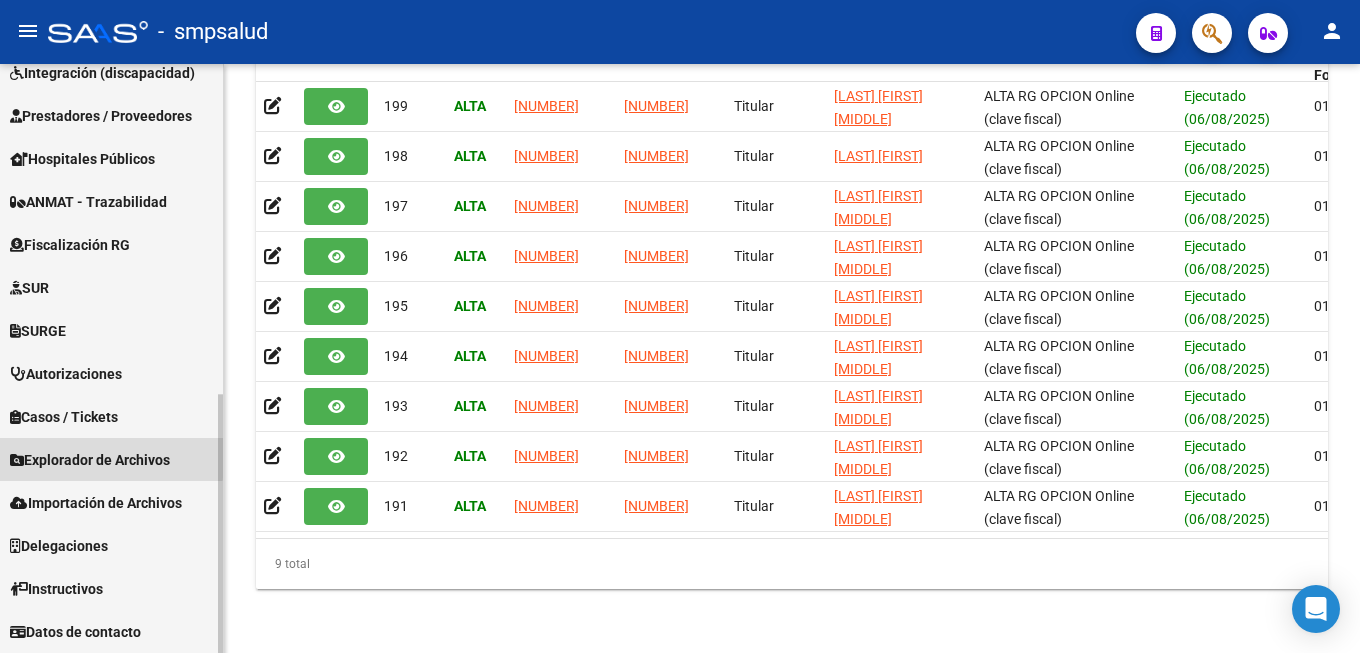 drag, startPoint x: 57, startPoint y: 447, endPoint x: 82, endPoint y: 447, distance: 25 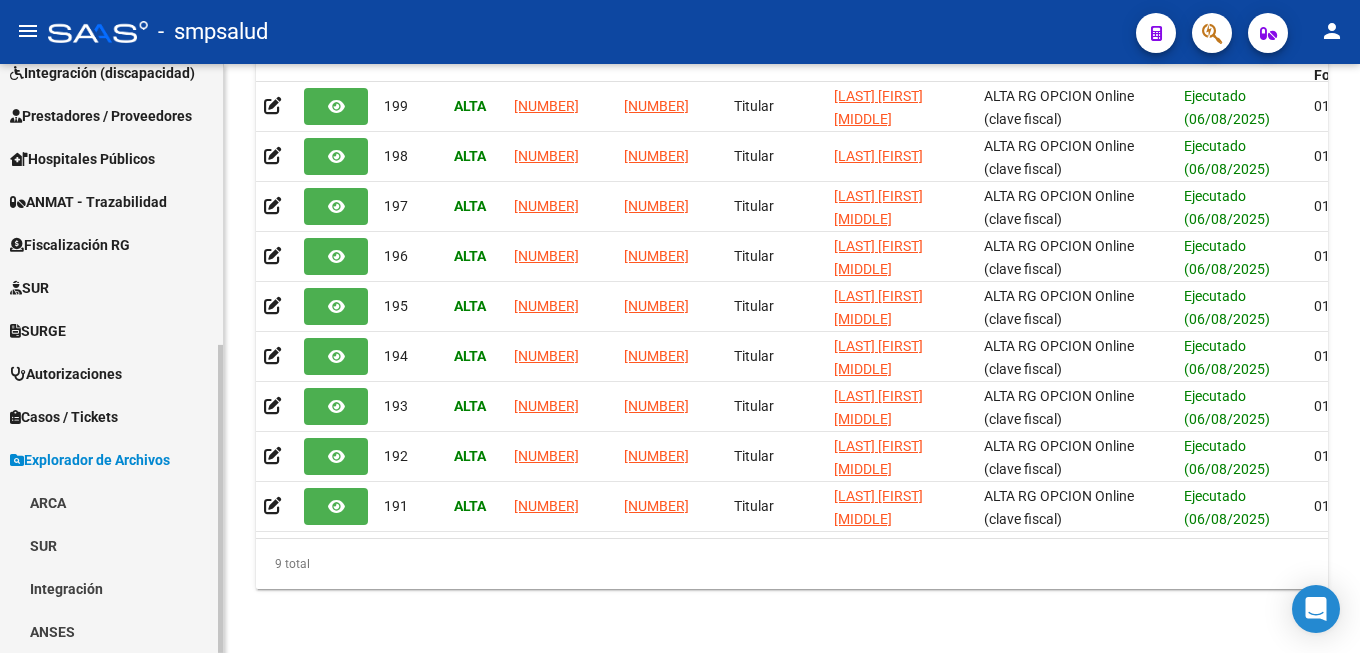 scroll, scrollTop: 537, scrollLeft: 0, axis: vertical 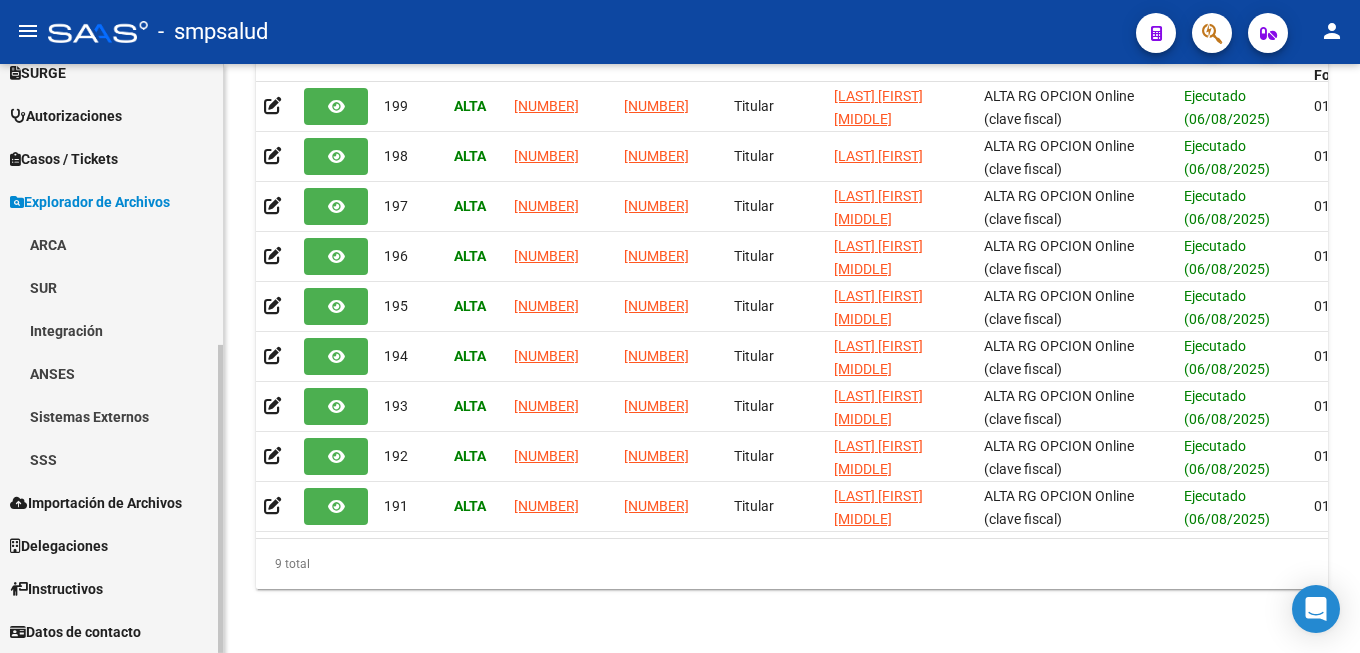 click on "Importación de Archivos" at bounding box center (96, 503) 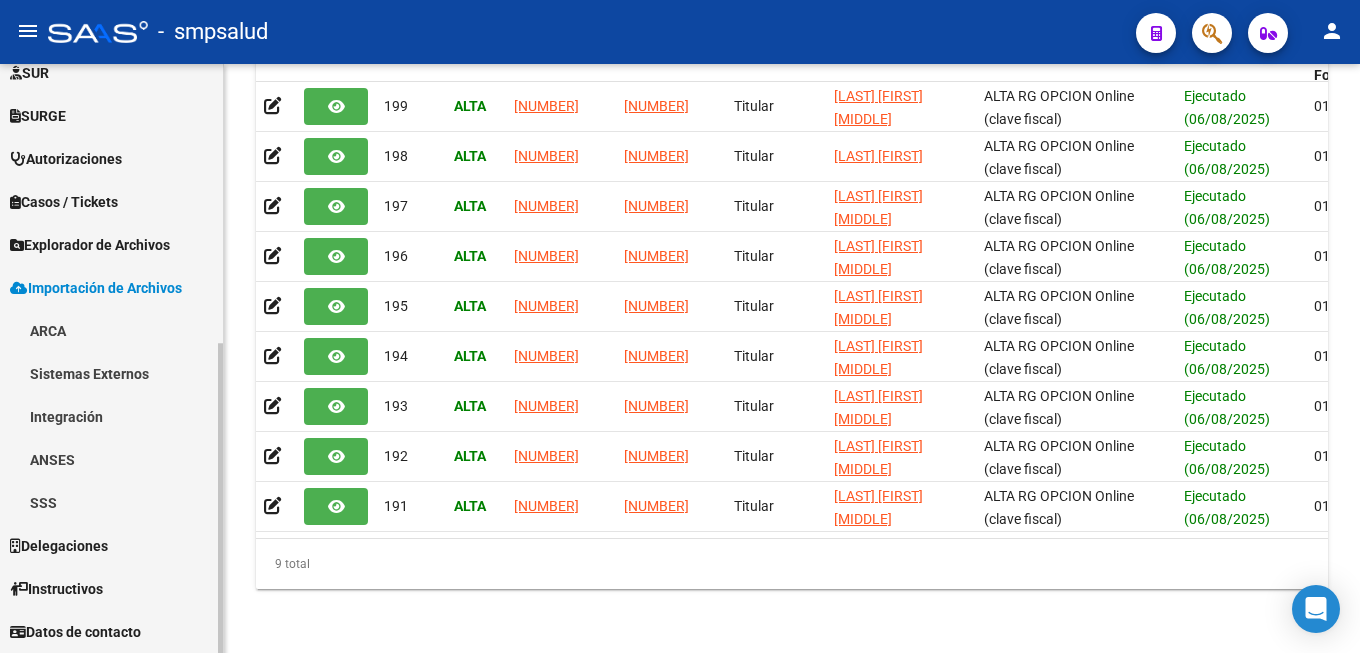 scroll, scrollTop: 494, scrollLeft: 0, axis: vertical 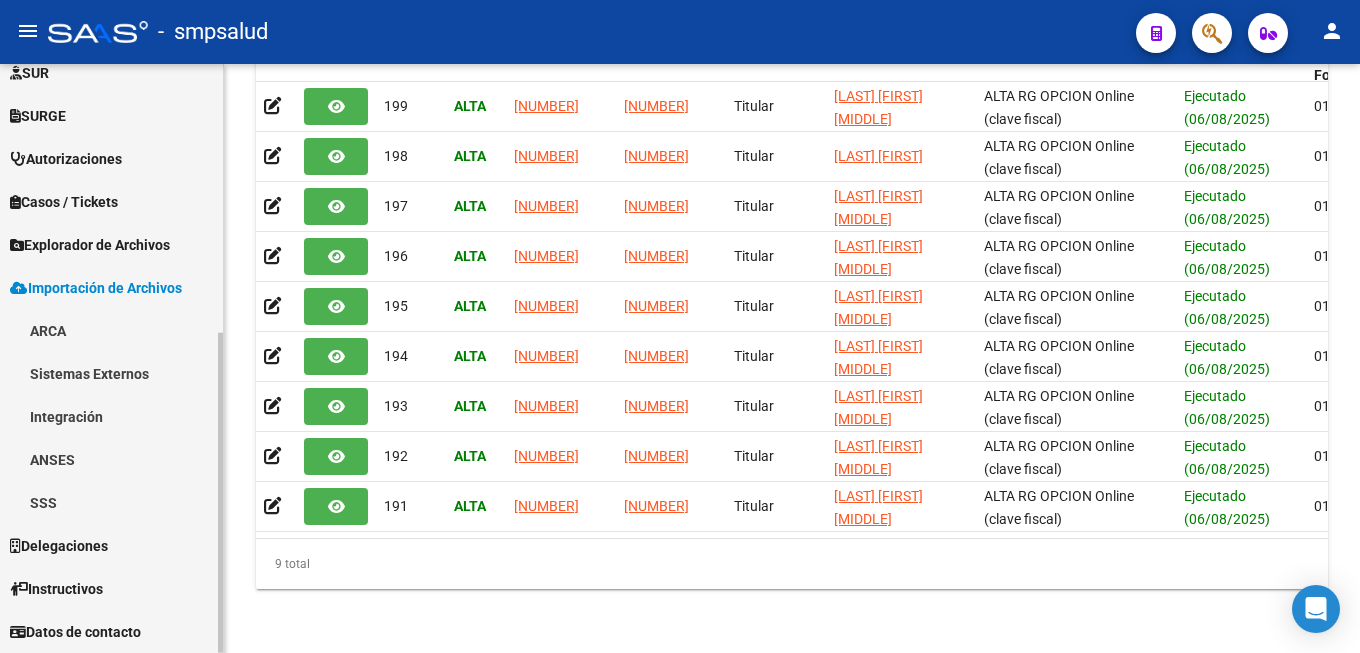 click on "Sistemas Externos" at bounding box center (111, 373) 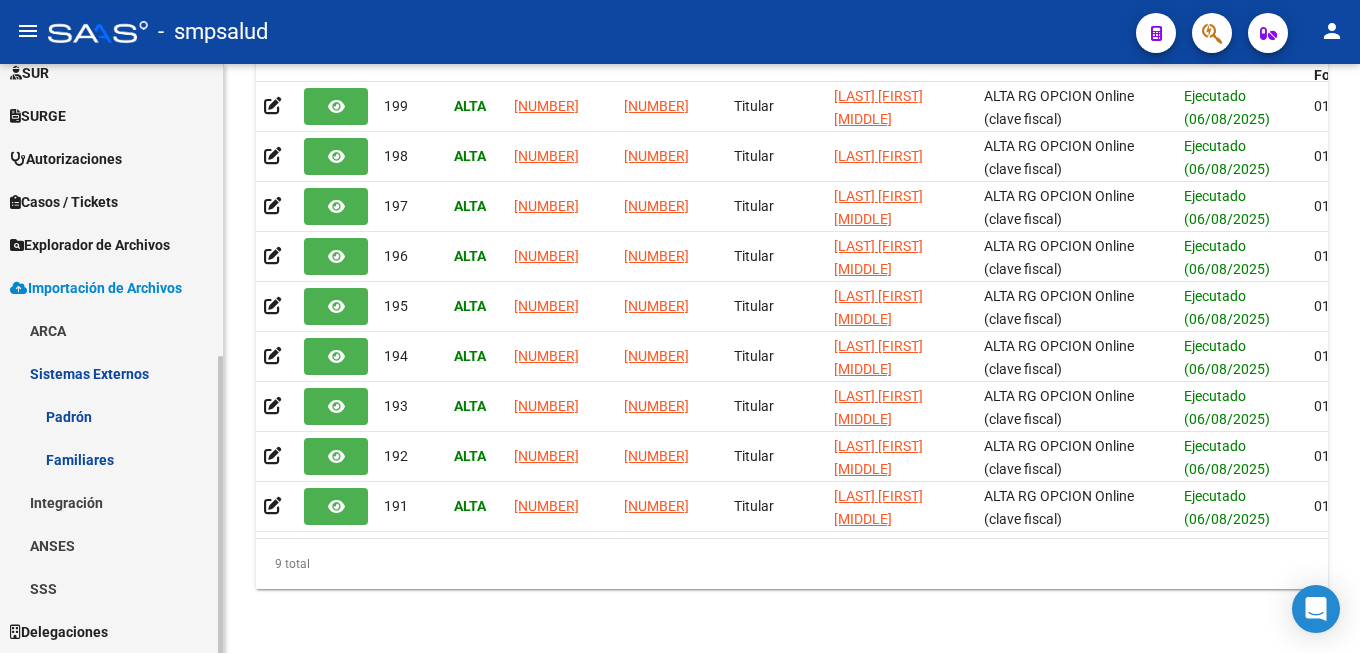 click on "Familiares" at bounding box center (111, 459) 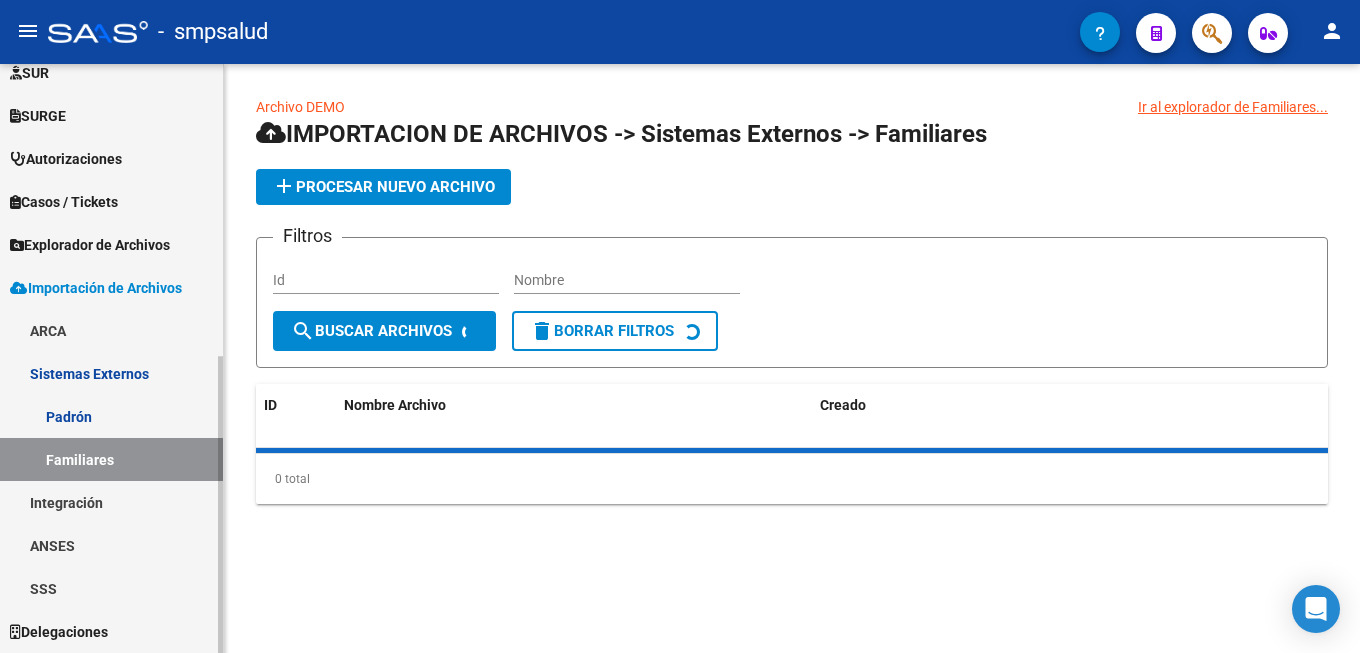 scroll, scrollTop: 0, scrollLeft: 0, axis: both 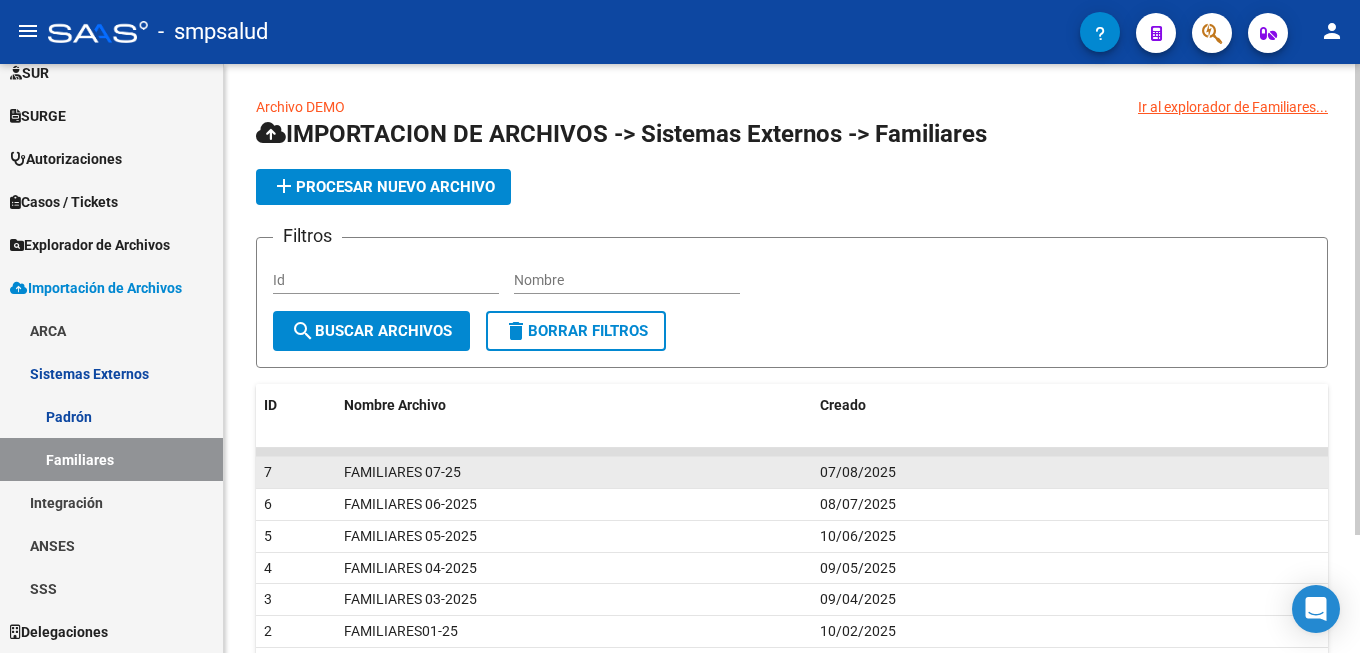 click on "FAMILIARES 07-25" 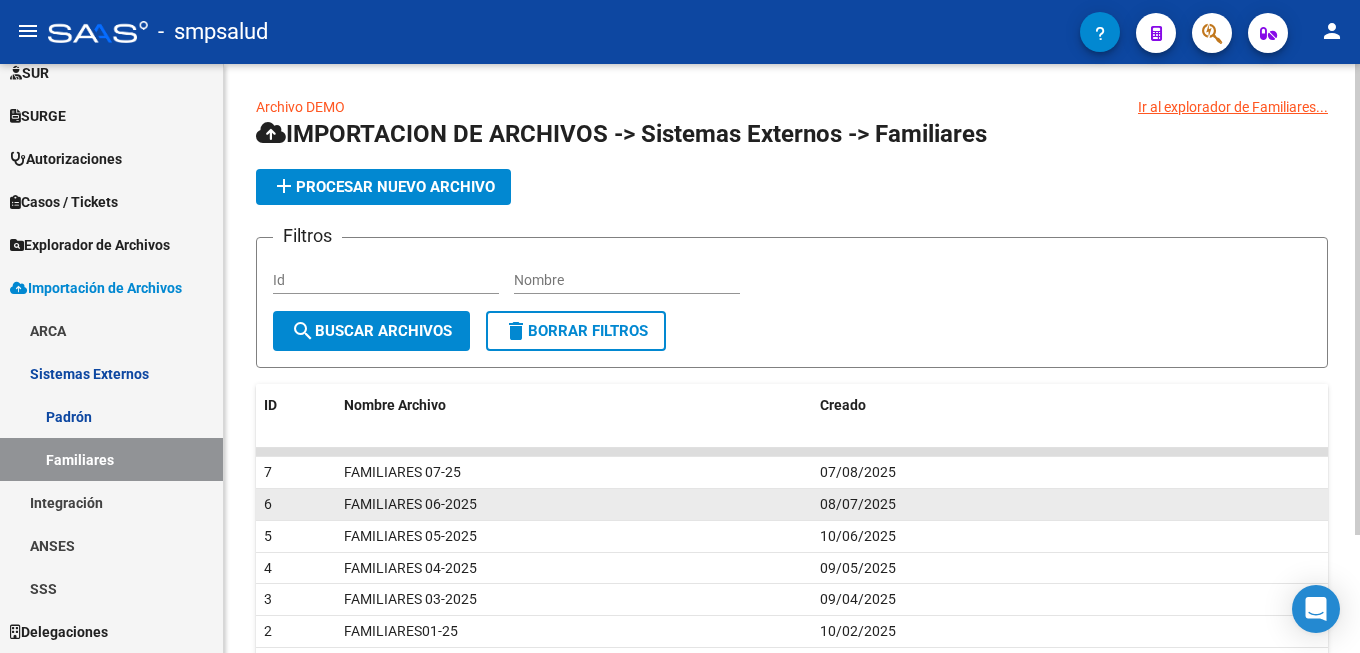 click on "FAMILIARES 06-2025" 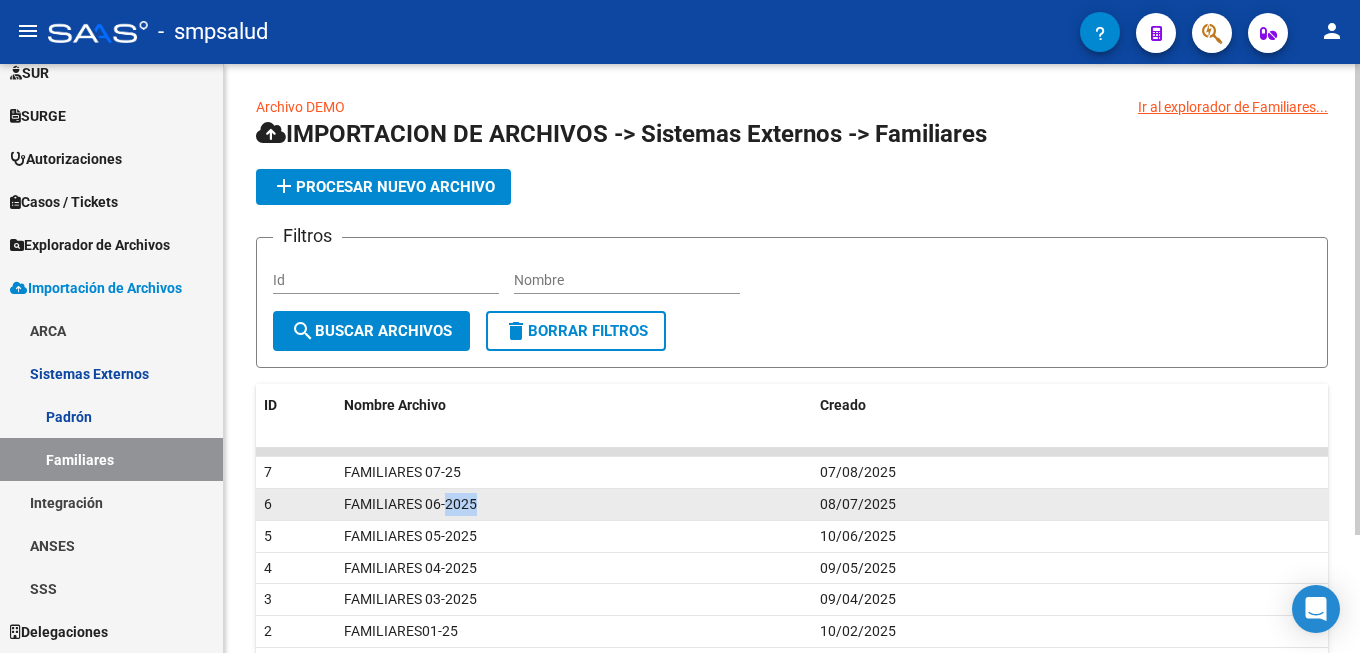 click on "FAMILIARES 06-2025" 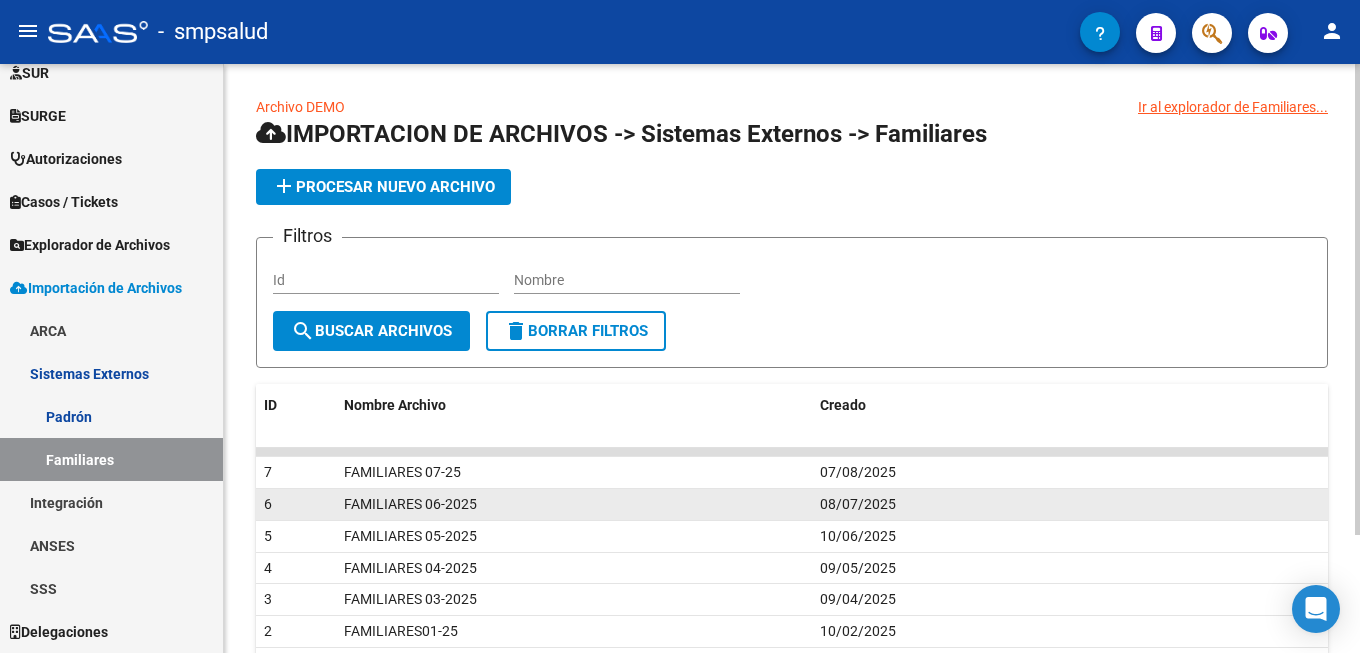 click on "FAMILIARES 06-2025" 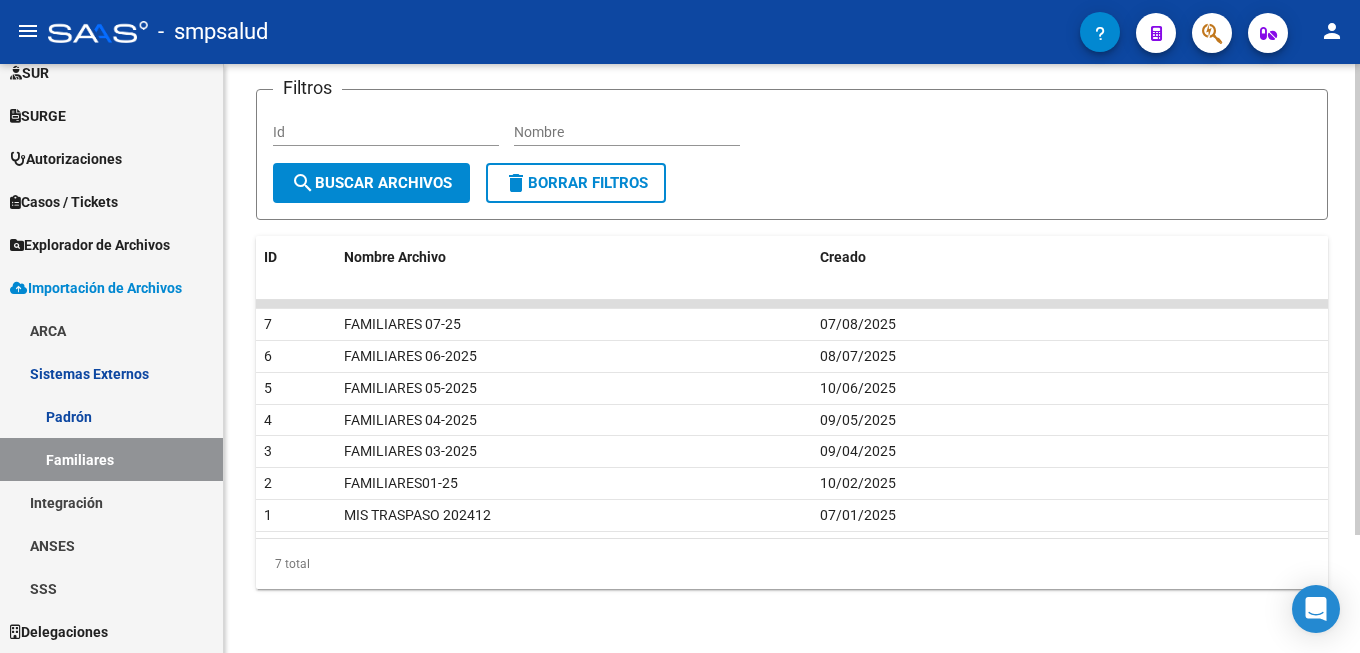 scroll, scrollTop: 0, scrollLeft: 0, axis: both 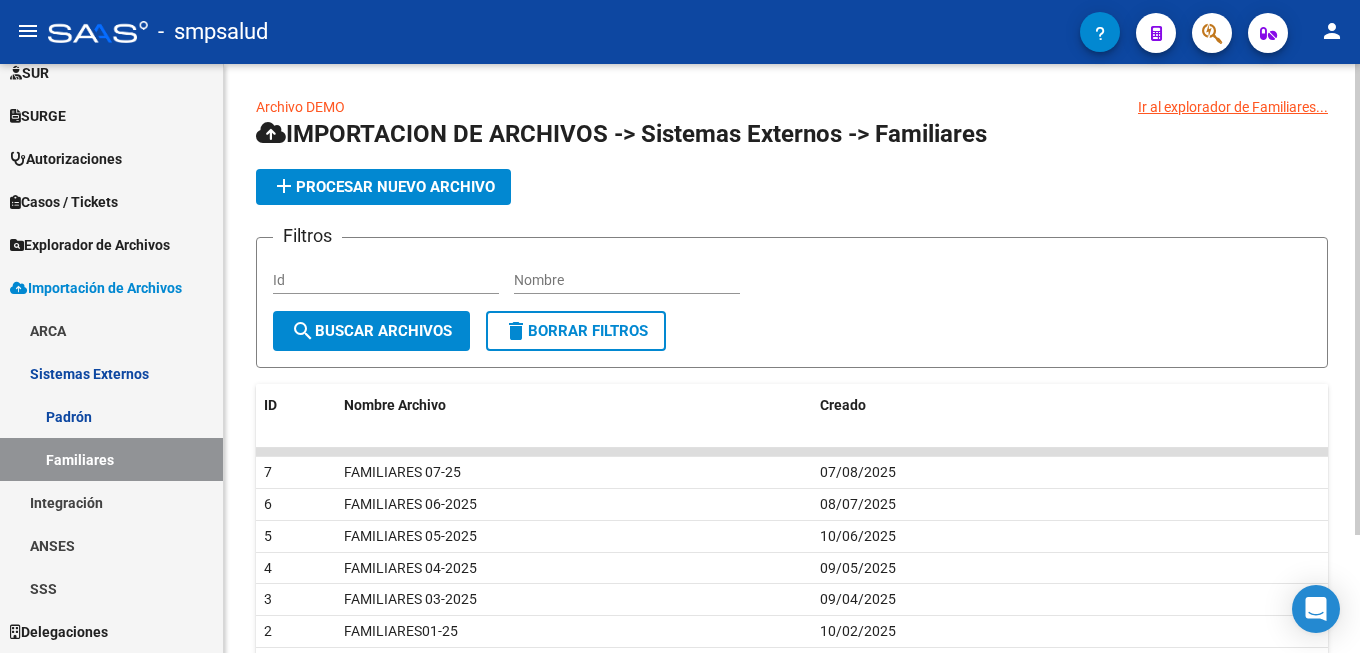 click on "Ir al explorador de Familiares..." 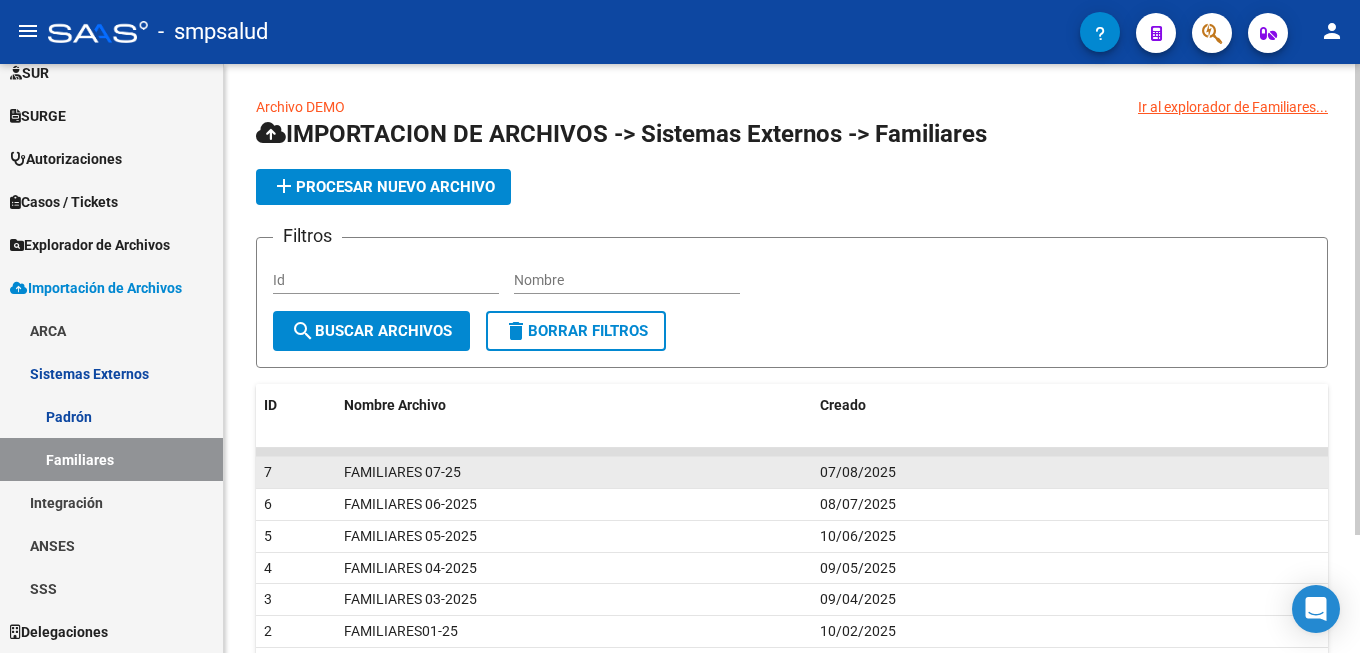 scroll, scrollTop: 148, scrollLeft: 0, axis: vertical 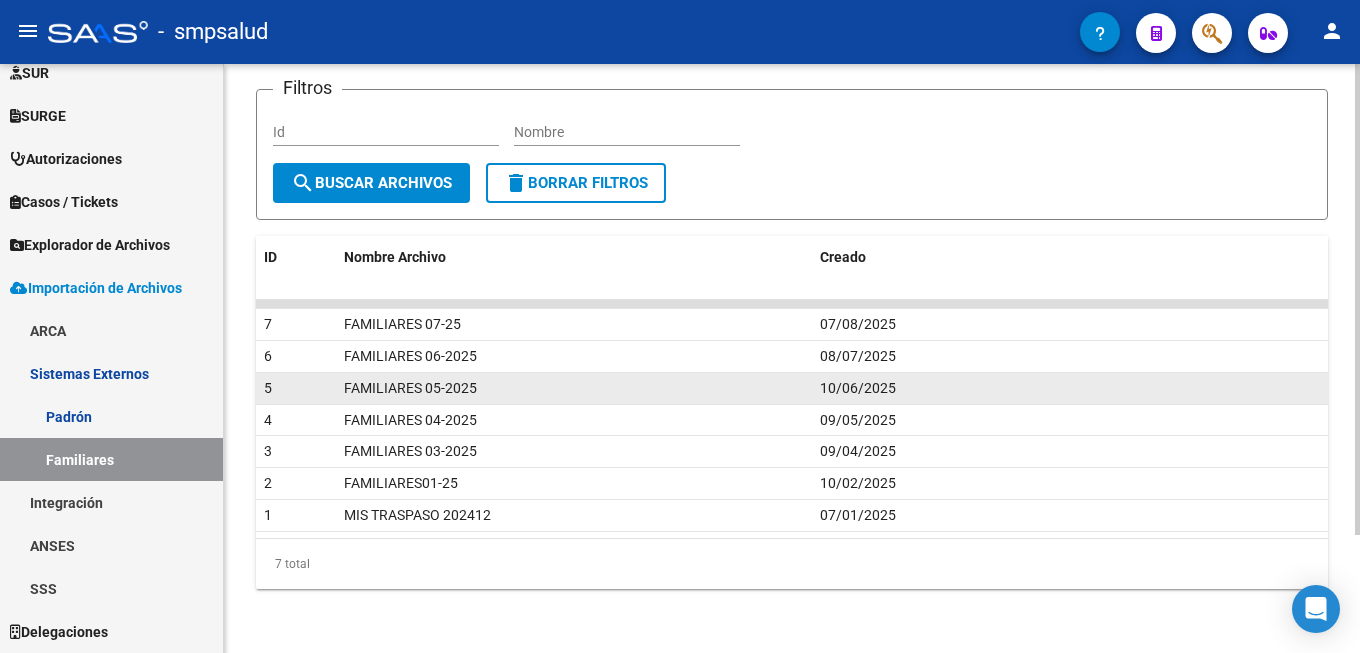 click on "FAMILIARES 05-2025" 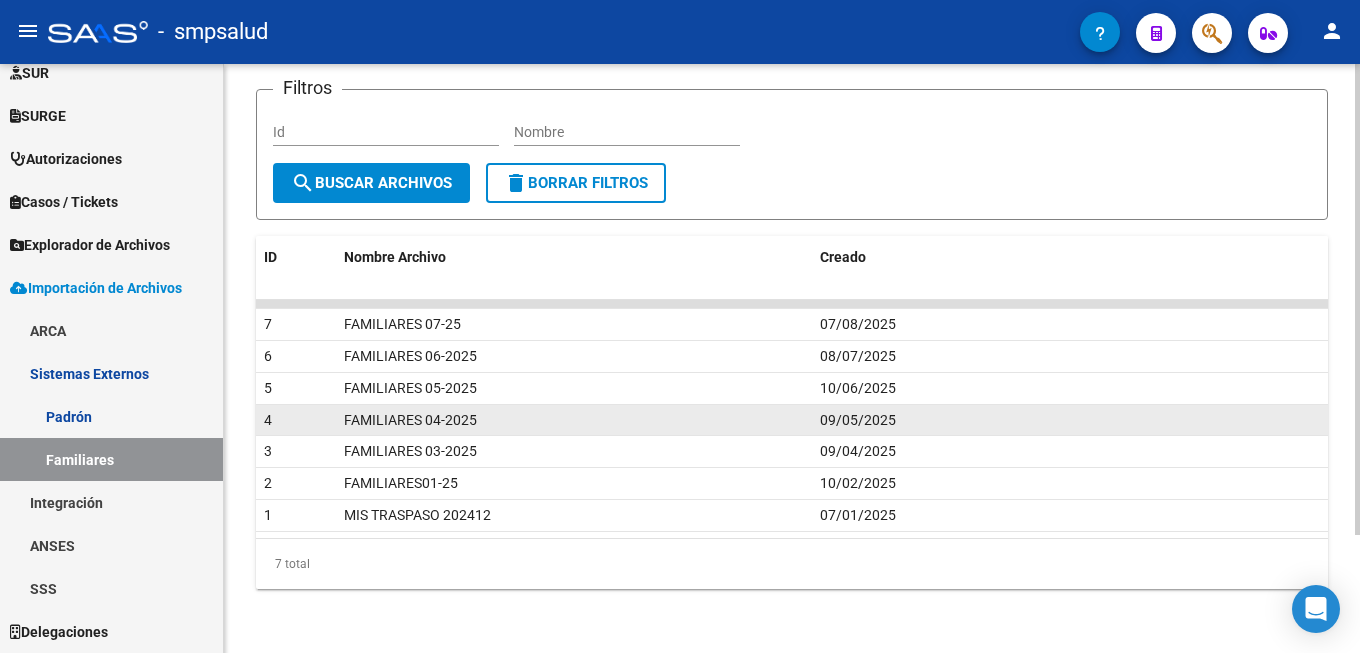 click on "FAMILIARES 04-2025" 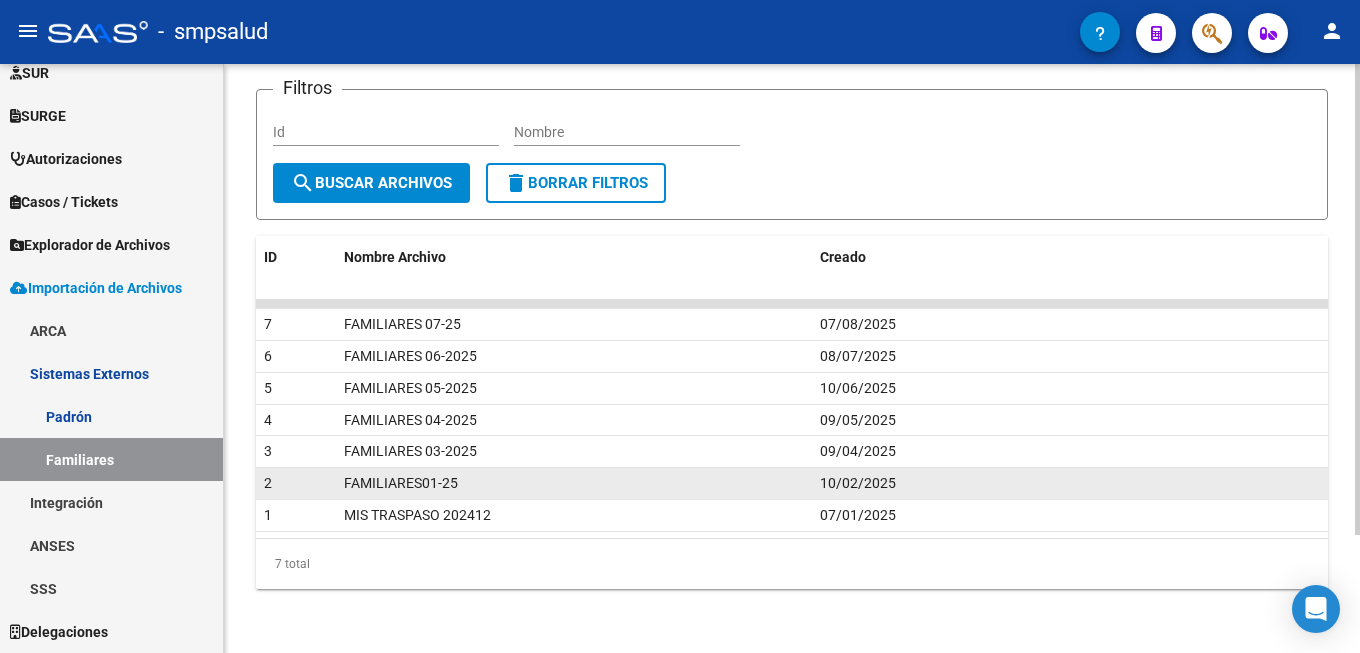 click on "FAMILIARES01-25" 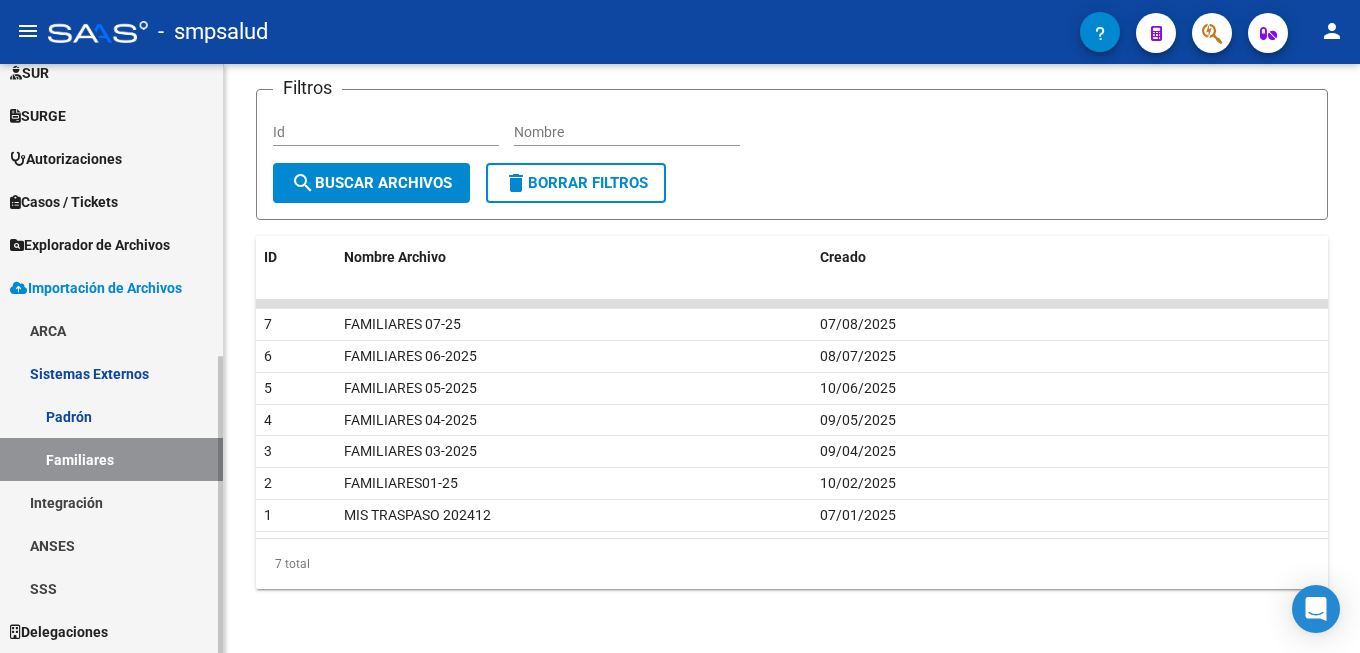 scroll, scrollTop: 580, scrollLeft: 0, axis: vertical 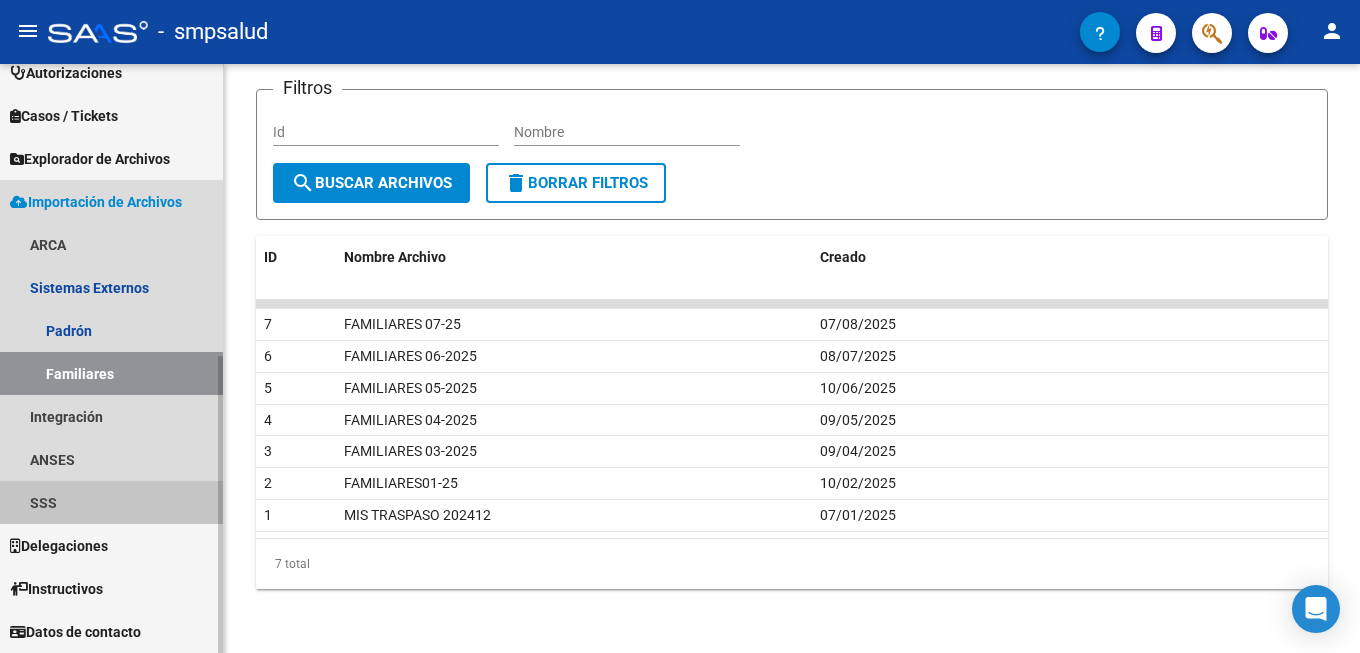 click on "SSS" at bounding box center [111, 502] 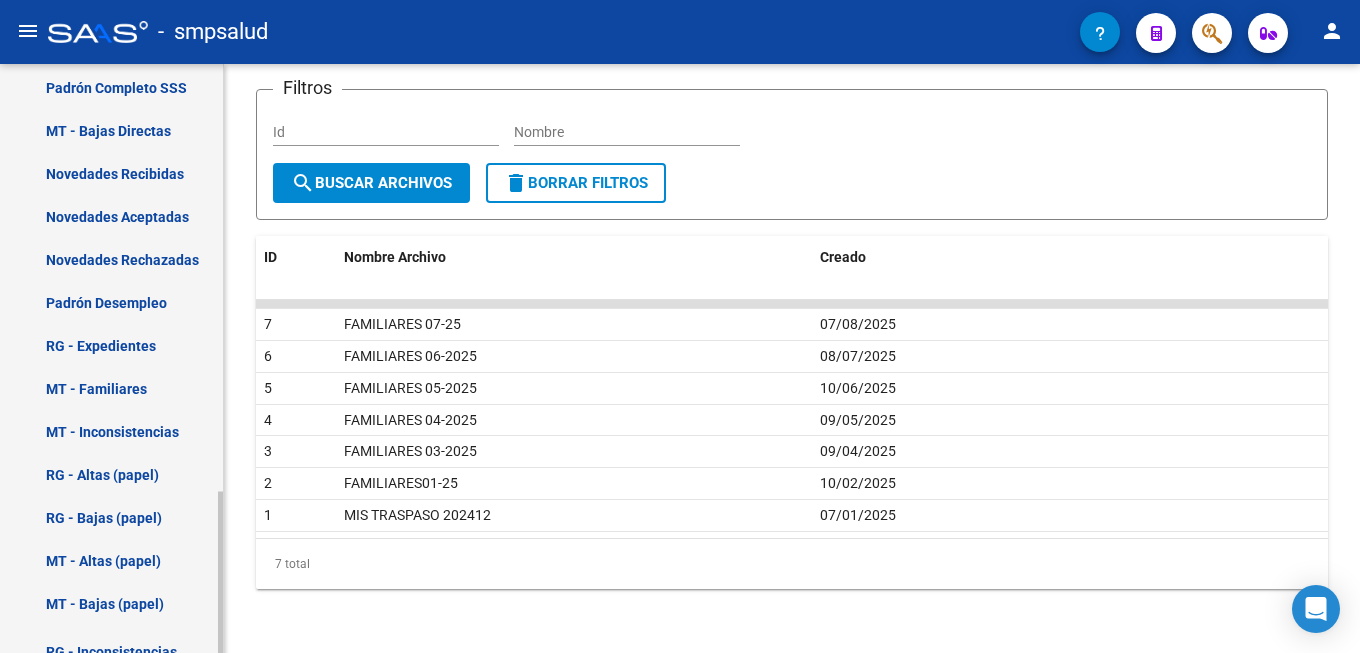 scroll, scrollTop: 947, scrollLeft: 0, axis: vertical 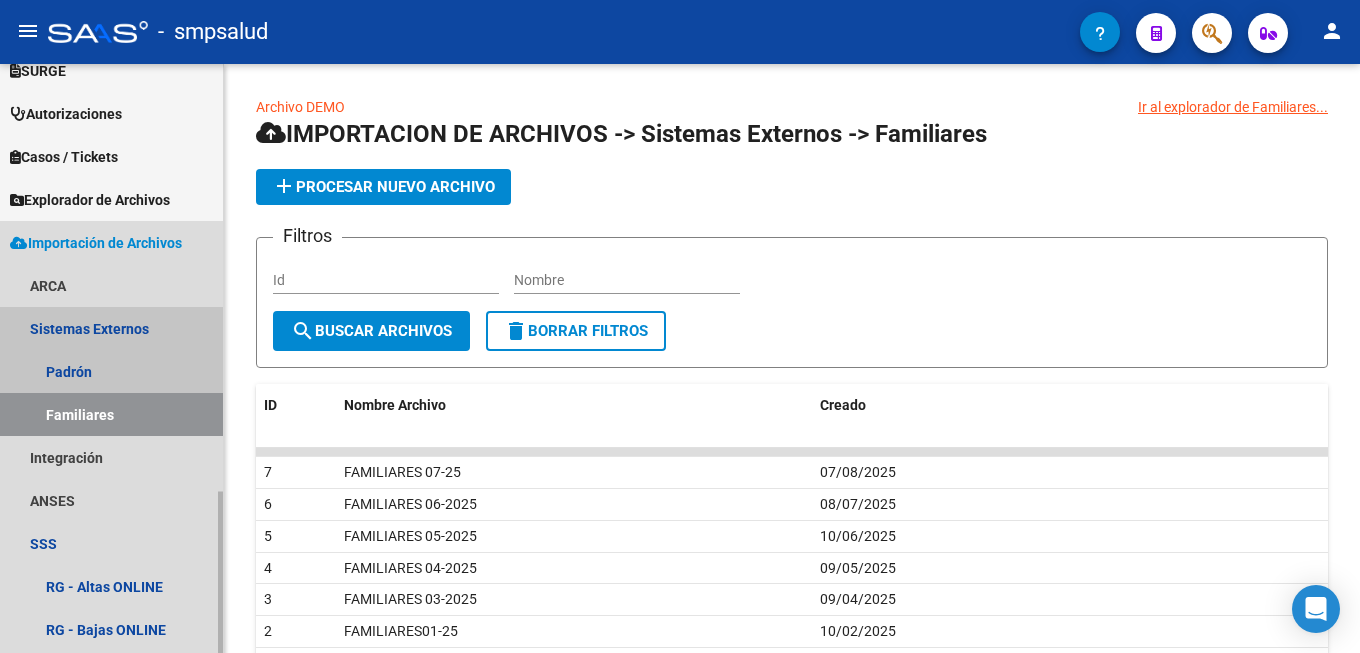 click on "Familiares" at bounding box center (111, 414) 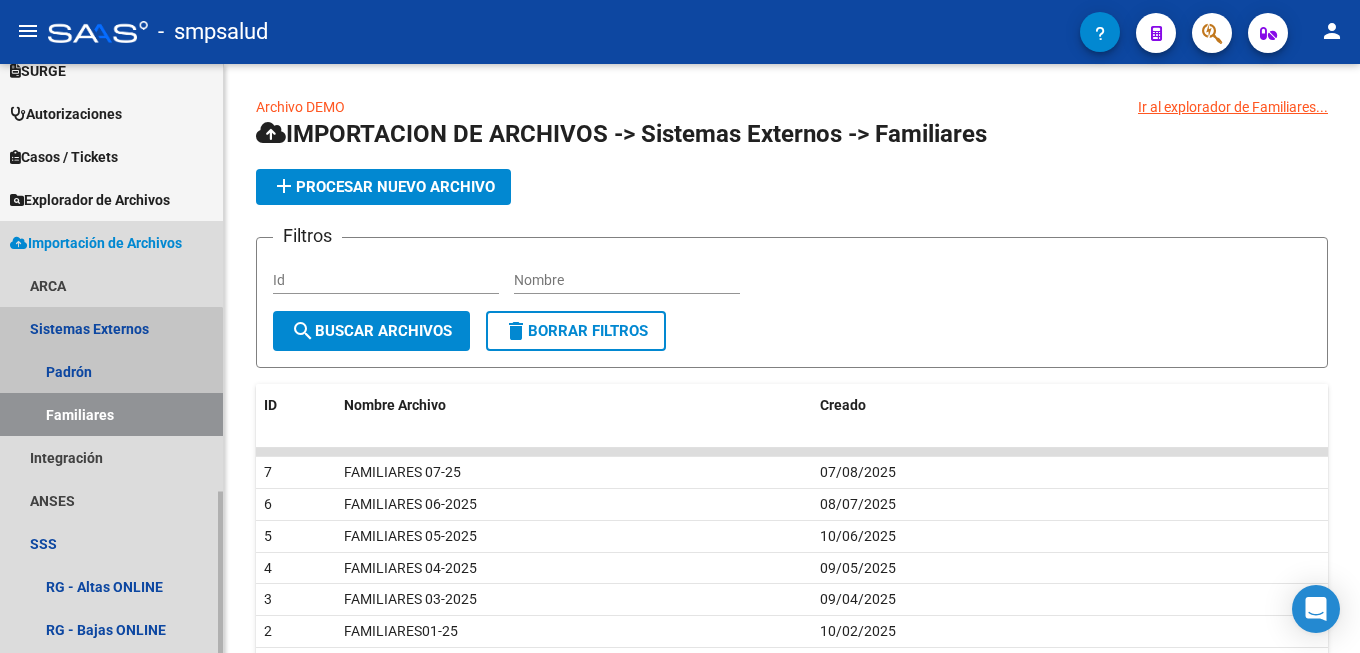 click on "Familiares" at bounding box center [111, 414] 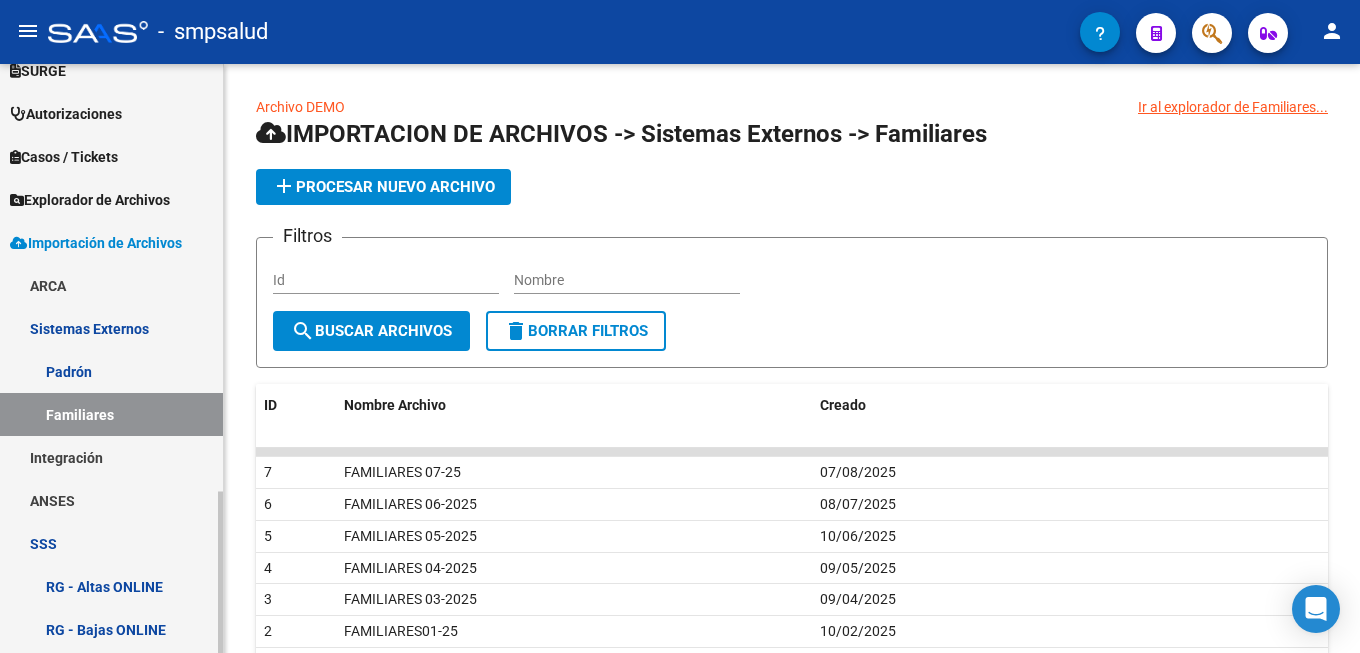 click on "Padrón" at bounding box center (111, 371) 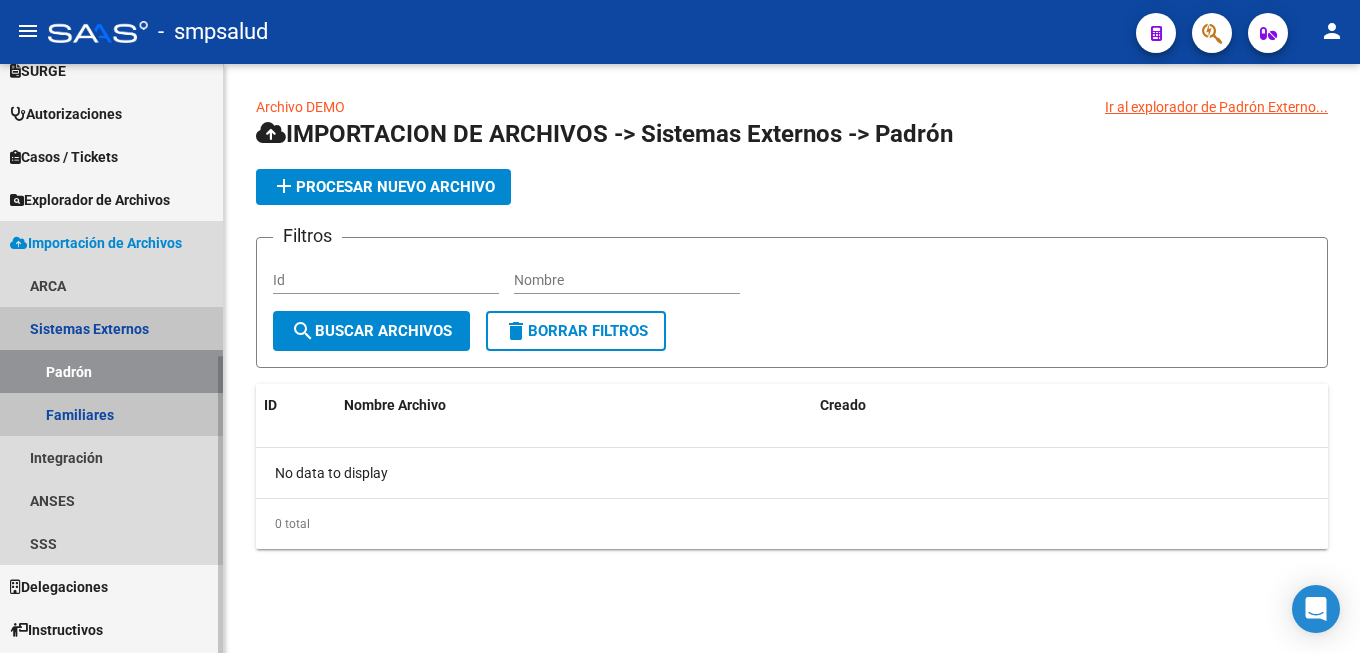 click on "Sistemas Externos" at bounding box center [111, 328] 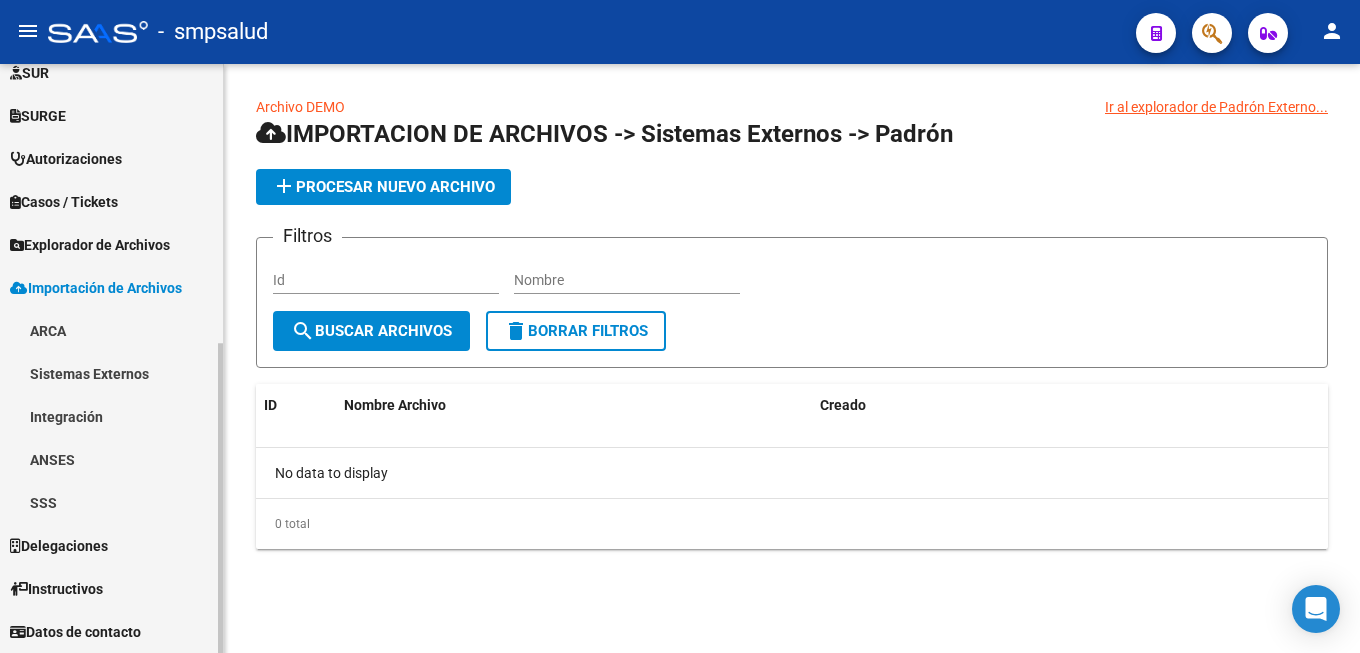 scroll, scrollTop: 494, scrollLeft: 0, axis: vertical 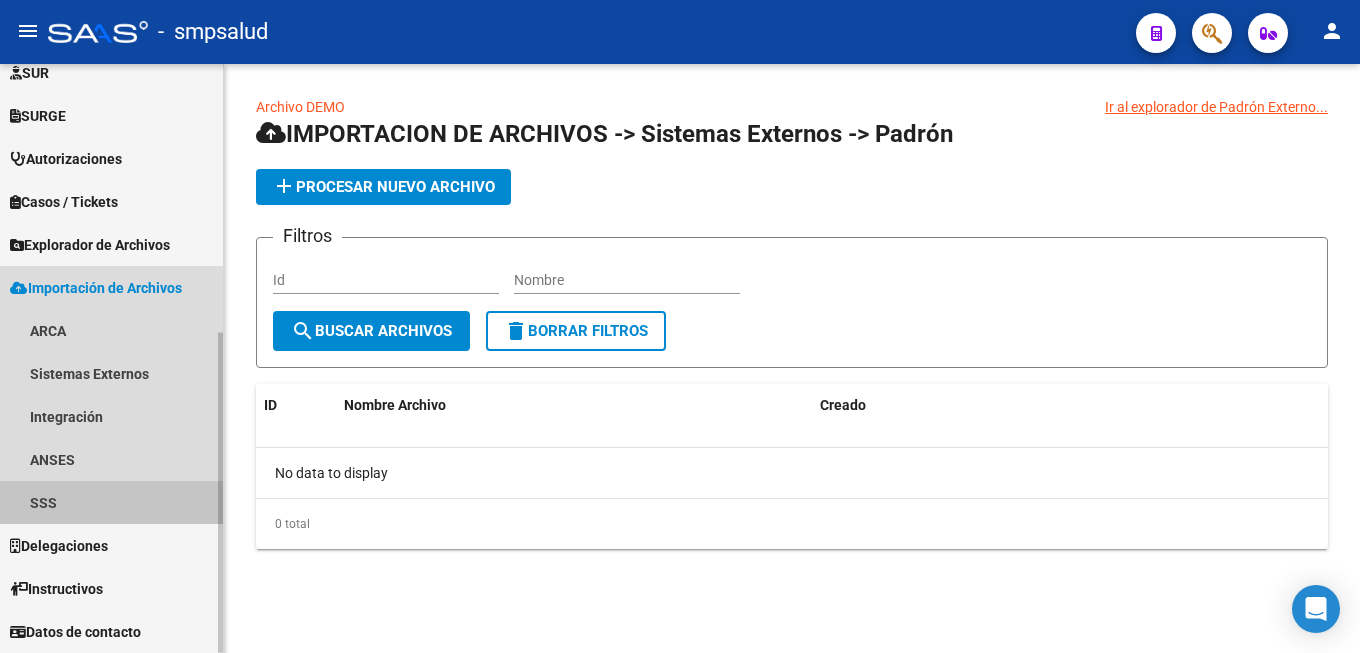 click on "SSS" at bounding box center (111, 502) 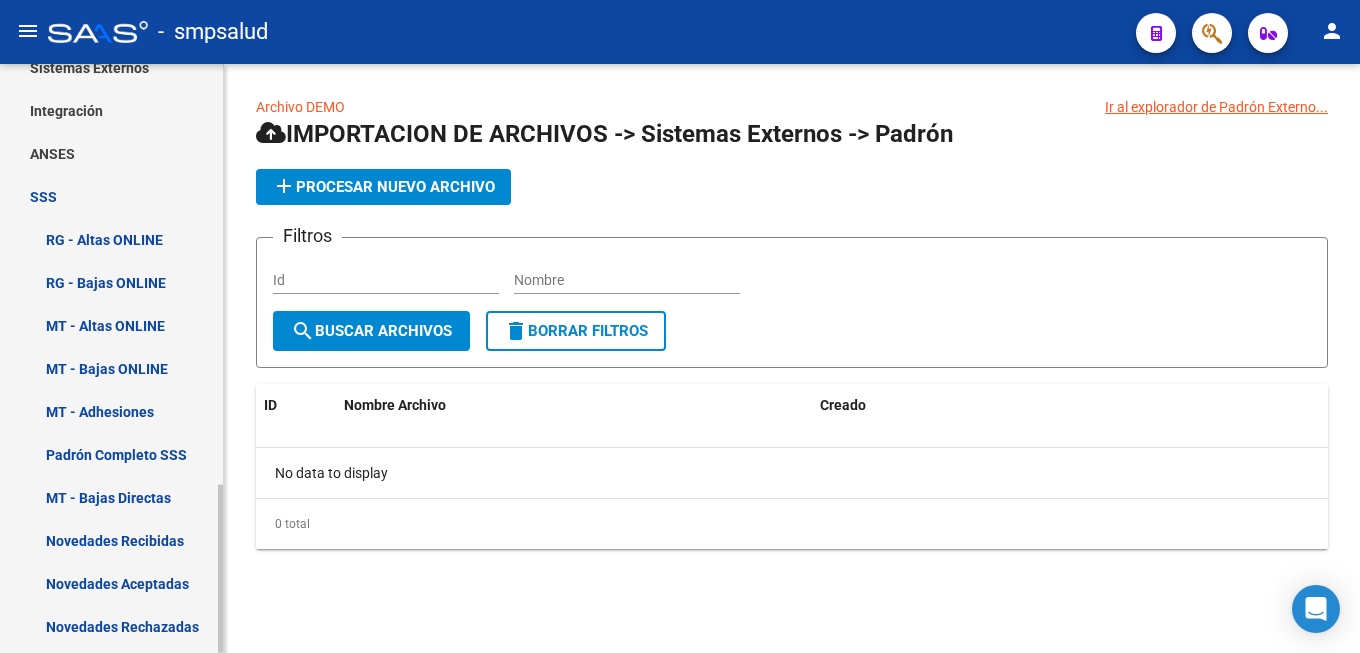 scroll, scrollTop: 1106, scrollLeft: 0, axis: vertical 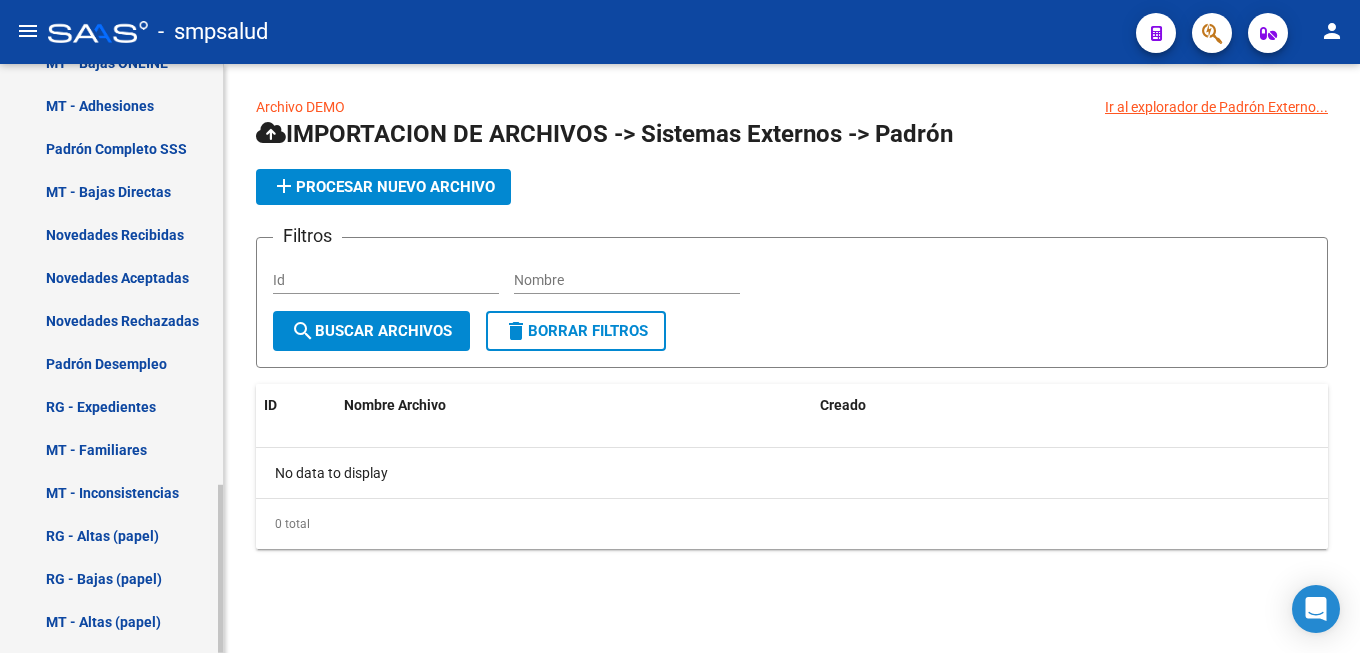click on "MT - Familiares" at bounding box center (111, 449) 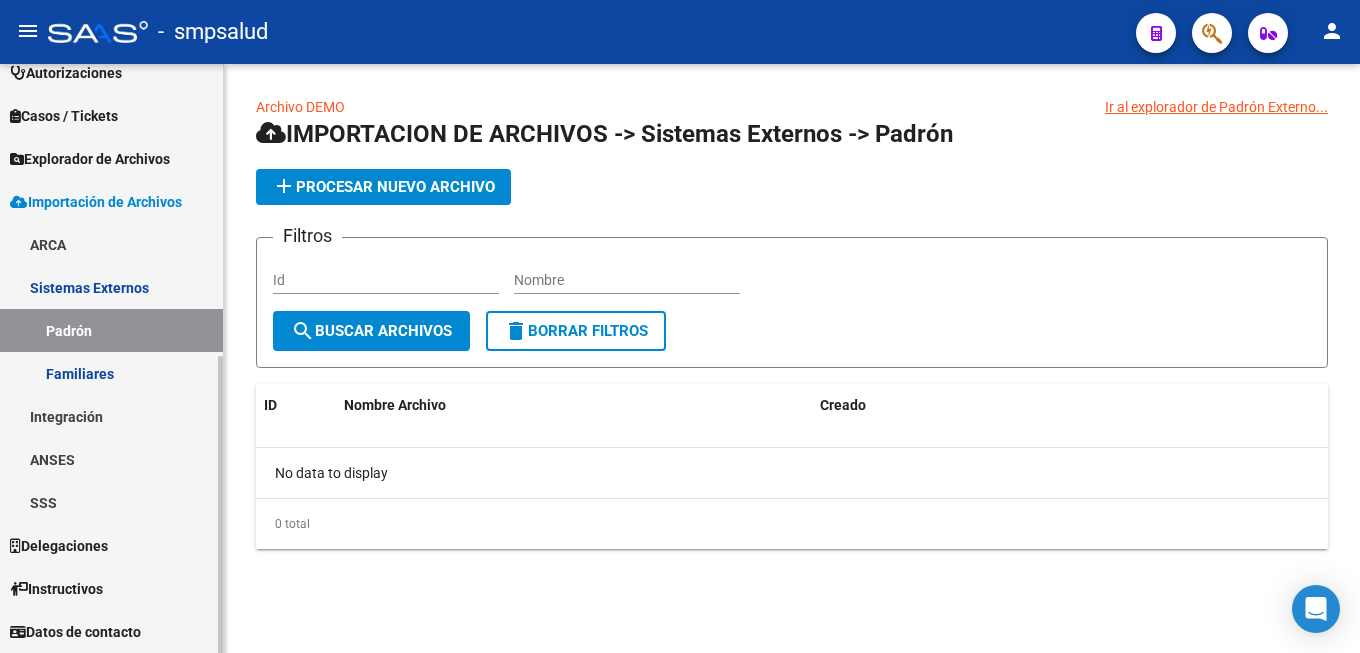 scroll, scrollTop: 580, scrollLeft: 0, axis: vertical 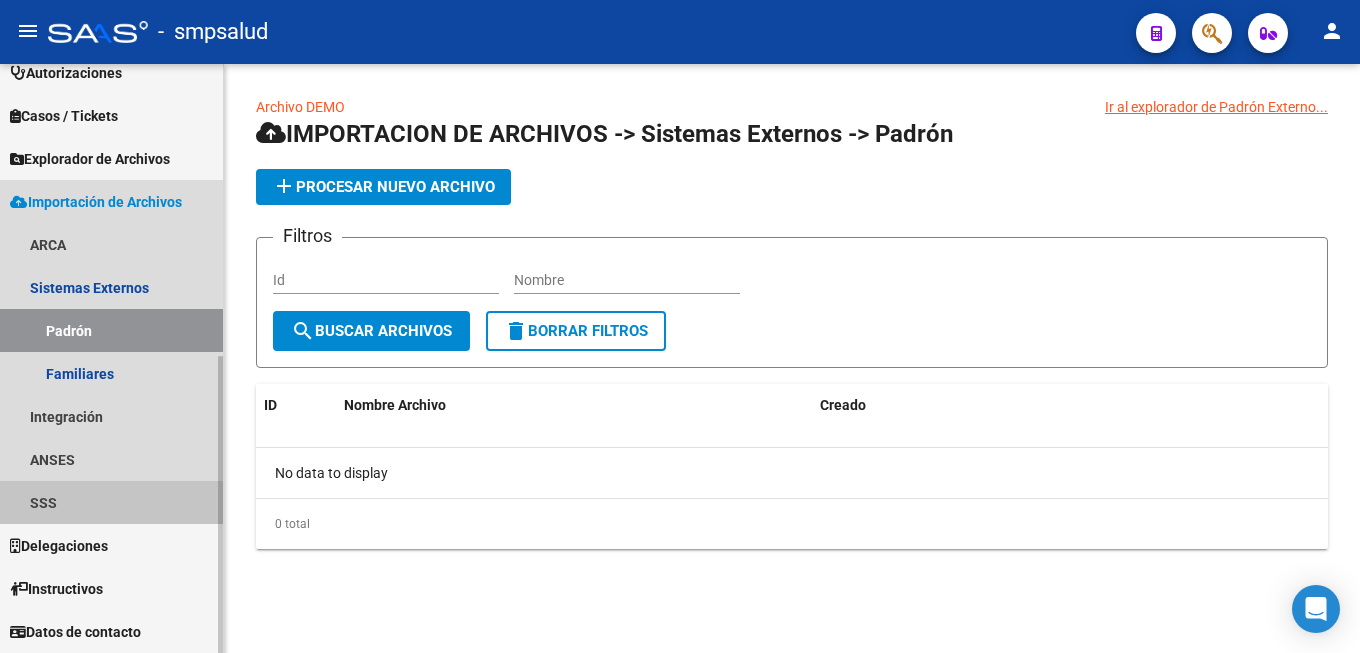 click on "SSS" at bounding box center (111, 502) 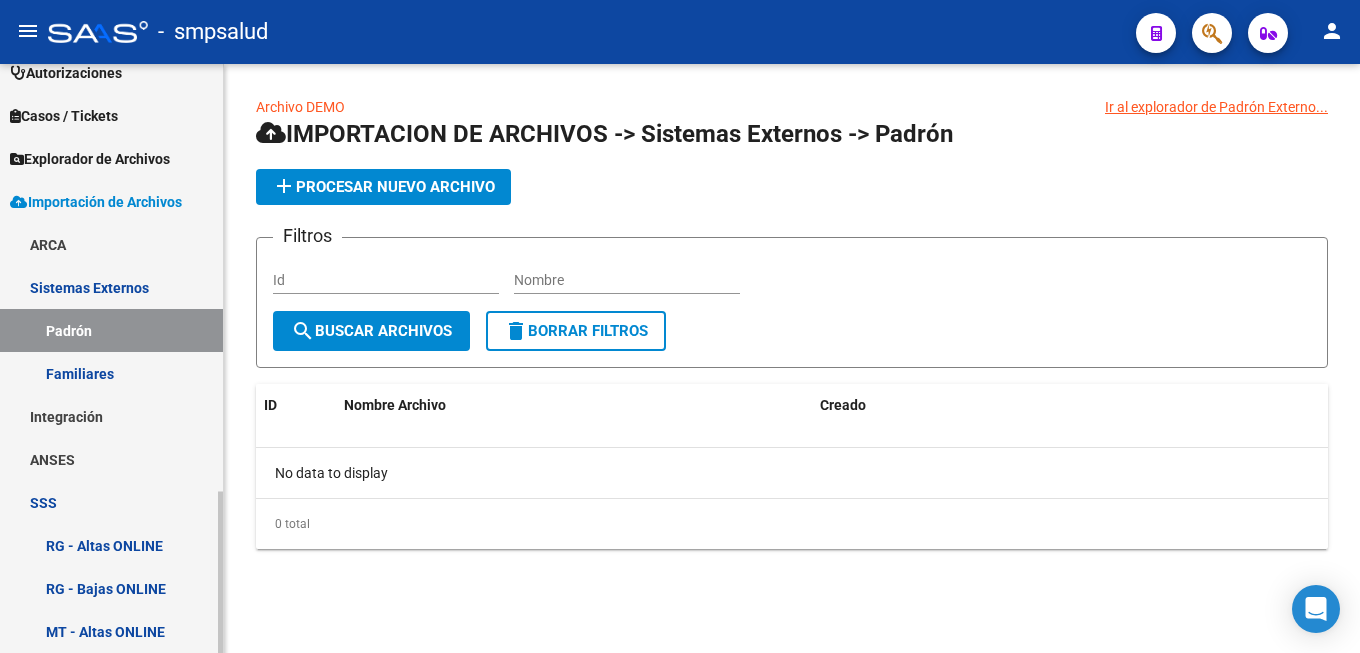 click on "ANSES" at bounding box center [111, 459] 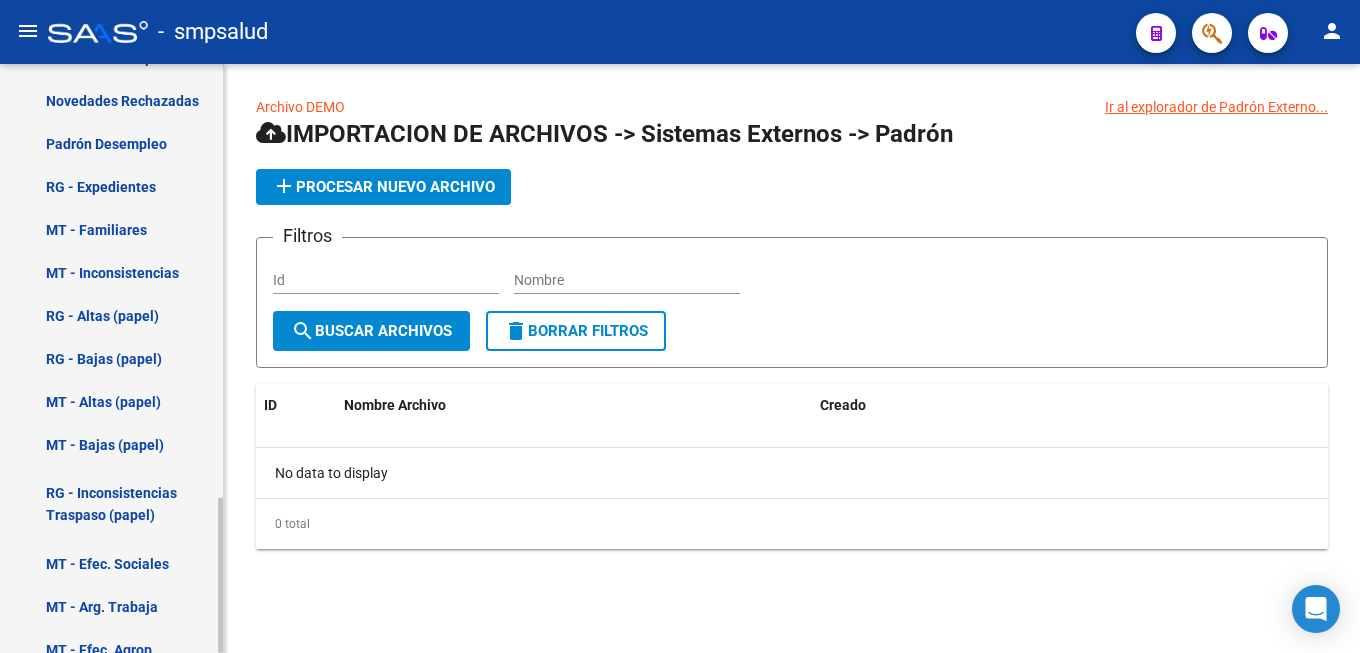 scroll, scrollTop: 1645, scrollLeft: 0, axis: vertical 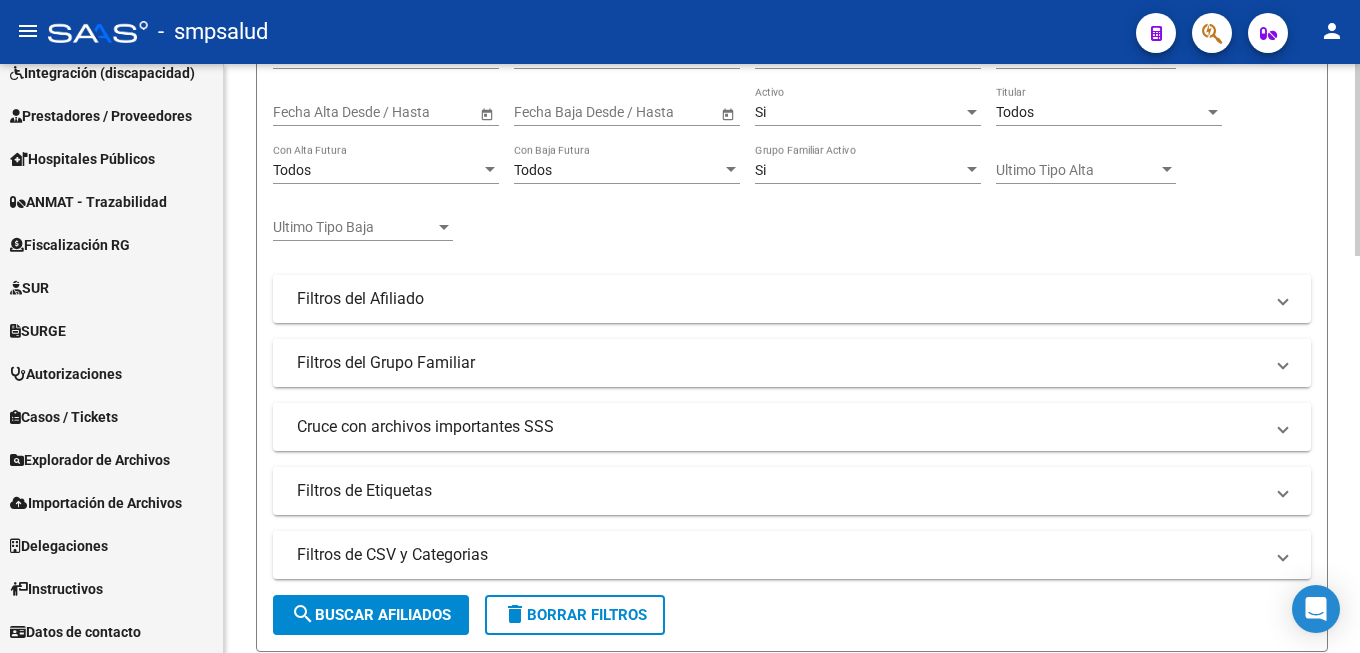 click on "Filtros del Grupo Familiar" at bounding box center [780, 363] 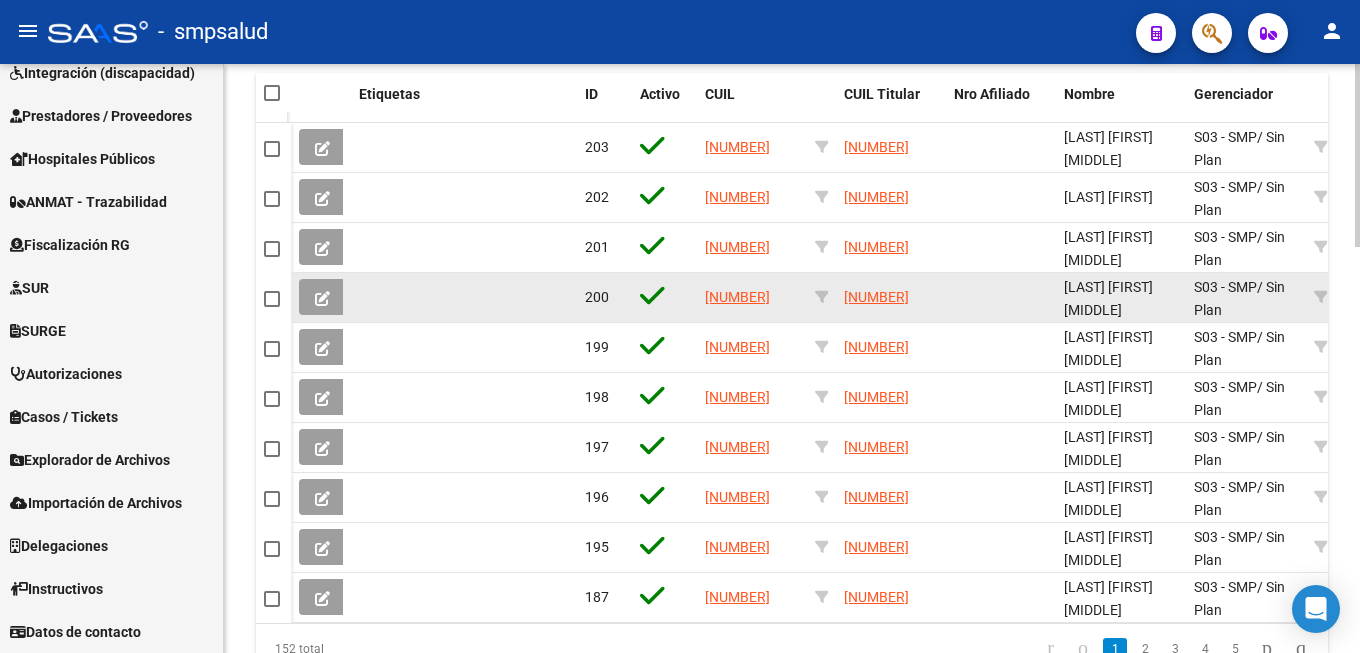 scroll, scrollTop: 1310, scrollLeft: 0, axis: vertical 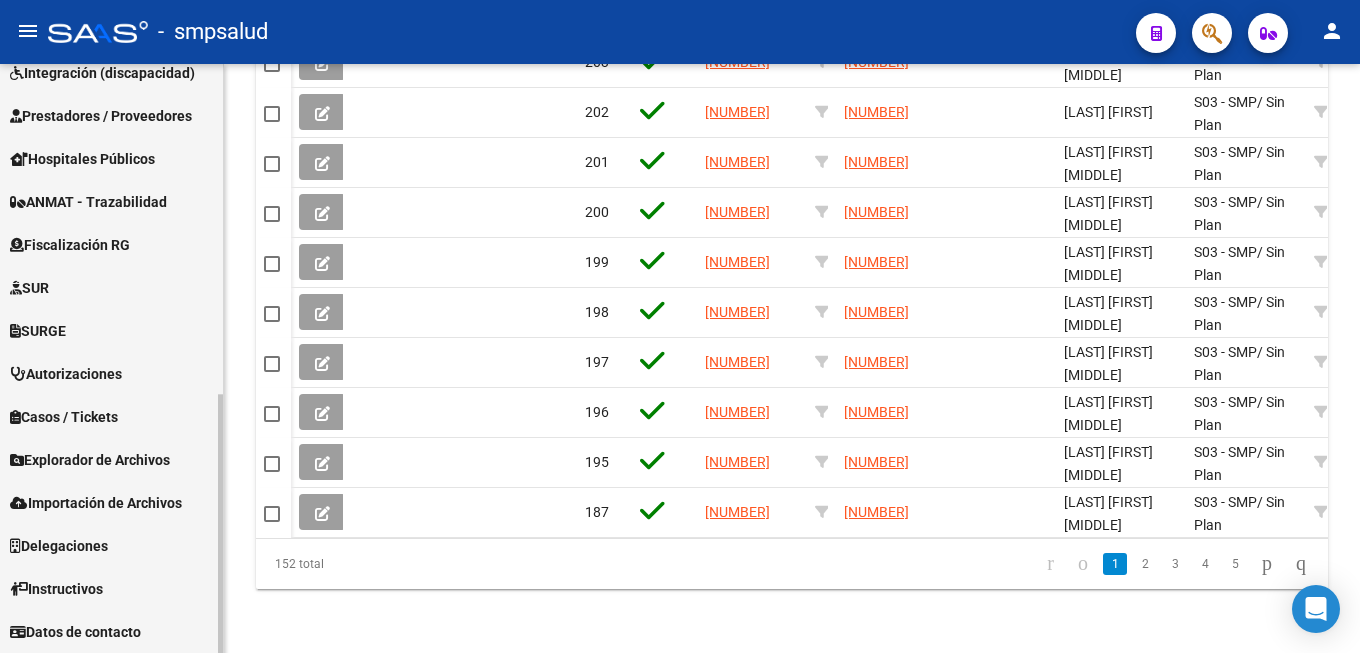 click on "Explorador de Archivos" at bounding box center (90, 460) 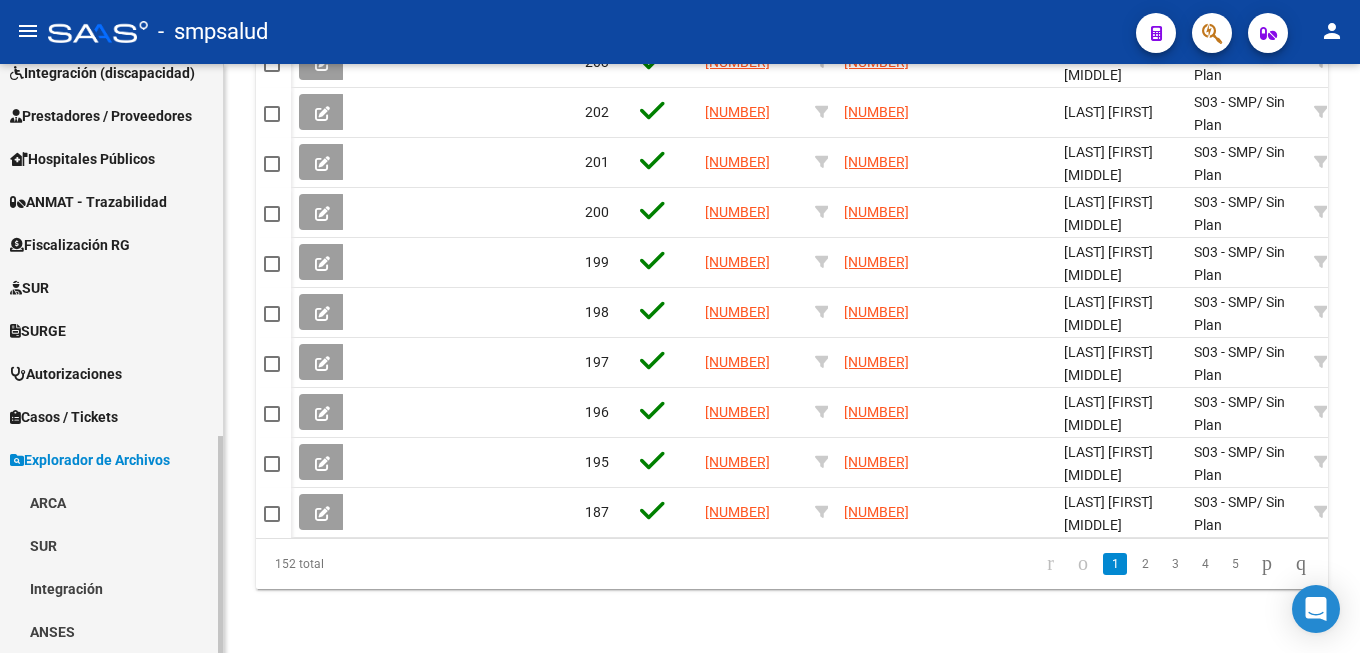 scroll, scrollTop: 1010, scrollLeft: 0, axis: vertical 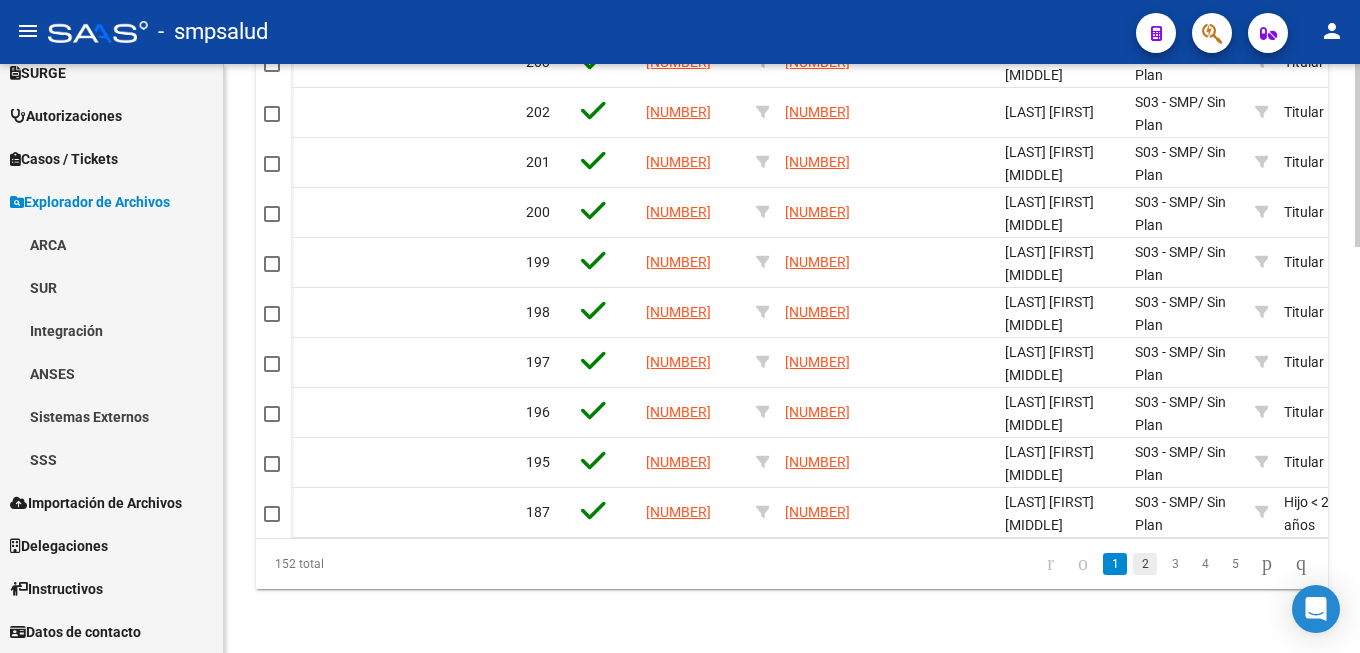 click on "2" 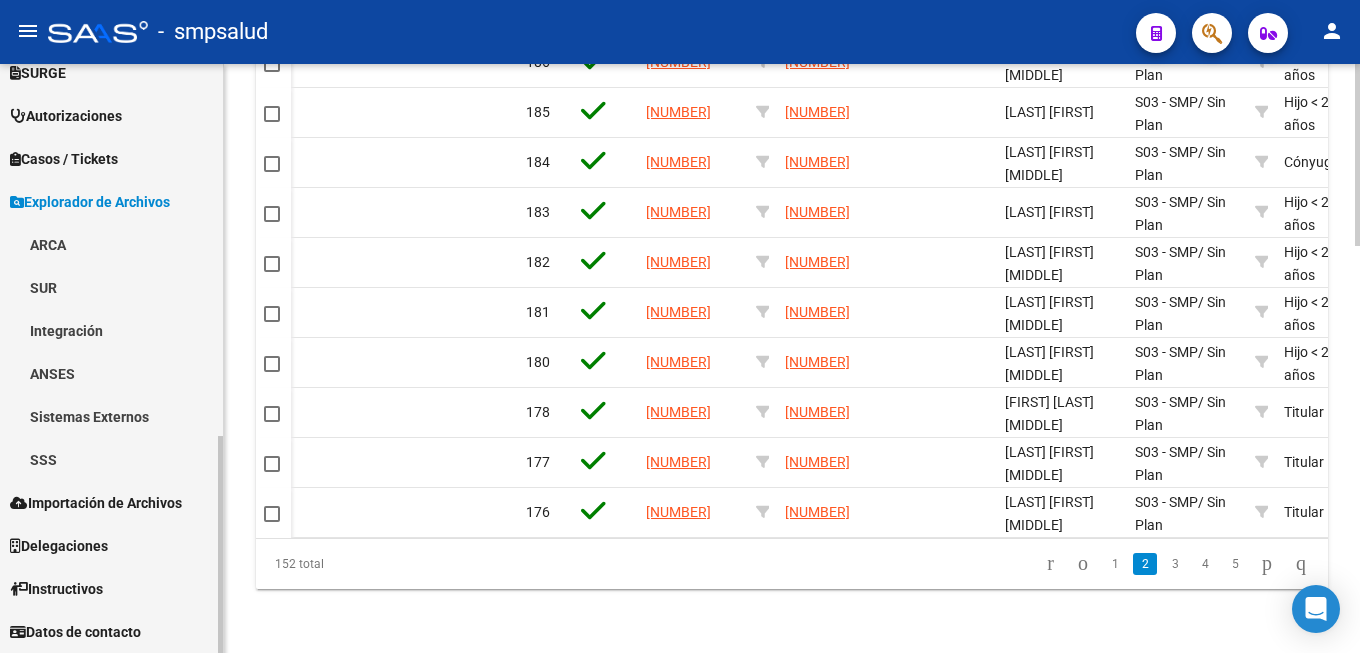 scroll, scrollTop: 1305, scrollLeft: 0, axis: vertical 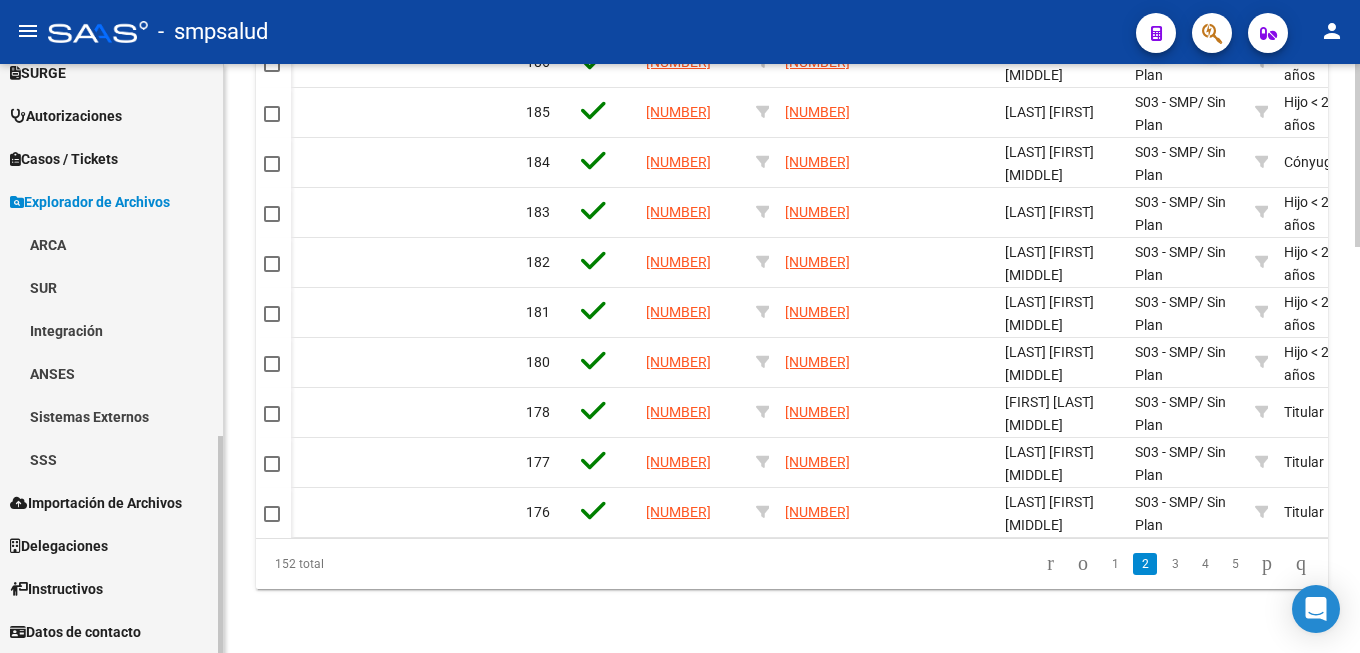 click on "SSS" at bounding box center (111, 459) 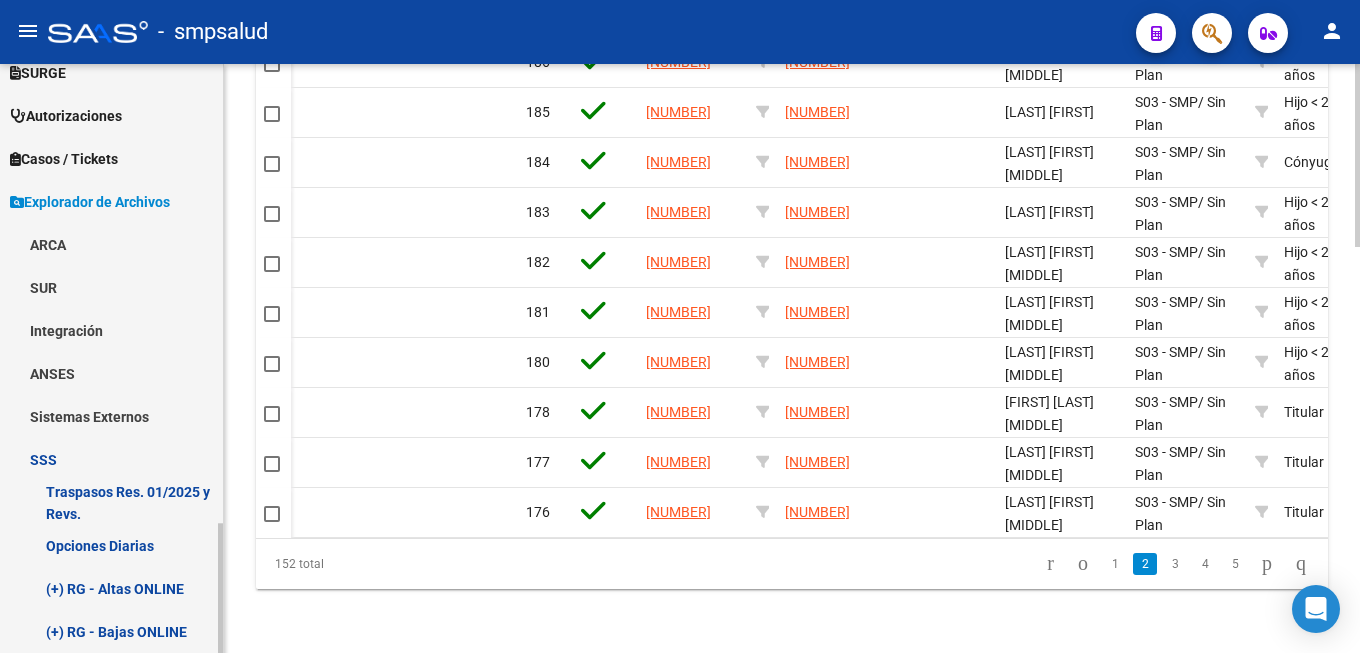 click on "Sistemas Externos" at bounding box center (111, 416) 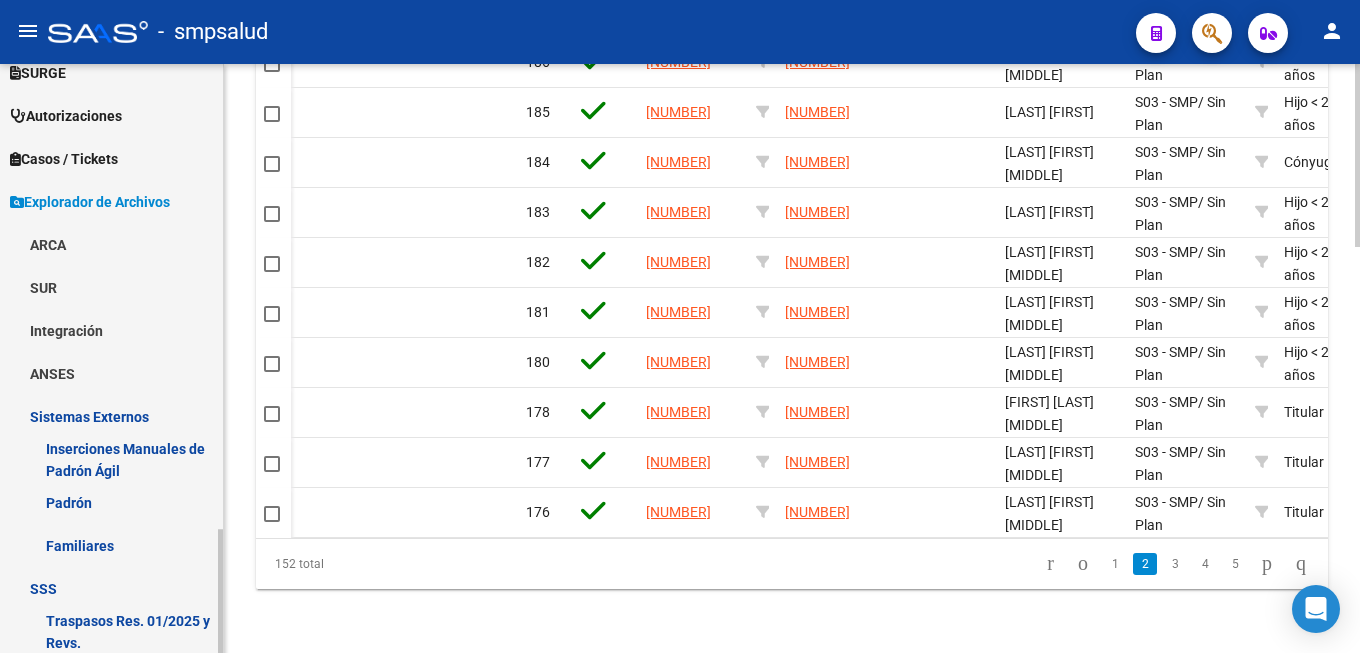 click on "Familiares" at bounding box center (111, 545) 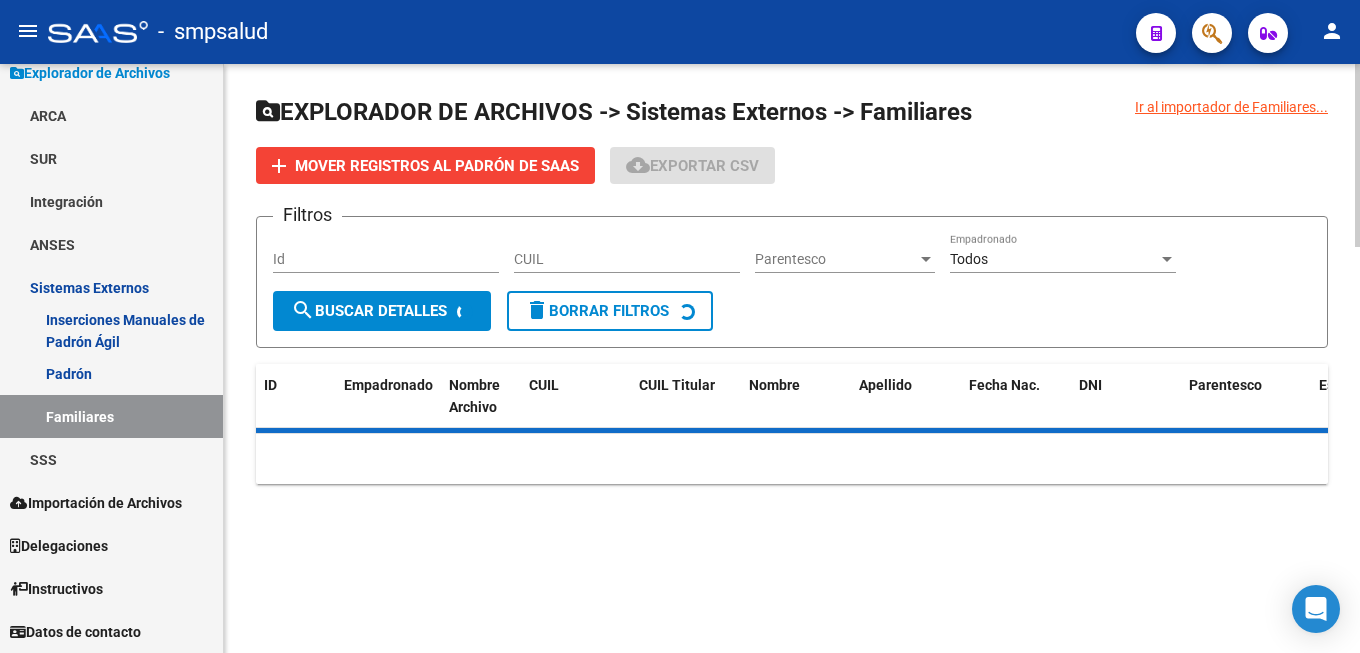 scroll, scrollTop: 537, scrollLeft: 0, axis: vertical 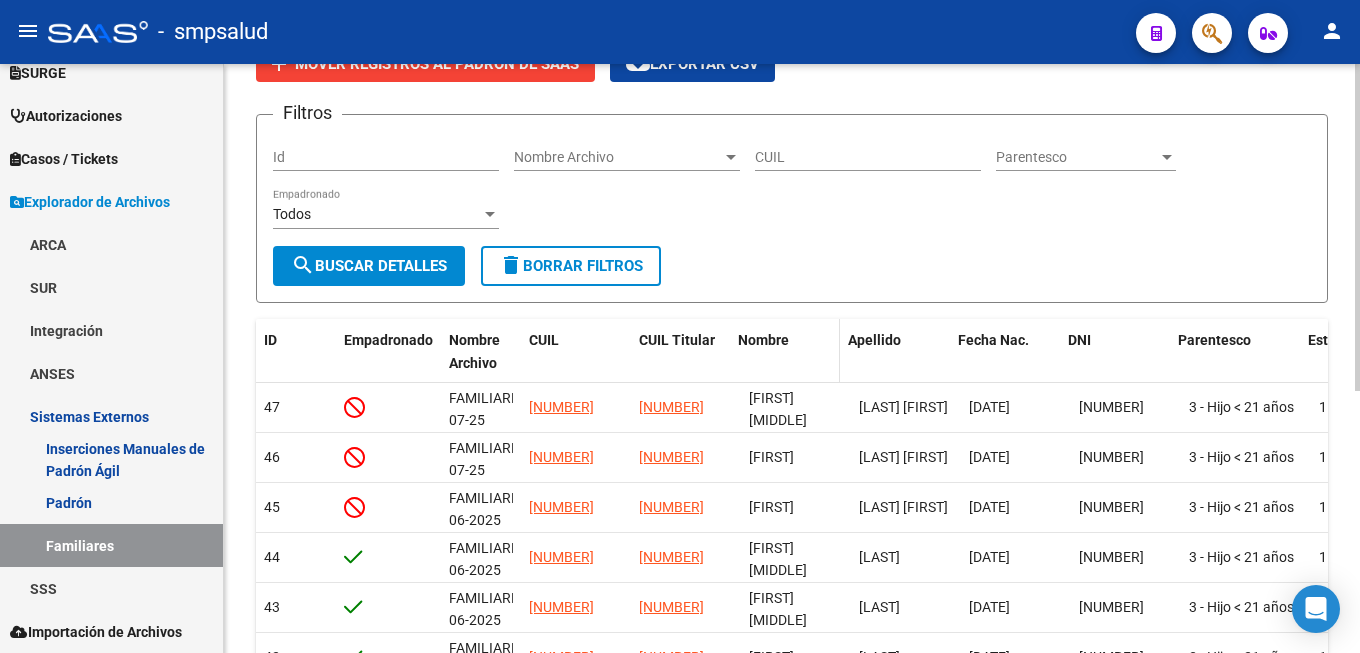 drag, startPoint x: 738, startPoint y: 337, endPoint x: 727, endPoint y: 361, distance: 26.400757 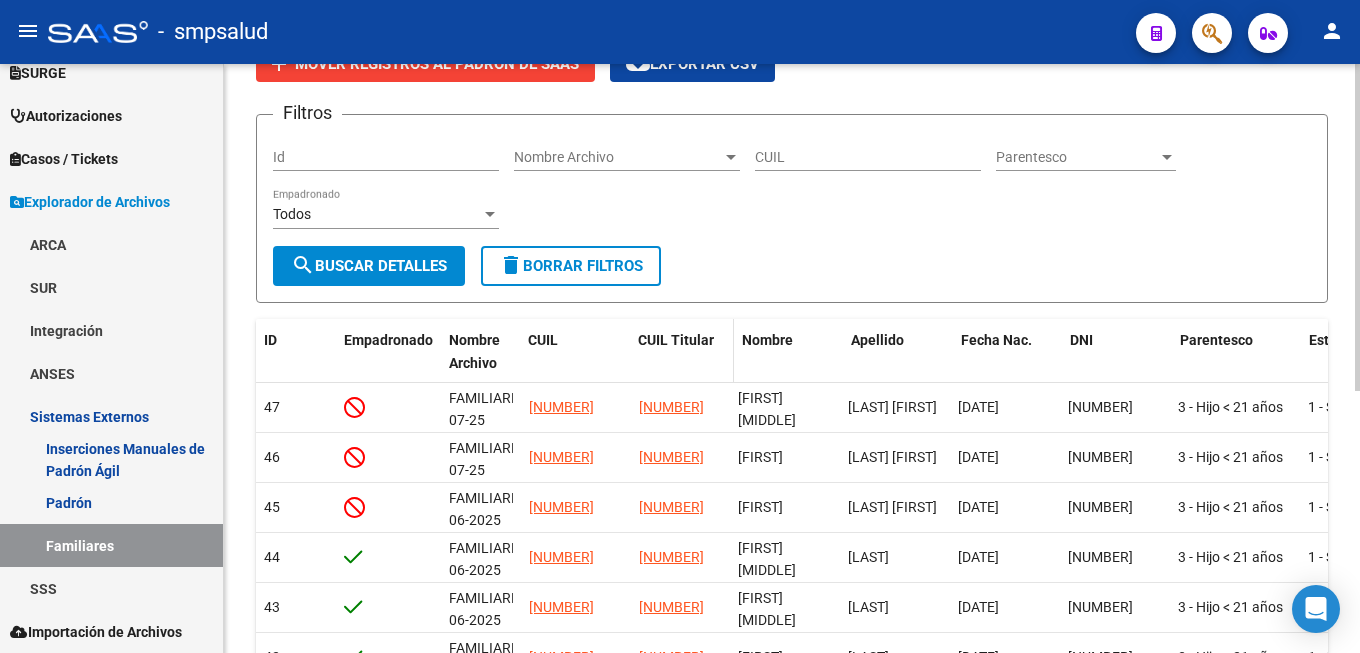 click 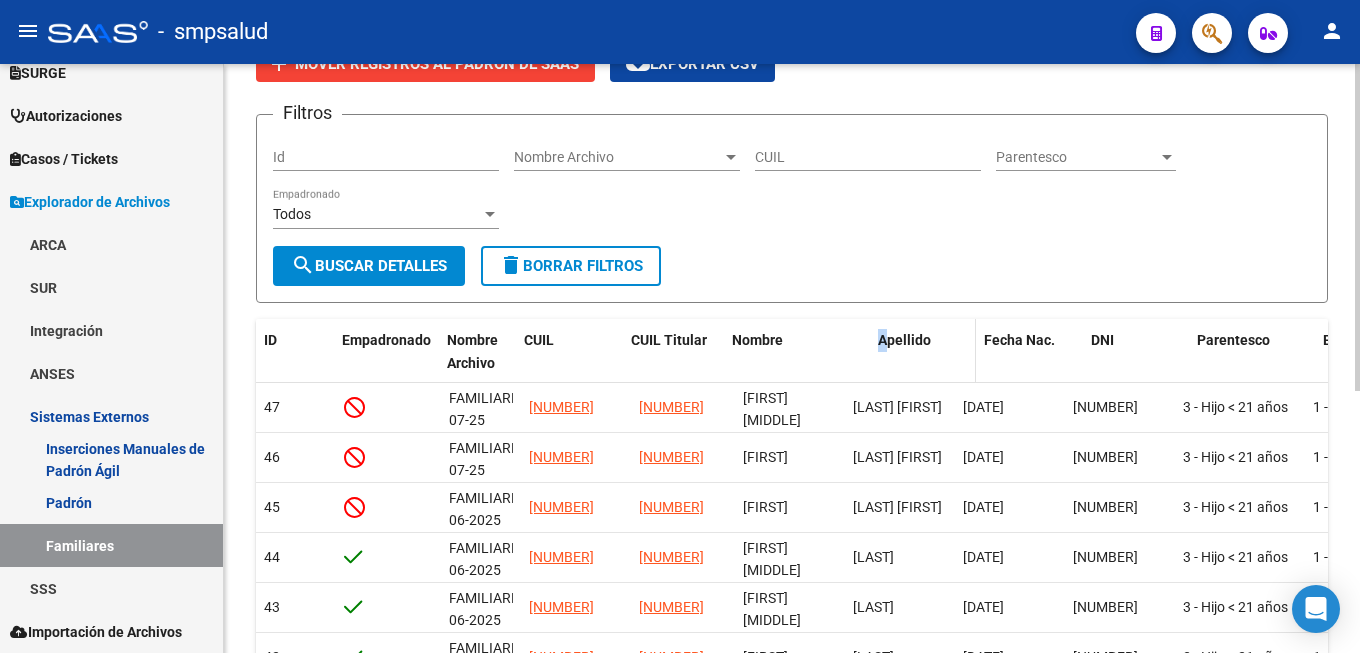 drag, startPoint x: 843, startPoint y: 353, endPoint x: 884, endPoint y: 356, distance: 41.109608 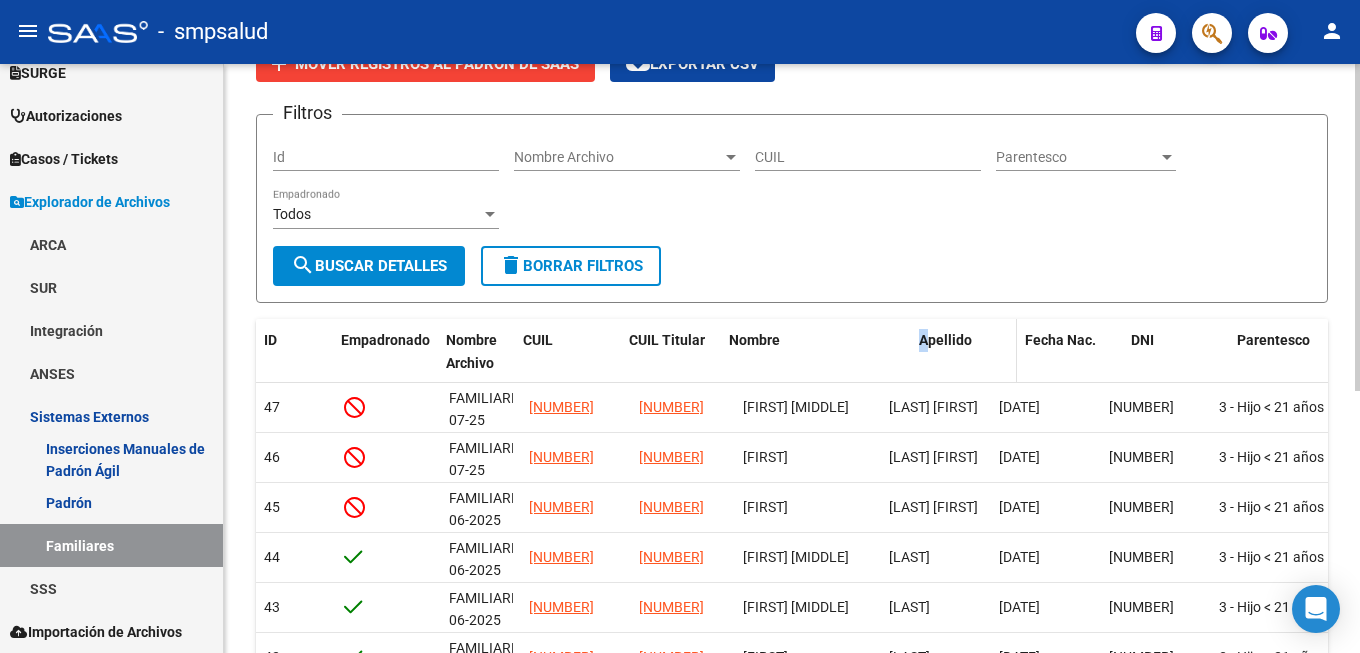 drag, startPoint x: 875, startPoint y: 356, endPoint x: 927, endPoint y: 357, distance: 52.009613 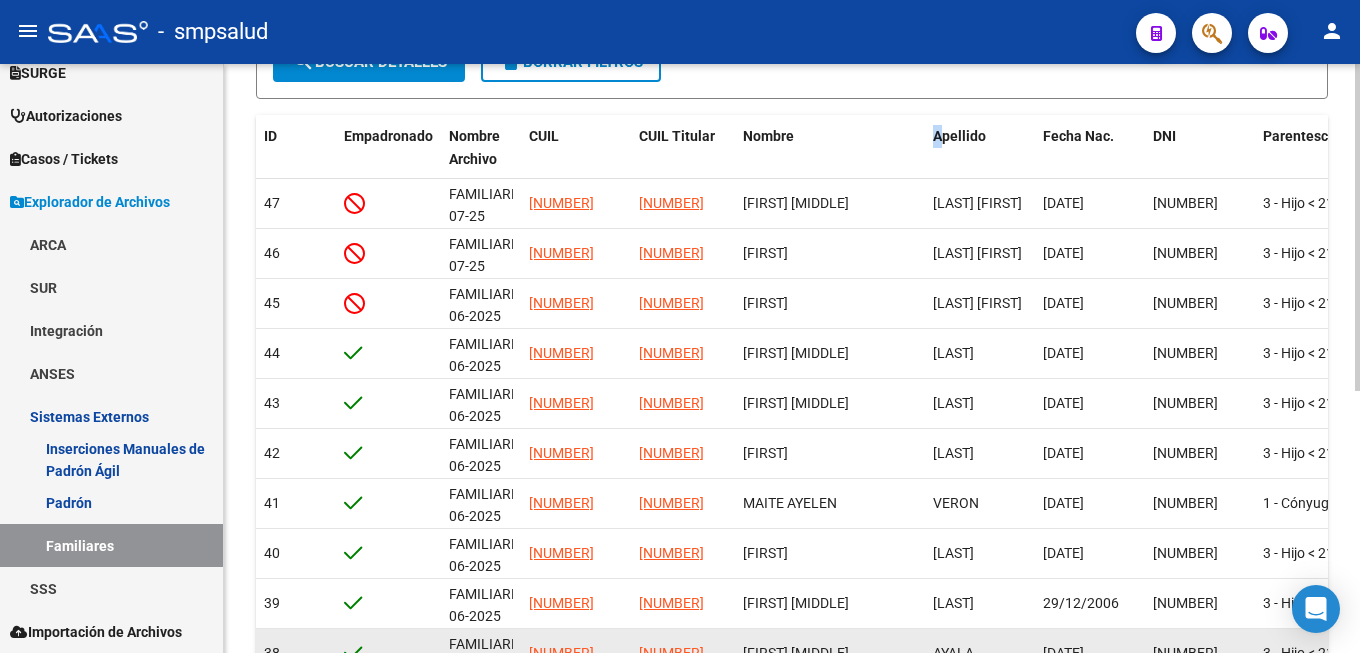 scroll, scrollTop: 408, scrollLeft: 0, axis: vertical 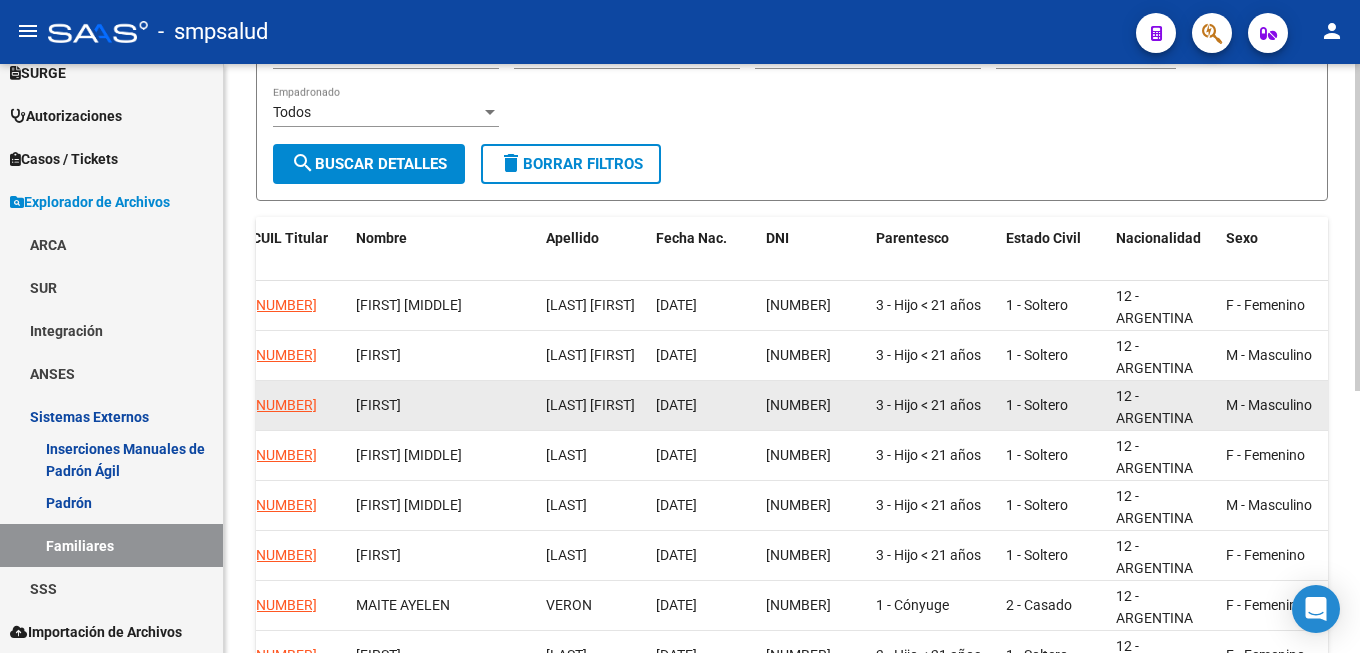 click on "M - Masculino" 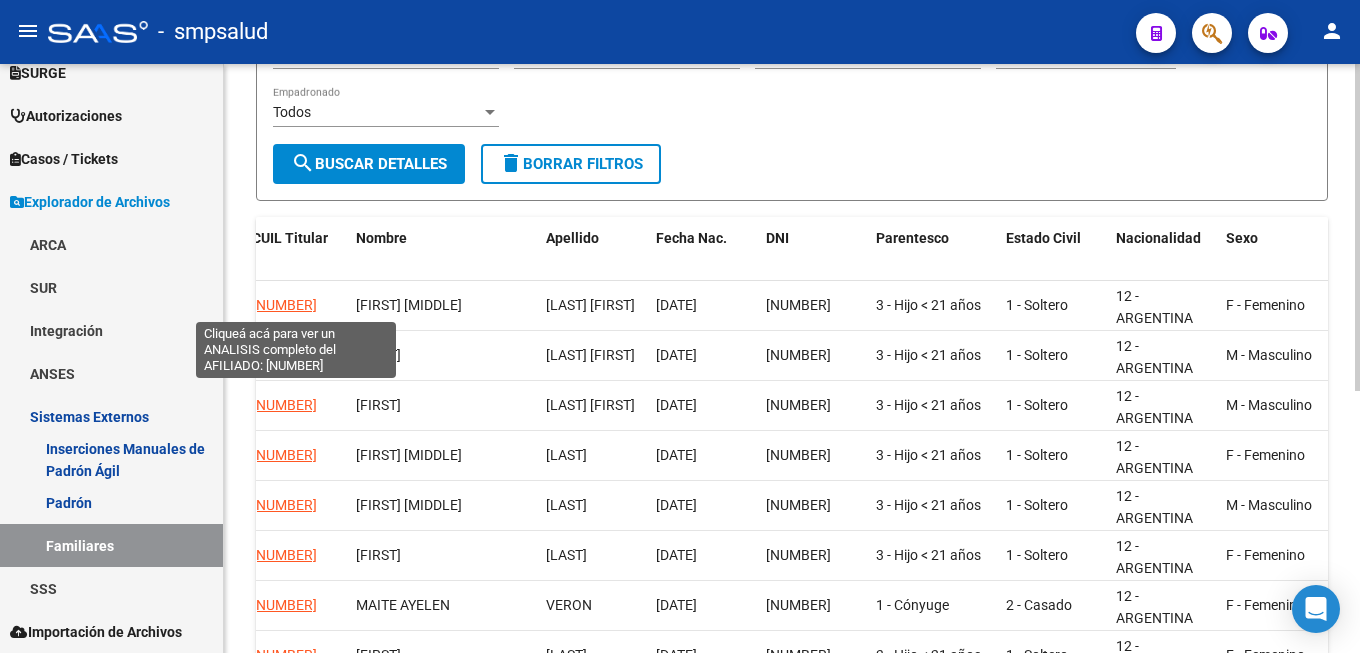 scroll, scrollTop: 0, scrollLeft: 0, axis: both 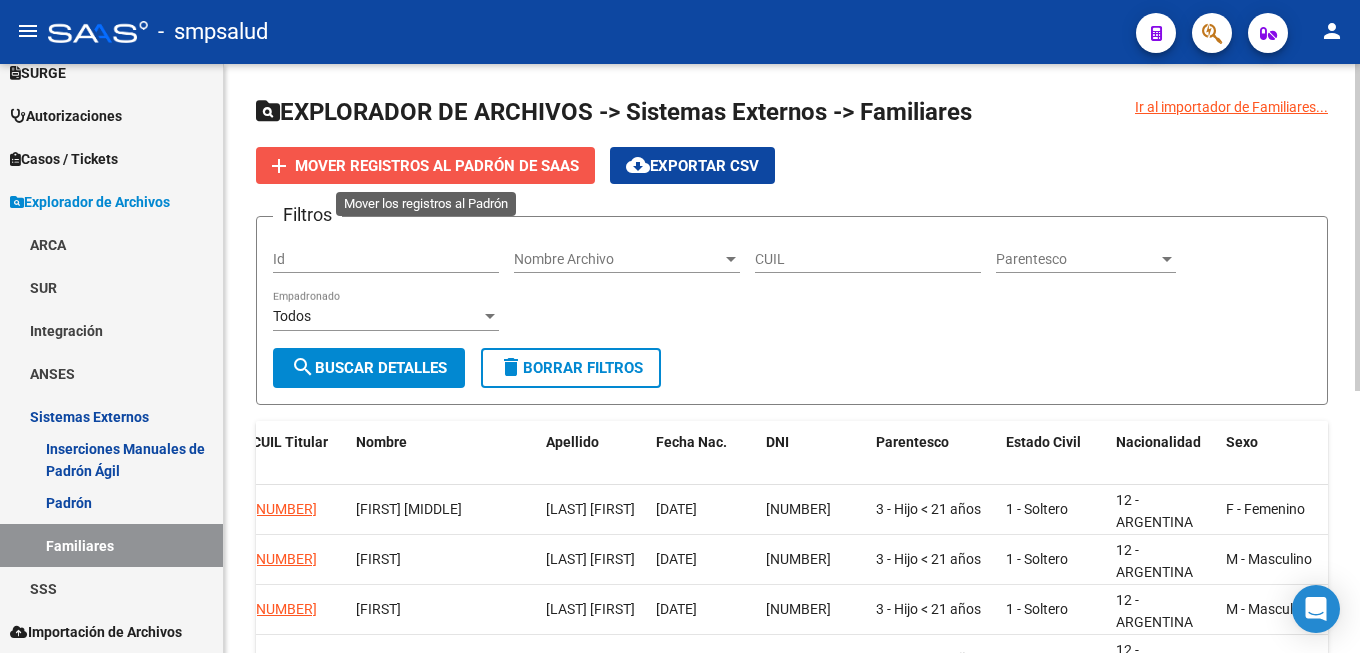 click on "add Mover registros al PADRÓN de SAAS" 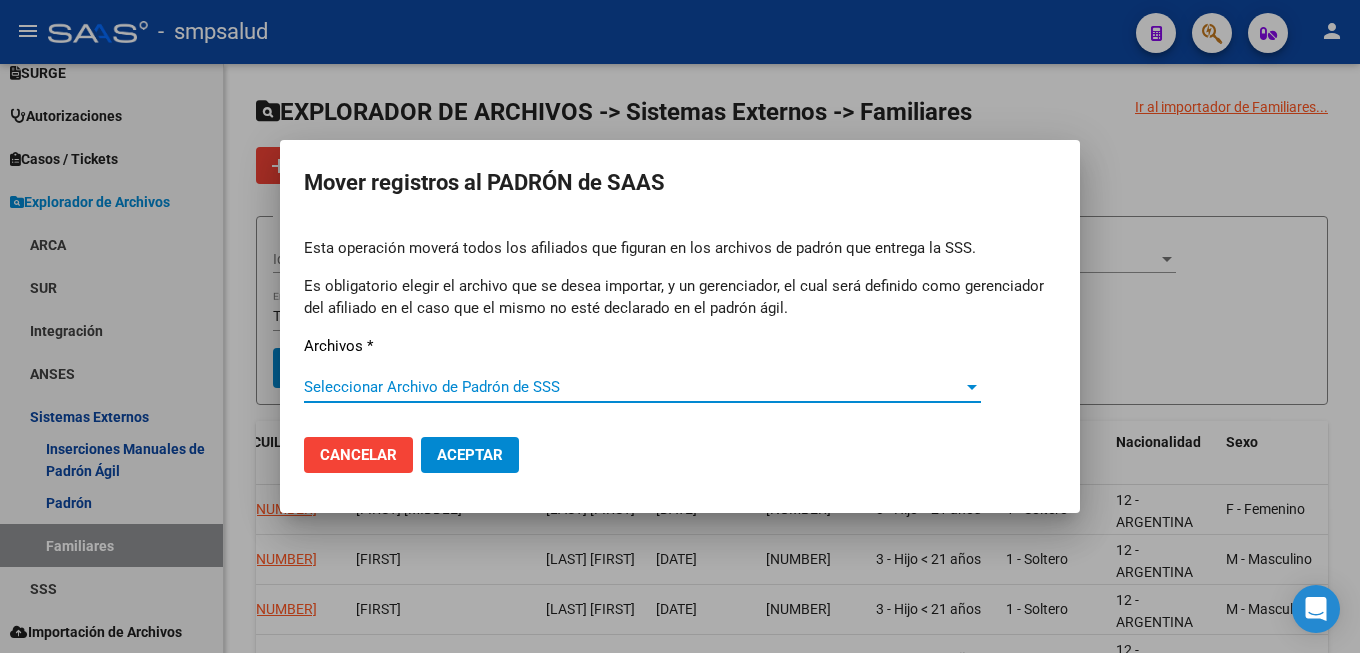 click on "Seleccionar Archivo de Padrón de SSS" at bounding box center (633, 387) 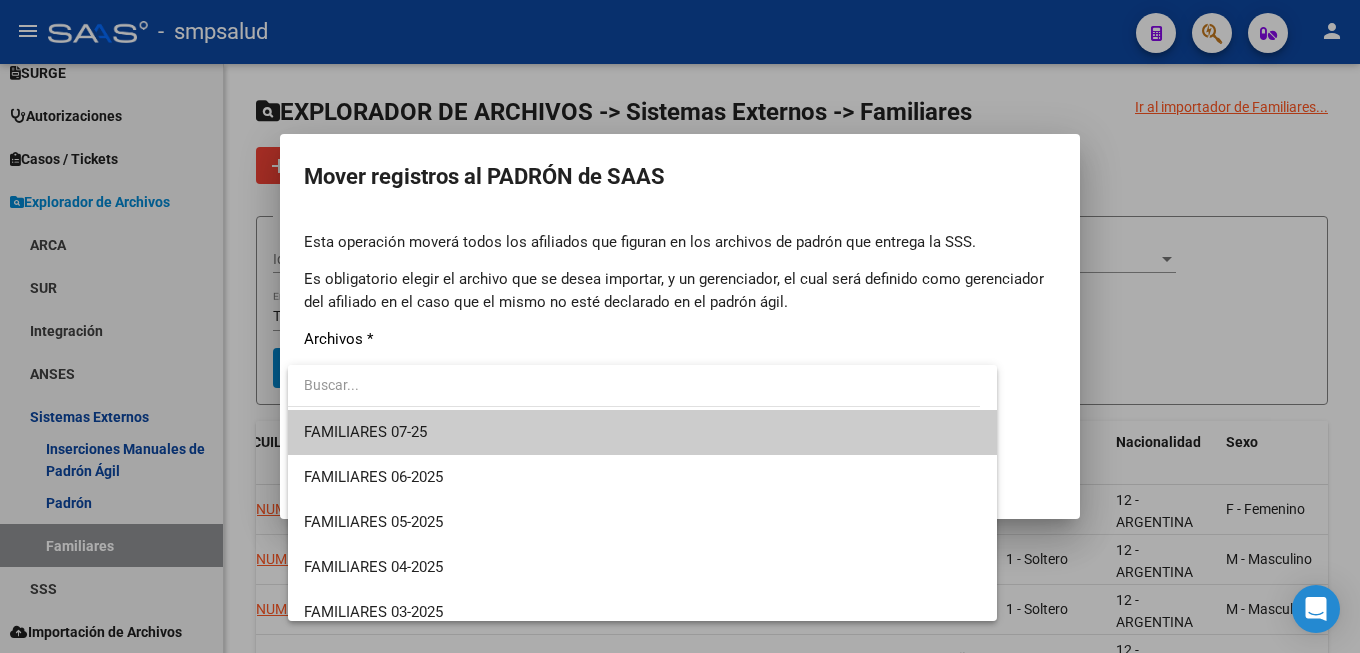 click on "FAMILIARES 07-25" at bounding box center (365, 432) 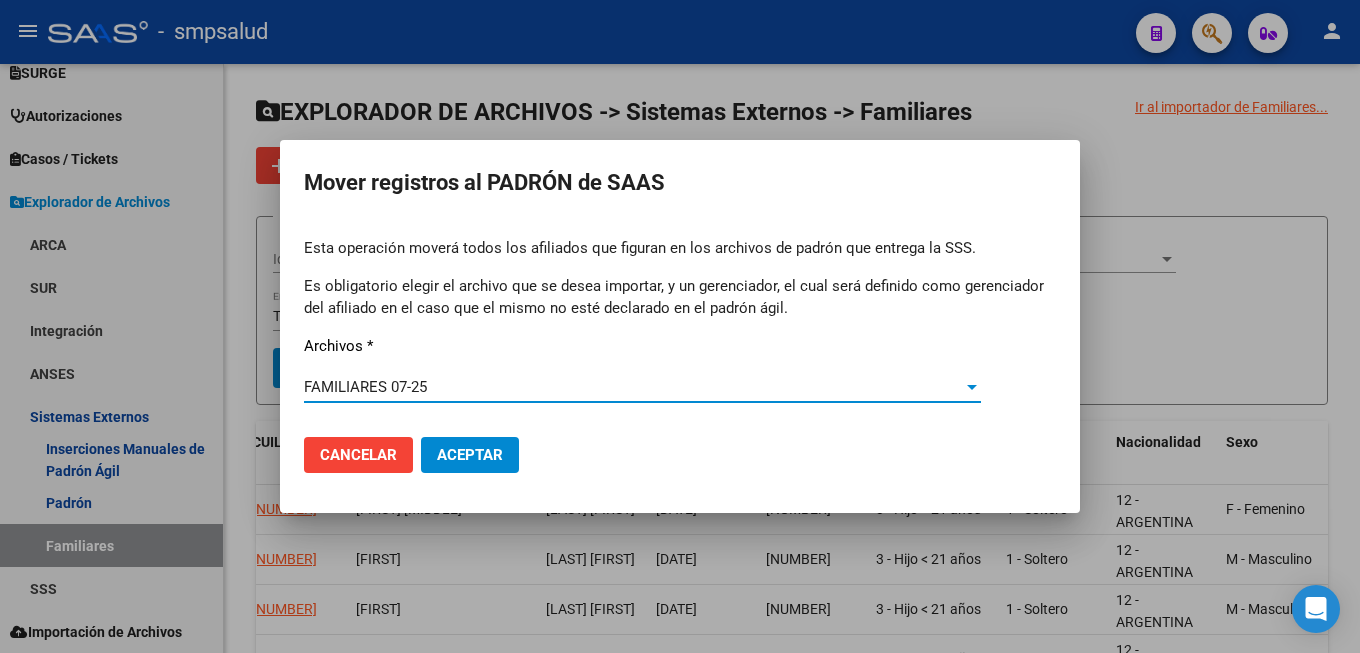 click on "Cancelar" at bounding box center (358, 455) 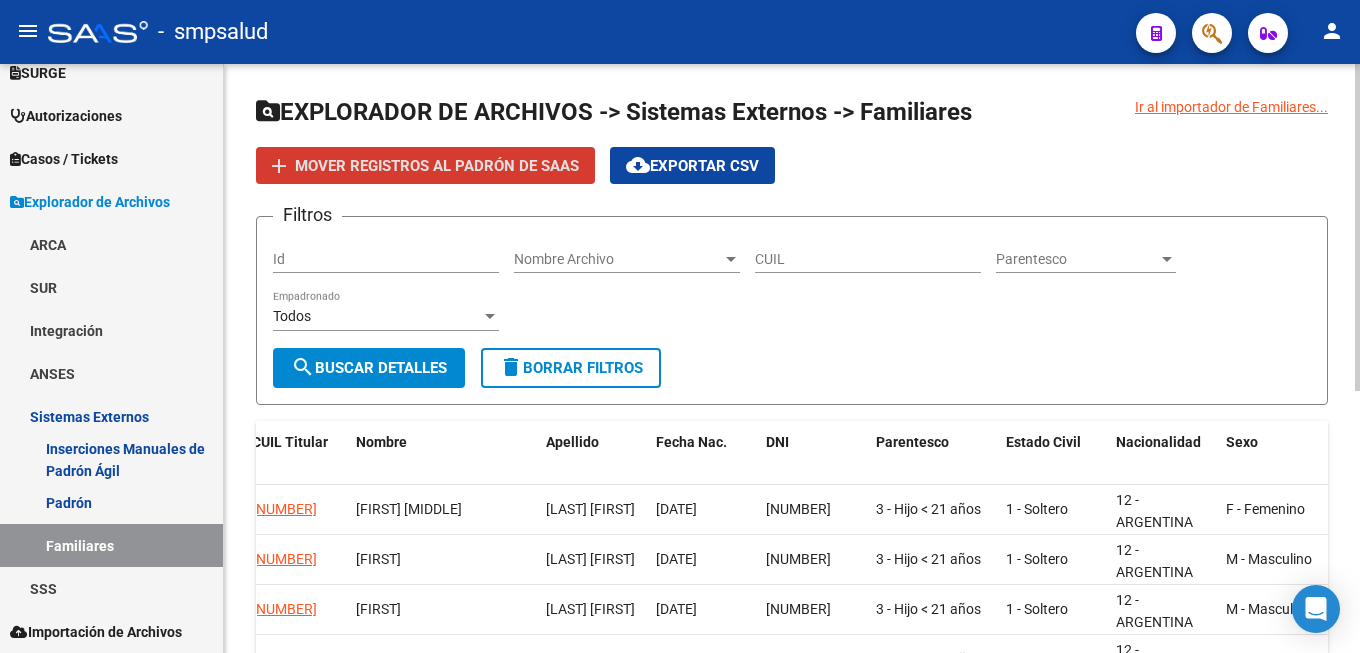 scroll, scrollTop: 306, scrollLeft: 0, axis: vertical 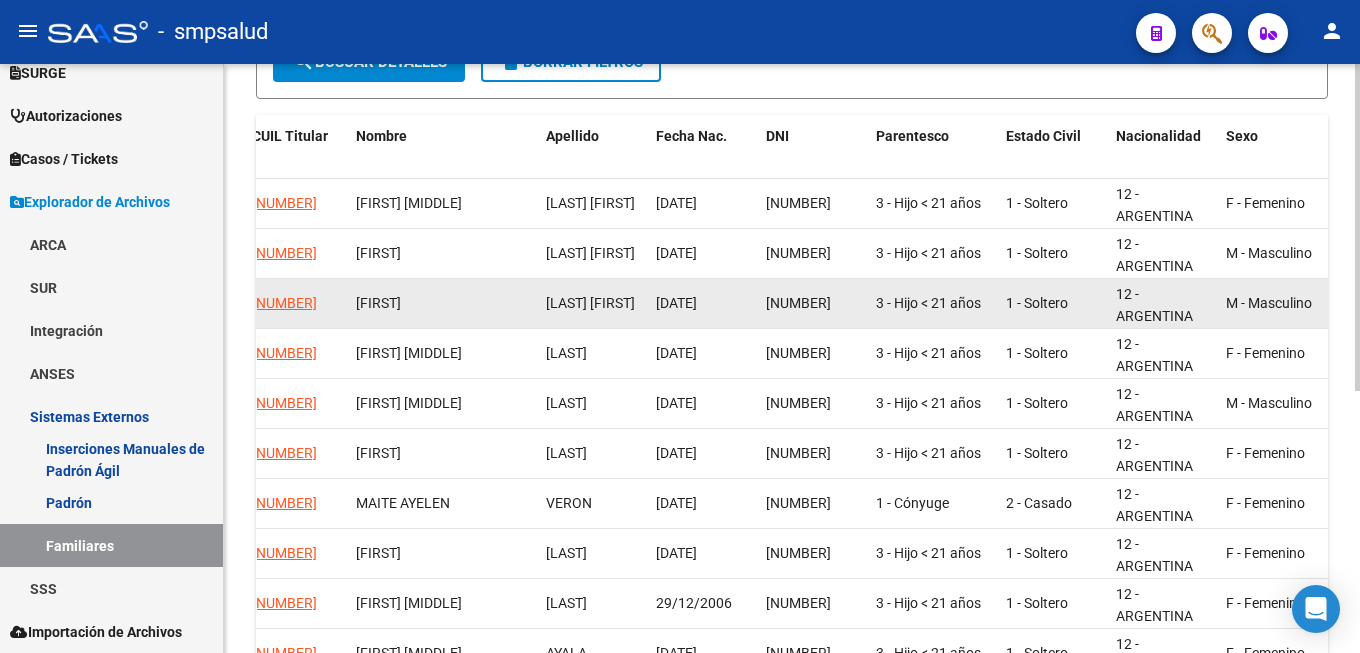 click on "M - Masculino" 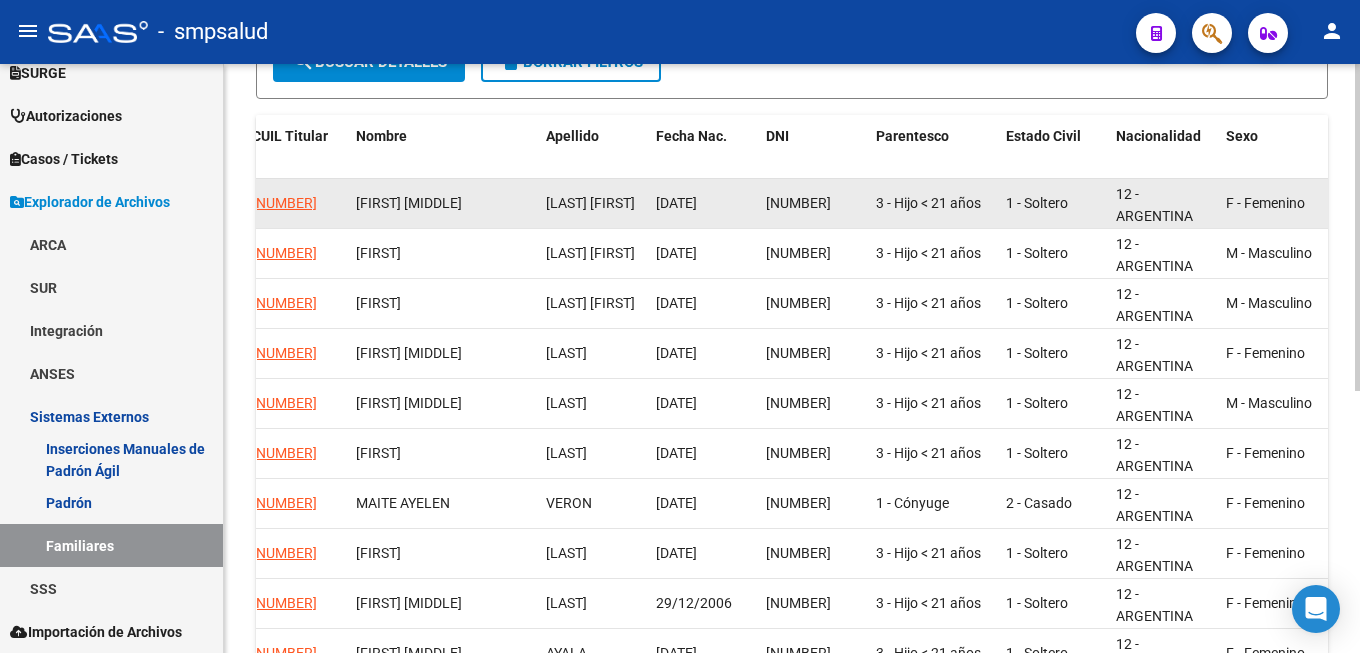 scroll, scrollTop: 0, scrollLeft: 0, axis: both 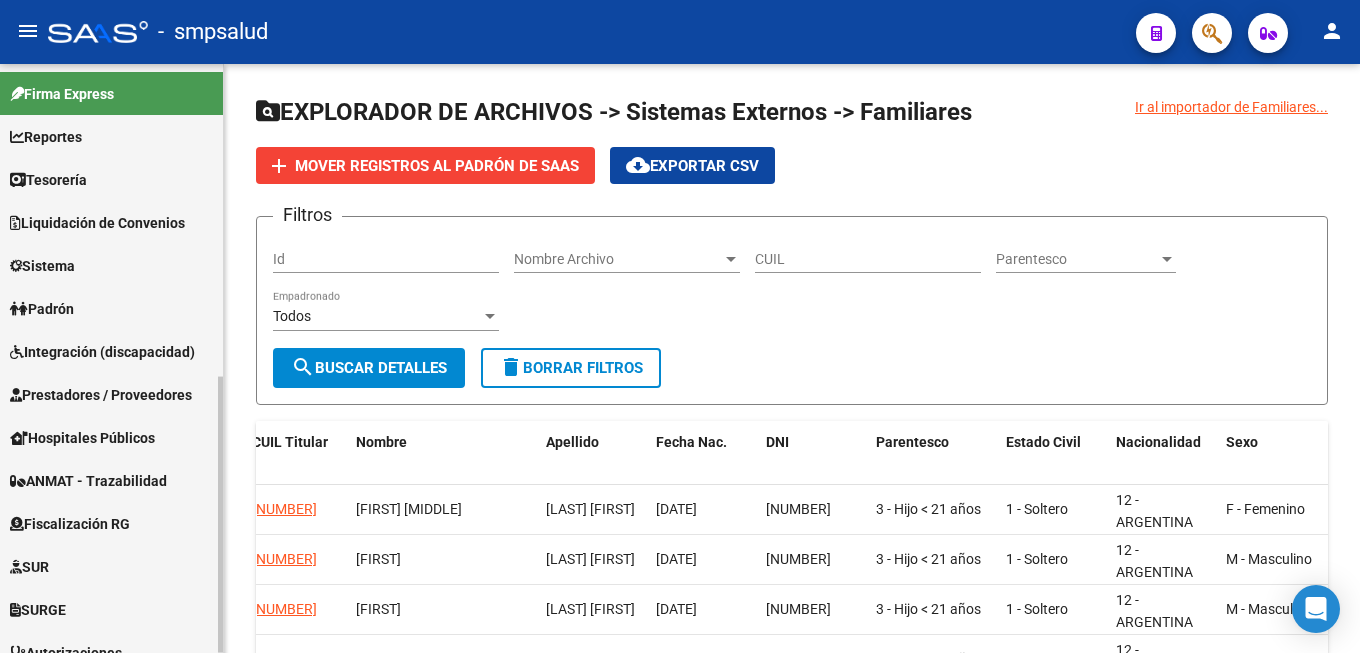 click on "Firma Express     Reportes Tablero de Control Ingresos Percibidos Análisis de todos los conceptos (histórico) Análisis de todos los conceptos detalle (mensual) Apertura de Transferencias Reales (histórico) Análisis Ingresos RG por CUIT (mensual) Imputación de Códigos Ingresos Devengados Análisis Histórico Detalles Transferencias RG sin DDJJ Detalles por CUIL RG Detalles - MT/PD MT morosos Egresos Devengados Comprobantes Recibidos Facturación Apócrifa Auditorías x Área Auditorías x Usuario Ítems de Auditorías x Usuario SUR Expedientes Internos Movimiento de Expte. SSS Padrón Traspasos x O.S. Traspasos x Gerenciador Traspasos x Provincia Nuevos Aportantes Métricas - Padrón SSS Métricas - Crecimiento Población Tesorería Cheques Emitidos Transferencias Bancarias Realizadas    Tesorería Extractos Procesados (csv) Extractos Originales (pdf) Otros Ingresos Cheques Emitidos Pendientes de Depósito Cheques Depositados Histórico Auditorías Confirmadas    Liquidación de Convenios Bancos" 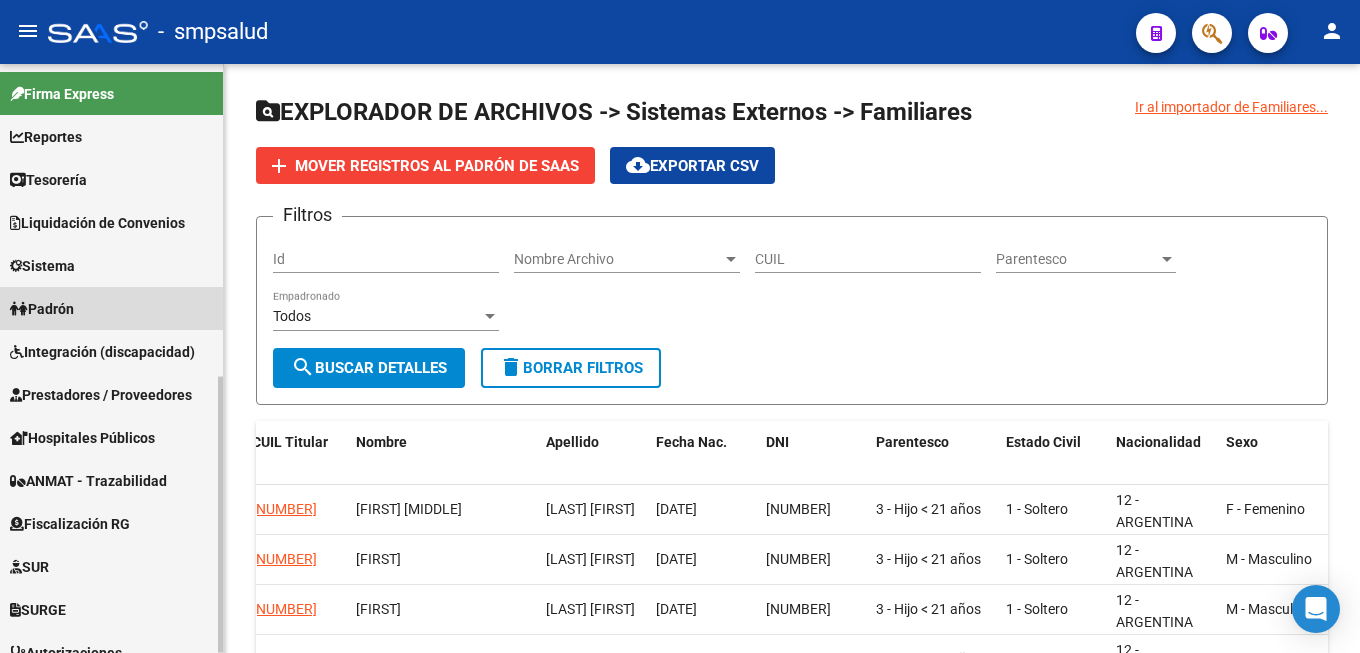 click on "Padrón" at bounding box center [111, 308] 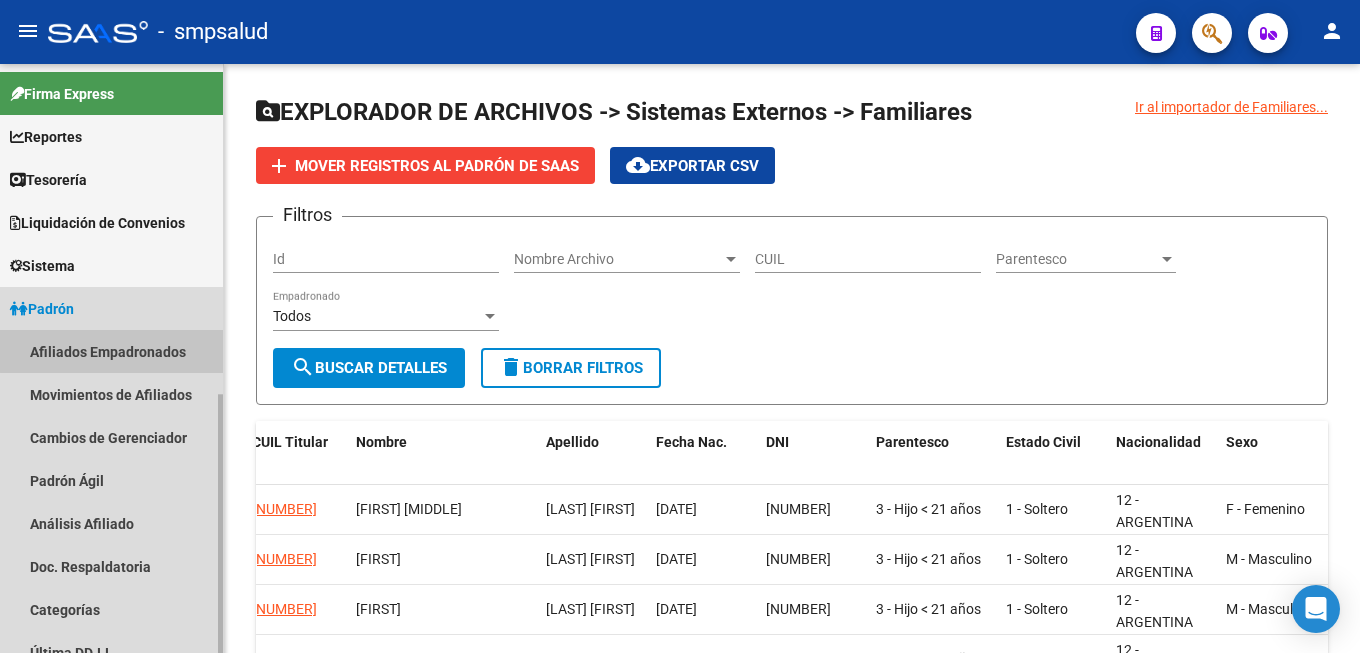 click on "Afiliados Empadronados" at bounding box center [111, 351] 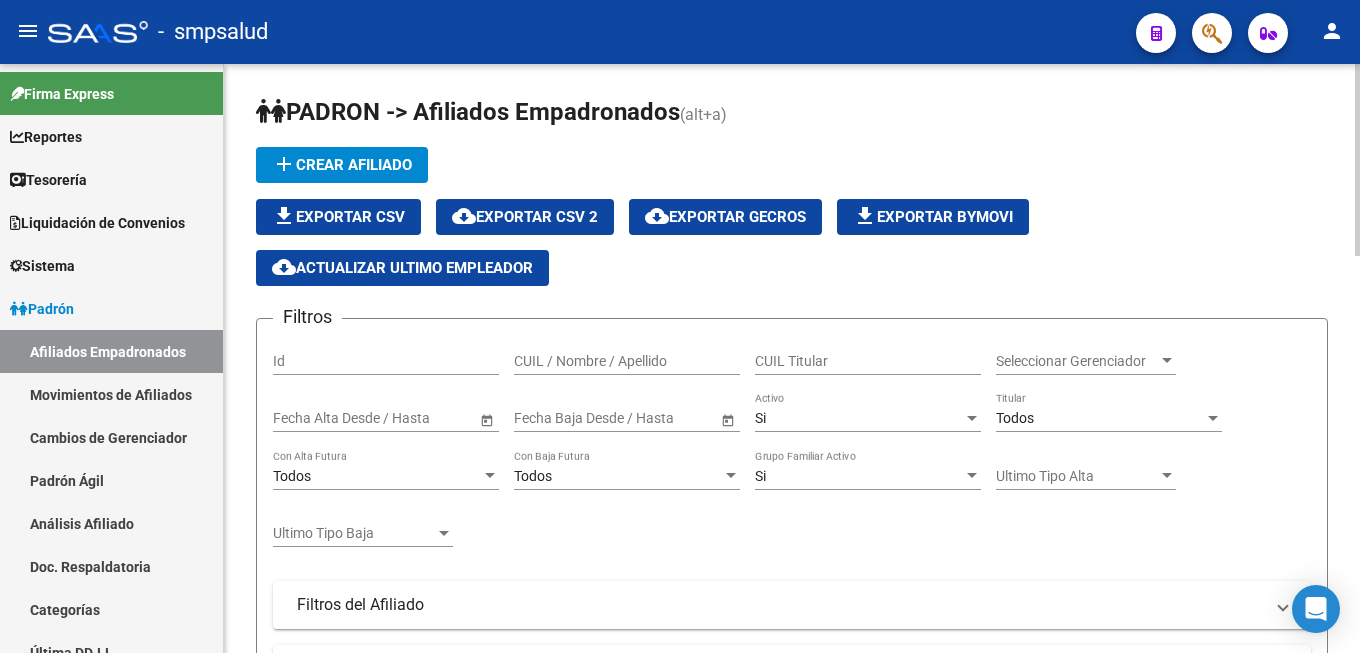 scroll, scrollTop: 714, scrollLeft: 0, axis: vertical 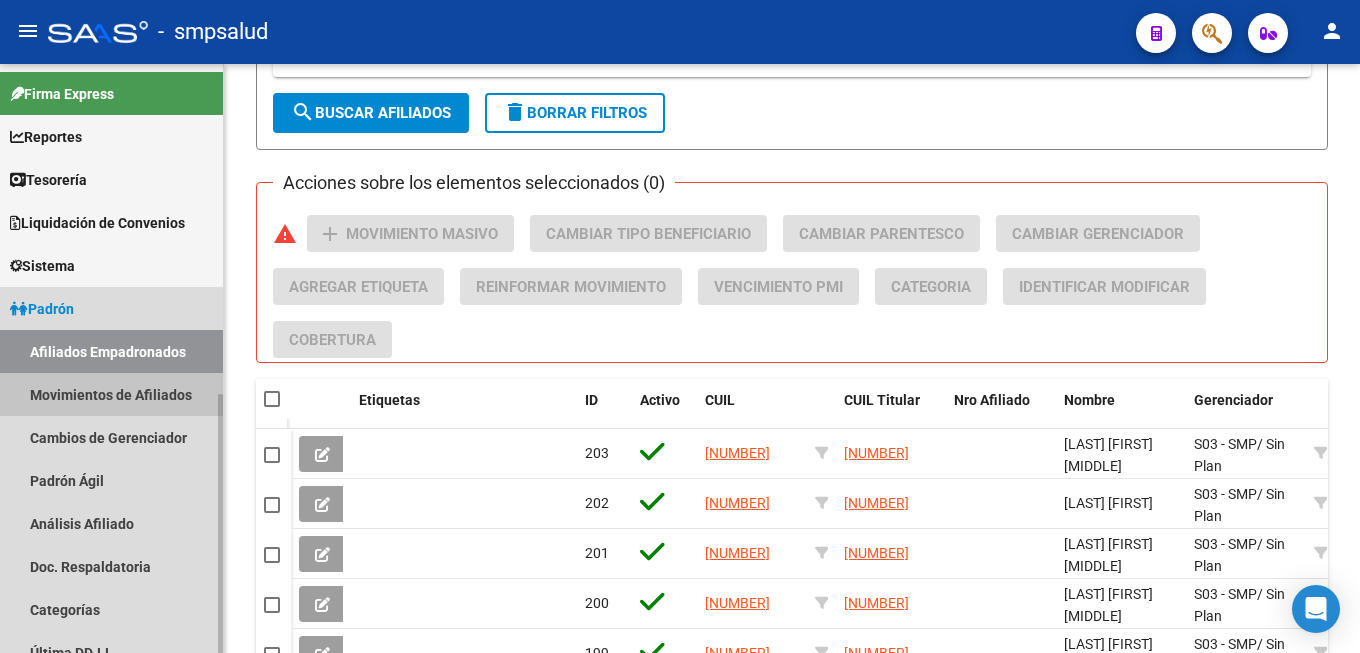 click on "Movimientos de Afiliados" at bounding box center [111, 394] 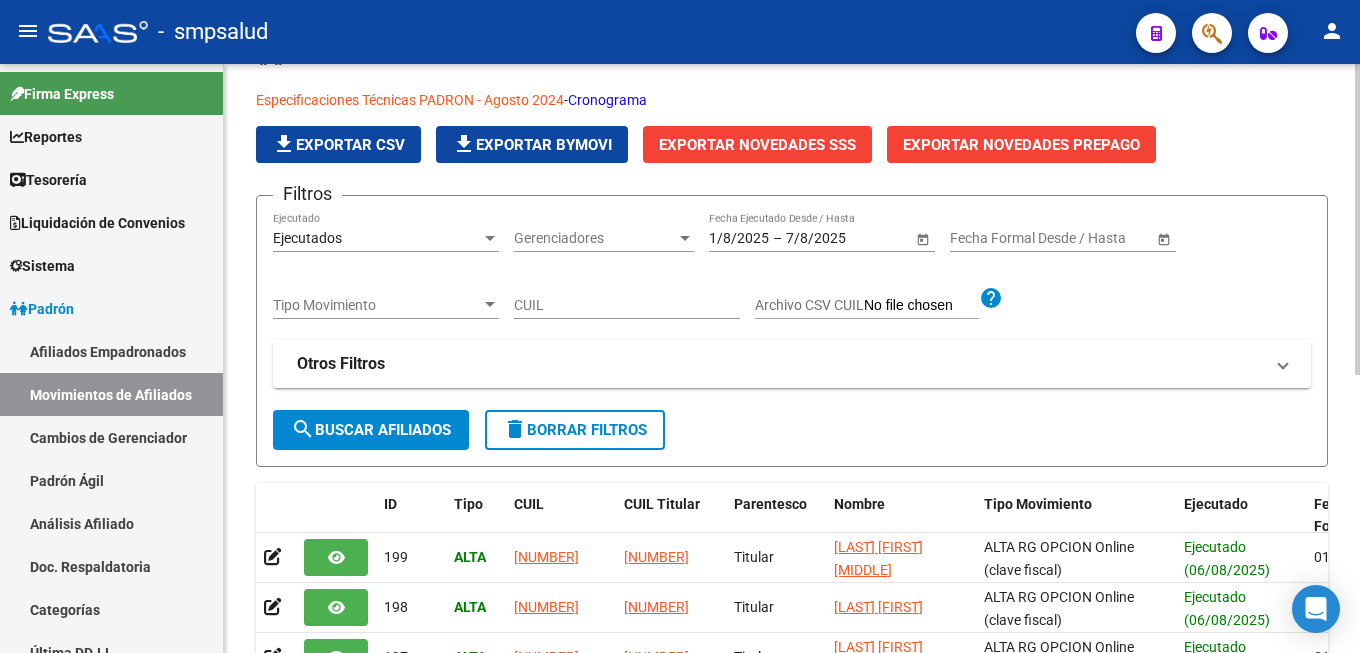 scroll, scrollTop: 0, scrollLeft: 0, axis: both 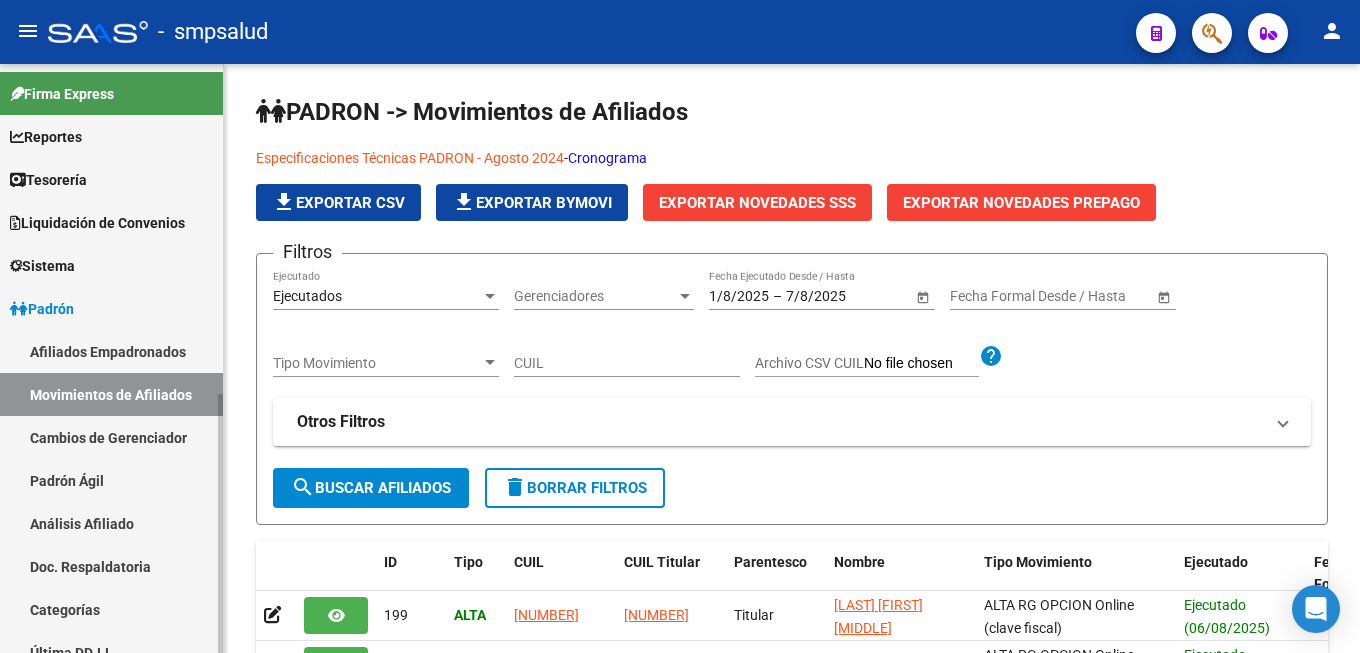 click on "Afiliados Empadronados" at bounding box center [111, 351] 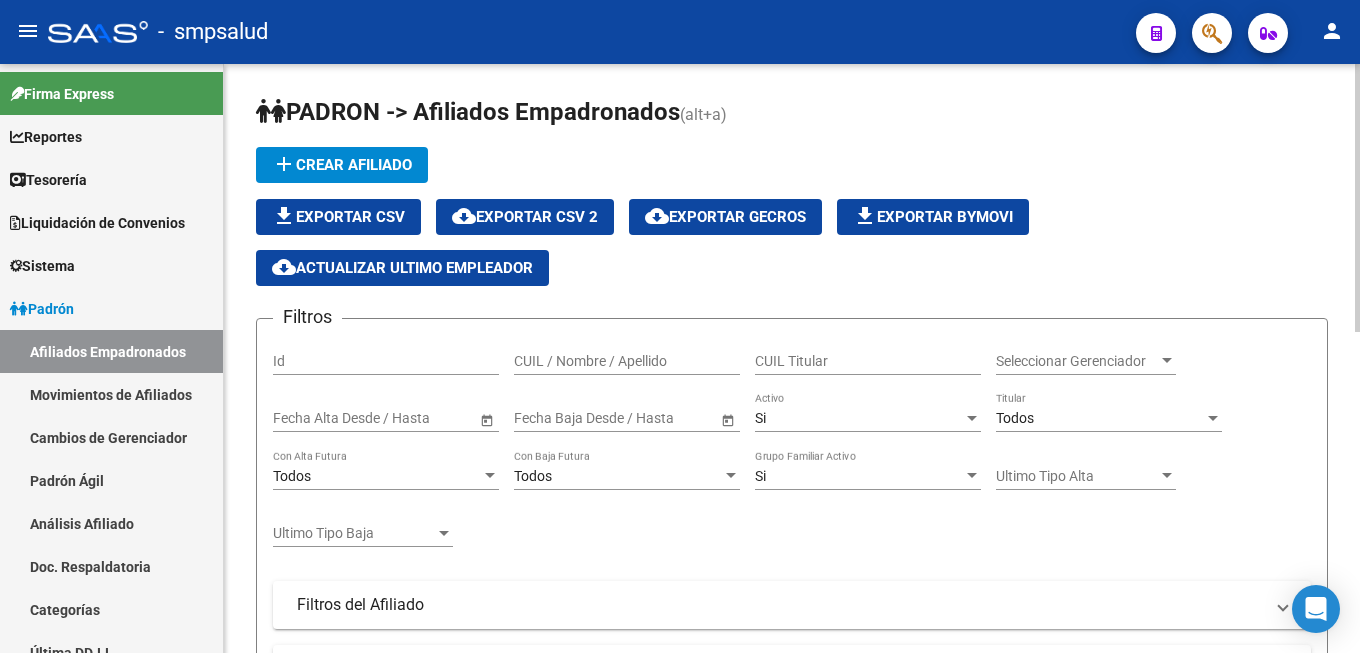 scroll, scrollTop: 1, scrollLeft: 0, axis: vertical 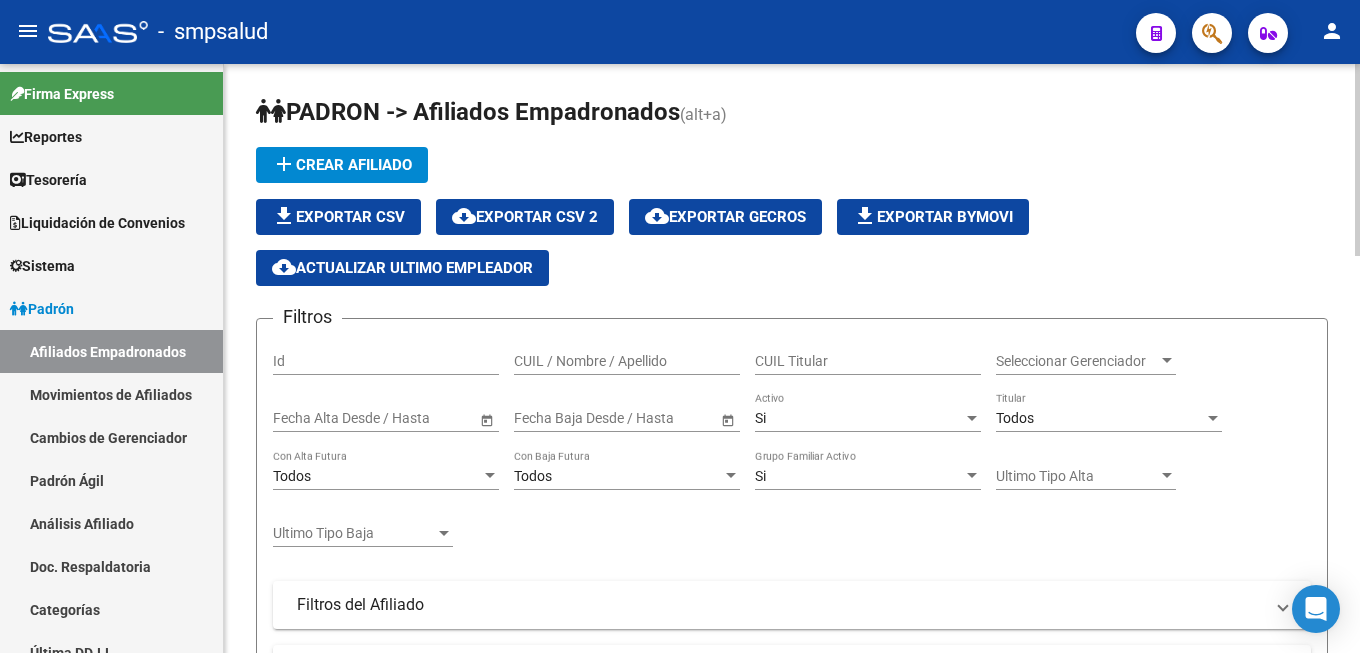 click on "CUIL Titular" at bounding box center [868, 361] 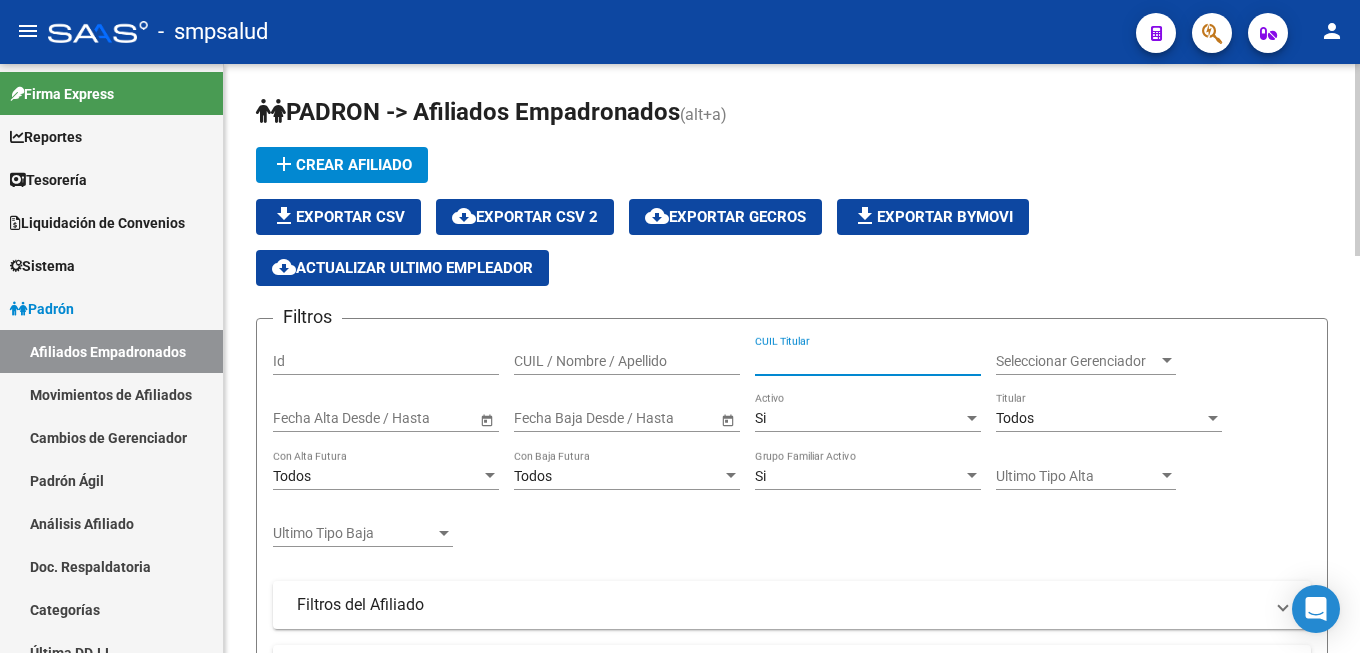 click on "CUIL / Nombre / Apellido" at bounding box center [627, 361] 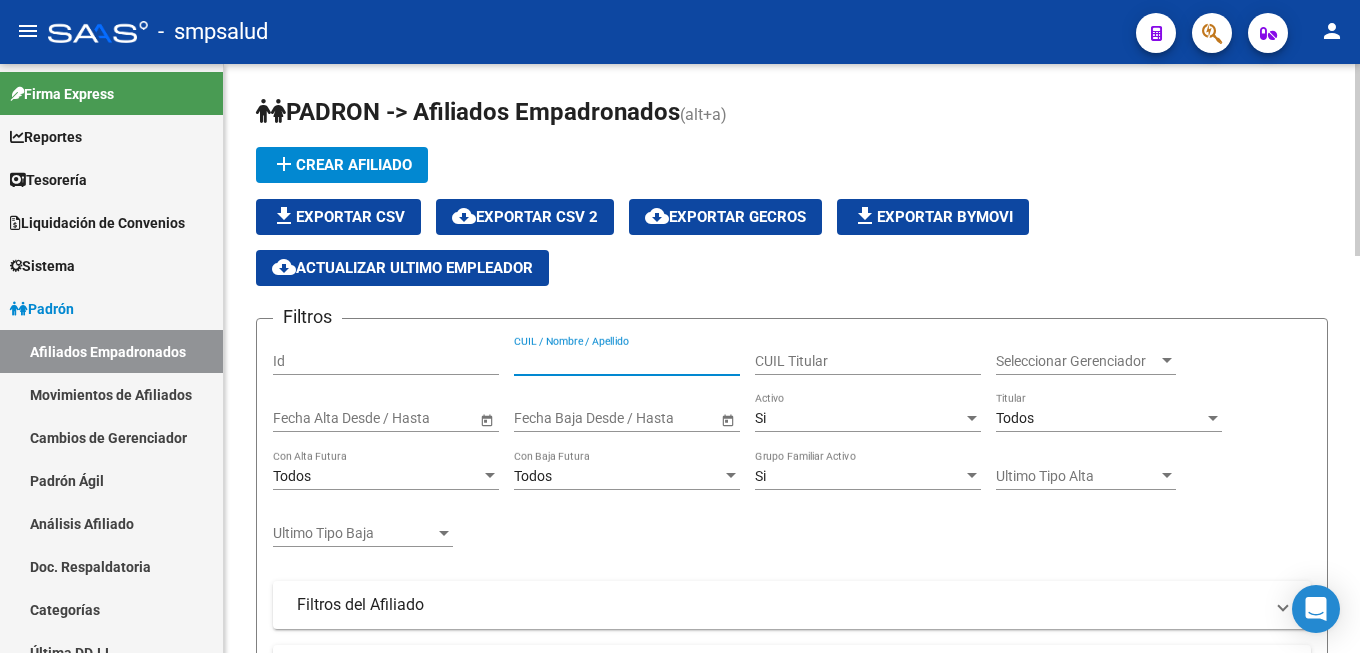 paste on "20568606427" 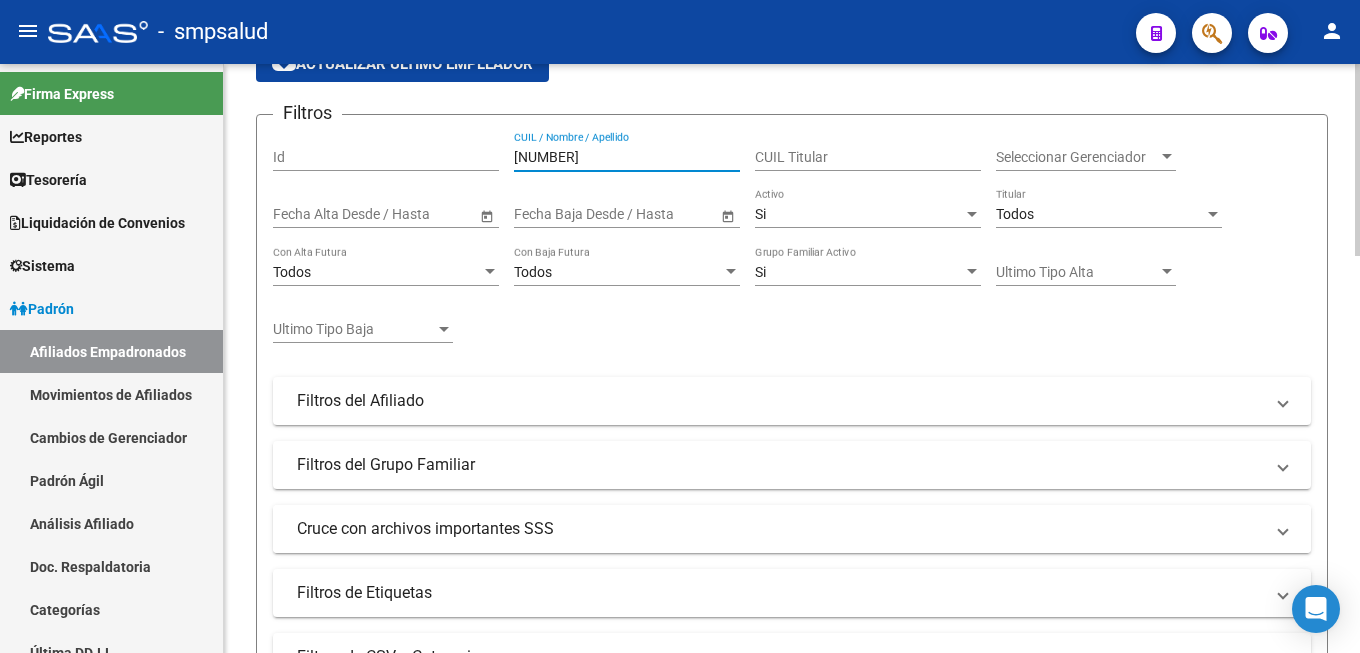 scroll, scrollTop: 510, scrollLeft: 0, axis: vertical 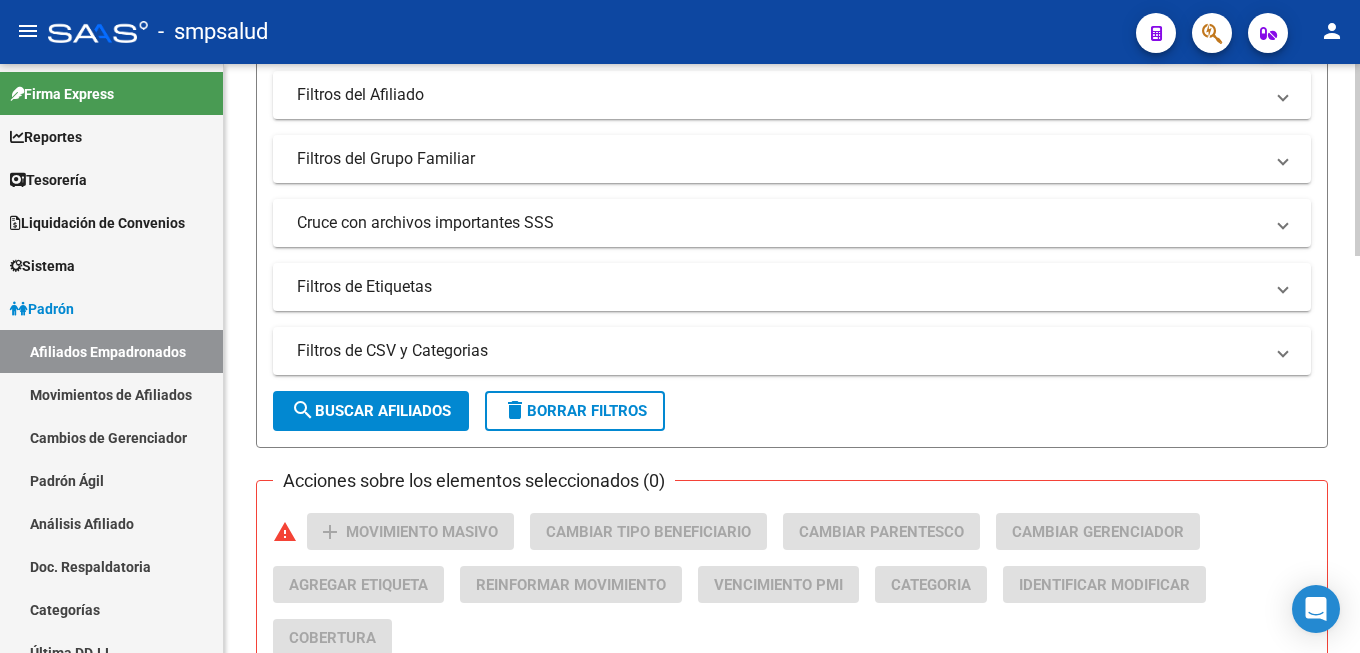click on "search  Buscar Afiliados" 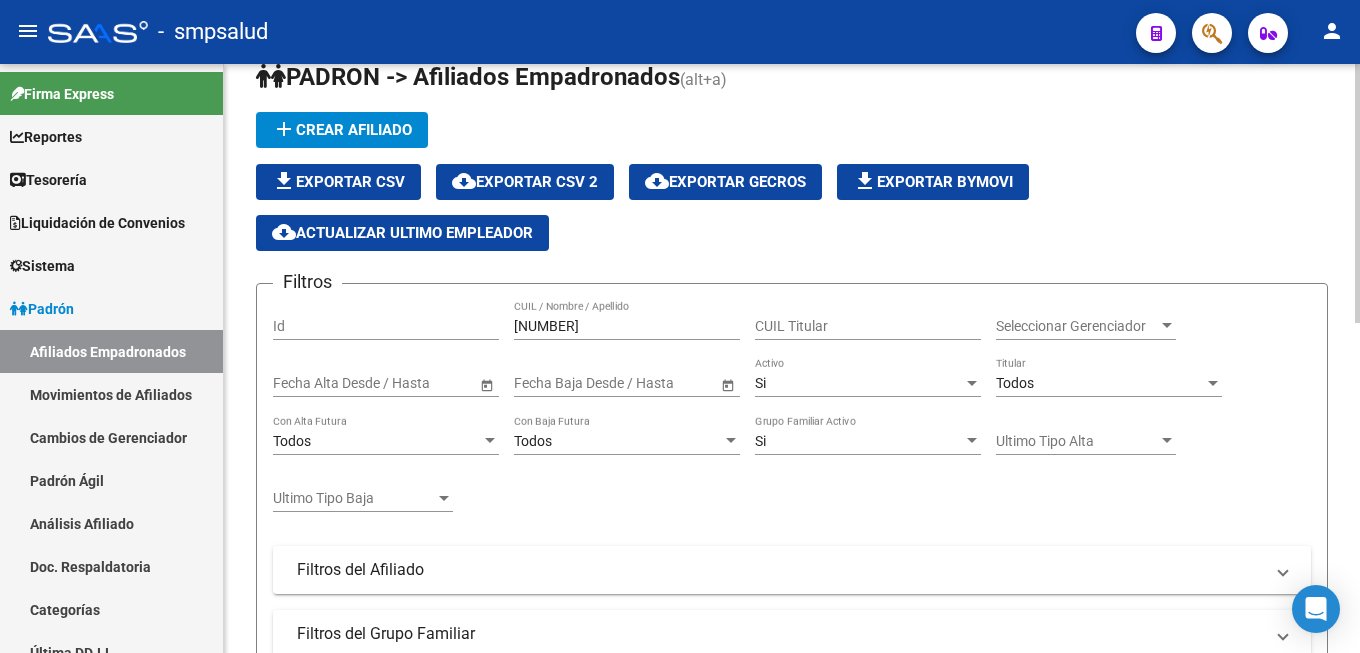 scroll, scrollTop: 0, scrollLeft: 0, axis: both 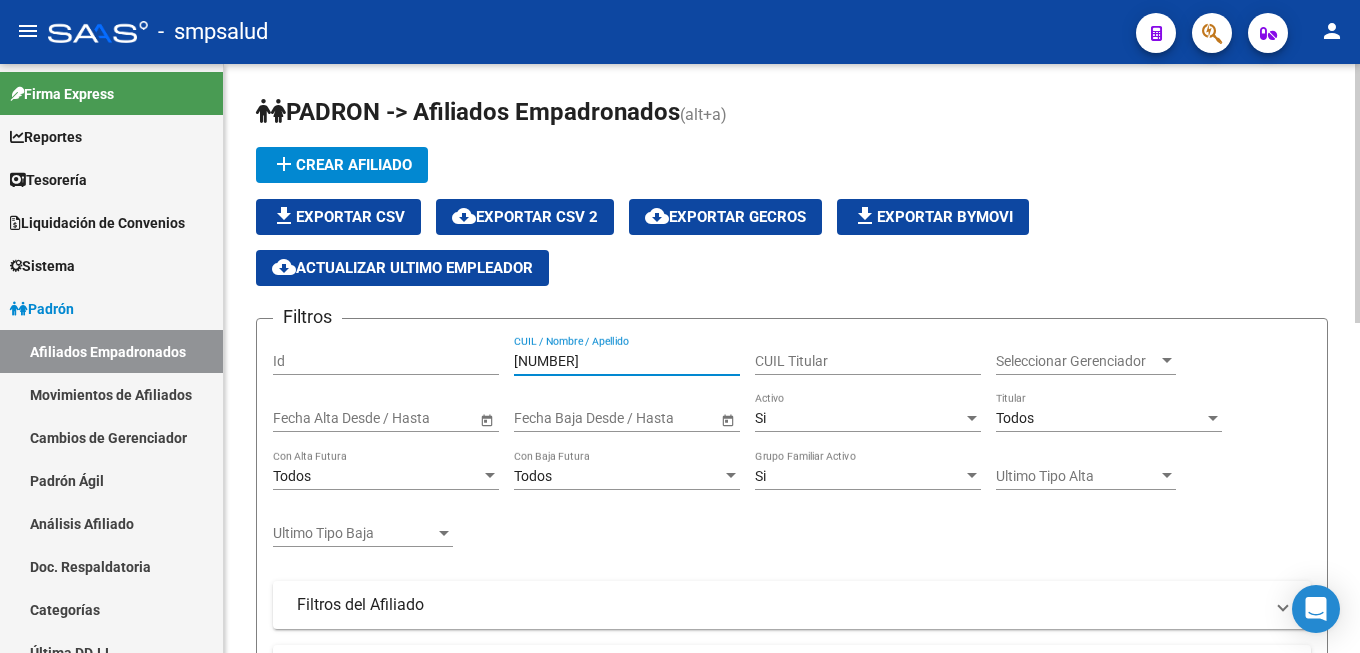 drag, startPoint x: 531, startPoint y: 357, endPoint x: 604, endPoint y: 330, distance: 77.83315 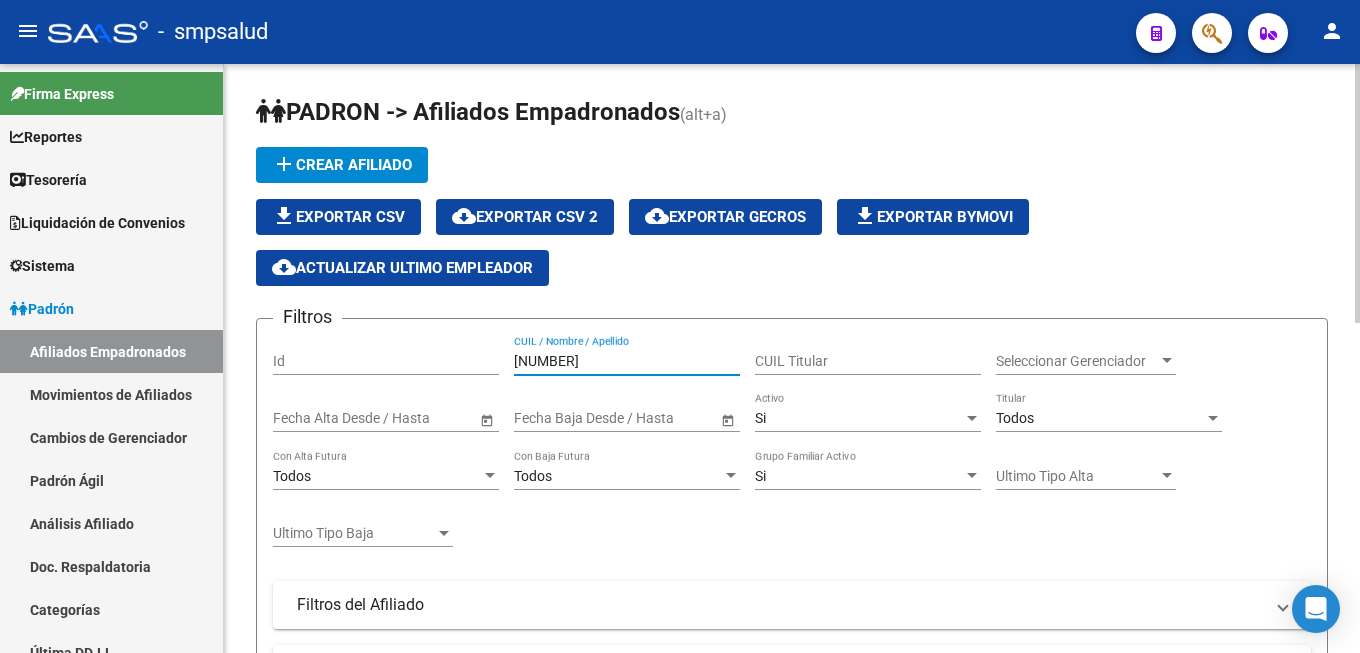 click on "20-568606427" at bounding box center [627, 361] 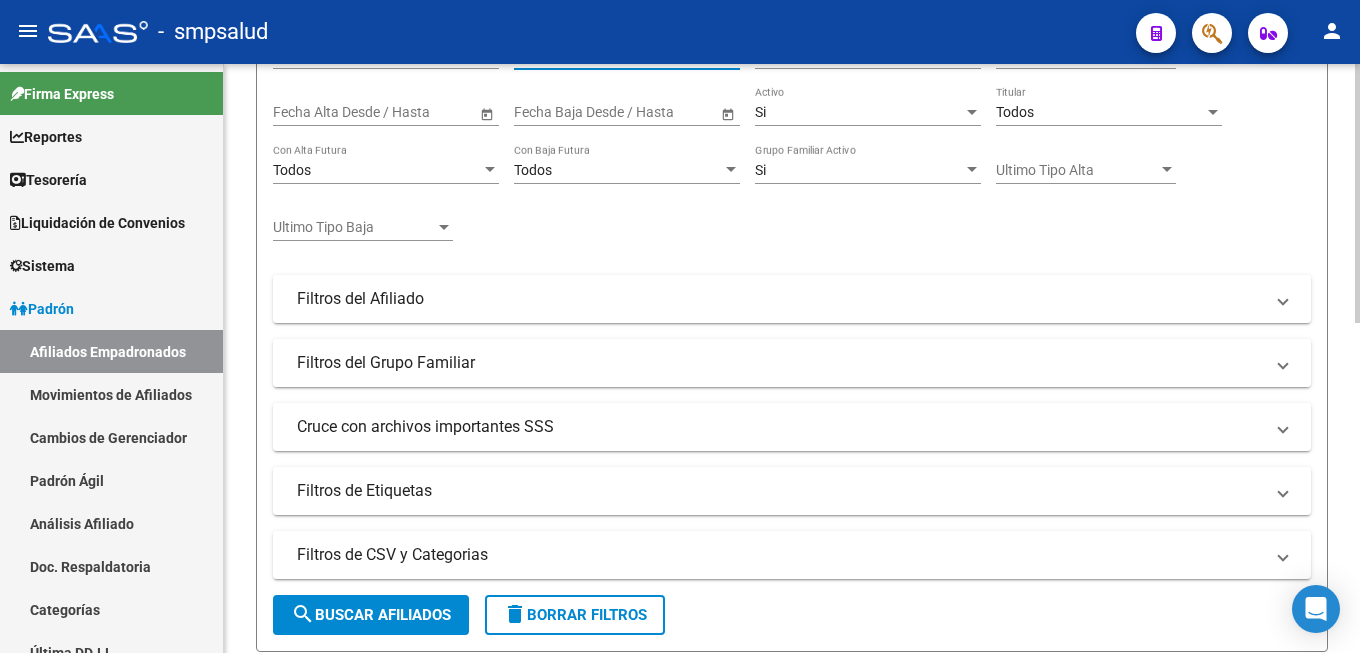 scroll, scrollTop: 408, scrollLeft: 0, axis: vertical 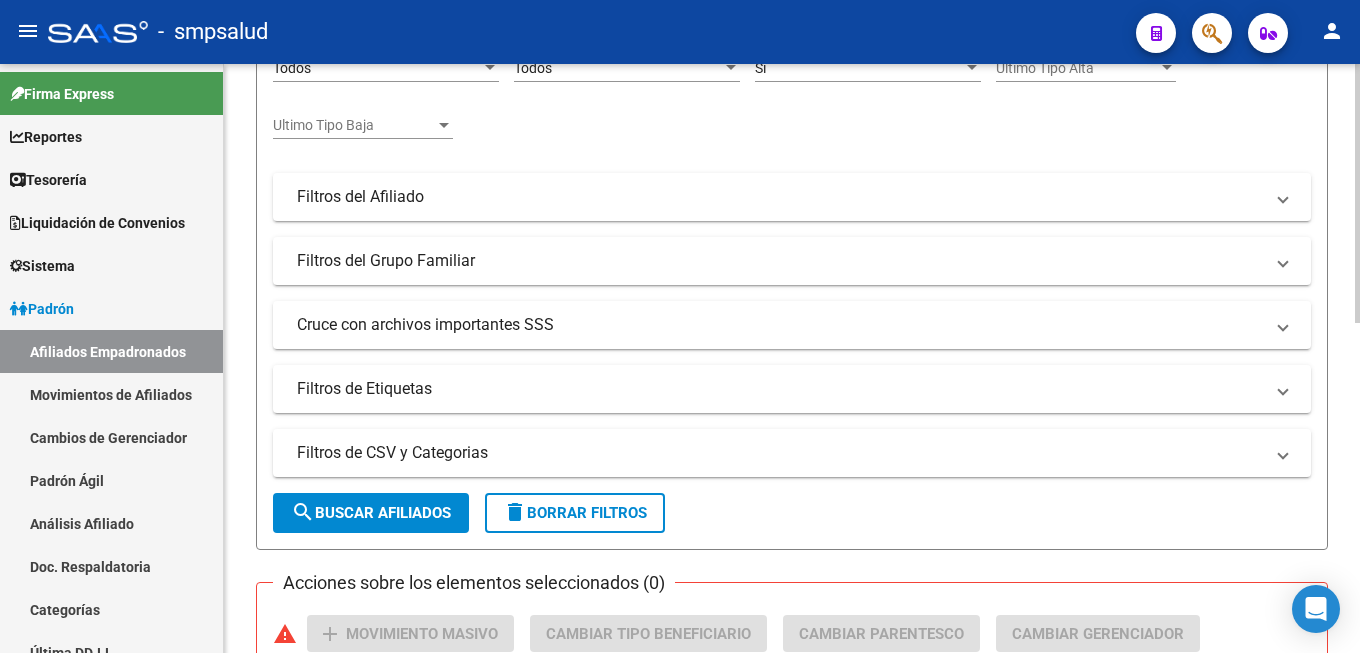 click on "search  Buscar Afiliados" 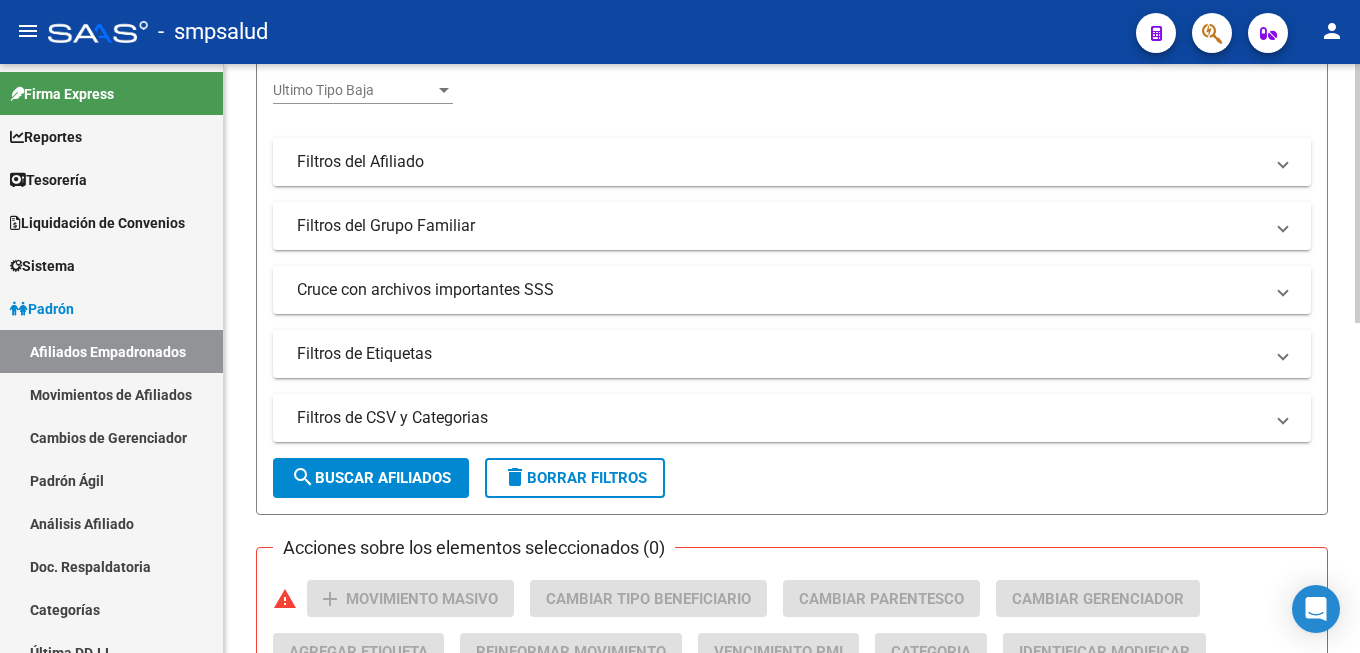 scroll, scrollTop: 35, scrollLeft: 0, axis: vertical 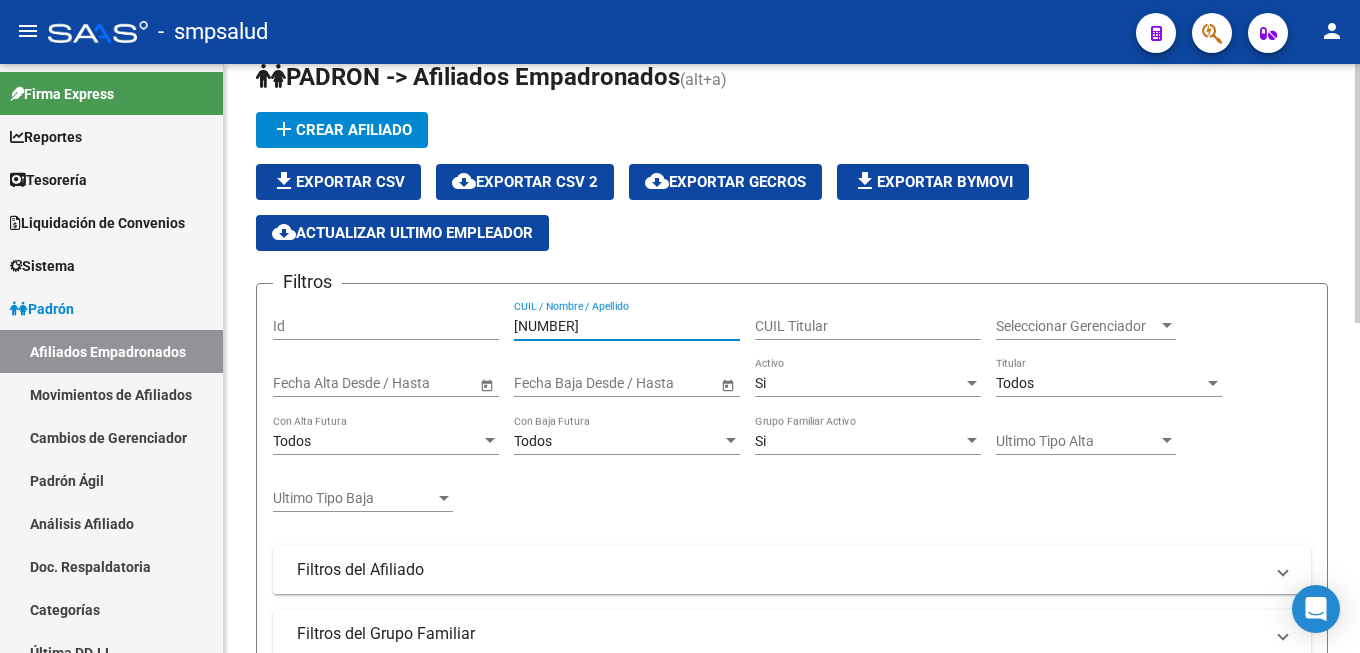 drag, startPoint x: 637, startPoint y: 325, endPoint x: 336, endPoint y: 291, distance: 302.91418 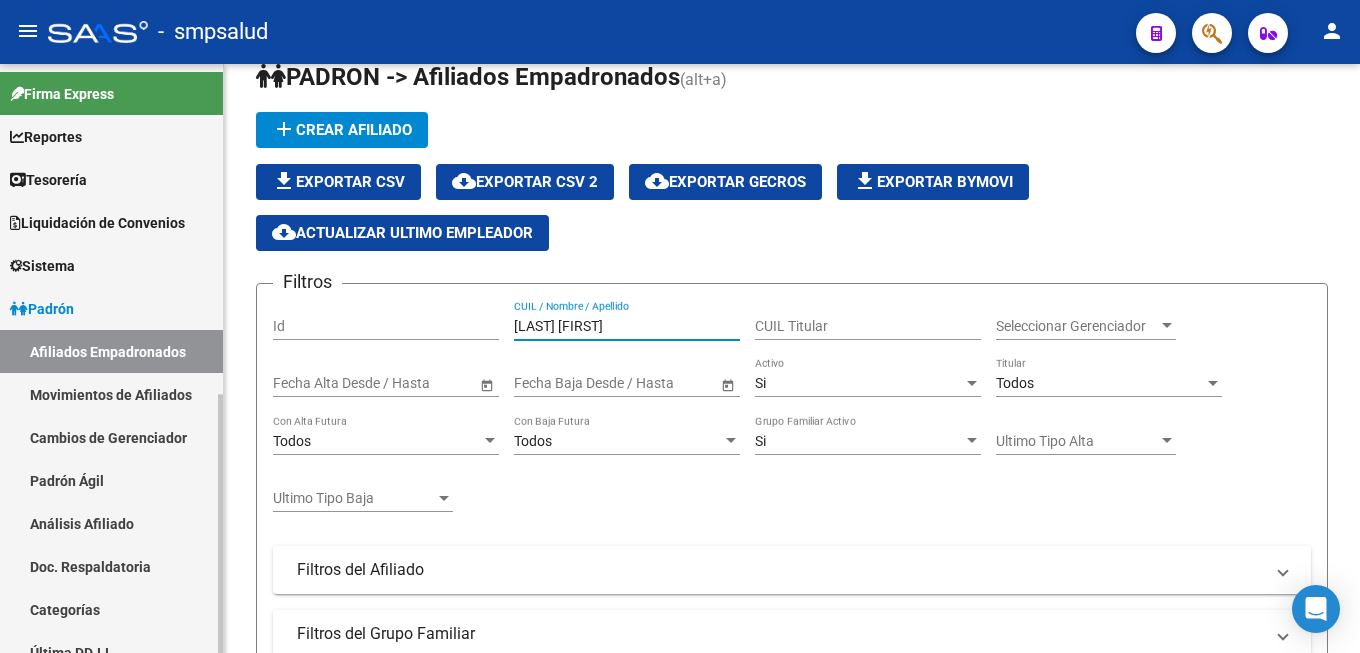 scroll, scrollTop: 510, scrollLeft: 0, axis: vertical 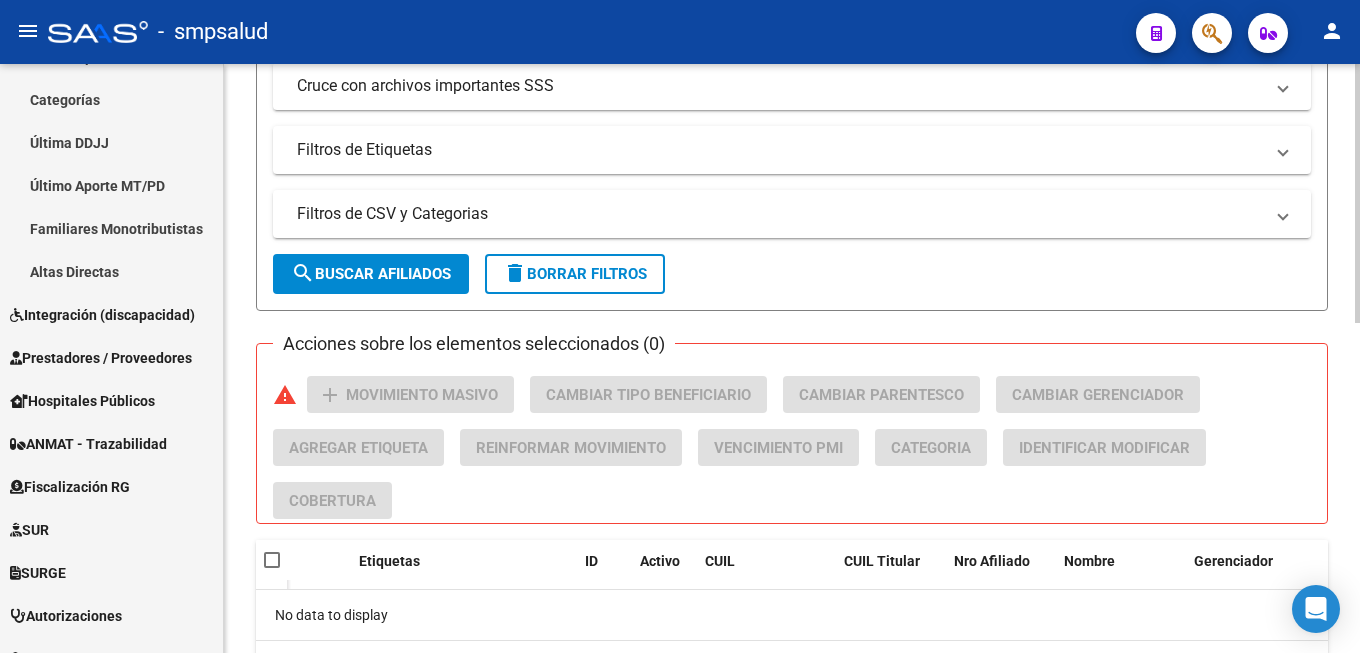 type on "VIDELA VERA" 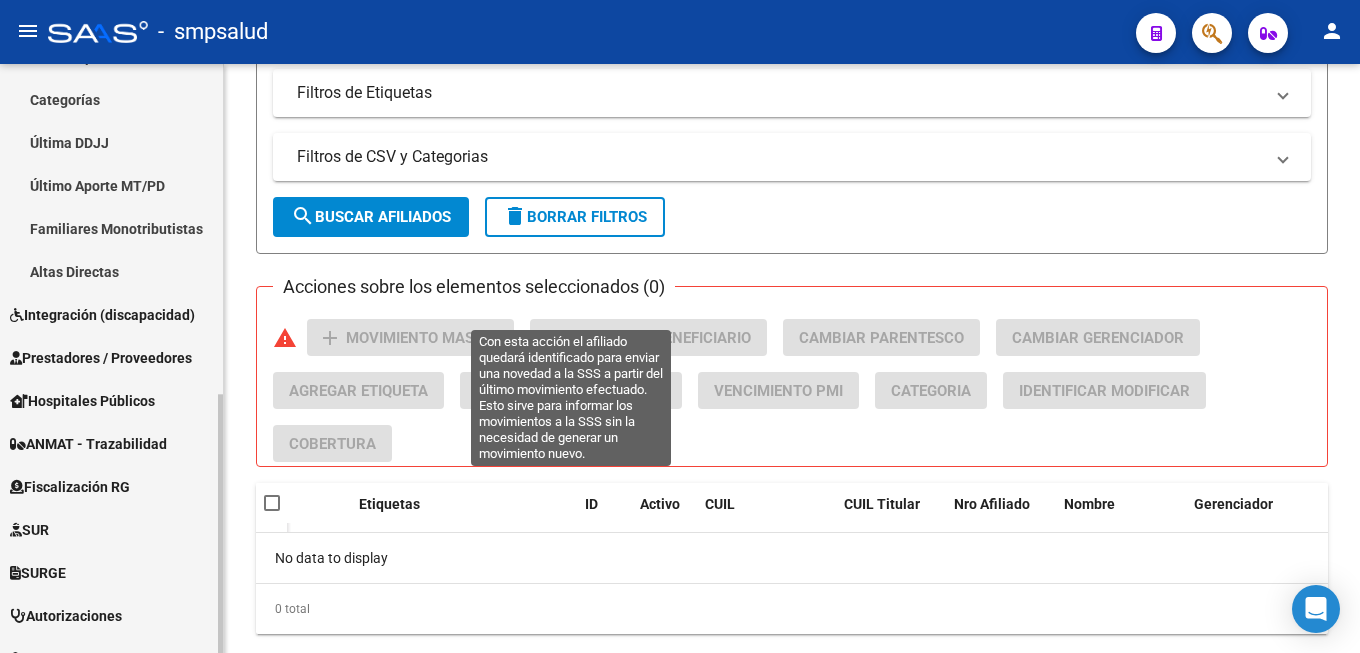 scroll, scrollTop: 398, scrollLeft: 0, axis: vertical 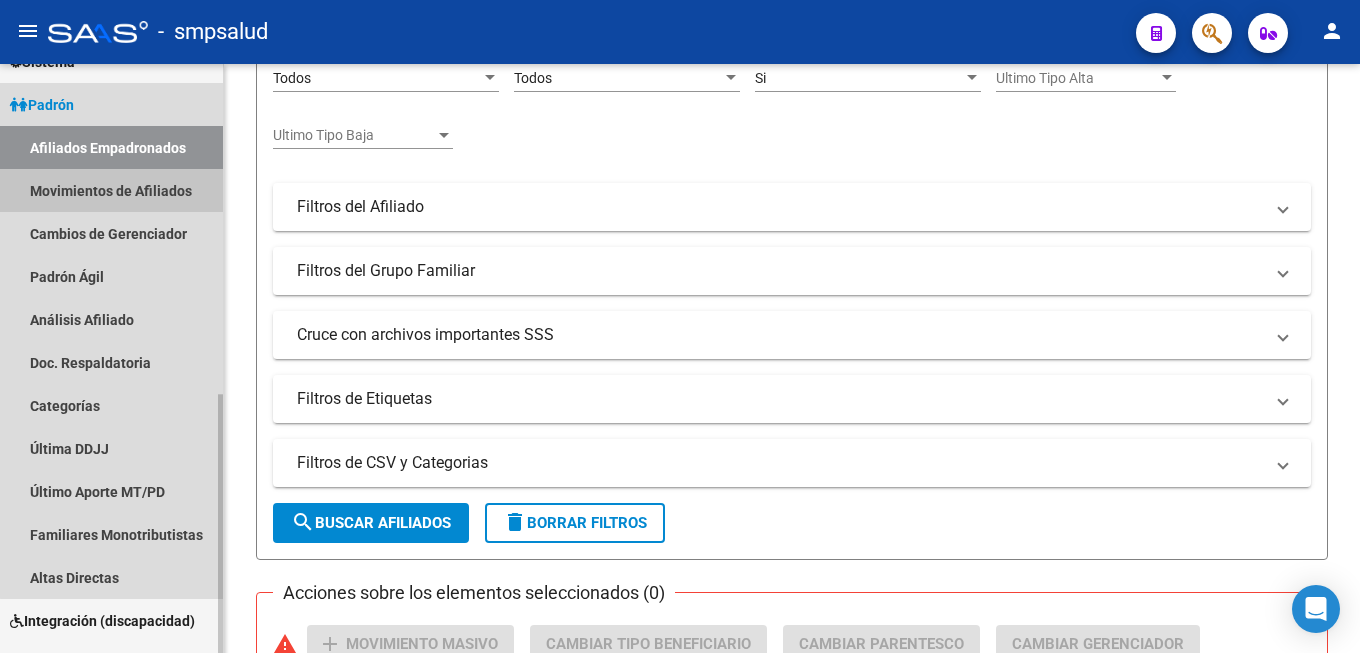 click on "Movimientos de Afiliados" at bounding box center (111, 190) 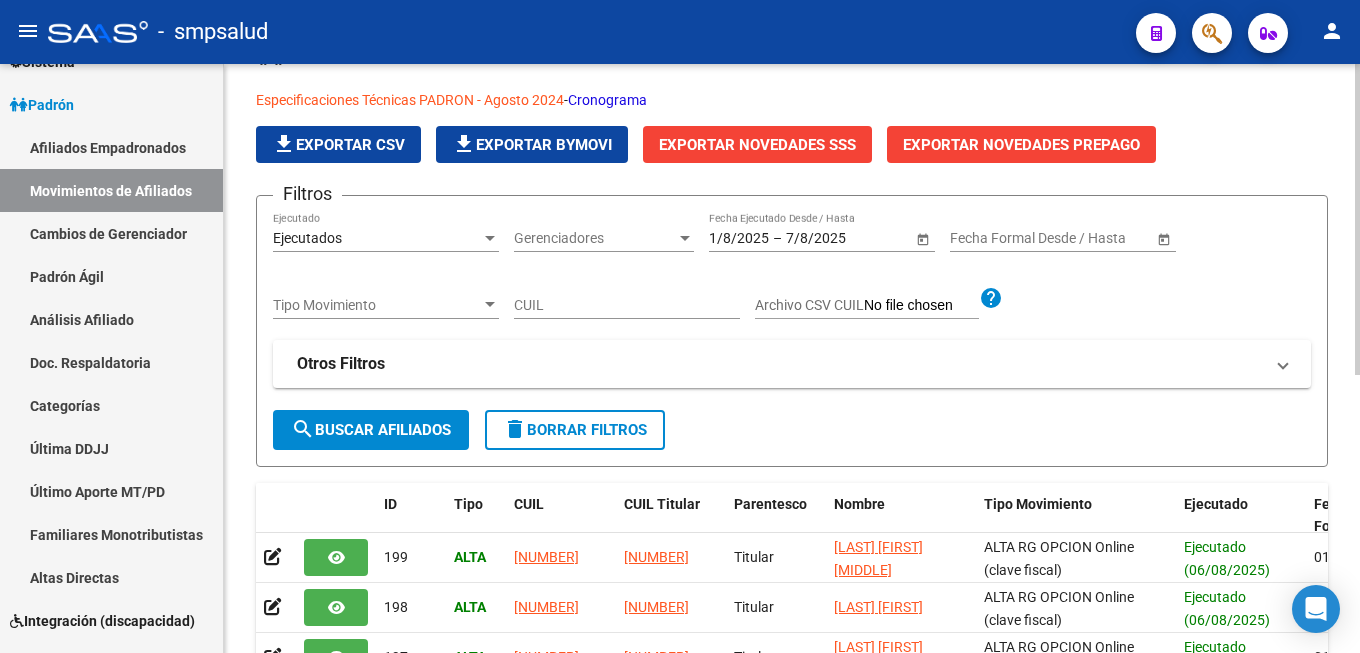 scroll, scrollTop: 0, scrollLeft: 0, axis: both 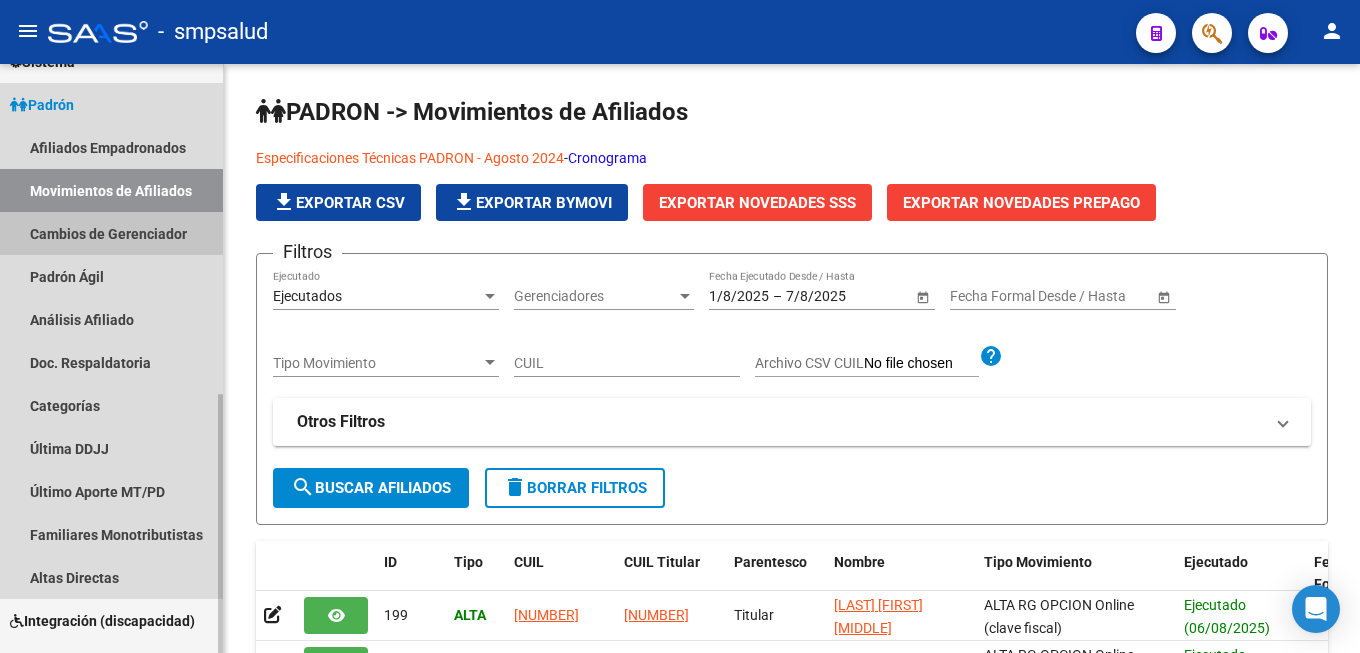 click on "Cambios de Gerenciador" at bounding box center (111, 233) 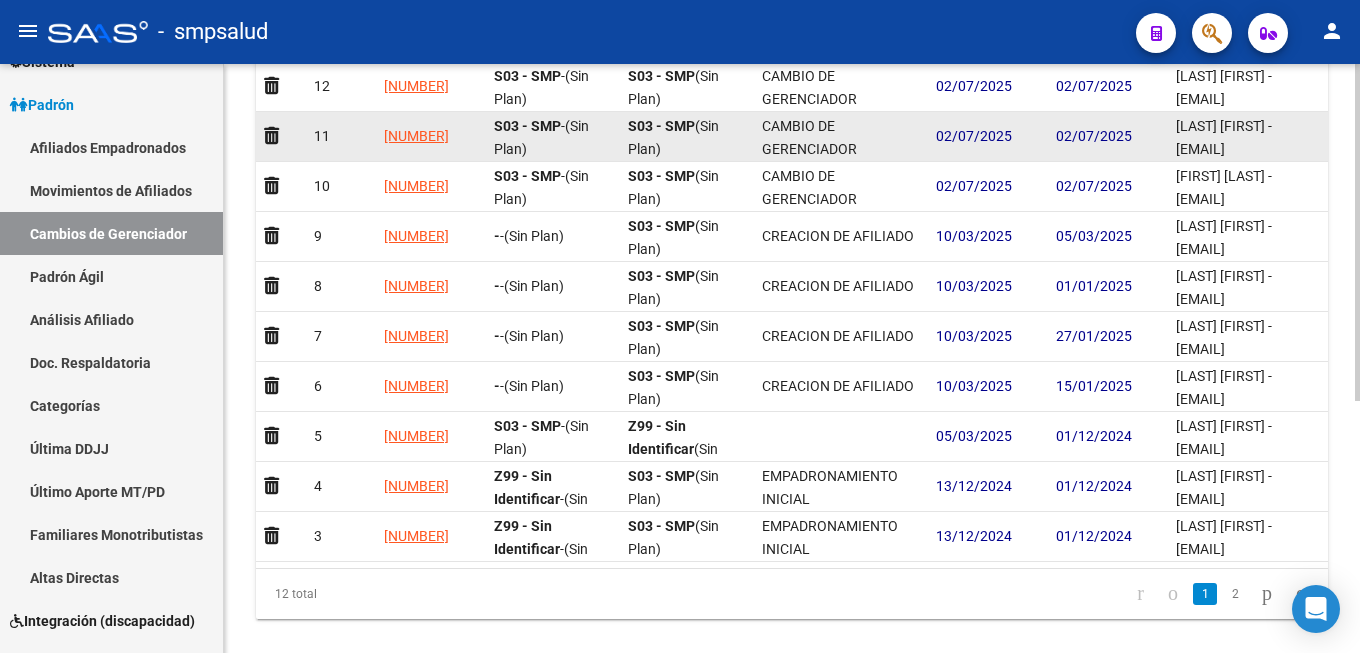 scroll, scrollTop: 102, scrollLeft: 0, axis: vertical 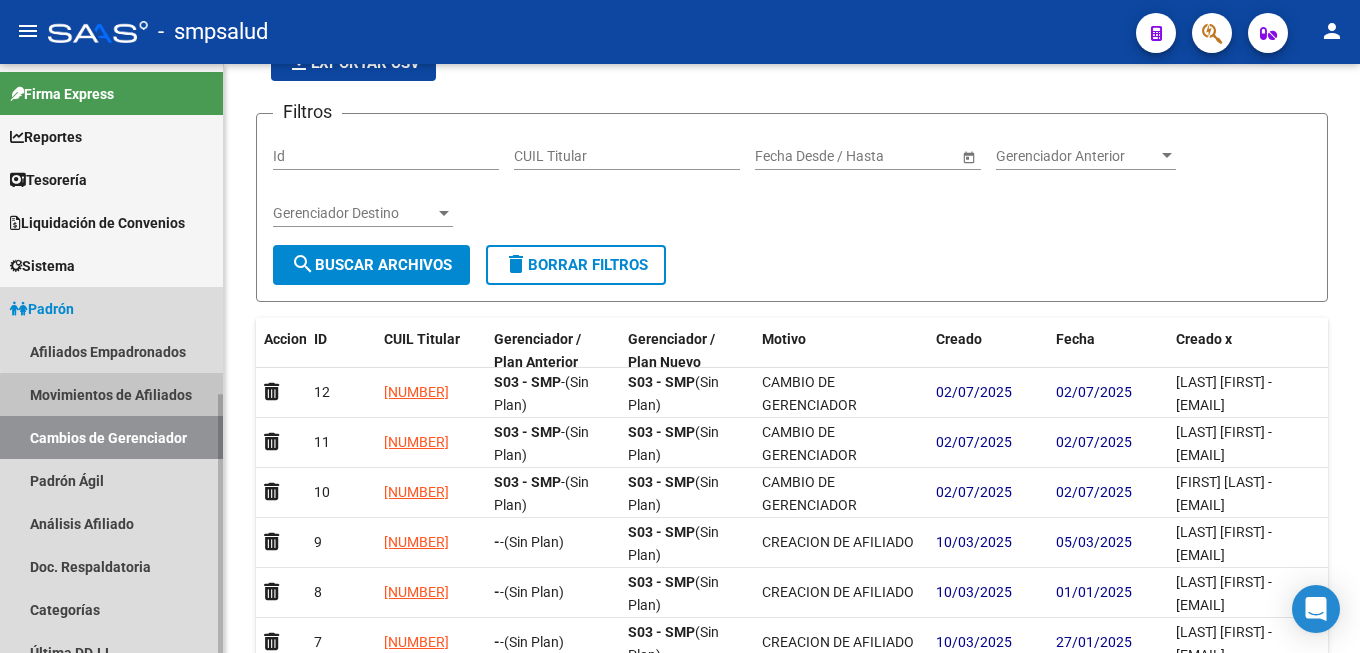 click on "Movimientos de Afiliados" at bounding box center [111, 394] 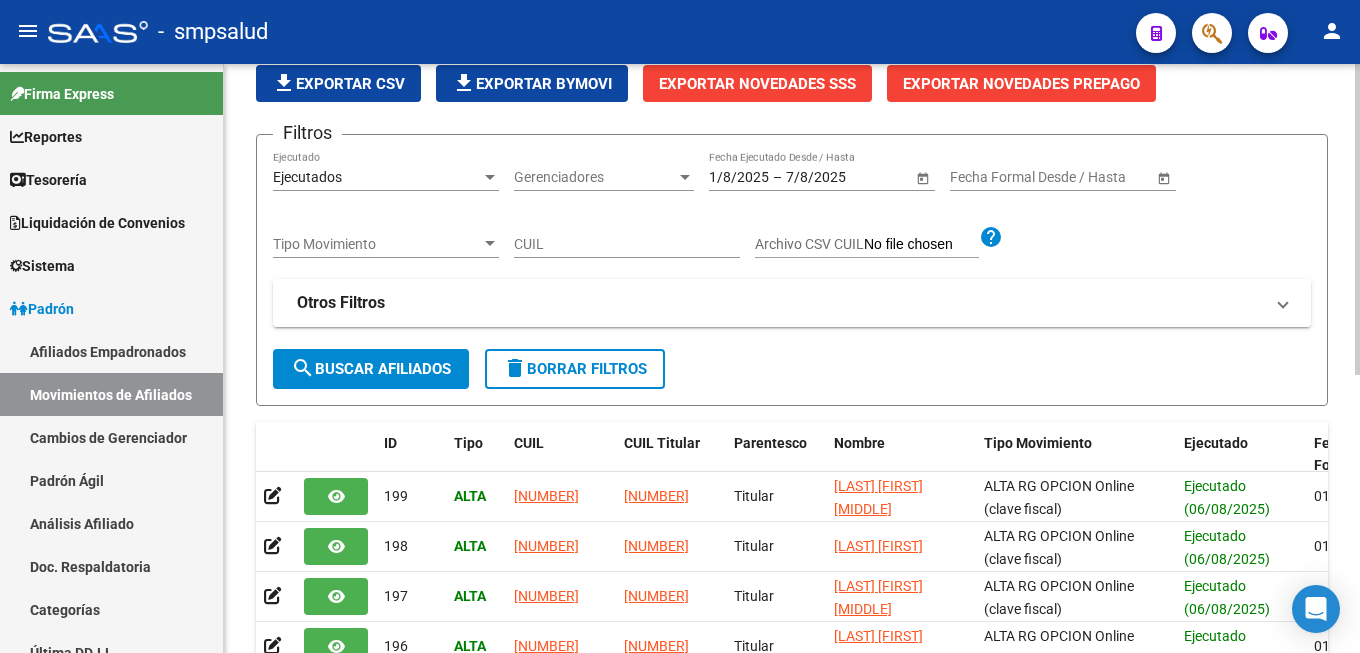 scroll, scrollTop: 17, scrollLeft: 0, axis: vertical 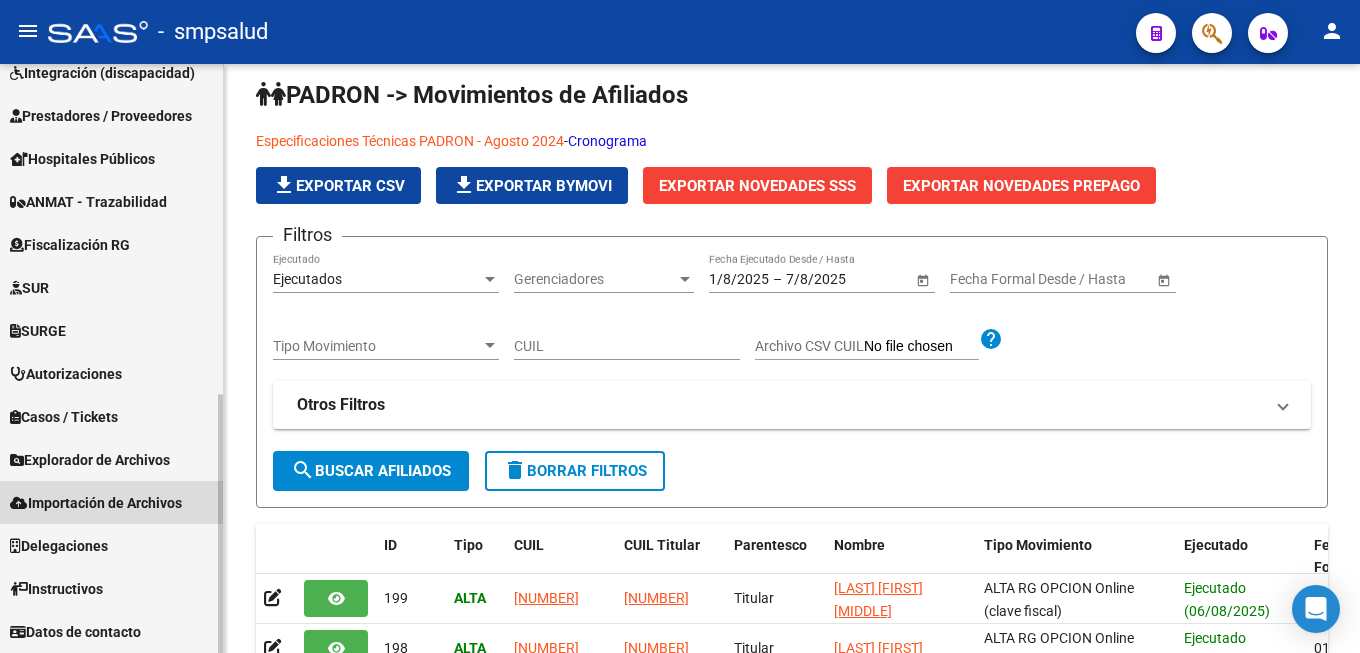 click on "Importación de Archivos" at bounding box center (96, 503) 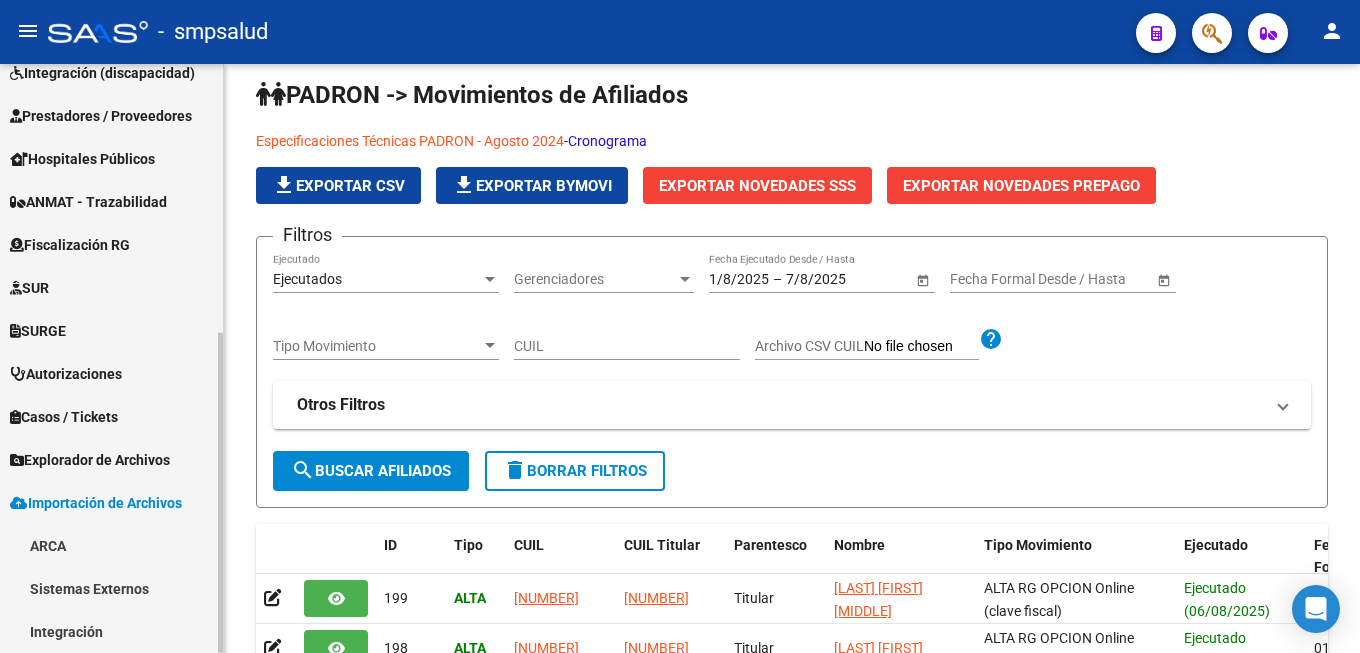 scroll, scrollTop: 494, scrollLeft: 0, axis: vertical 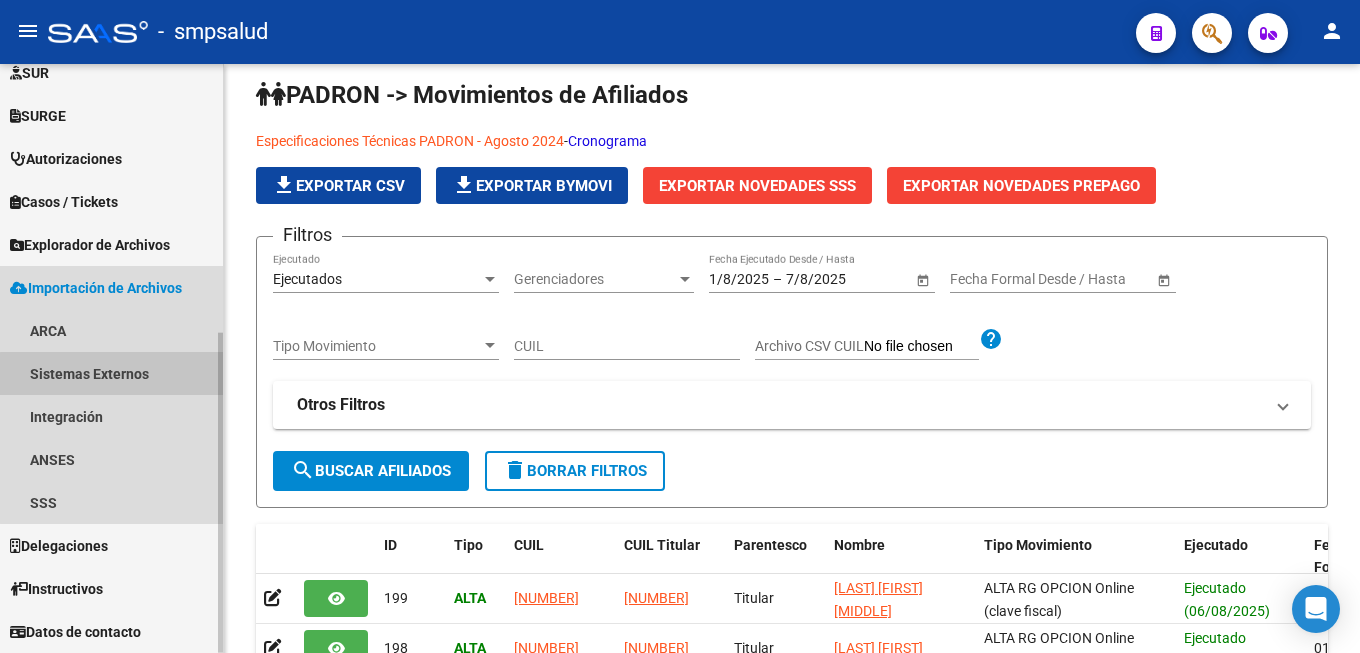 click on "Sistemas Externos" at bounding box center (111, 373) 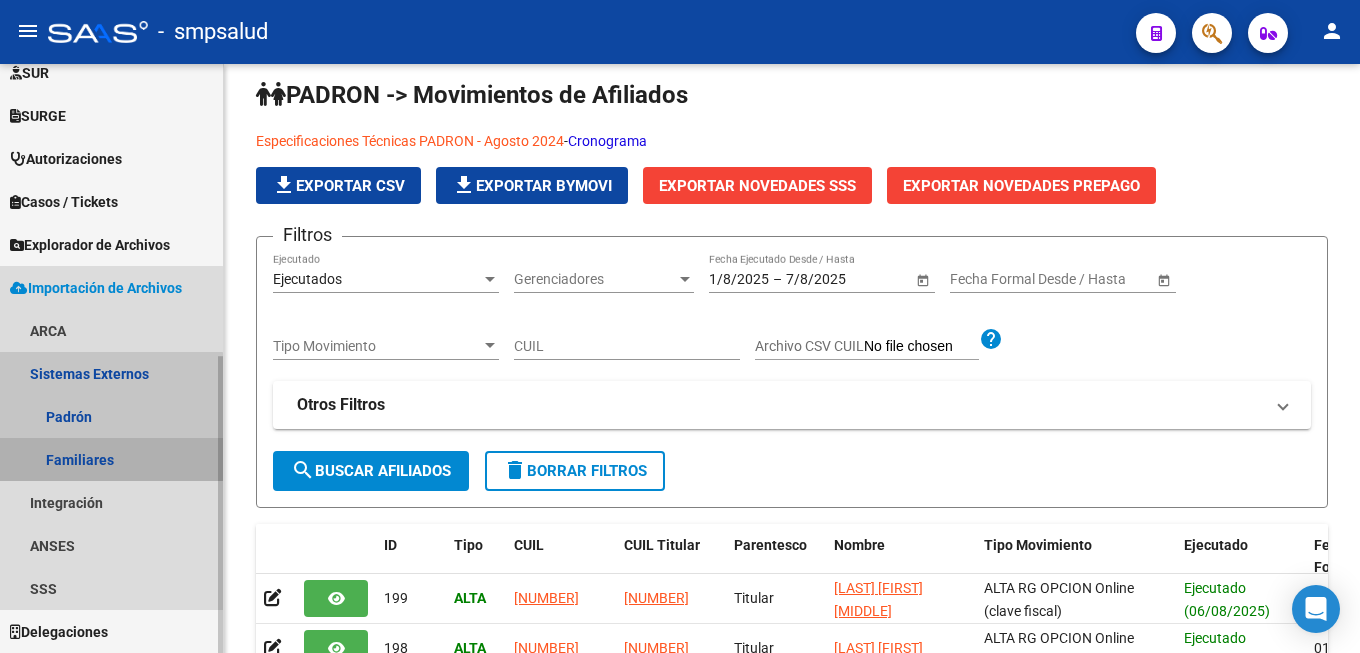 click on "Familiares" at bounding box center [111, 459] 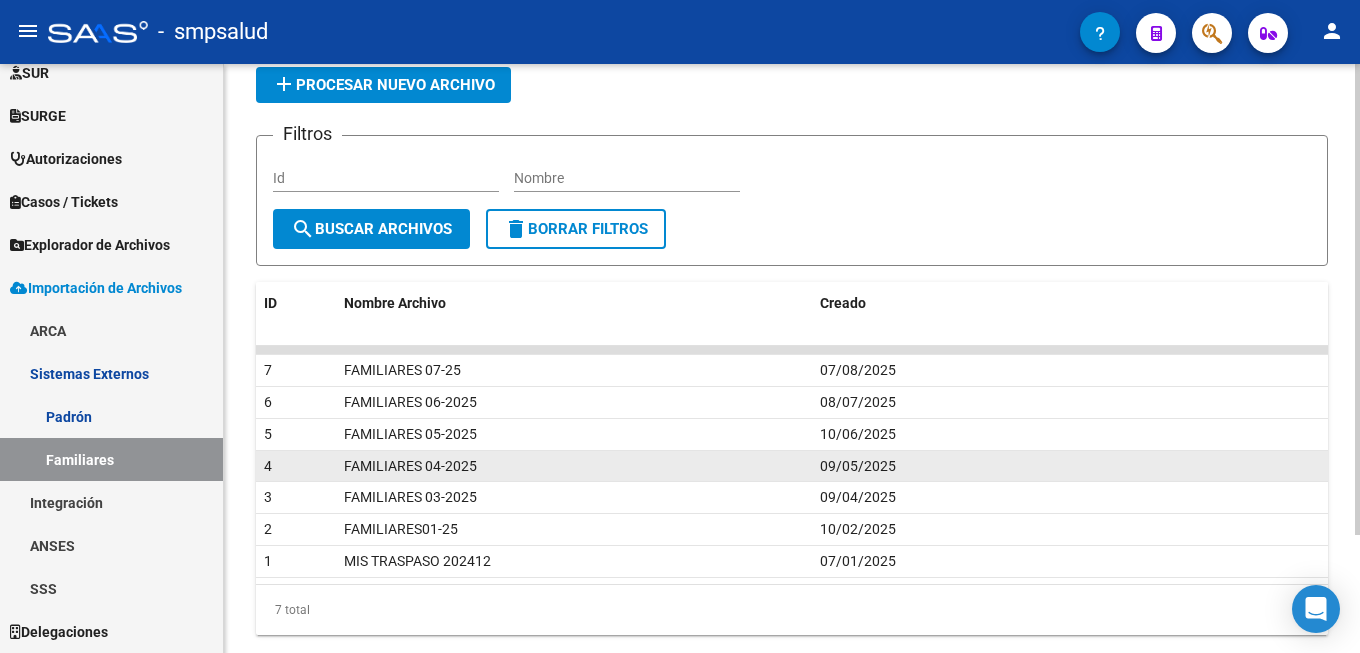 scroll, scrollTop: 148, scrollLeft: 0, axis: vertical 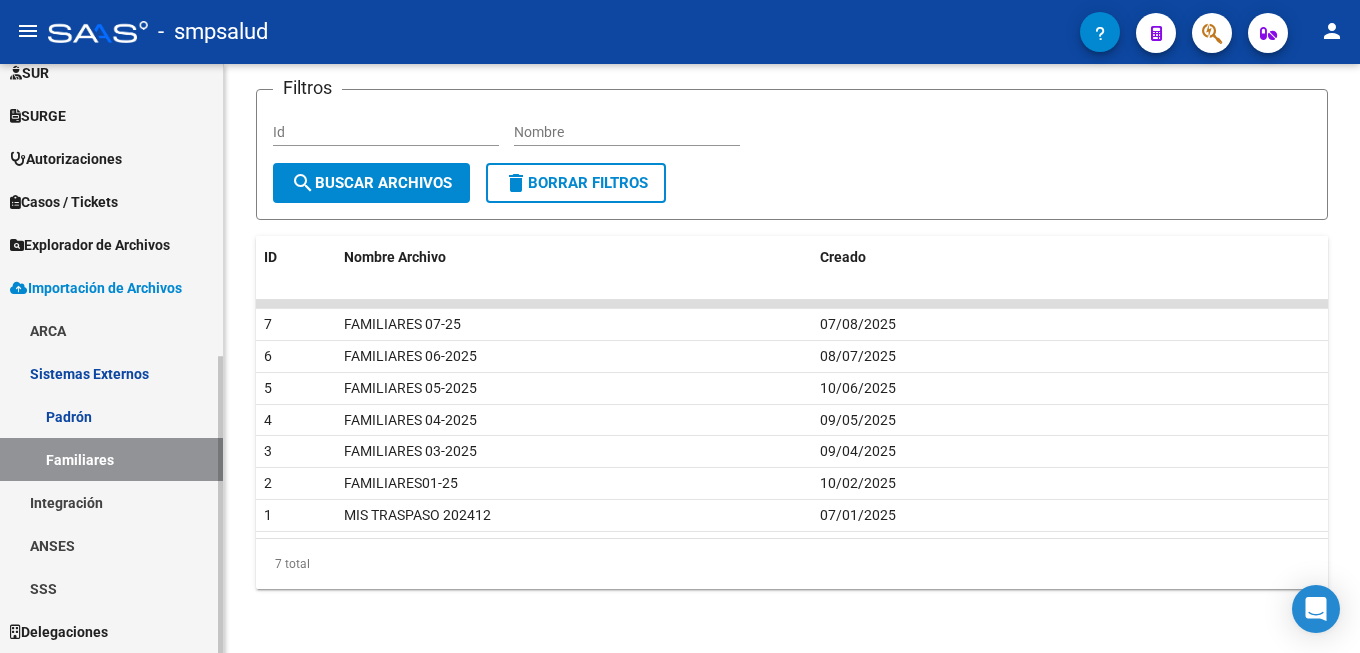 click on "Padrón" at bounding box center (111, 416) 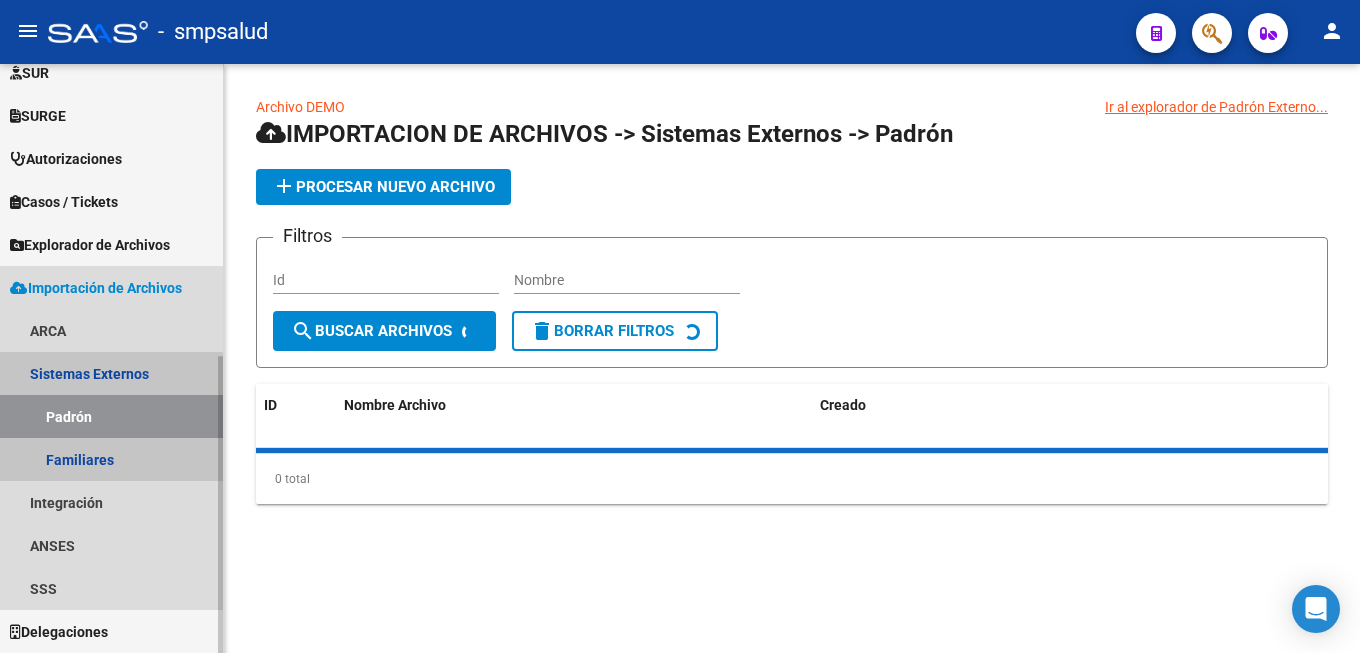 scroll, scrollTop: 0, scrollLeft: 0, axis: both 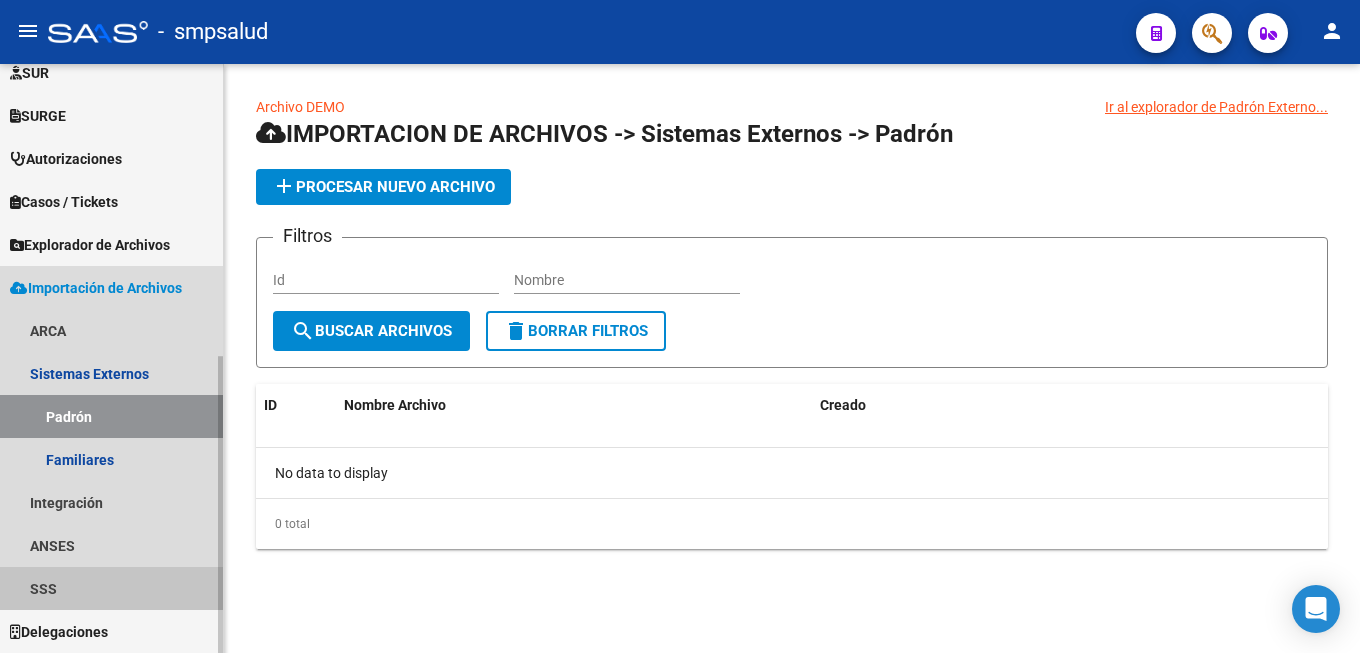 click on "SSS" at bounding box center (111, 588) 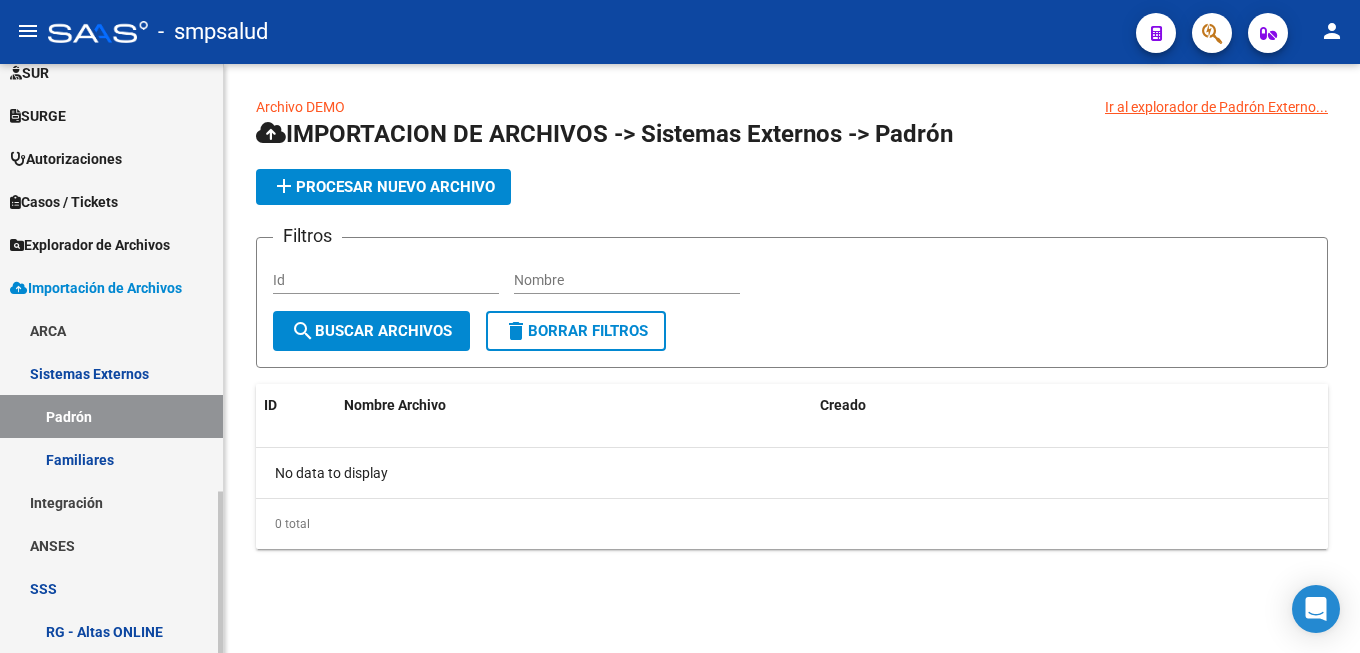 click on "Integración" at bounding box center (111, 502) 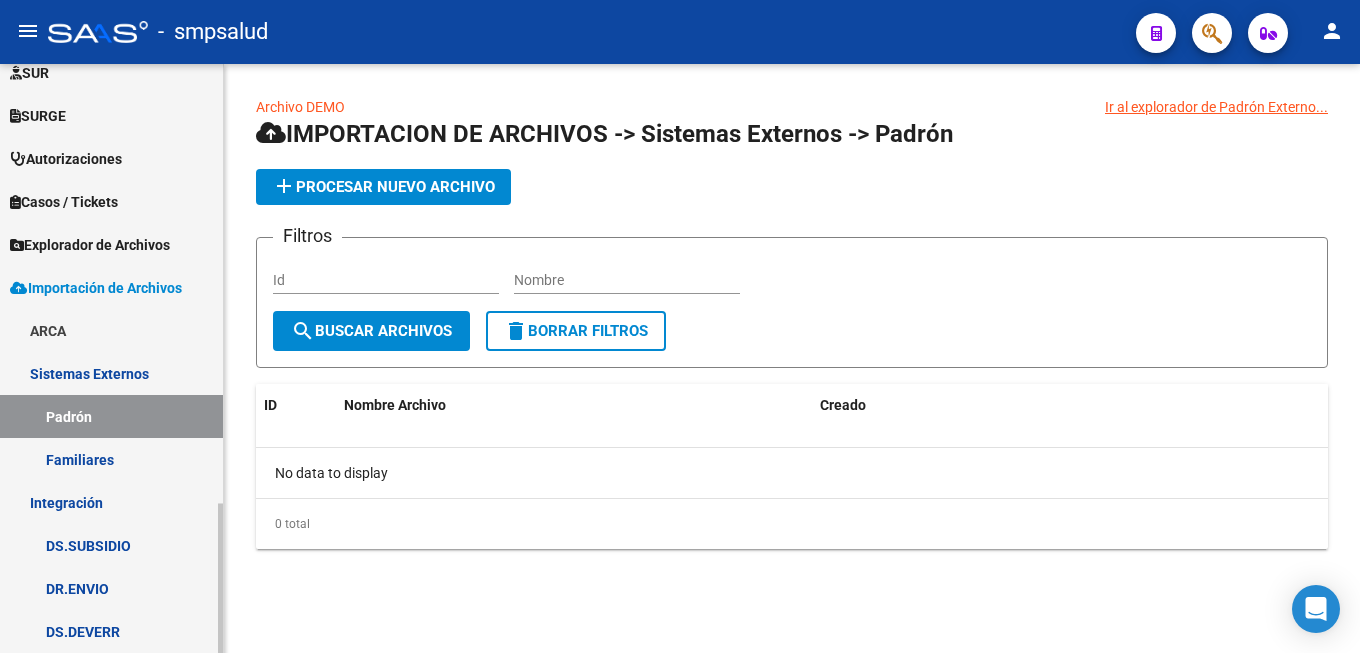 click on "Explorador de Archivos" at bounding box center [90, 245] 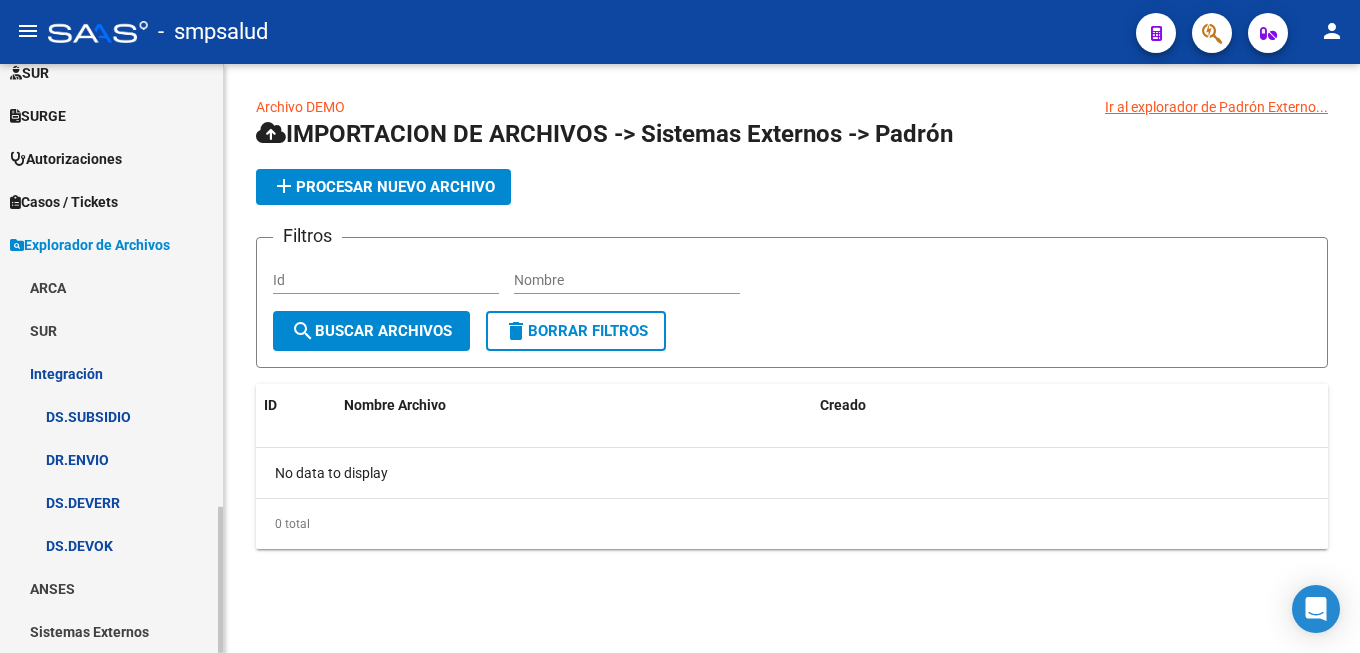 click on "Explorador de Archivos" at bounding box center [90, 245] 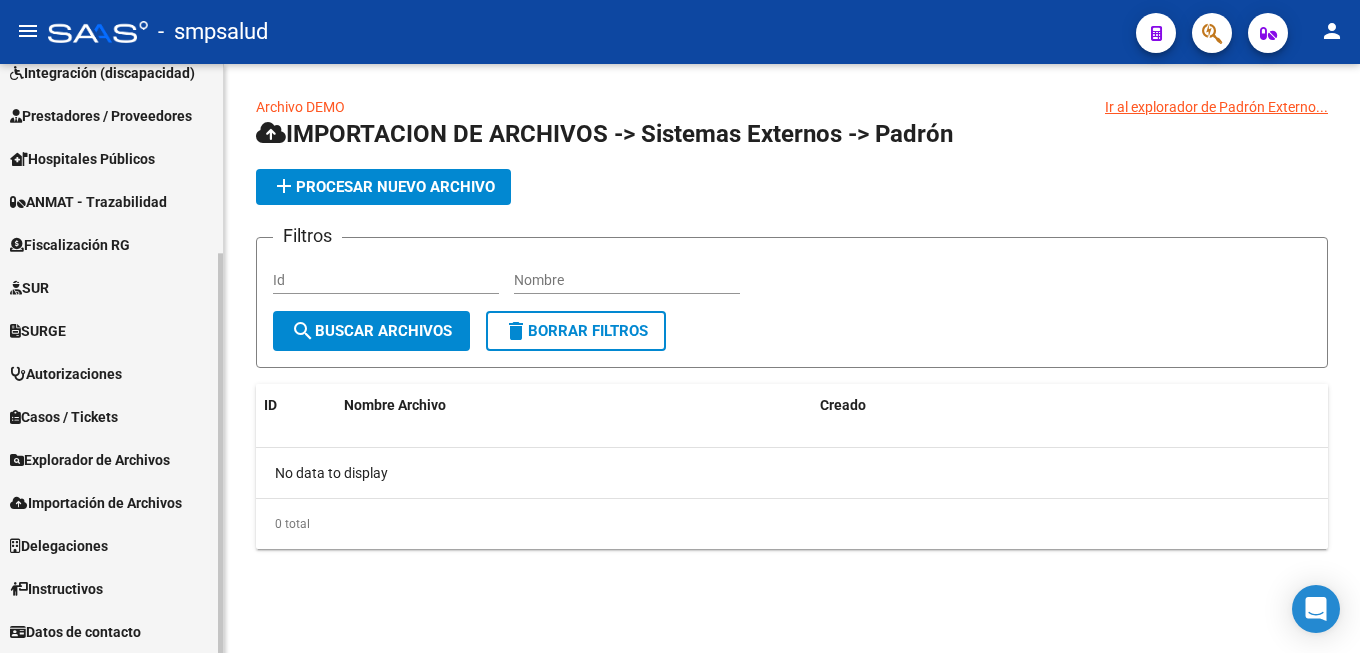 scroll, scrollTop: 0, scrollLeft: 0, axis: both 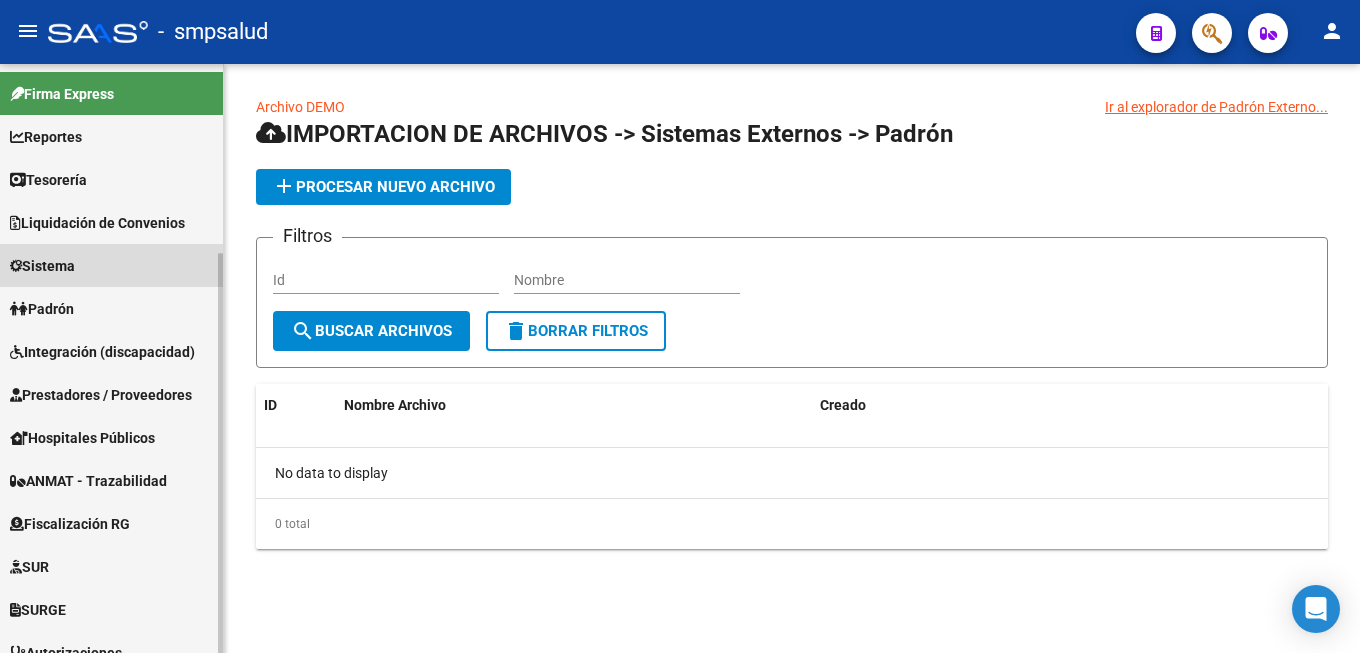 click on "Sistema" at bounding box center [111, 265] 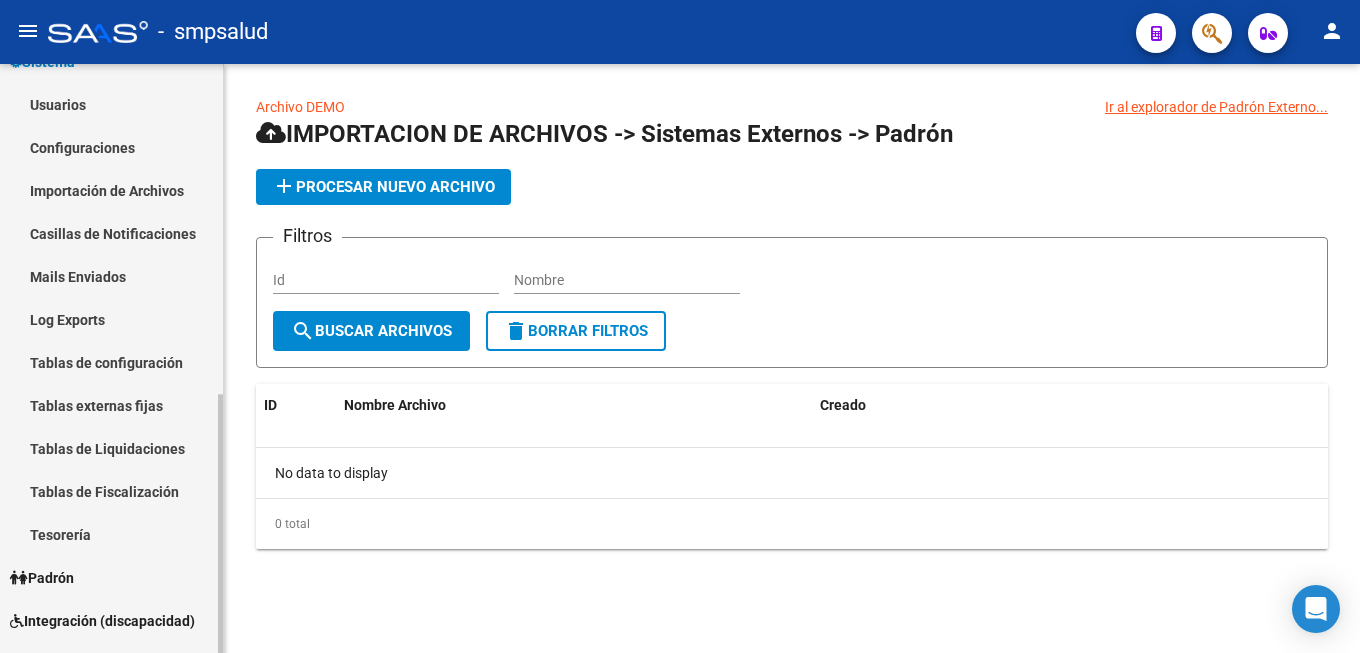 scroll, scrollTop: 408, scrollLeft: 0, axis: vertical 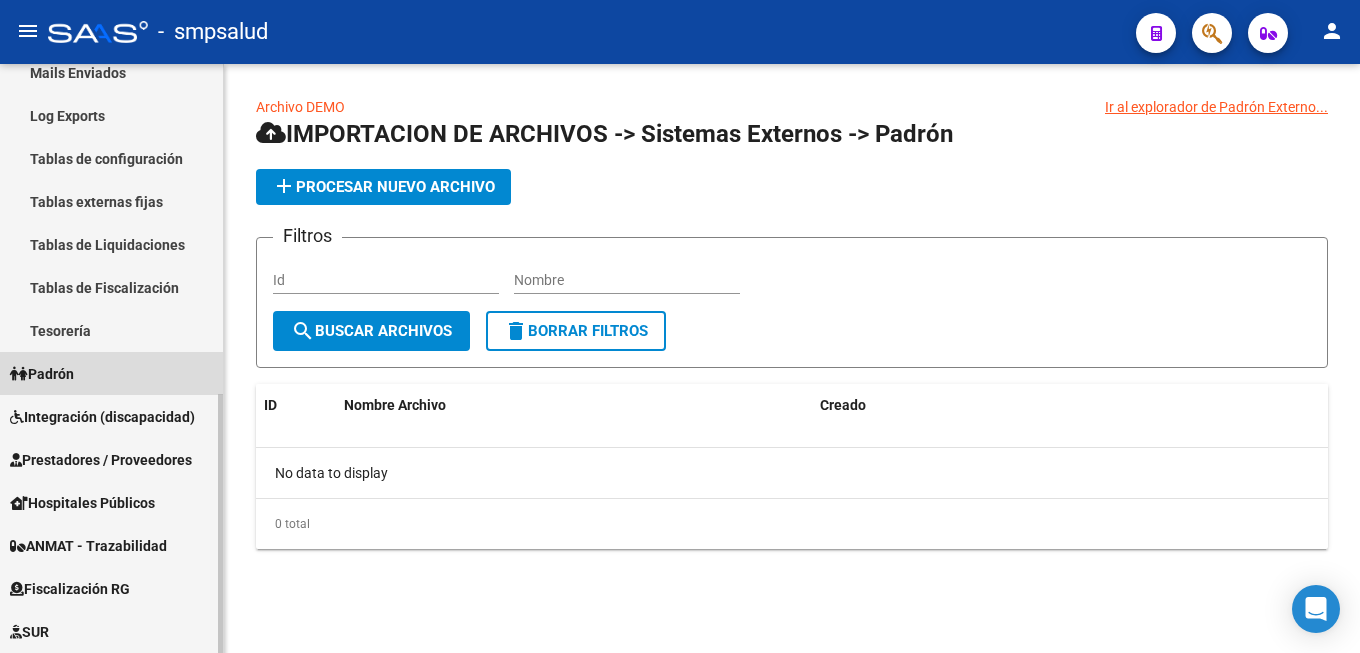 click on "Padrón" at bounding box center (42, 374) 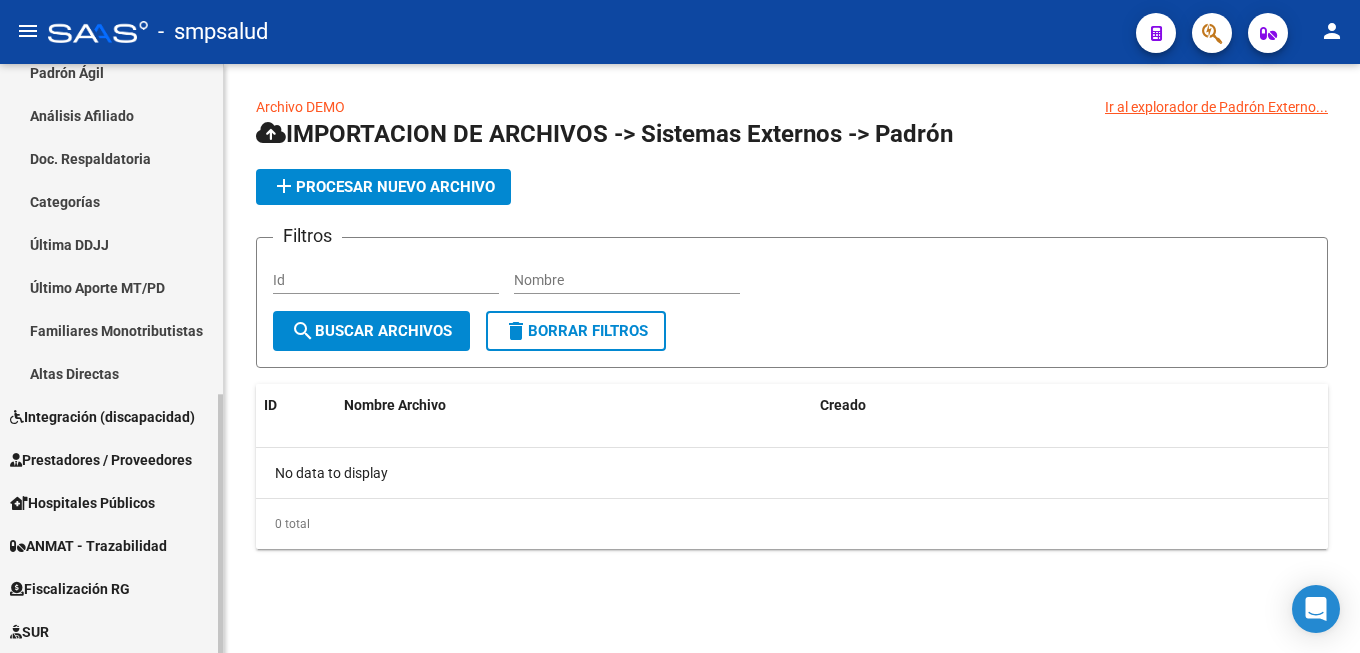 scroll, scrollTop: 306, scrollLeft: 0, axis: vertical 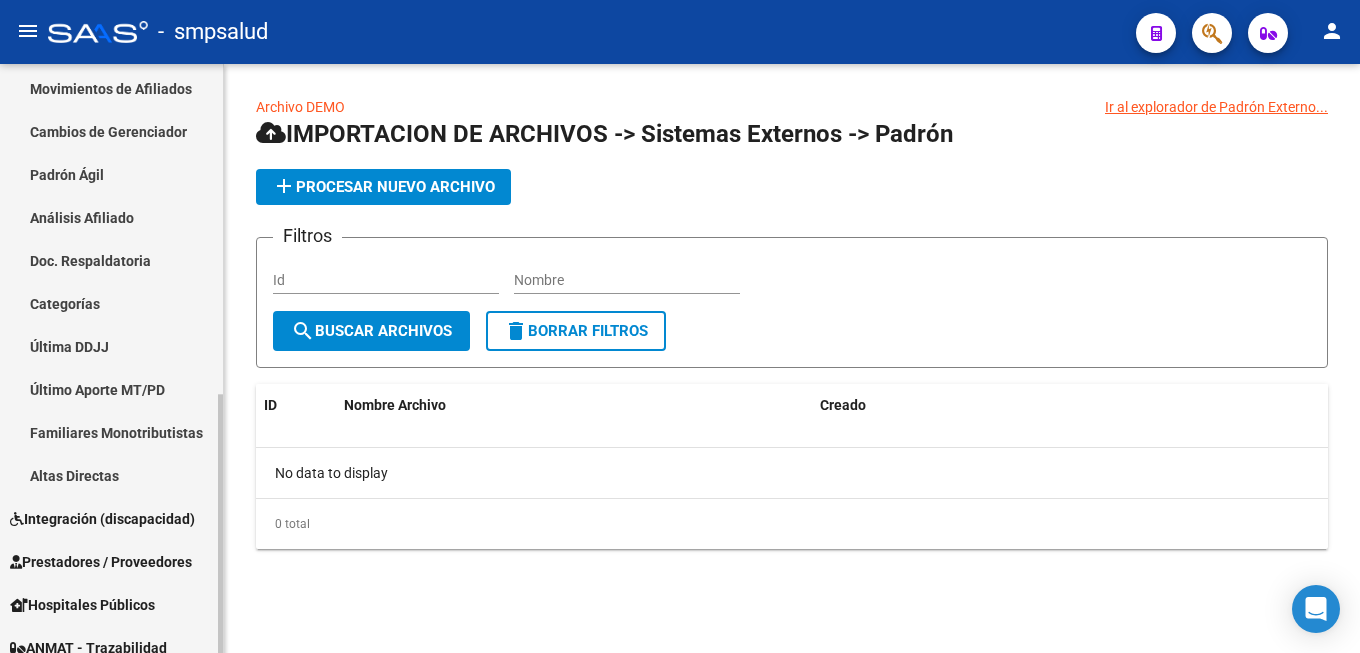 click on "Padrón Ágil" at bounding box center (111, 174) 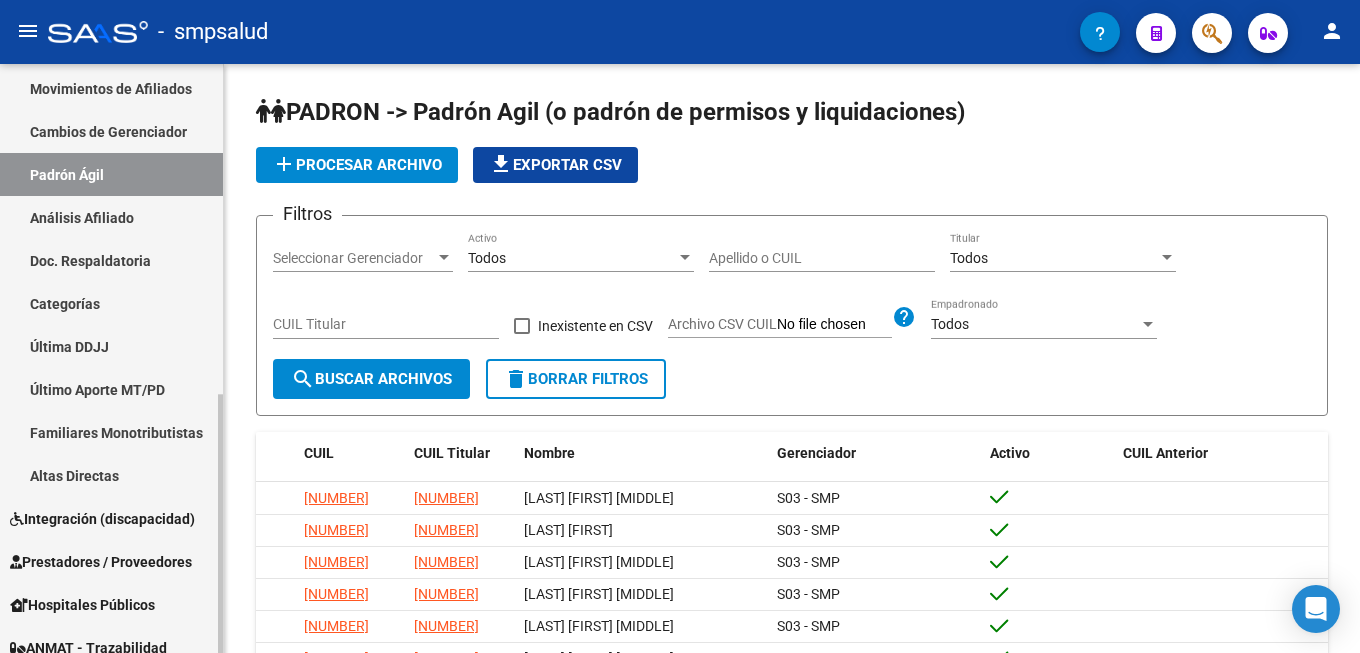 click on "Cambios de Gerenciador" at bounding box center [111, 131] 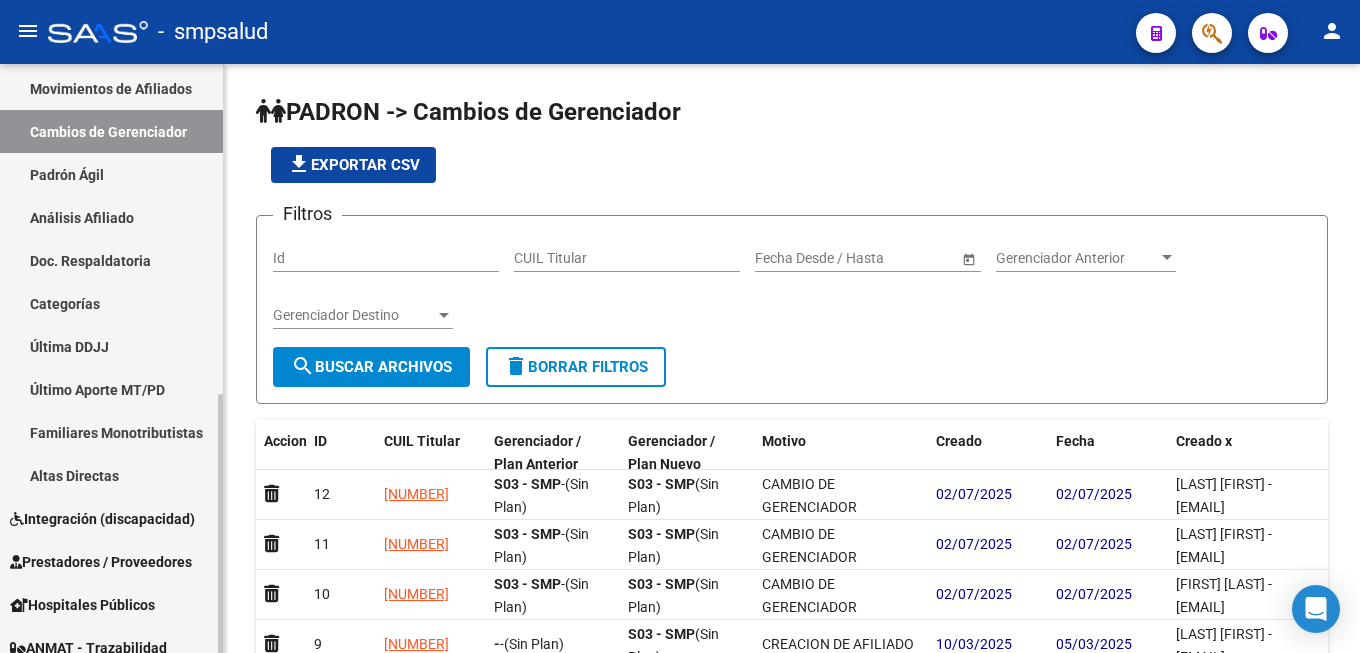 click on "Movimientos de Afiliados" at bounding box center (111, 88) 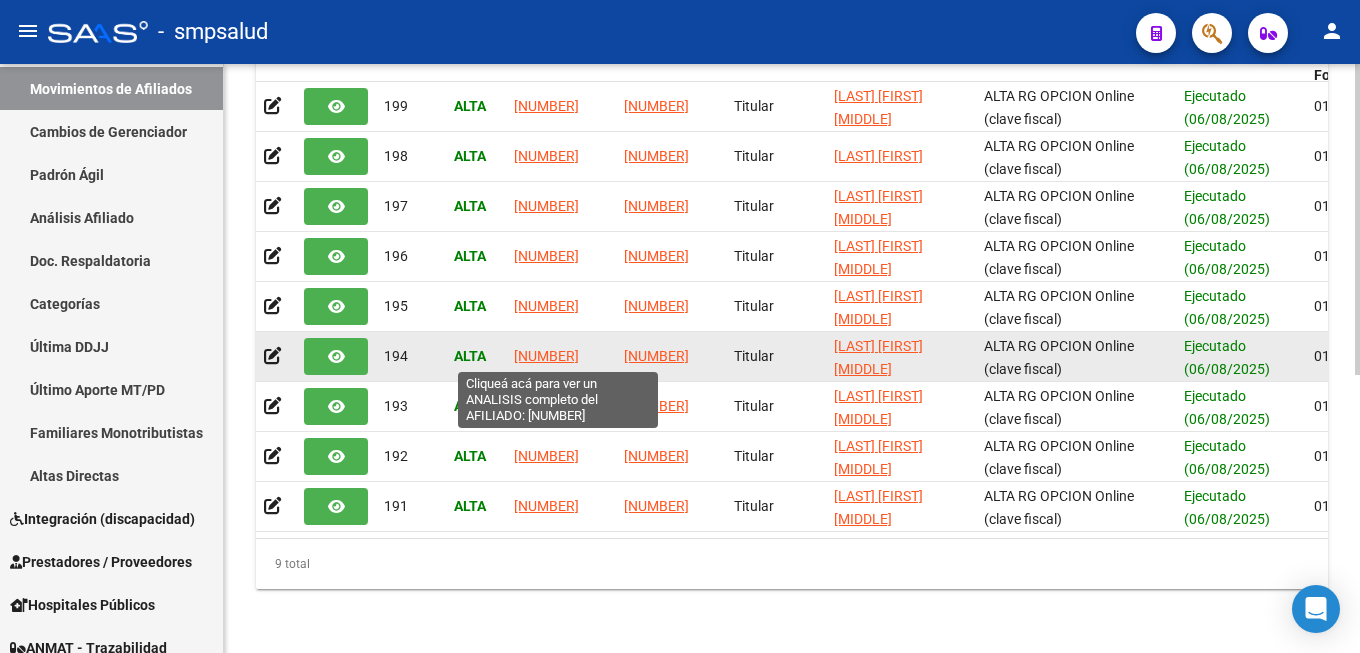 scroll, scrollTop: 527, scrollLeft: 0, axis: vertical 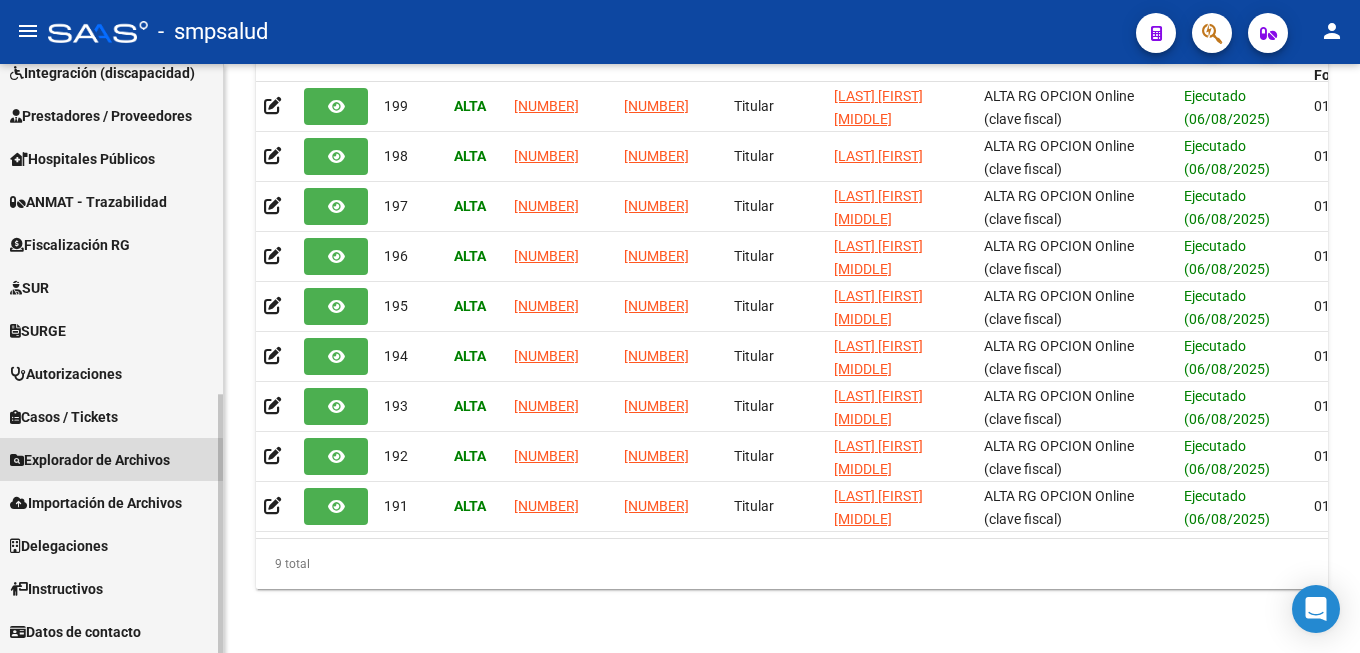 click on "Explorador de Archivos" at bounding box center [90, 460] 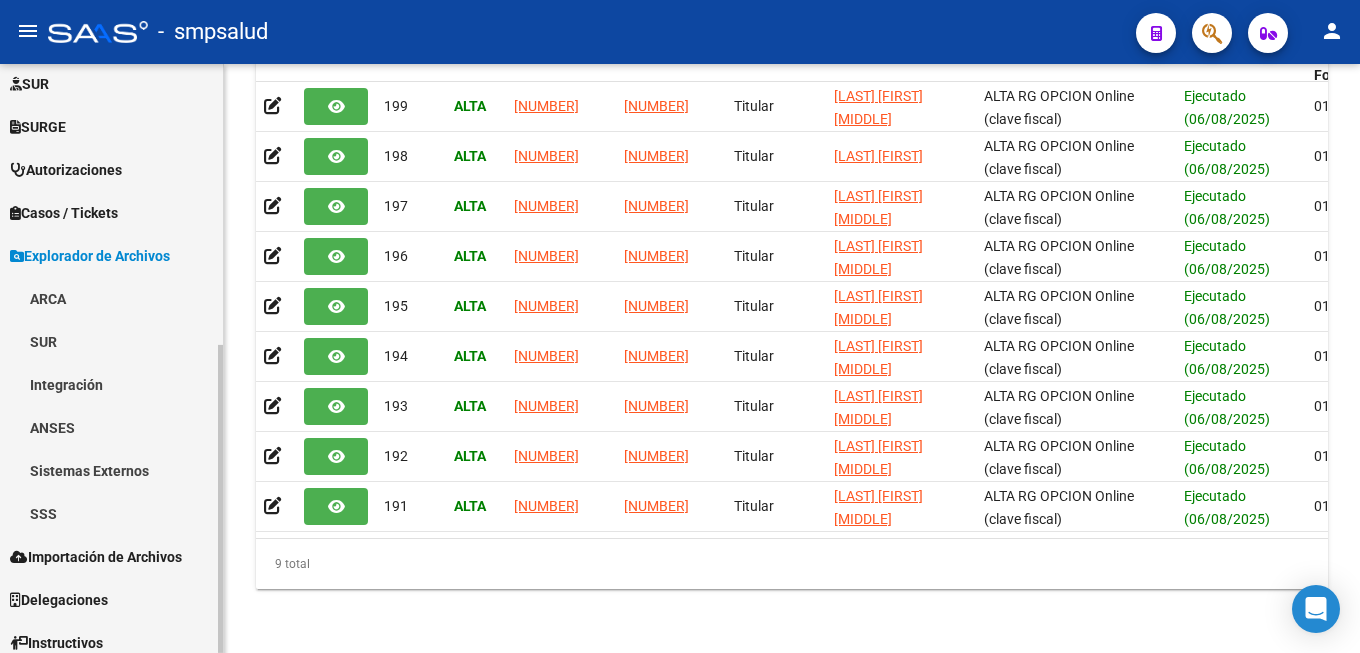 scroll, scrollTop: 537, scrollLeft: 0, axis: vertical 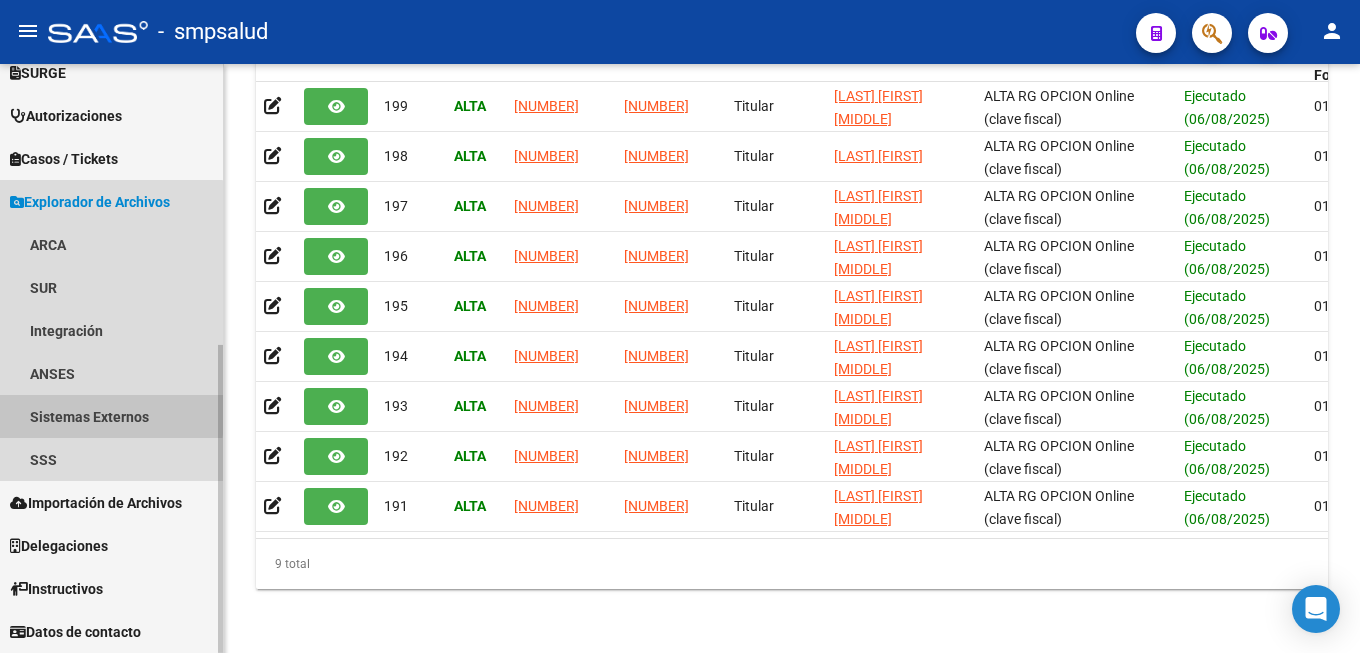 click on "Sistemas Externos" at bounding box center (111, 416) 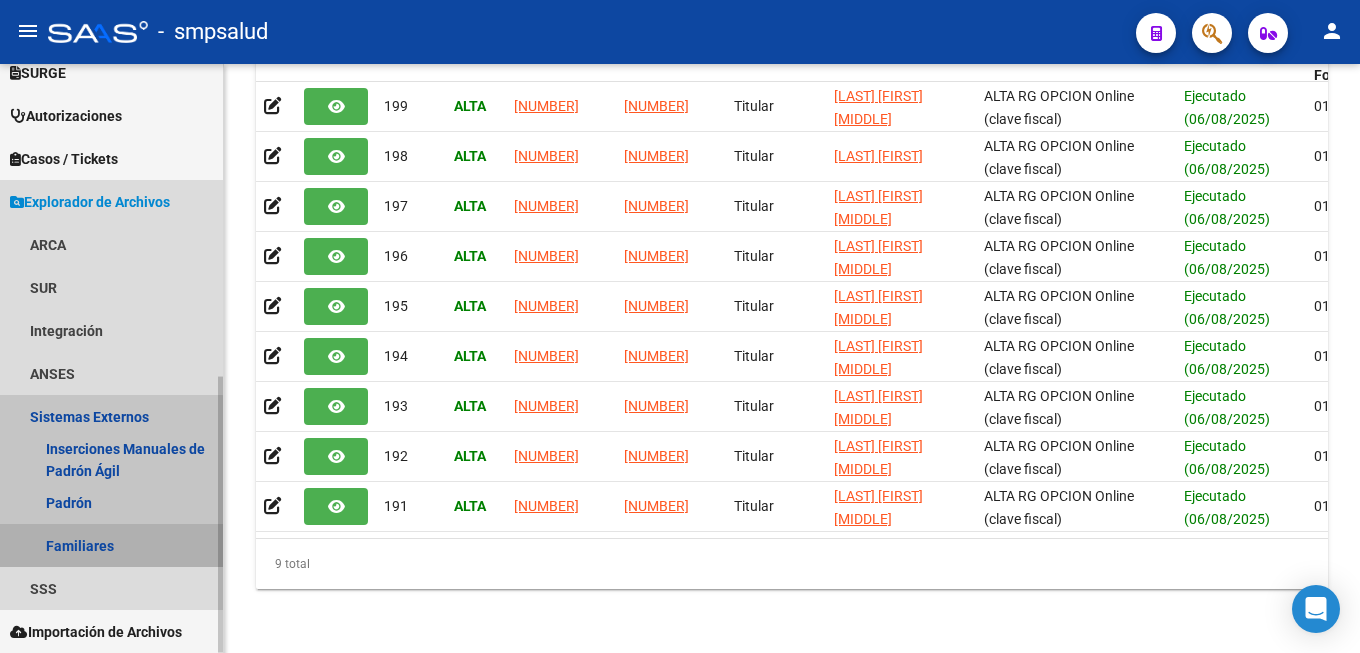 click on "Familiares" at bounding box center (111, 545) 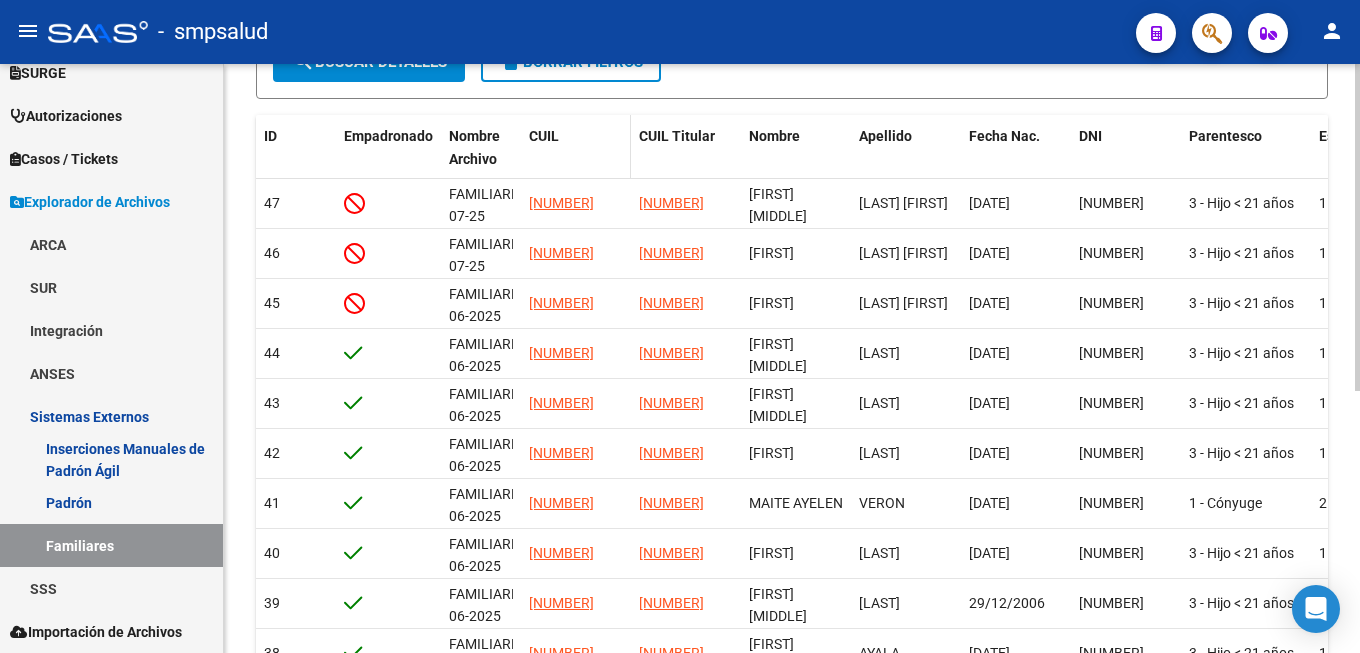 scroll, scrollTop: 0, scrollLeft: 0, axis: both 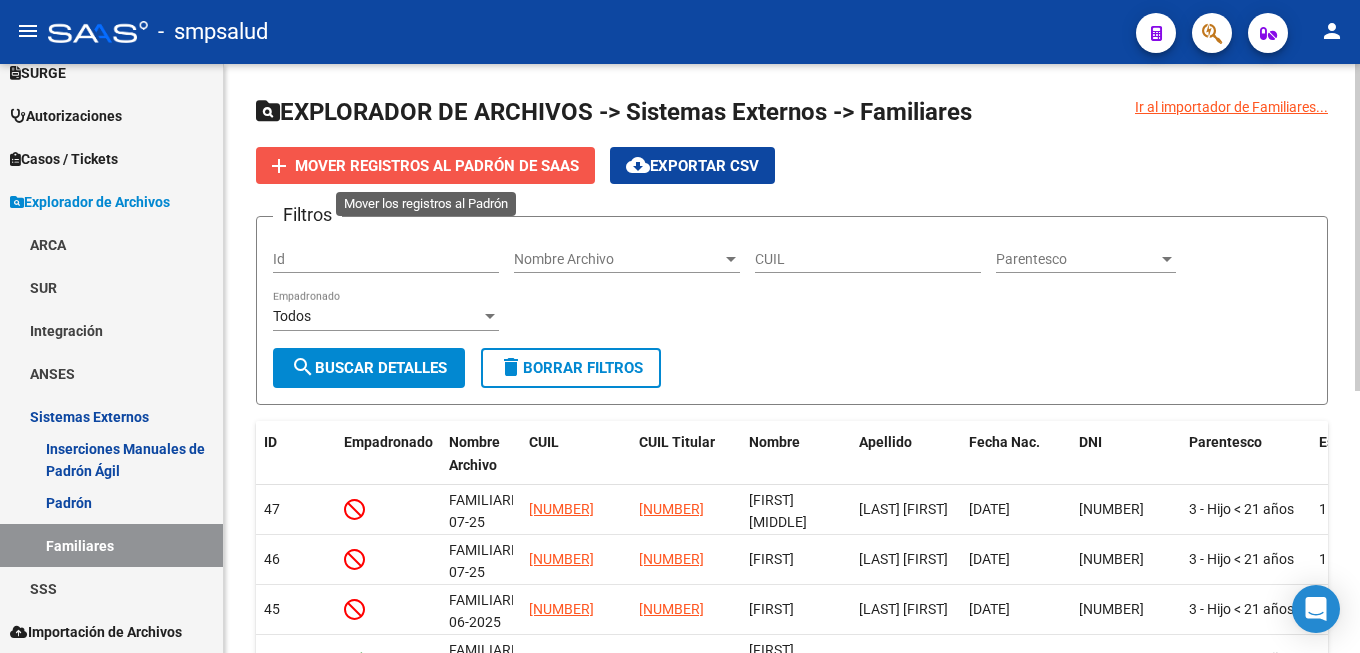 click on "Mover registros al PADRÓN de SAAS" 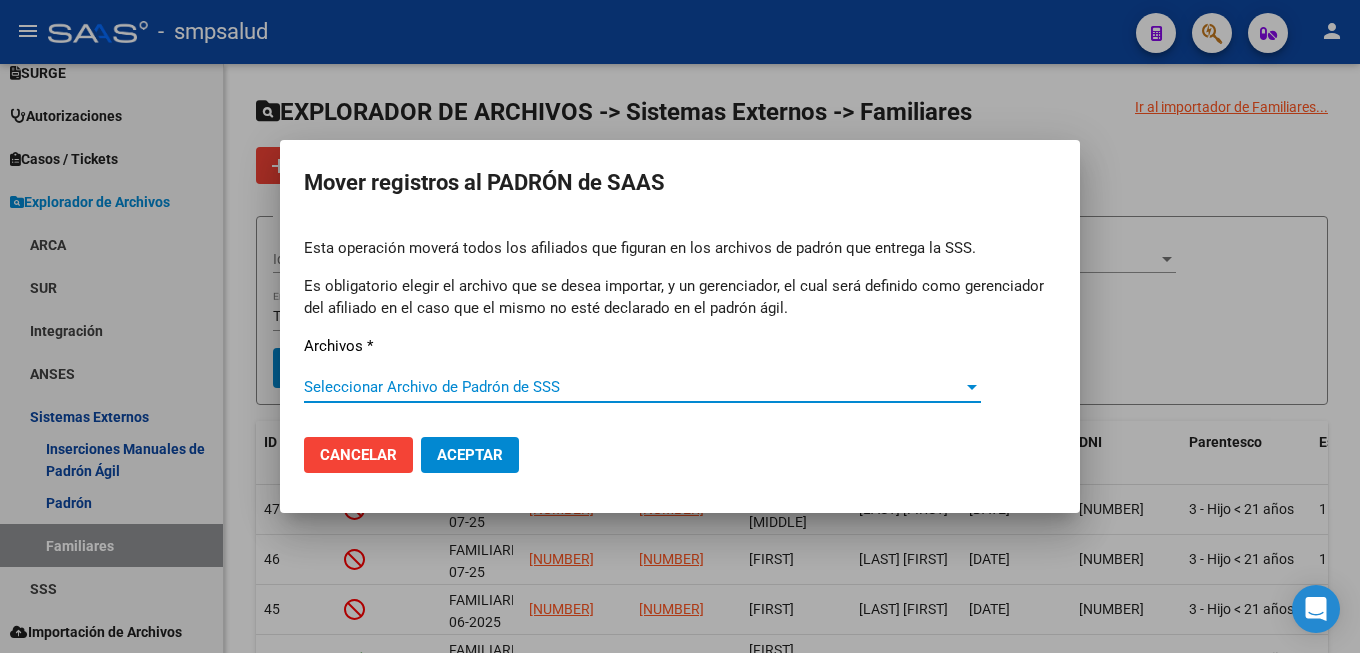 click on "Seleccionar Archivo de Padrón de SSS" at bounding box center [633, 387] 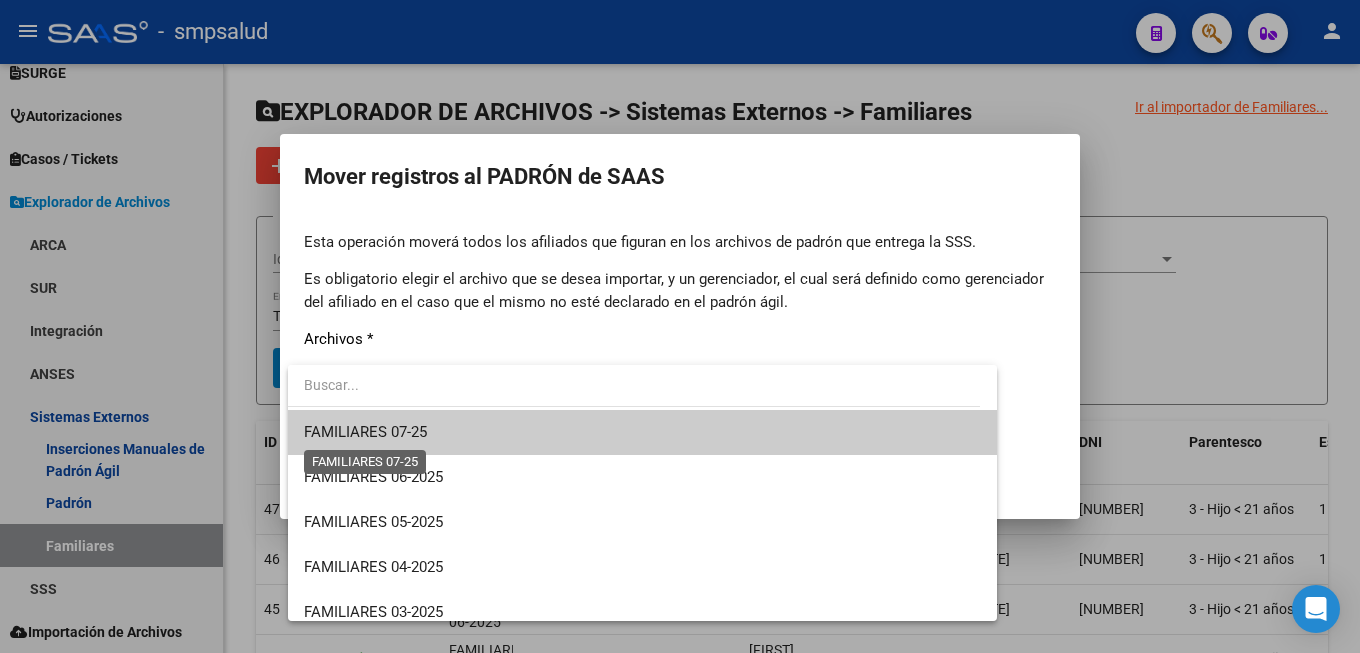 click on "FAMILIARES 07-25" at bounding box center (365, 432) 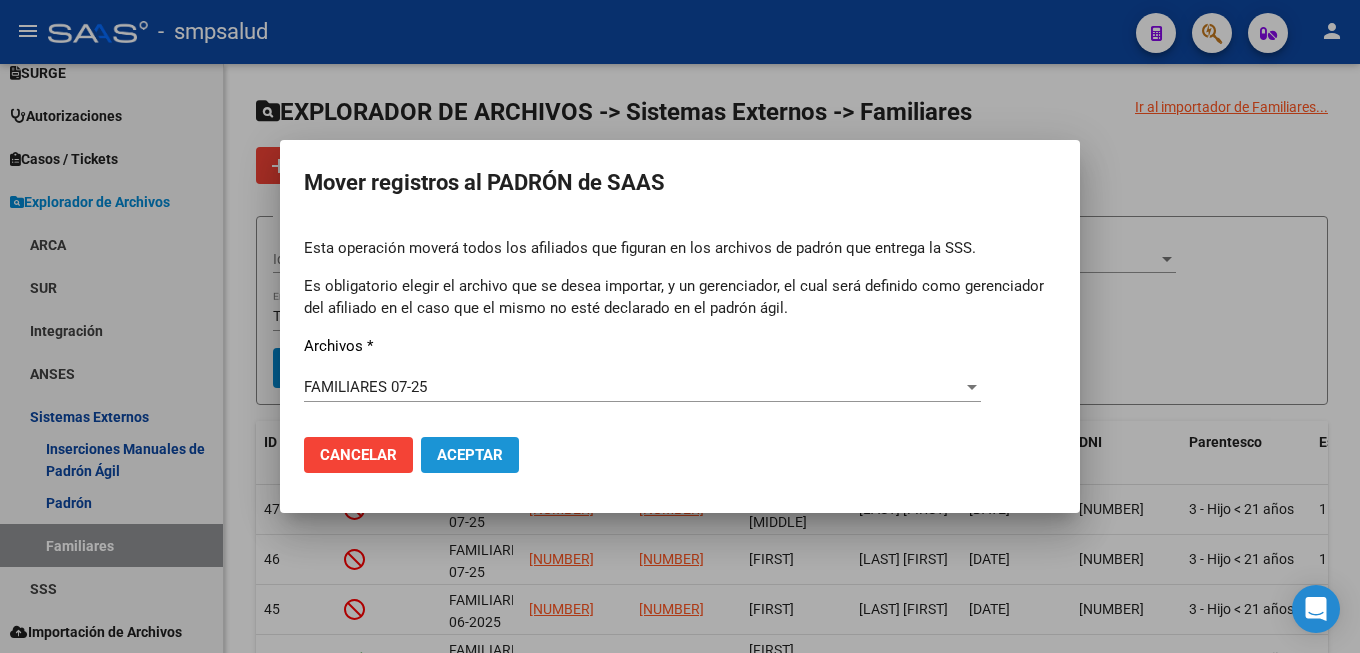 click on "Aceptar" at bounding box center (470, 455) 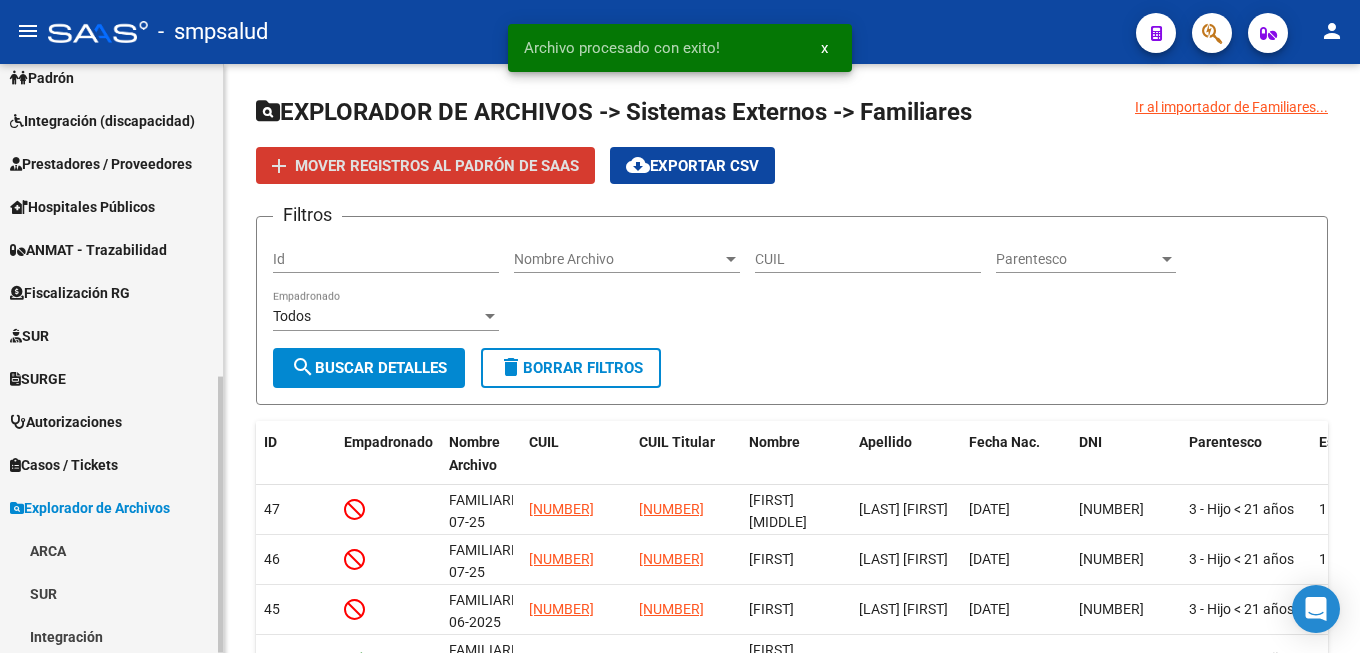 scroll, scrollTop: 0, scrollLeft: 0, axis: both 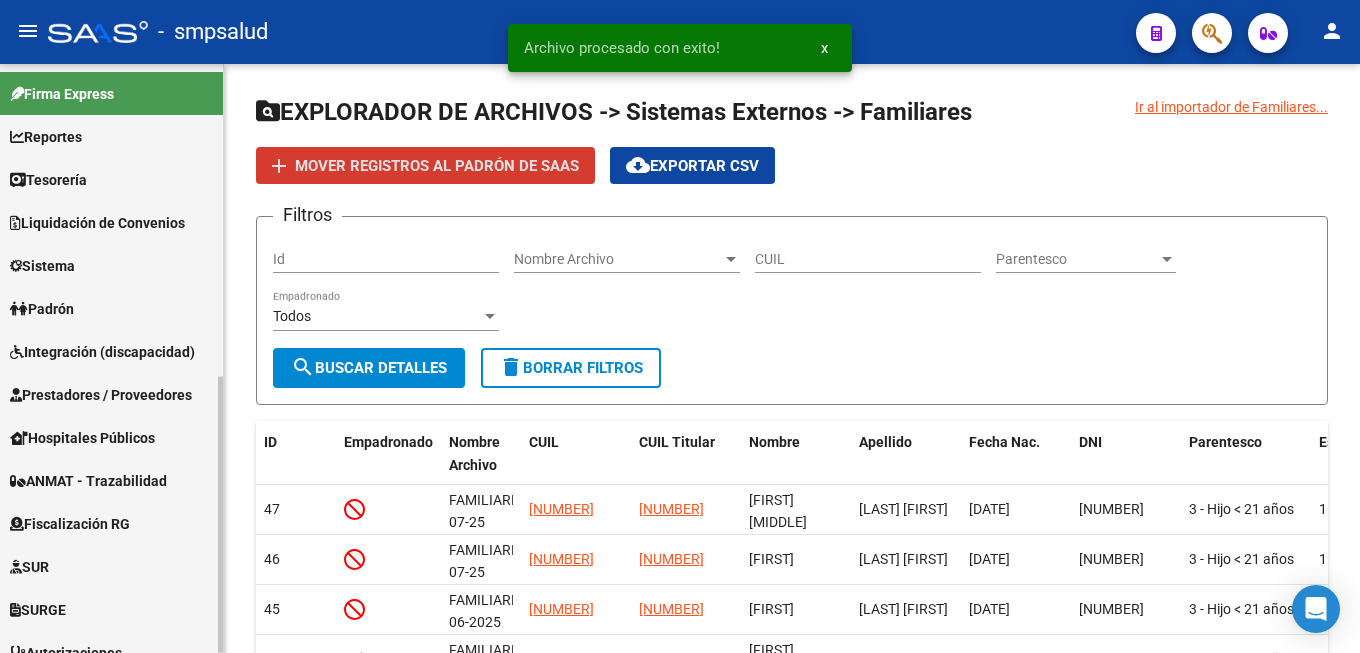 click on "Padrón" at bounding box center (42, 309) 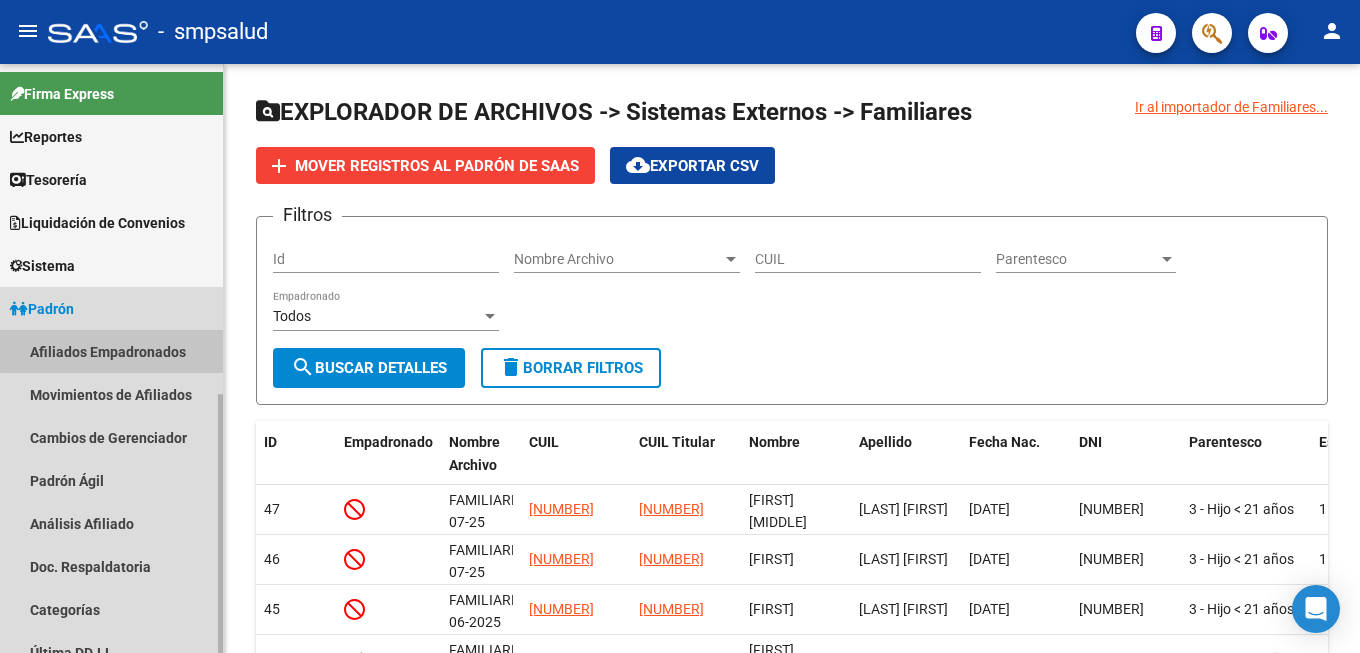 drag, startPoint x: 136, startPoint y: 343, endPoint x: 187, endPoint y: 353, distance: 51.971146 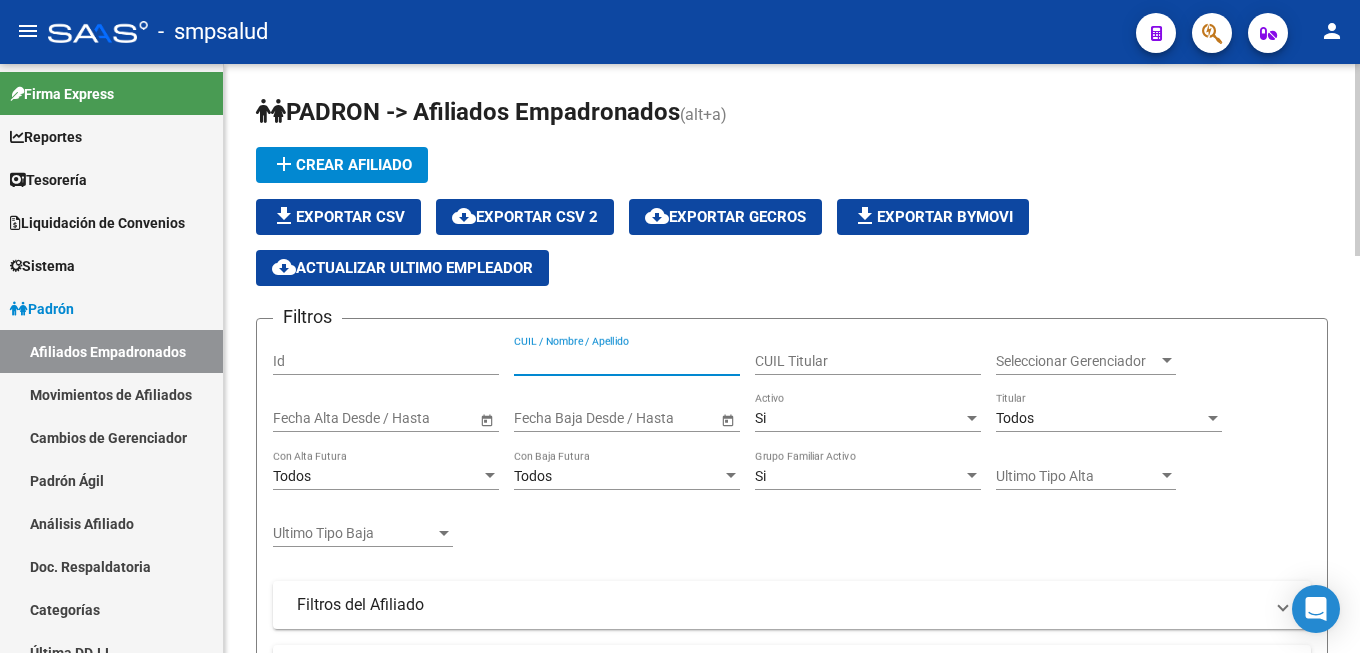 click on "CUIL / Nombre / Apellido" at bounding box center [627, 361] 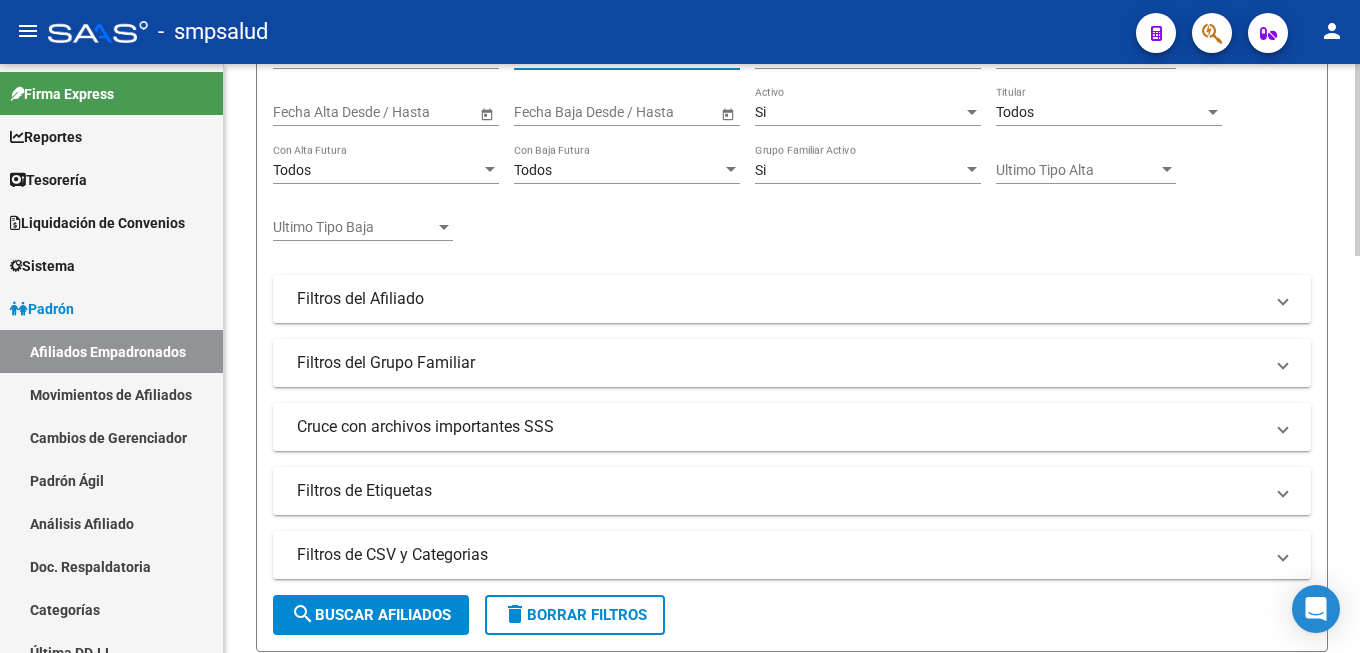 scroll, scrollTop: 510, scrollLeft: 0, axis: vertical 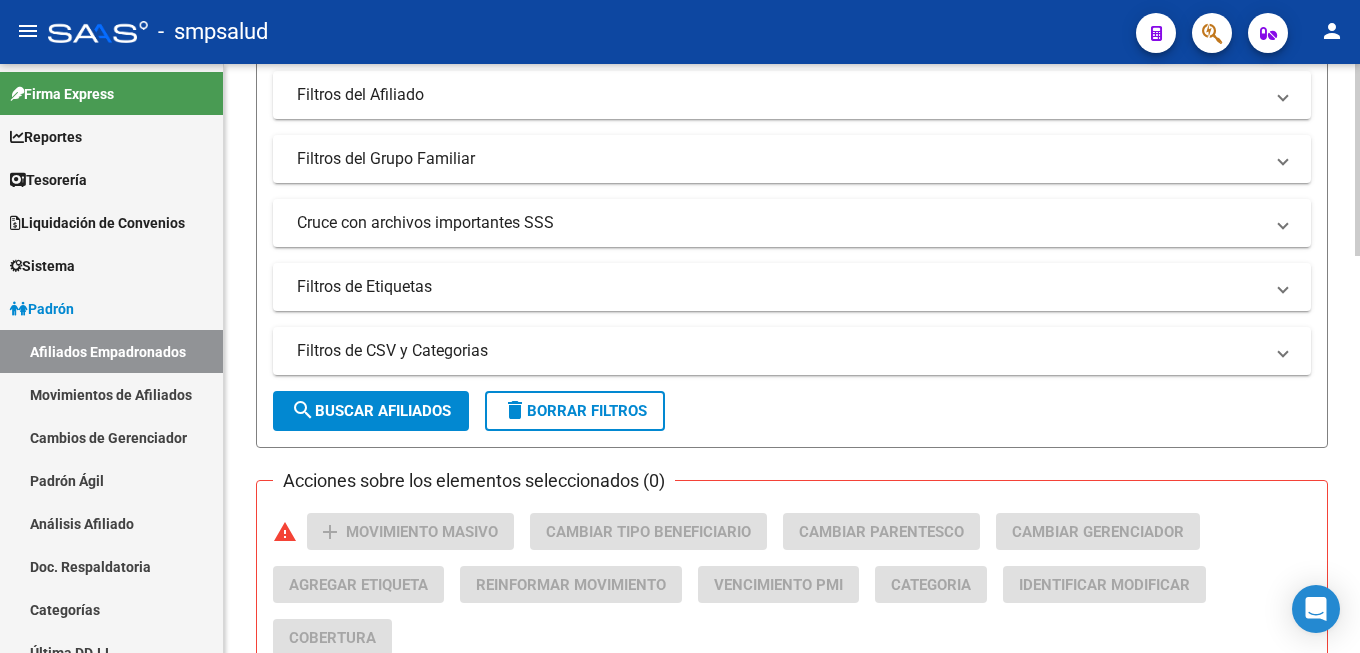 click on "Filtros Id VIDELA CUIL / Nombre / Apellido CUIL Titular Seleccionar Gerenciador Seleccionar Gerenciador Start date – End date Fecha Alta Desde / Hasta Start date – End date Fecha Baja Desde / Hasta Si Activo Todos Titular Todos Con Alta Futura Todos Con Baja Futura Si Grupo Familiar Activo Ultimo Tipo Alta Ultimo Tipo Alta Ultimo Tipo Baja Ultimo Tipo Baja  Filtros del Afiliado  Edades Edades Sexo Sexo Discapacitado Discapacitado Nacionalidad Nacionalidad Provincia Provincia Estado Civil Estado Civil Start date – End date Fecha Nacimiento Desde / Hasta Todos Tiene PMI Todos Certificado Estudio Codigo Postal Localidad  Filtros del Grupo Familiar  Tipo Beneficiario Titular Tipo Beneficiario Titular Situacion Revista Titular Situacion Revista Titular CUIT Empleador Seleccionar Cobertura Seleccionar Cobertura  Cruce con archivos importantes SSS     Informado en Novedad SSS     Informado en Padron Desempleo SSS     No existentes en el padrón que entrega la SSS     Informado en Novedades Rechazadas" 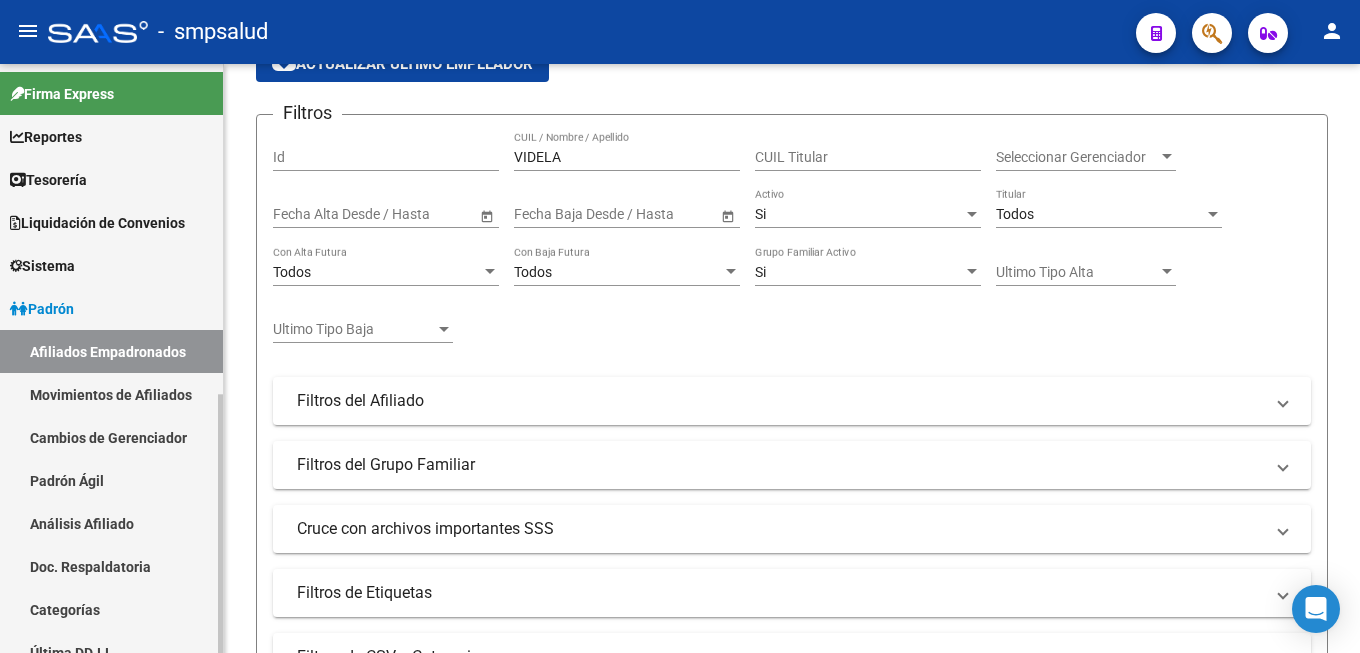 scroll, scrollTop: 102, scrollLeft: 0, axis: vertical 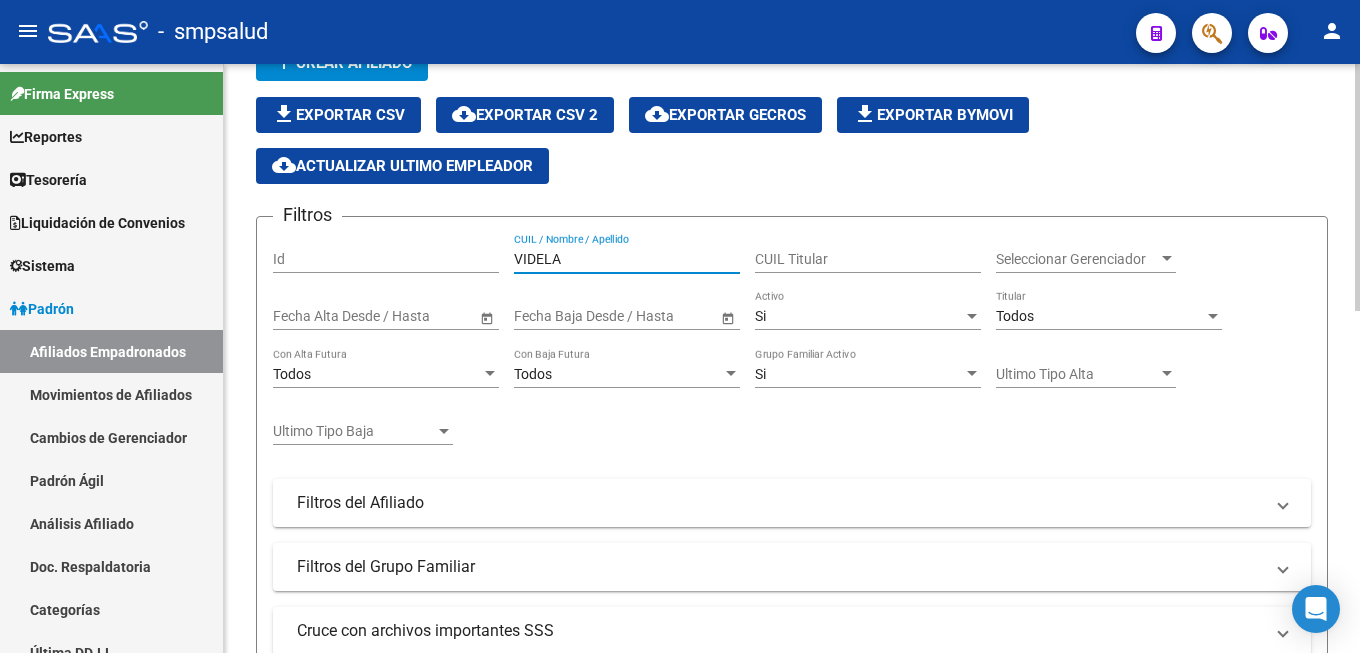 drag, startPoint x: 580, startPoint y: 259, endPoint x: 317, endPoint y: 162, distance: 280.3177 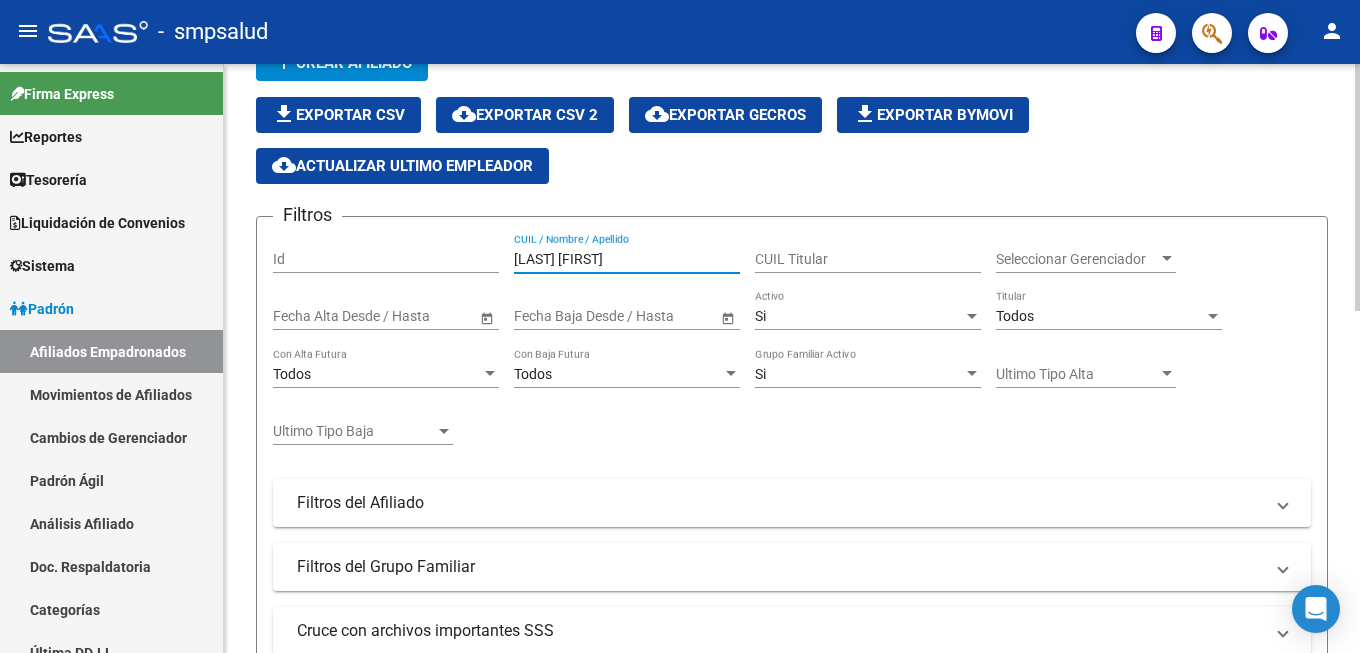 scroll, scrollTop: 510, scrollLeft: 0, axis: vertical 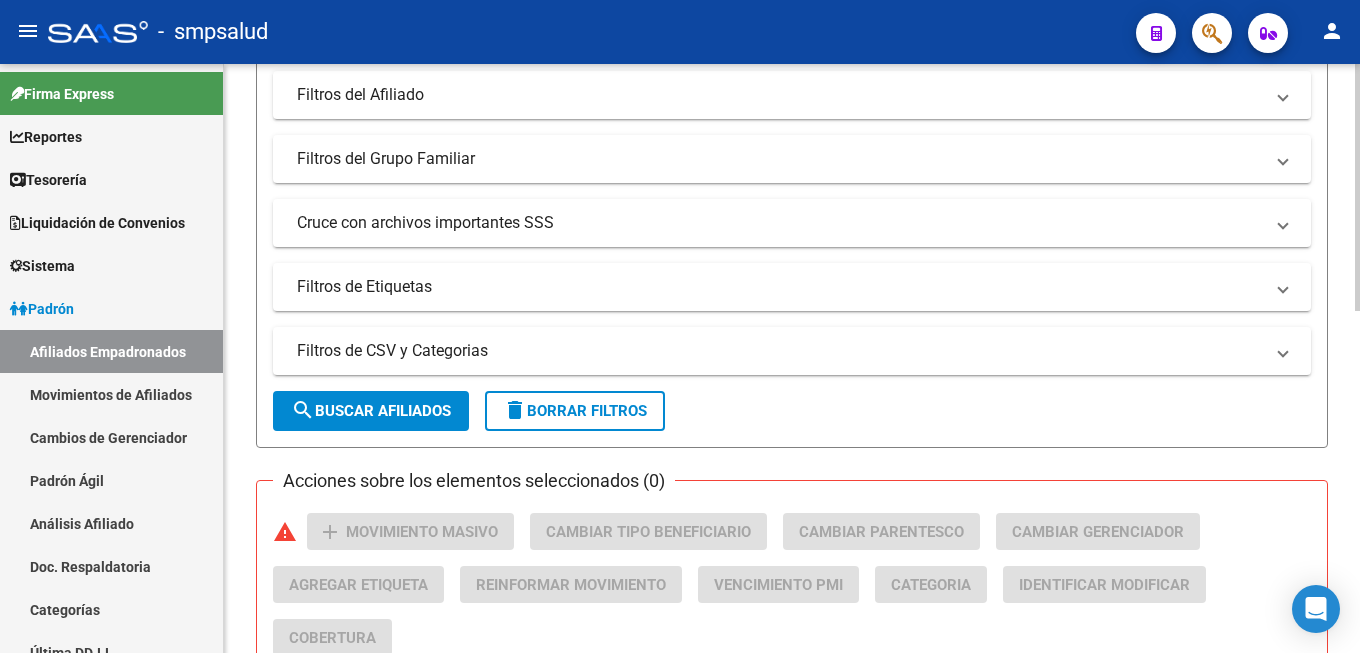 type on "BARRIOS A" 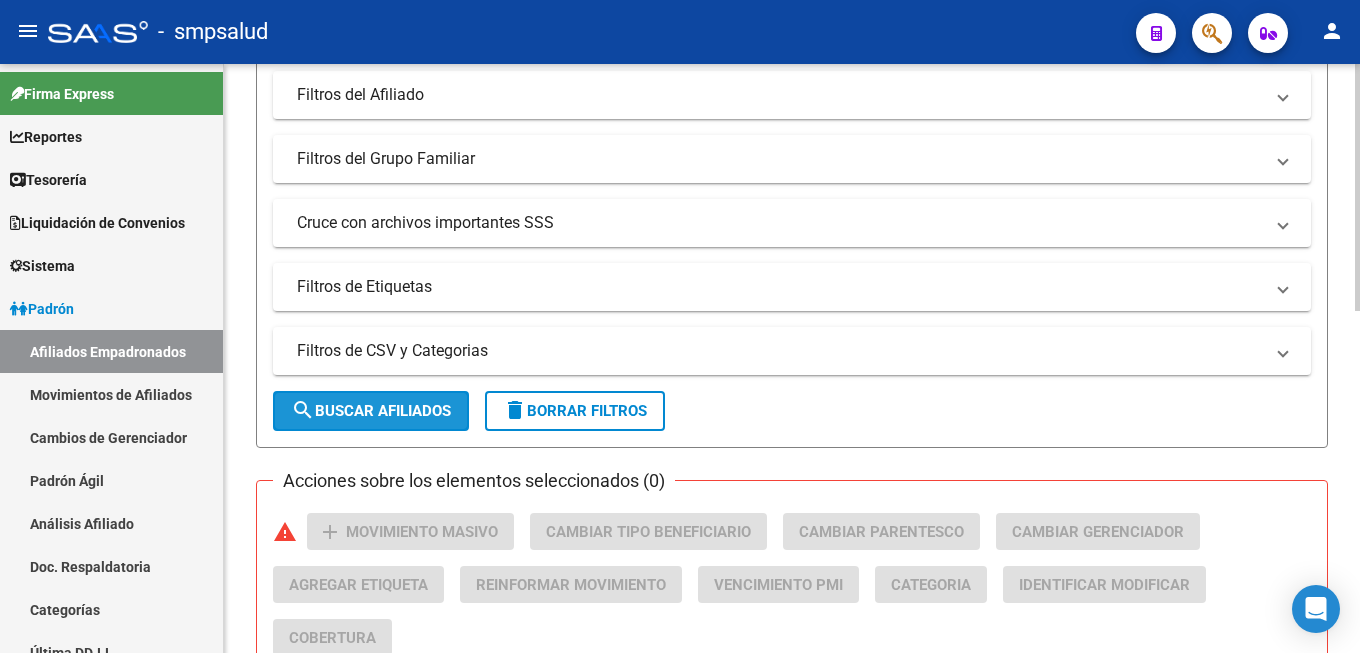 click on "search  Buscar Afiliados" 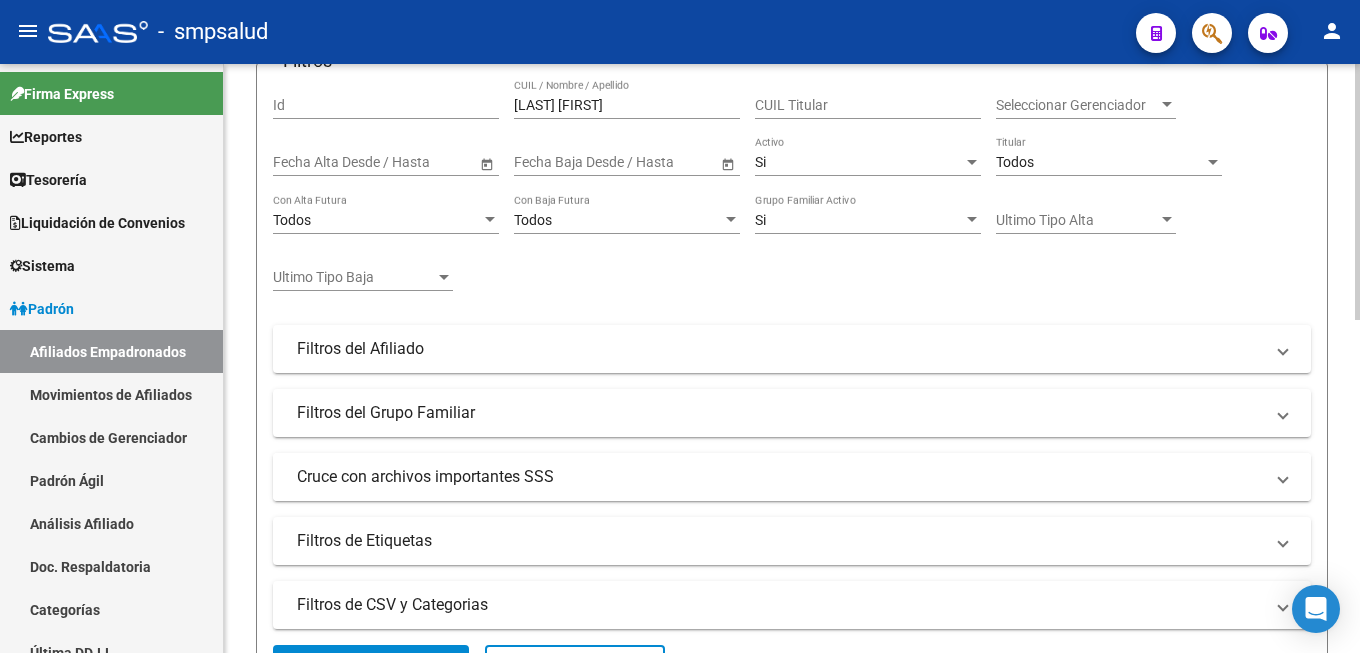 scroll, scrollTop: 0, scrollLeft: 0, axis: both 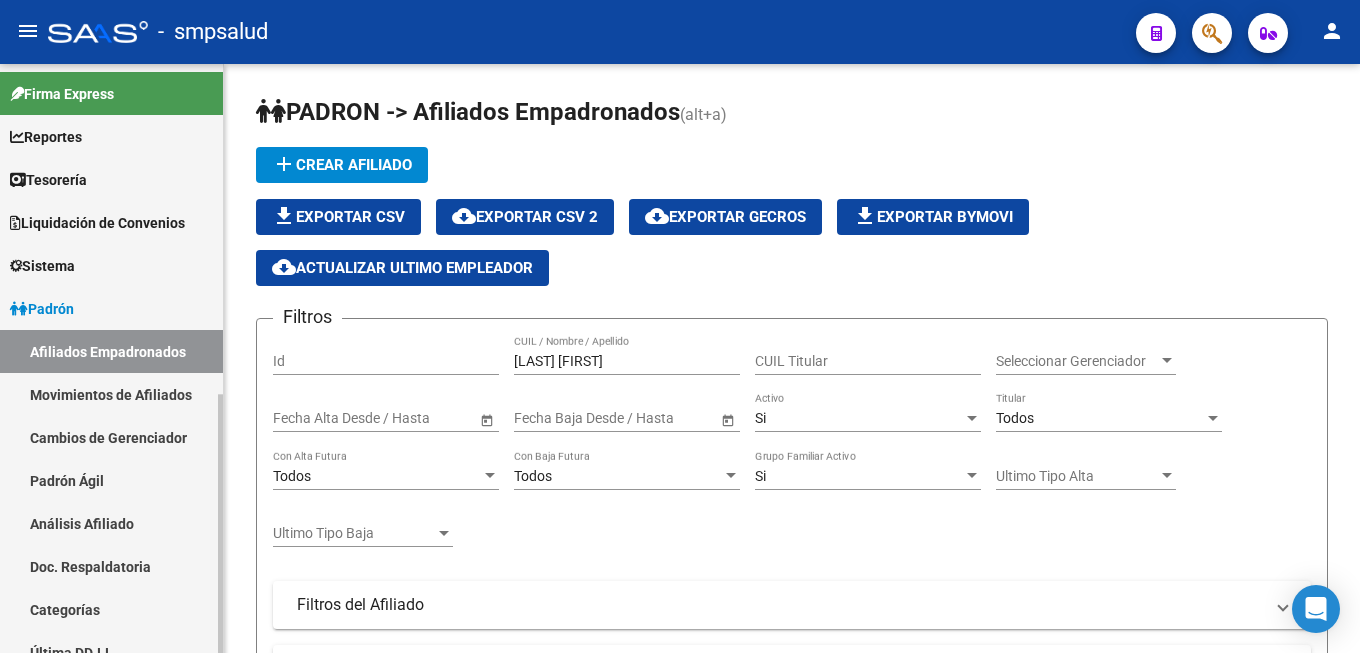 click on "Padrón" at bounding box center [42, 309] 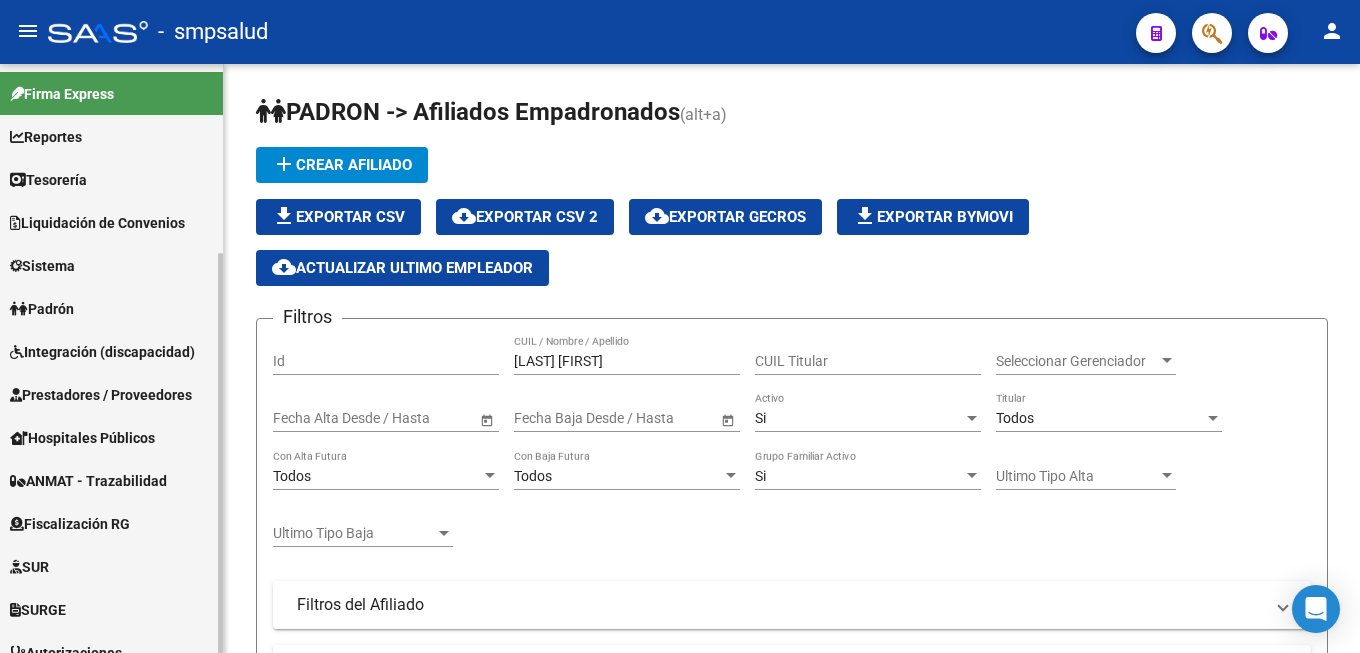 click on "Padrón" at bounding box center [111, 308] 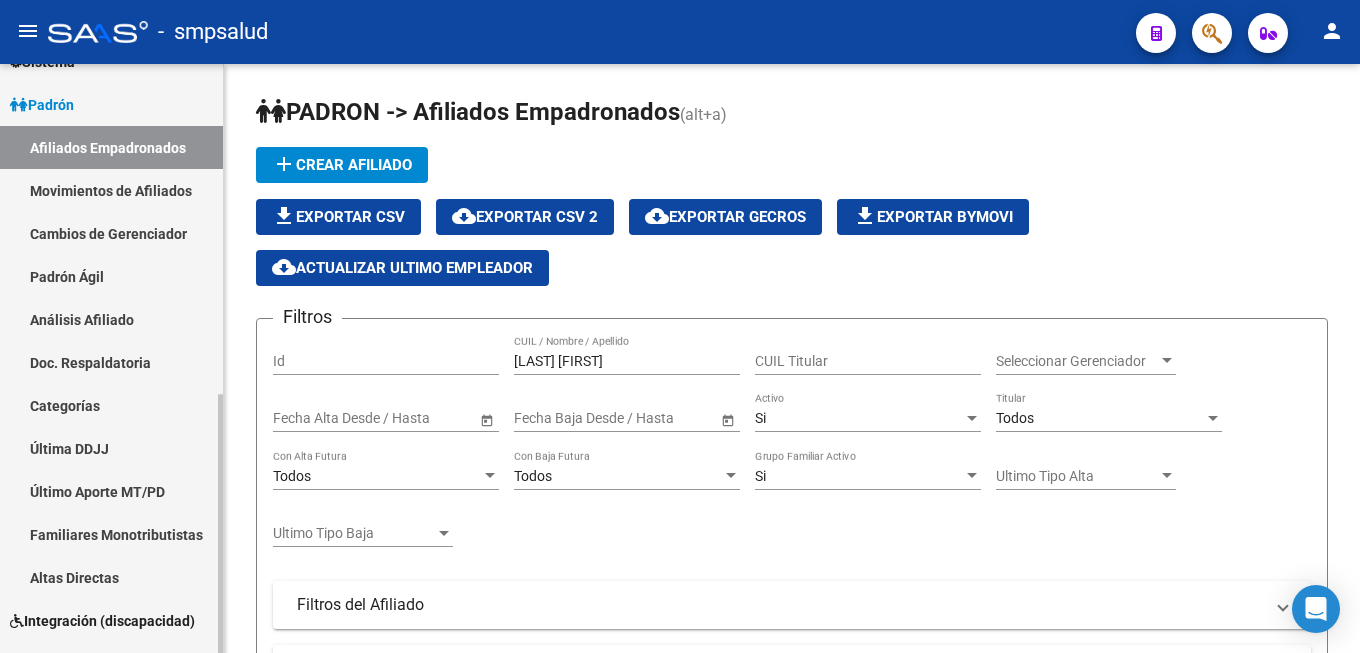 scroll, scrollTop: 408, scrollLeft: 0, axis: vertical 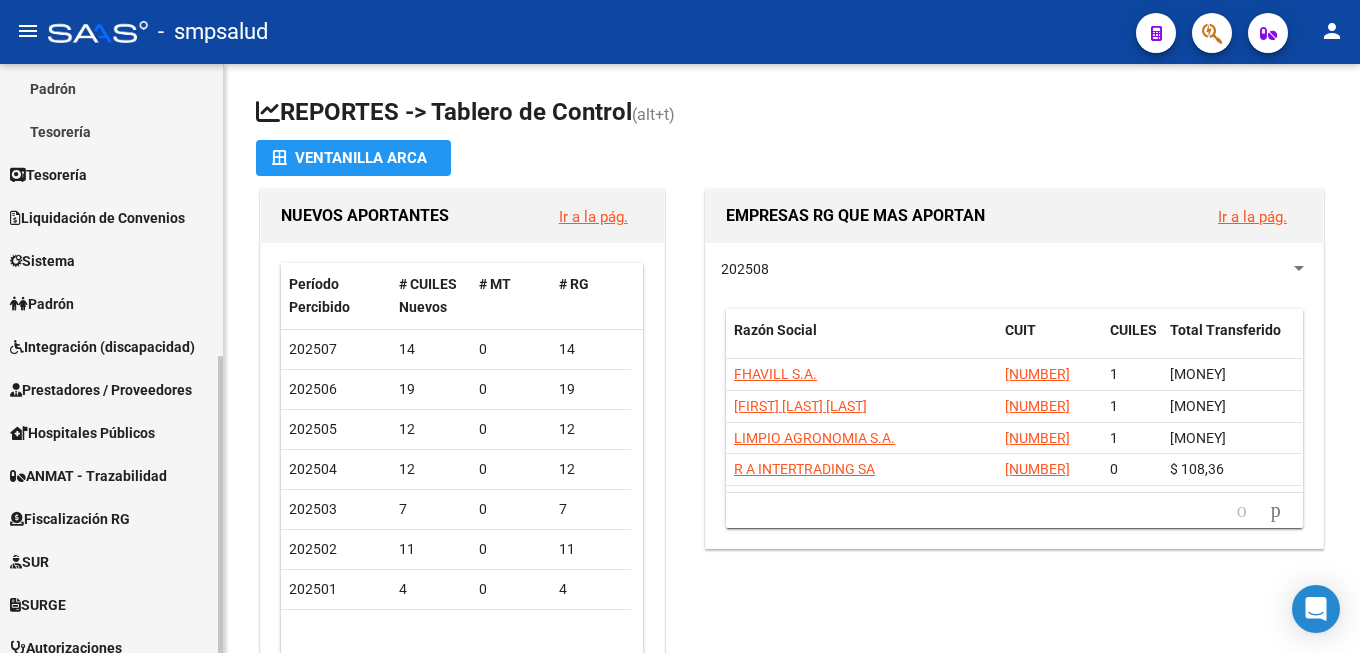 click on "Padrón" at bounding box center (42, 304) 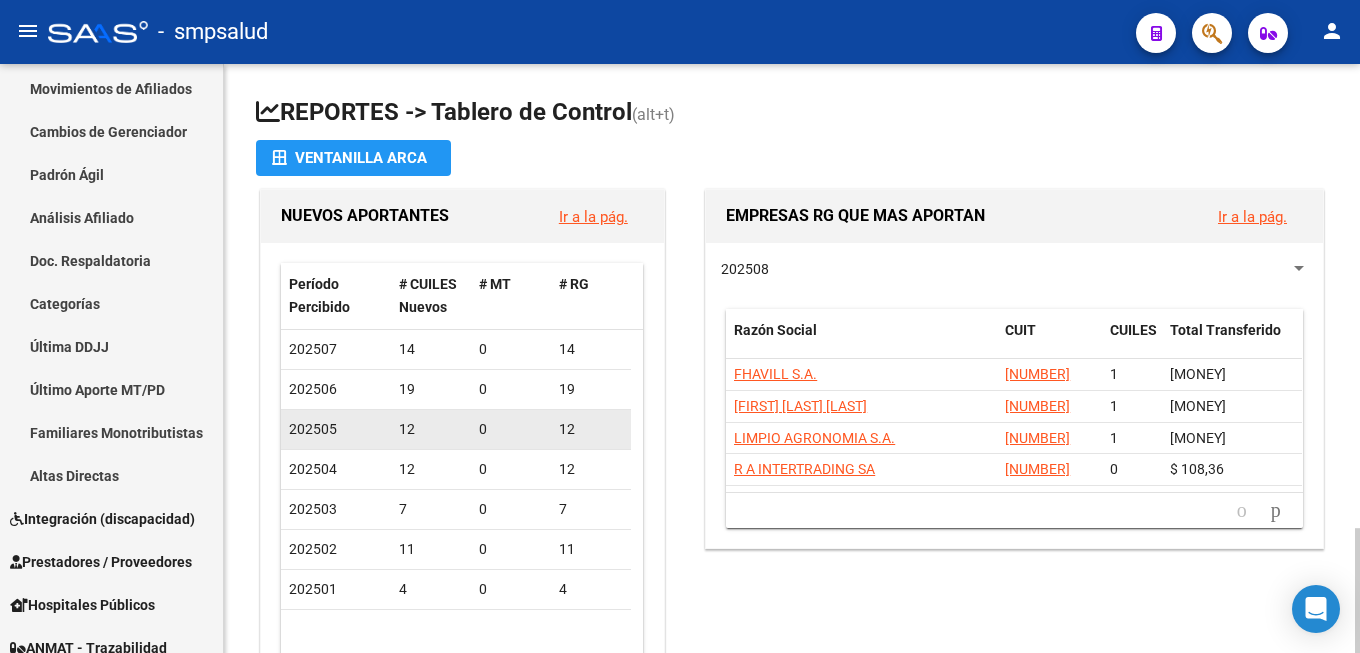 scroll, scrollTop: 306, scrollLeft: 0, axis: vertical 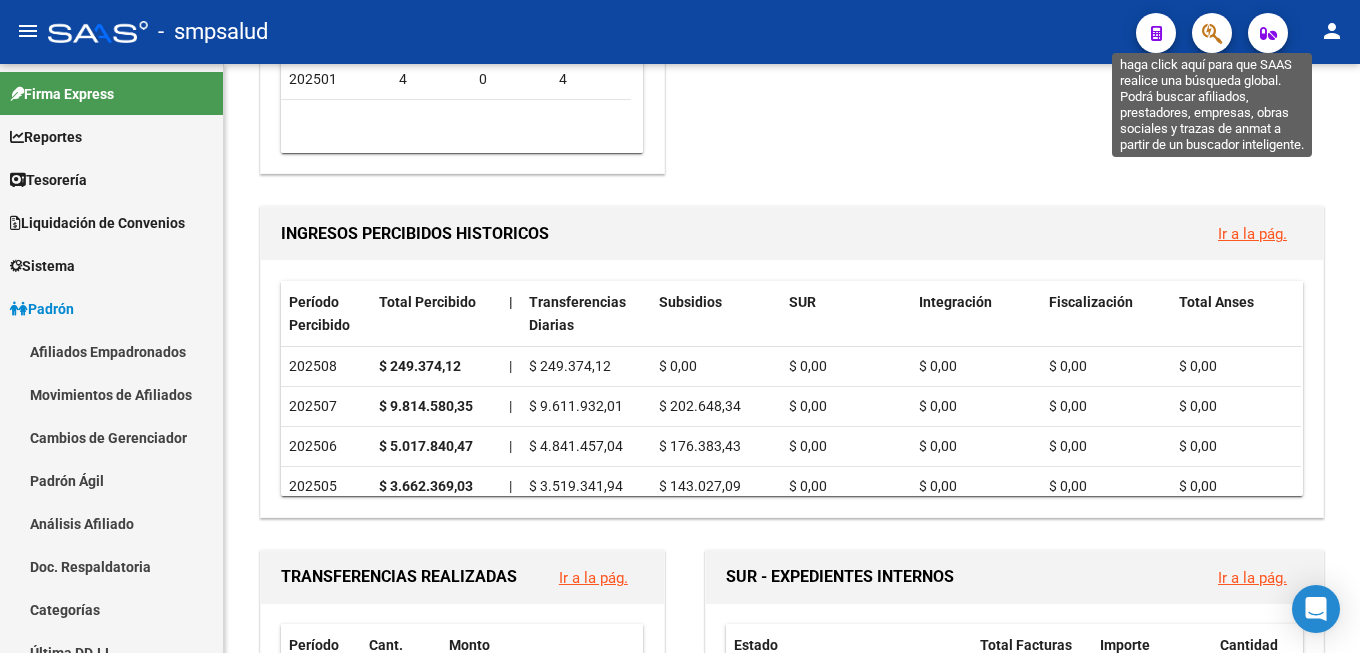 click 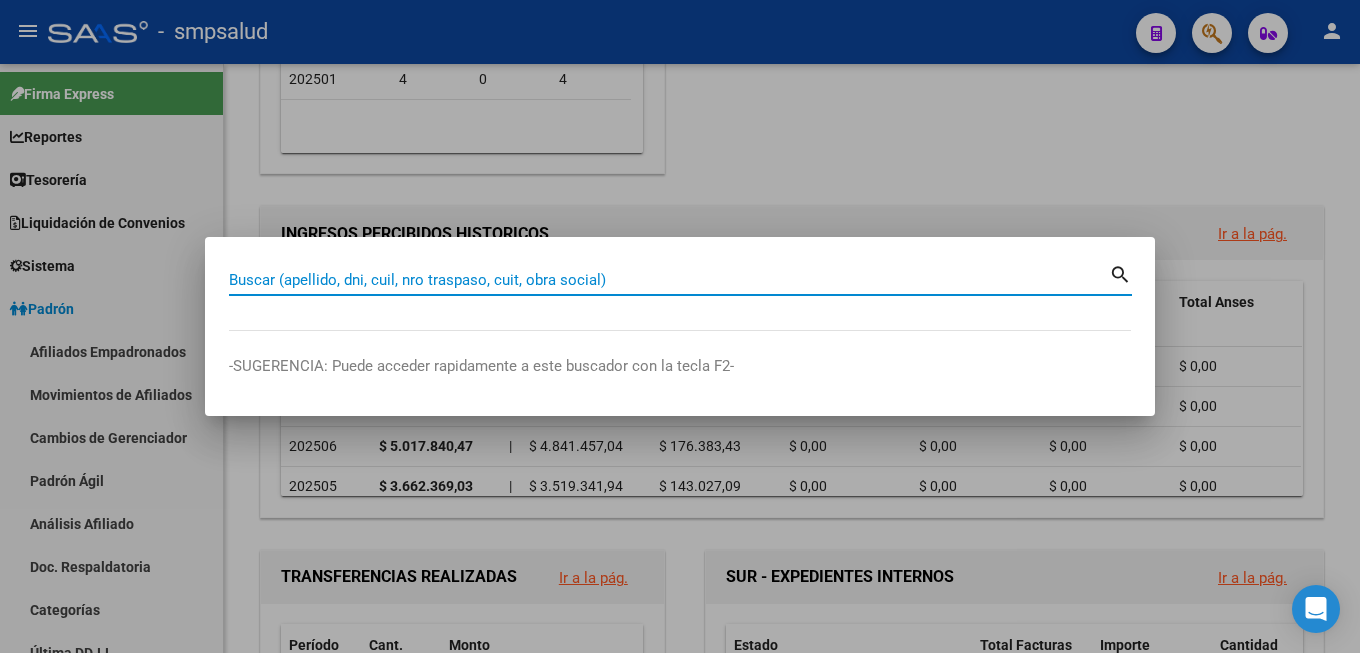 click on "Buscar (apellido, dni, cuil, nro traspaso, cuit, obra social)" at bounding box center [669, 280] 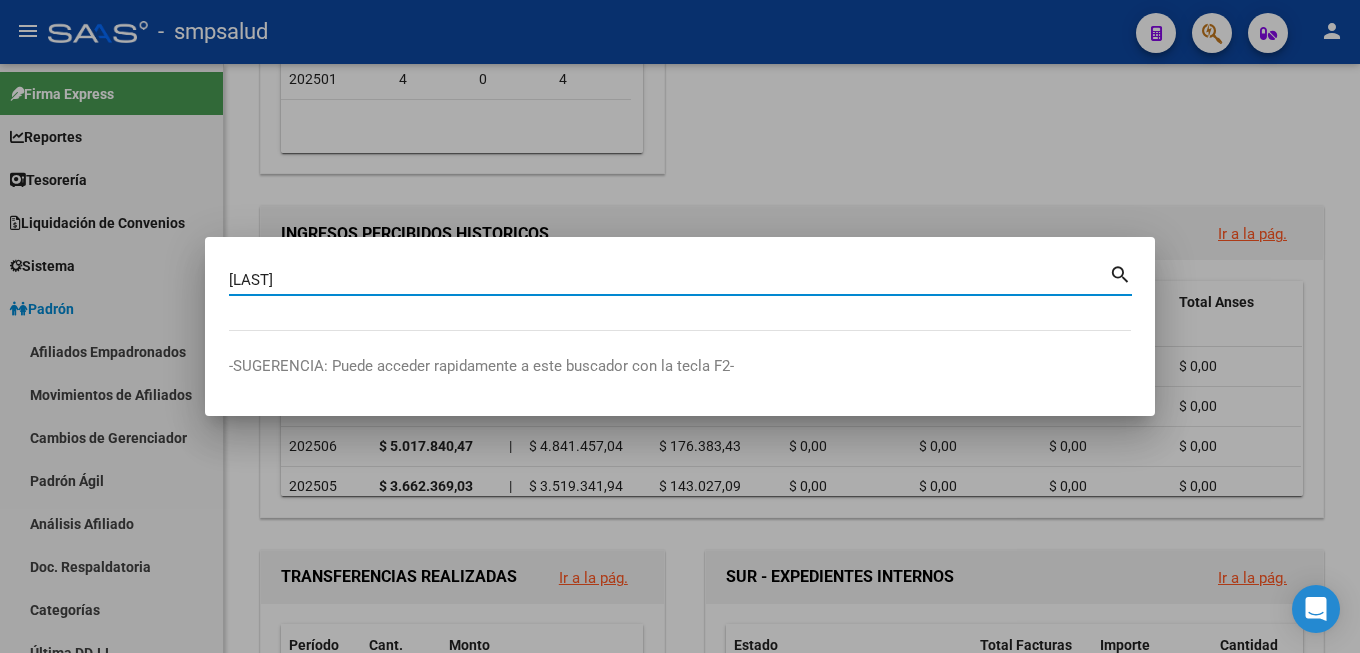 type on "[LAST]" 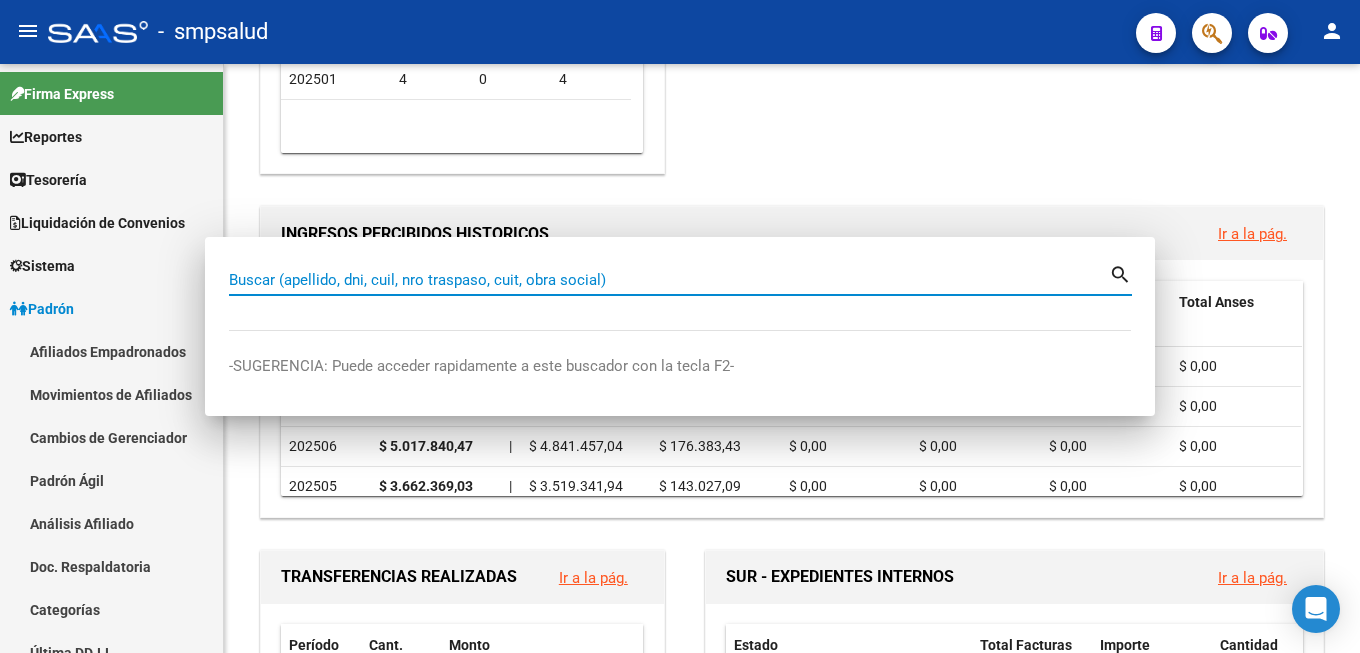 type 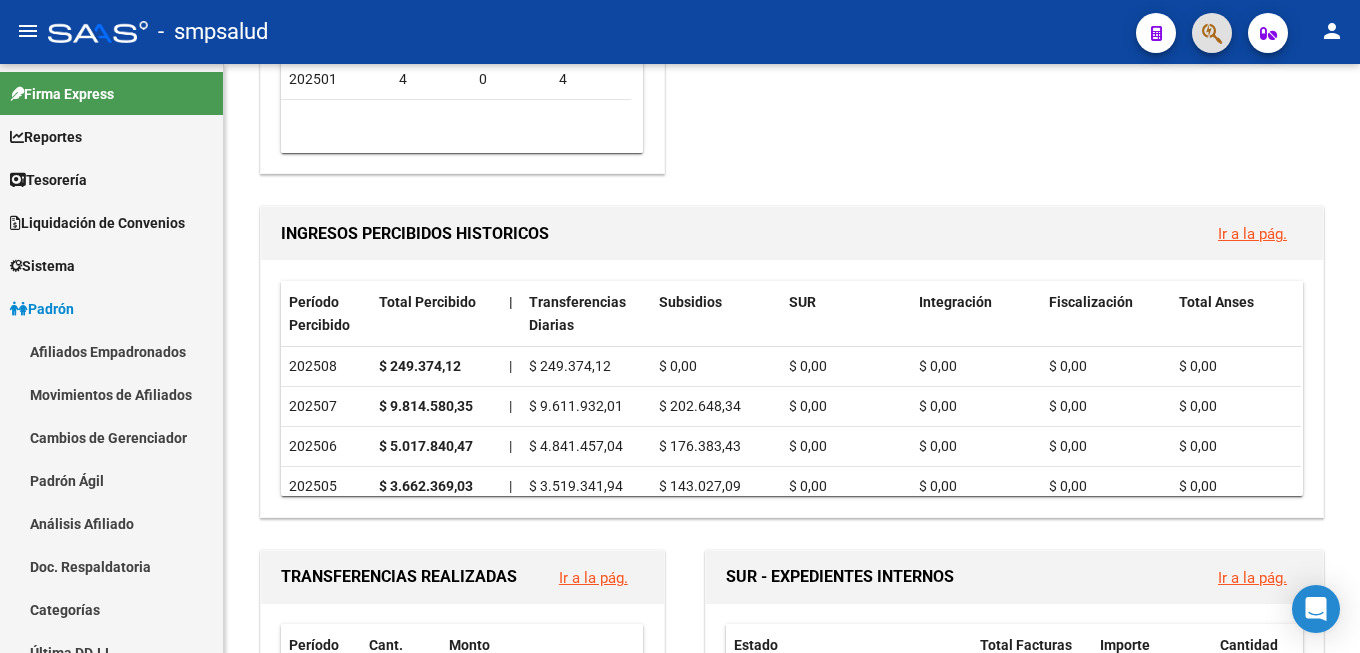 scroll, scrollTop: 22, scrollLeft: 0, axis: vertical 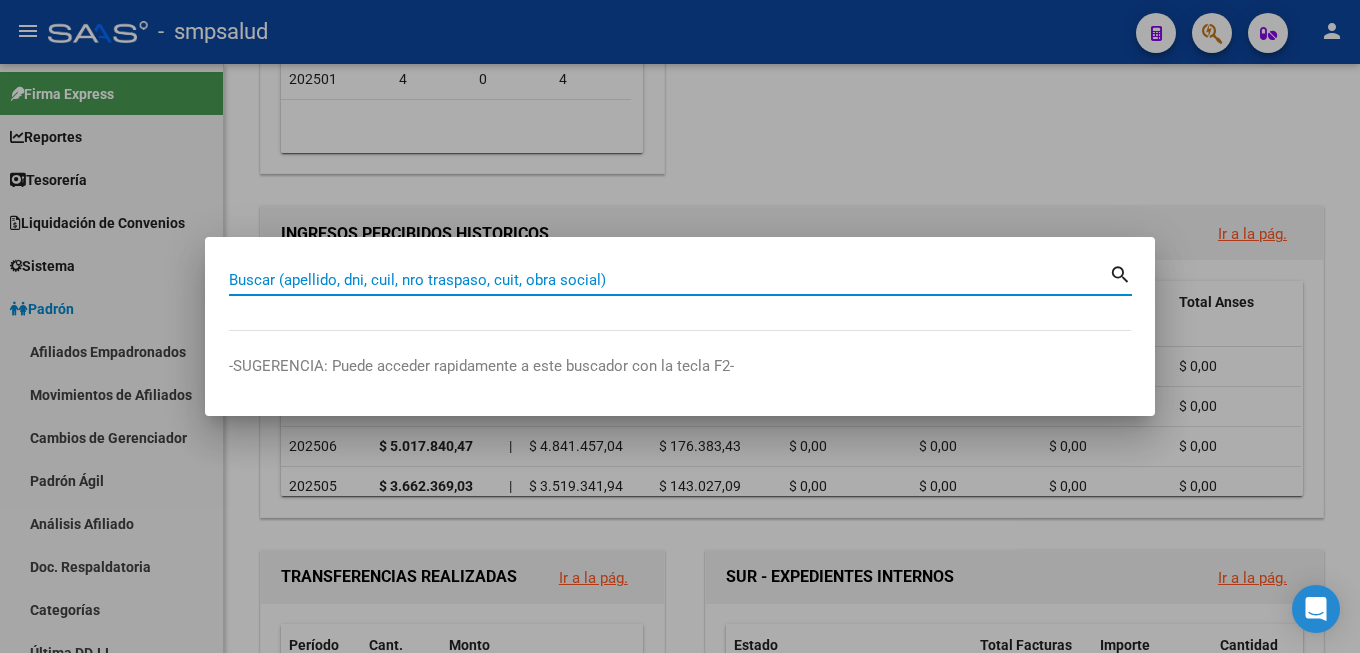 click on "Buscar (apellido, dni, cuil, nro traspaso, cuit, obra social)" at bounding box center (669, 280) 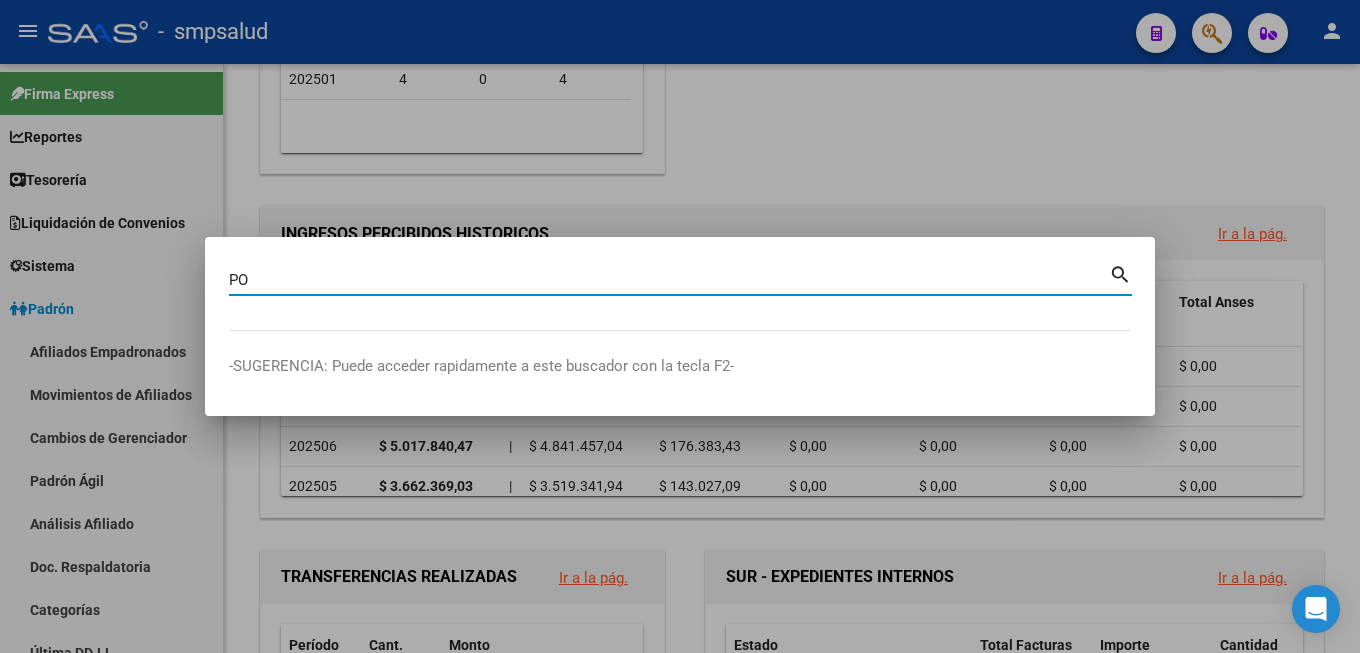 type on "P" 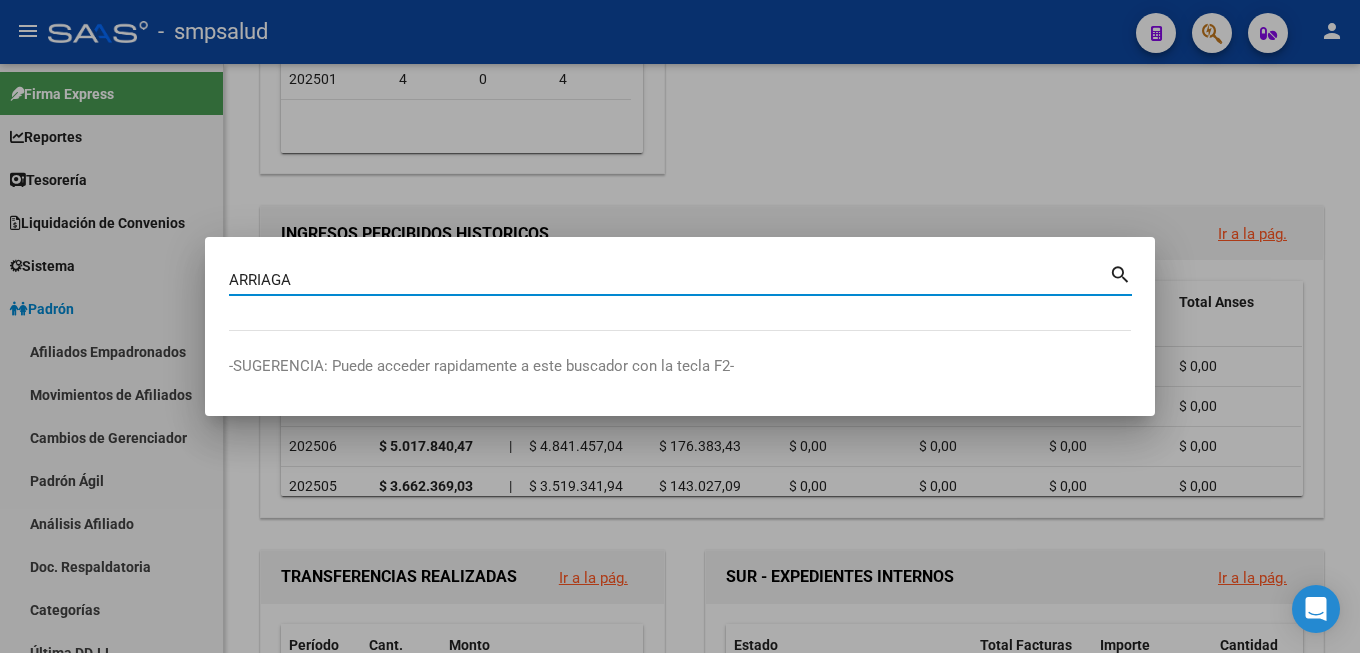 type on "ARRIAGA" 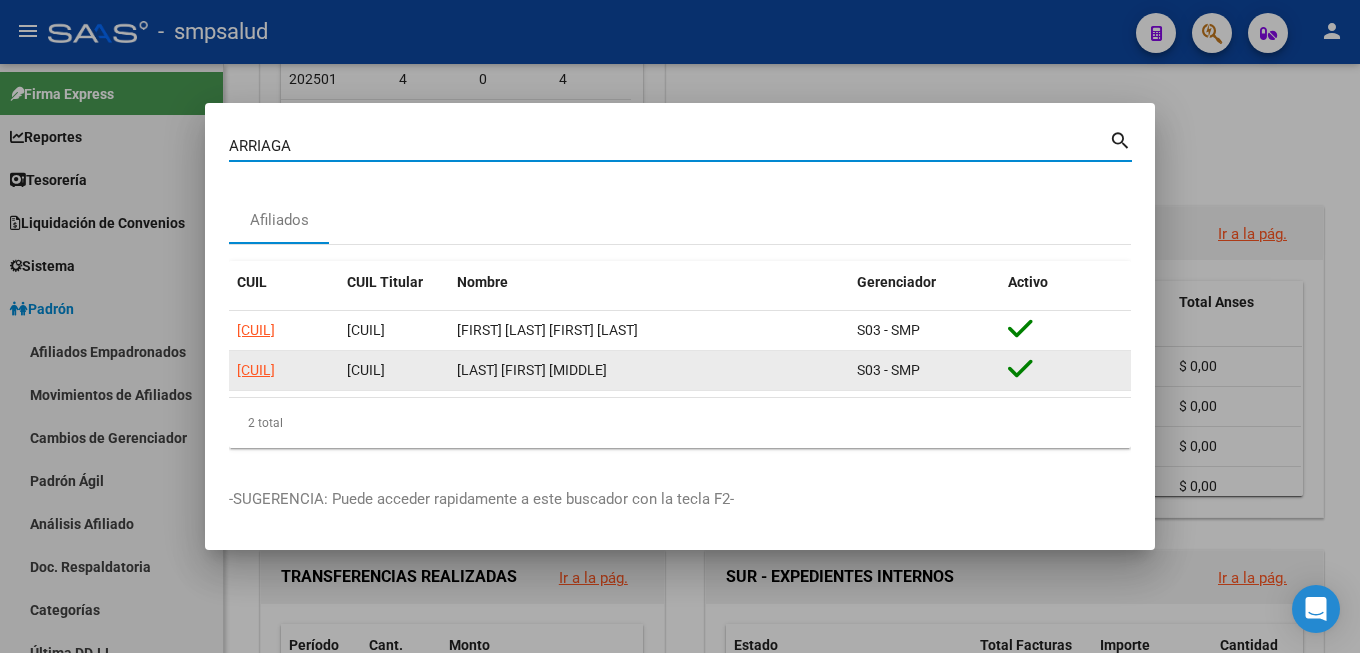 click on "[CUIL]" 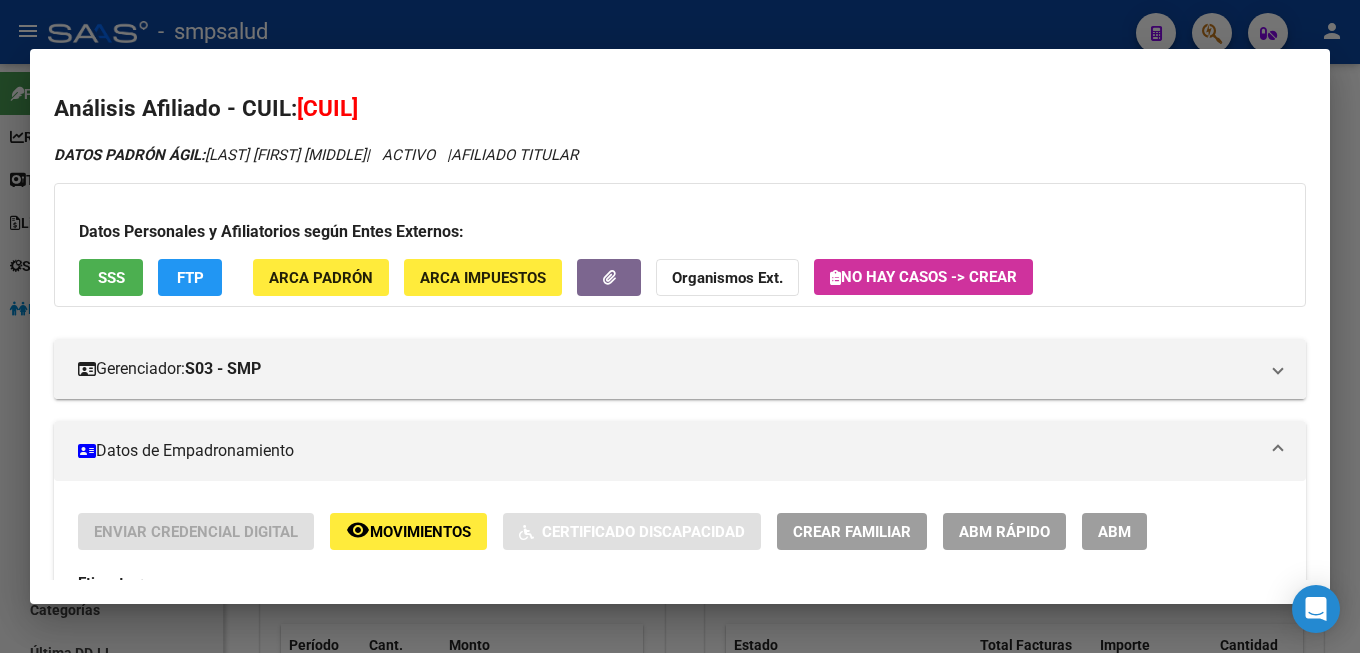 scroll, scrollTop: 102, scrollLeft: 0, axis: vertical 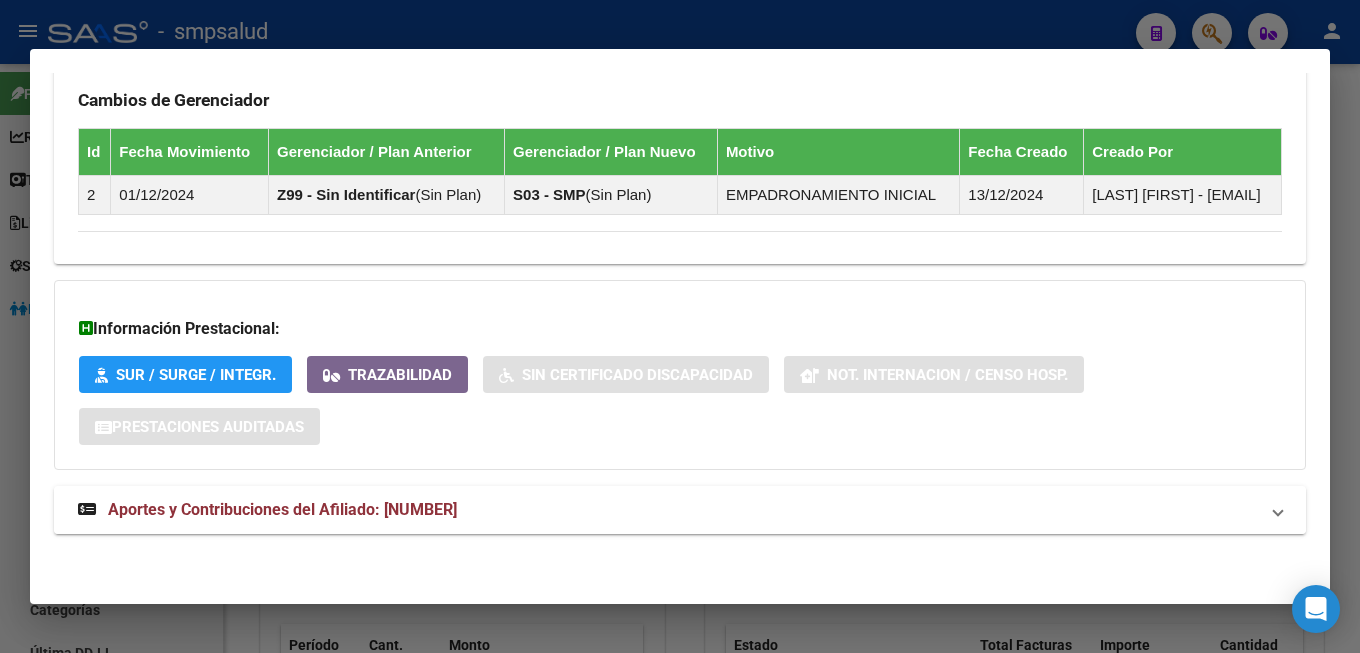 click on "Aportes y Contribuciones del Afiliado: [NUMBER]" at bounding box center (282, 509) 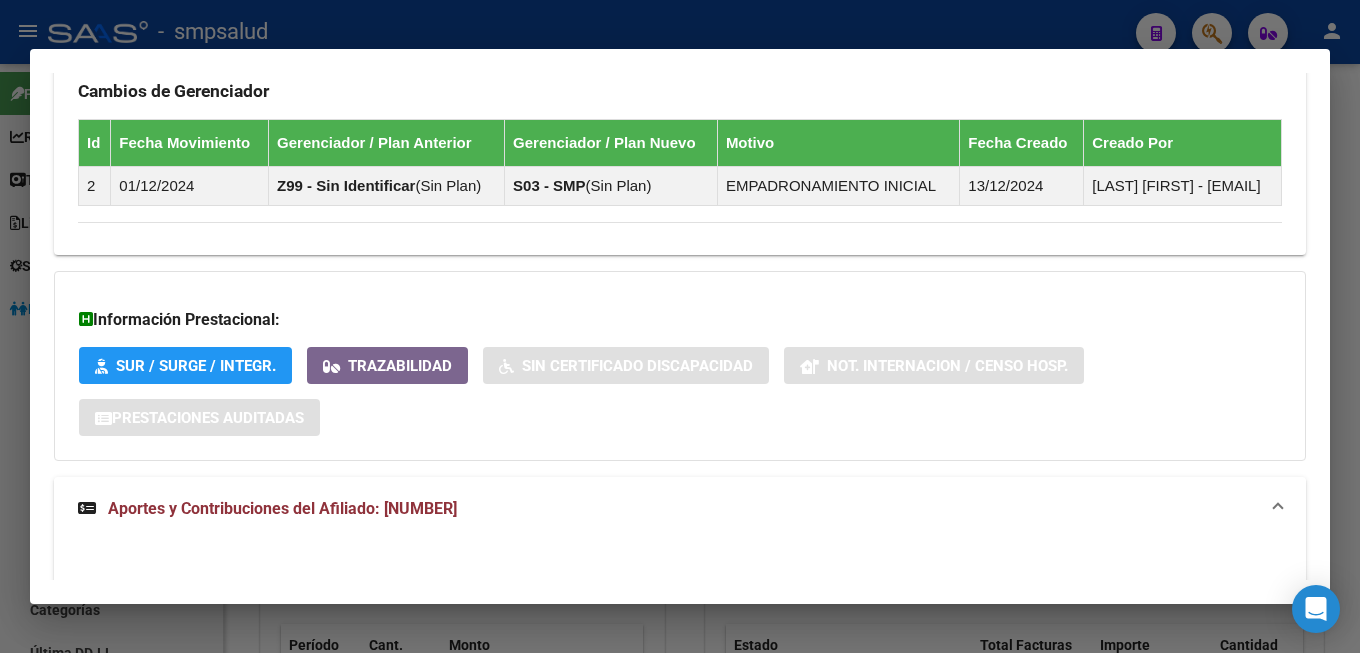 scroll, scrollTop: 102, scrollLeft: 0, axis: vertical 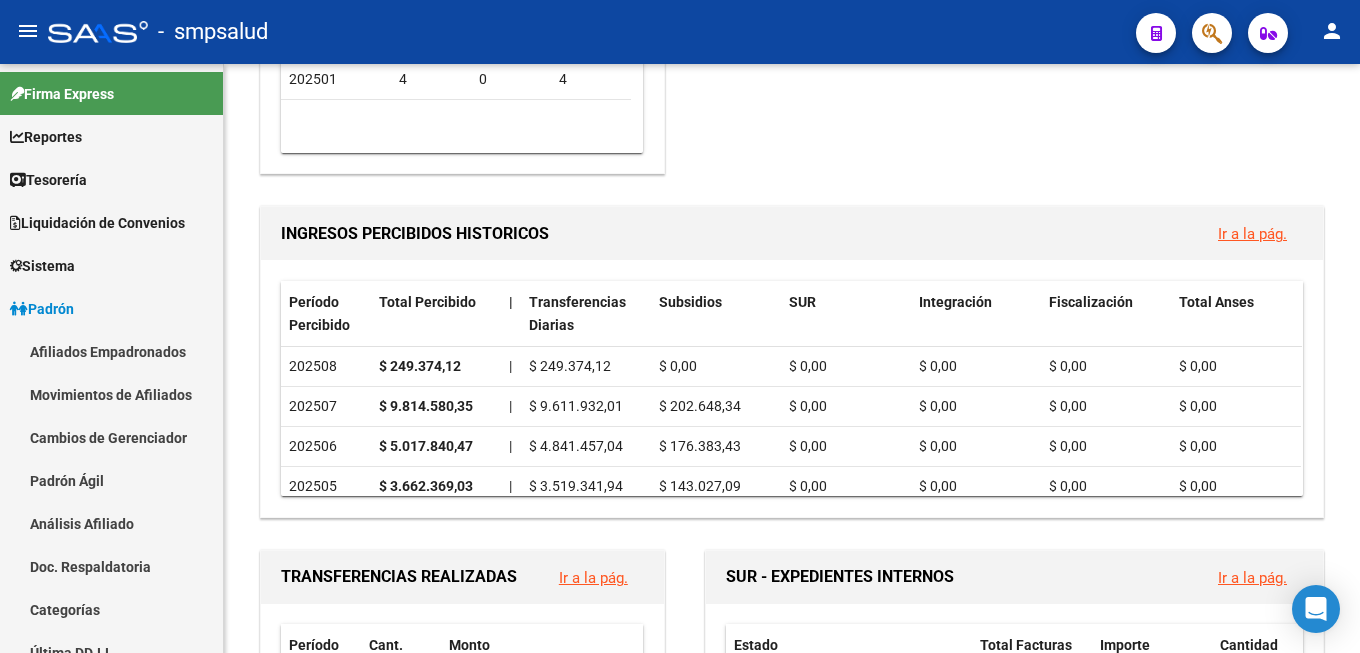 click 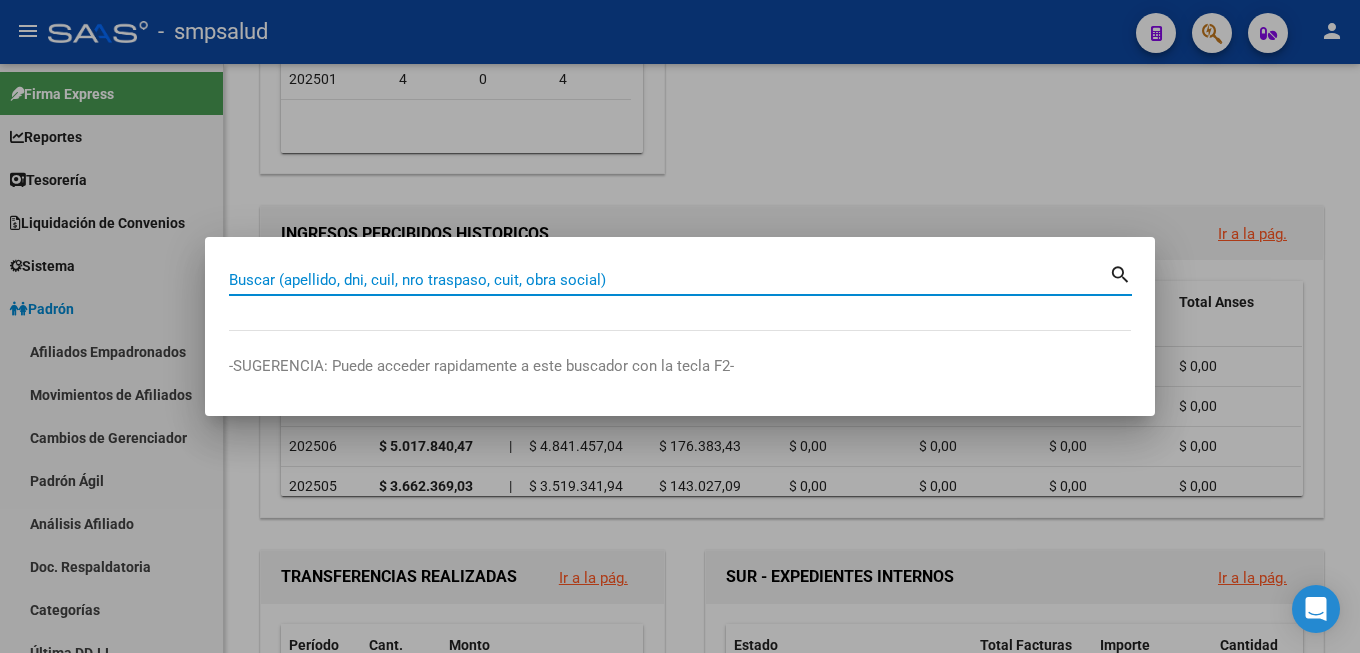 click on "Buscar (apellido, dni, cuil, nro traspaso, cuit, obra social)" at bounding box center (669, 280) 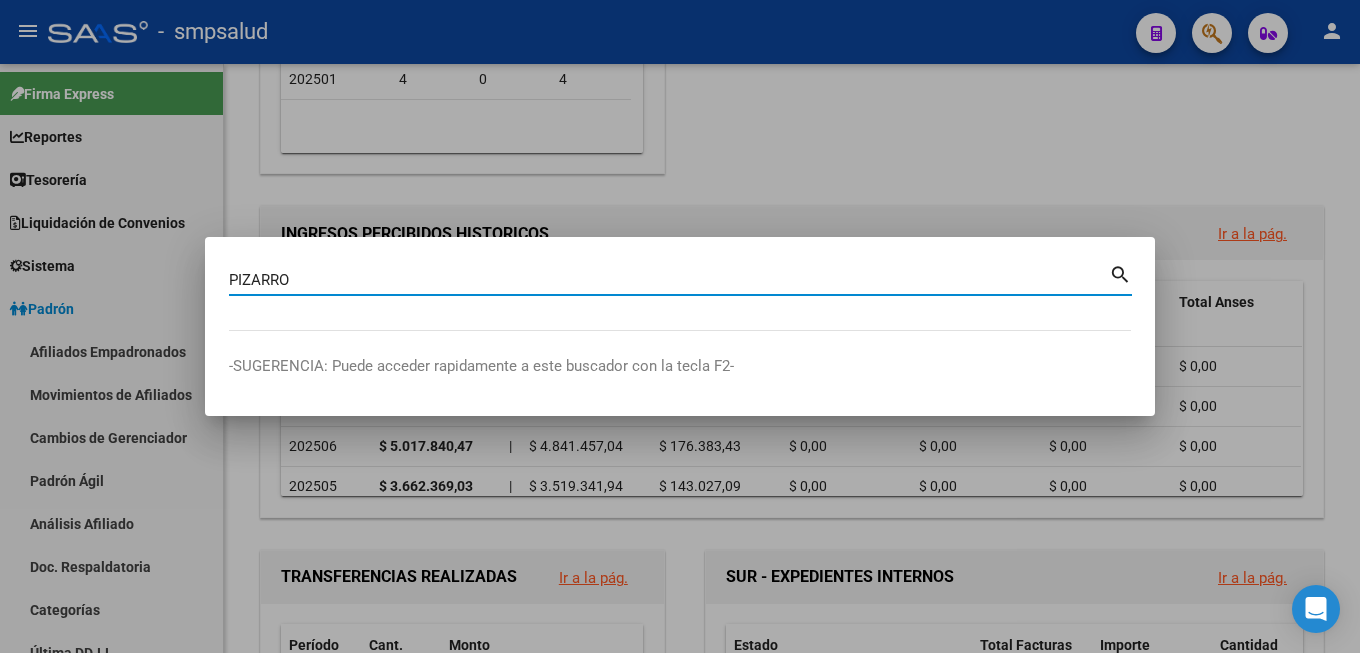 type on "PIZARRO" 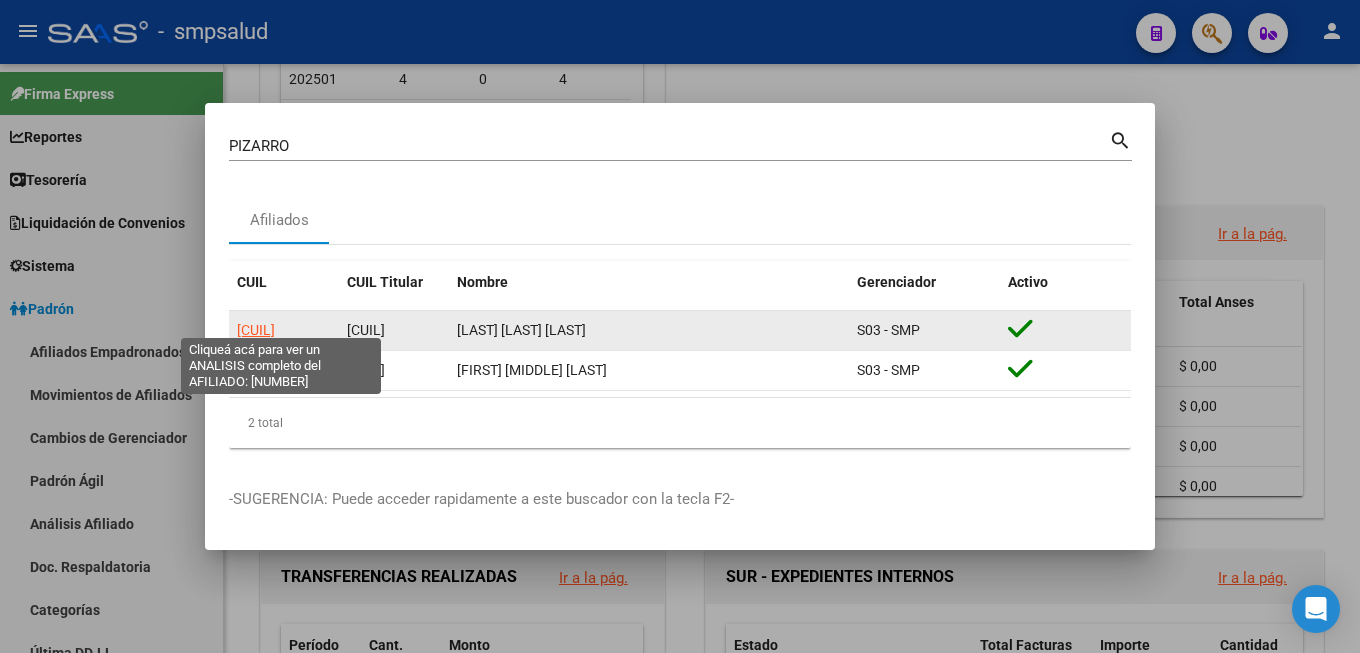 click on "[CUIL]" 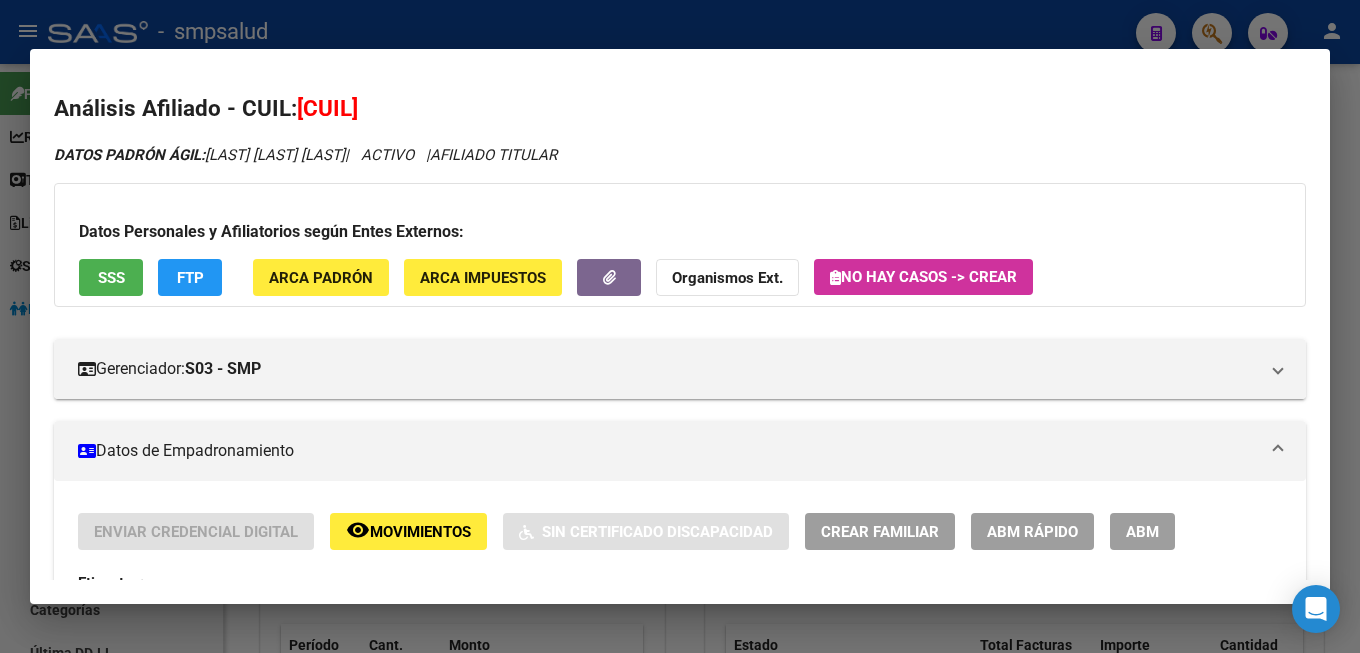scroll, scrollTop: 102, scrollLeft: 0, axis: vertical 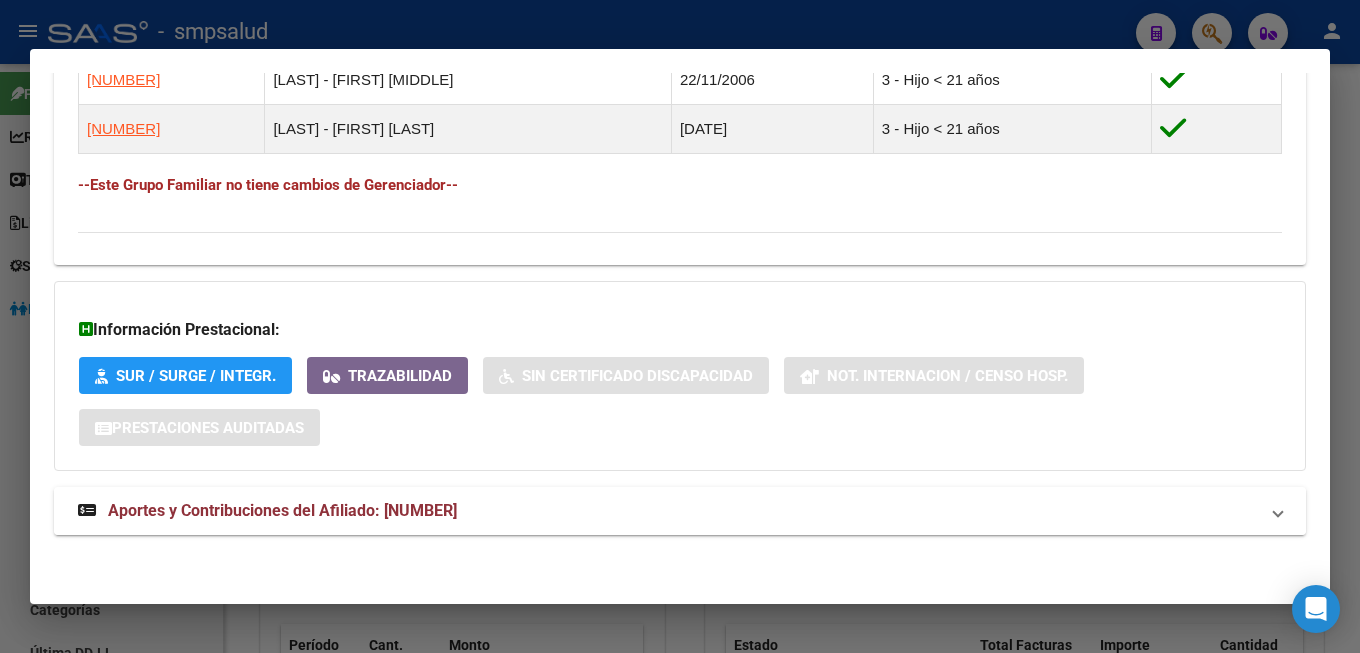 click on "Aportes y Contribuciones del Afiliado: [NUMBER]" at bounding box center [282, 510] 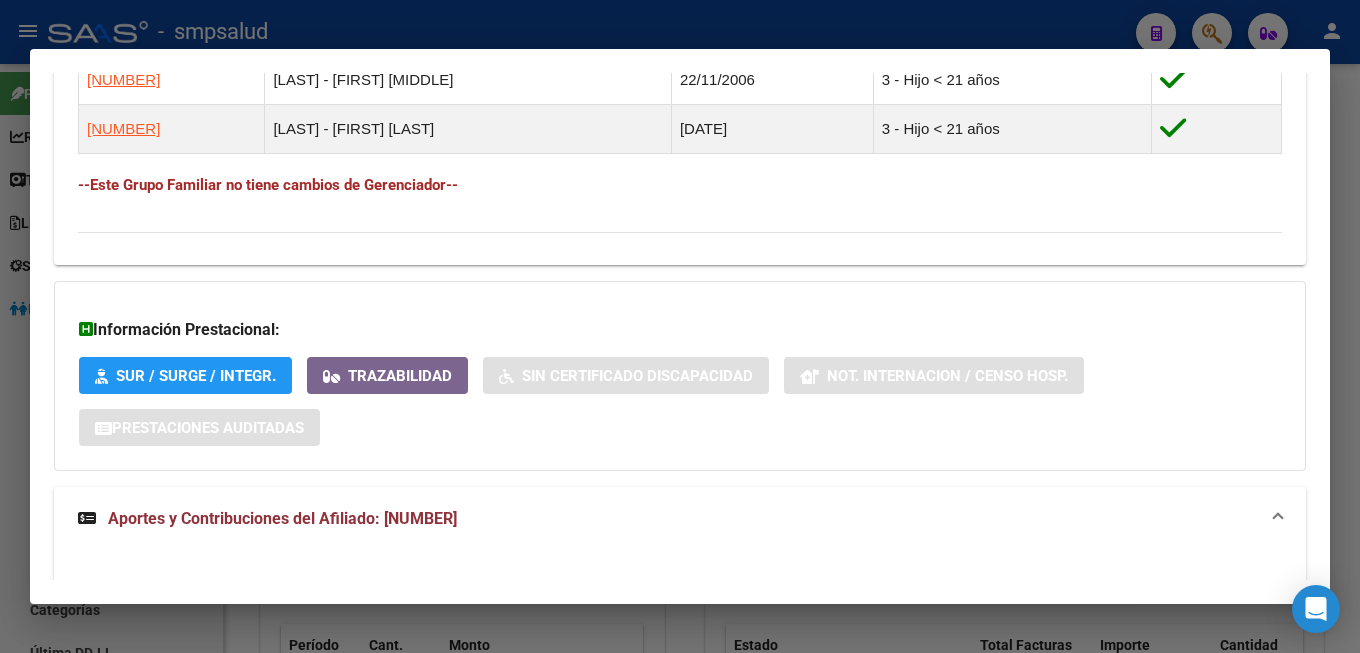 scroll, scrollTop: 22, scrollLeft: 0, axis: vertical 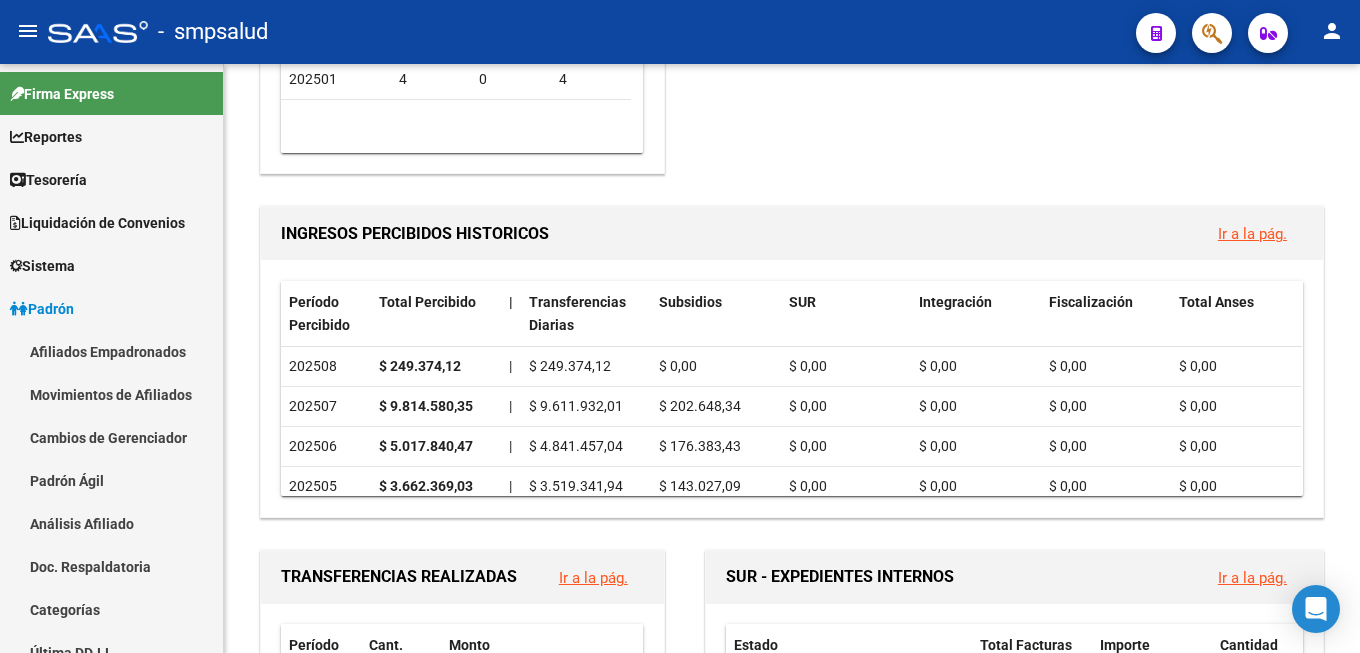 click 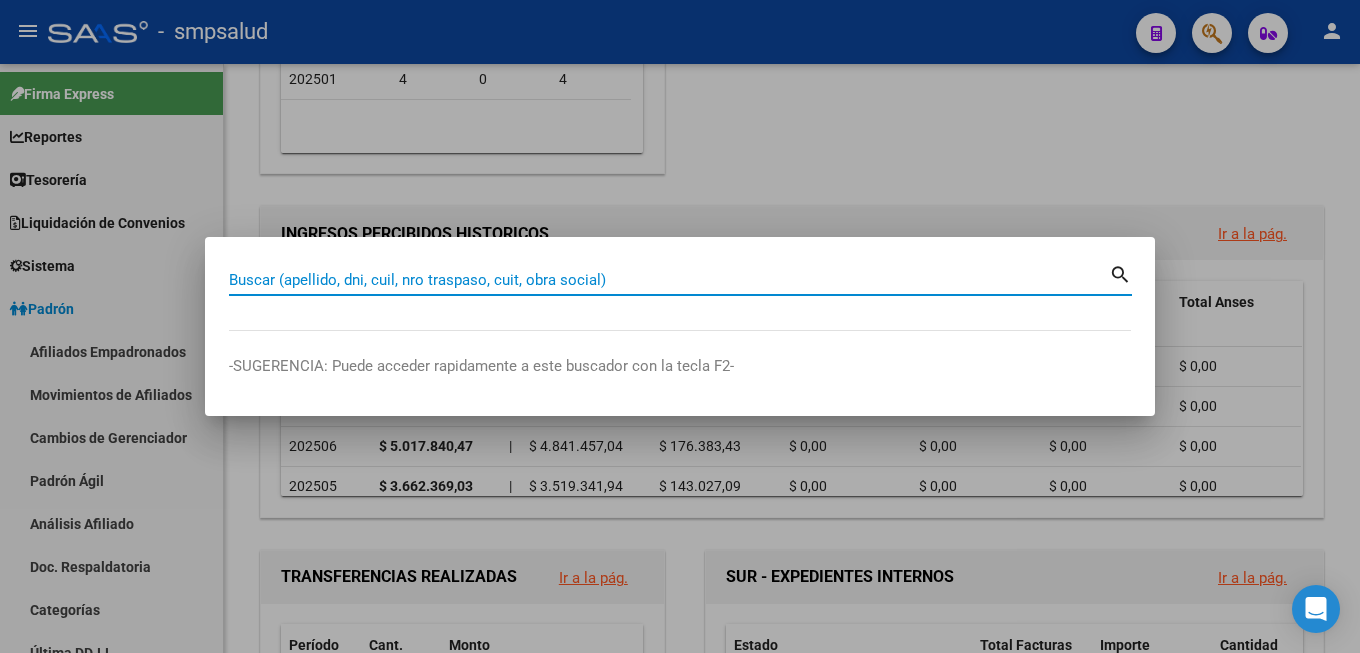 click on "Buscar (apellido, dni, cuil, nro traspaso, cuit, obra social)" at bounding box center [669, 280] 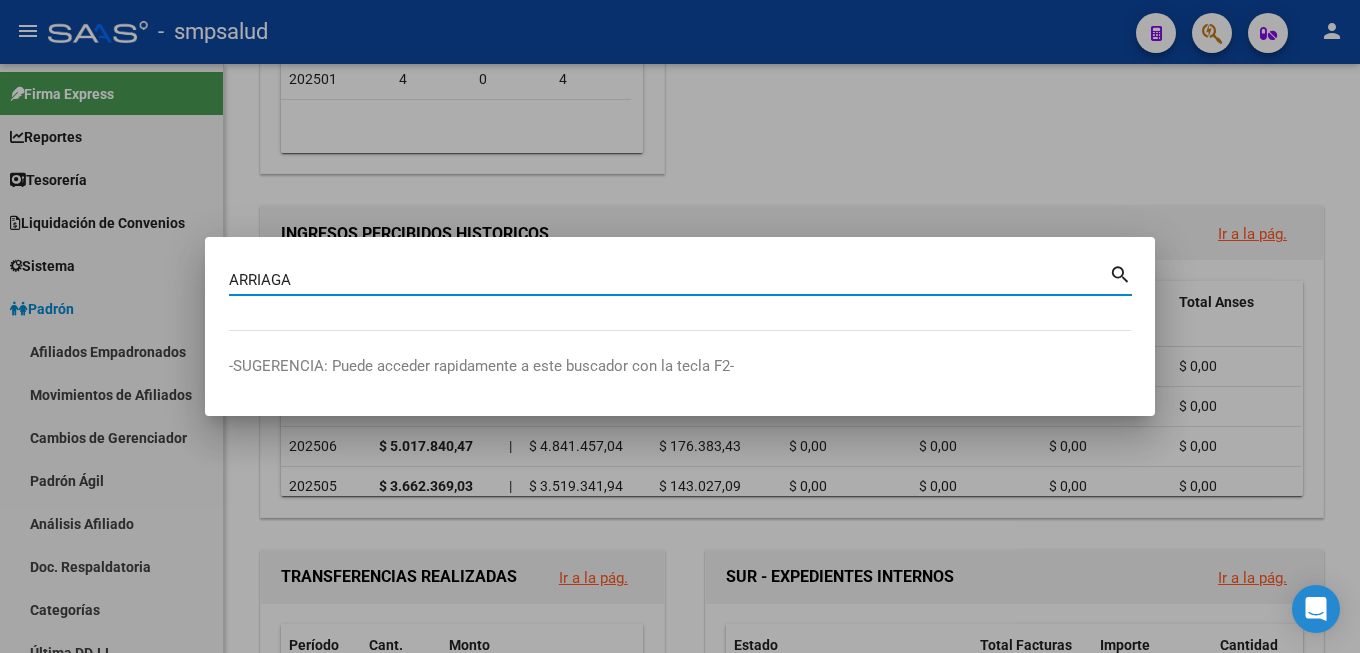 type on "ARRIAGA" 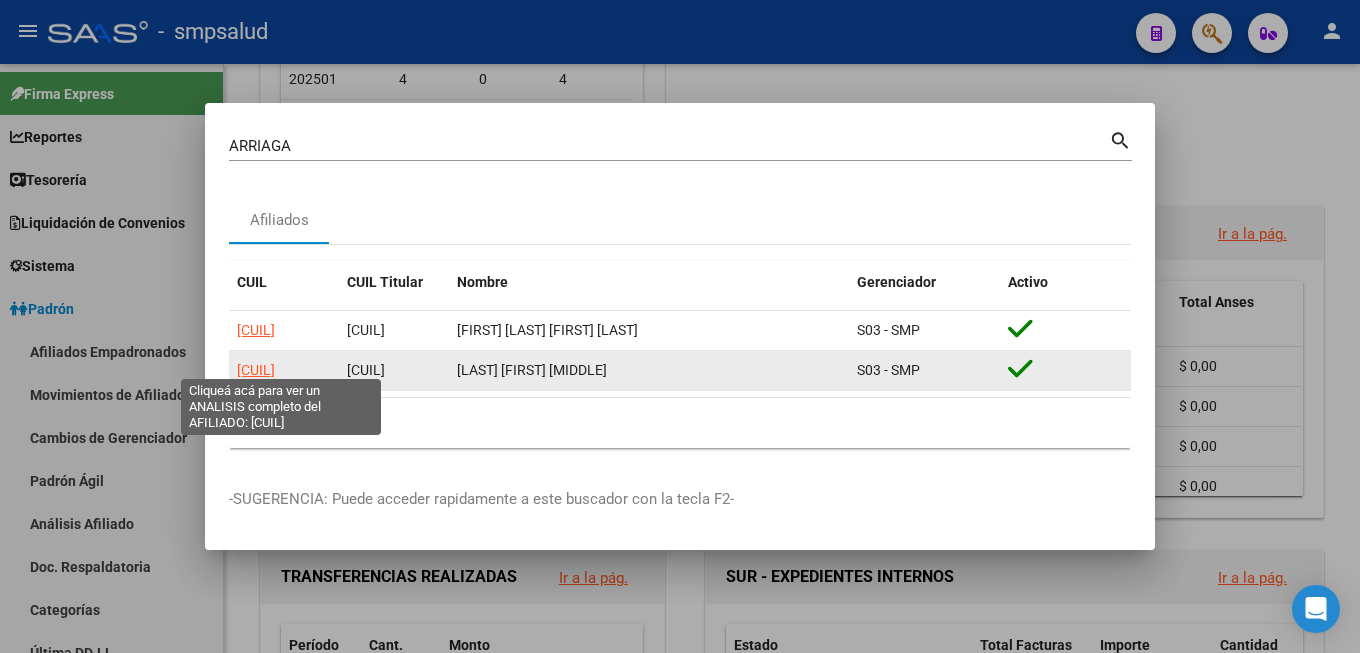 click on "[CUIL]" 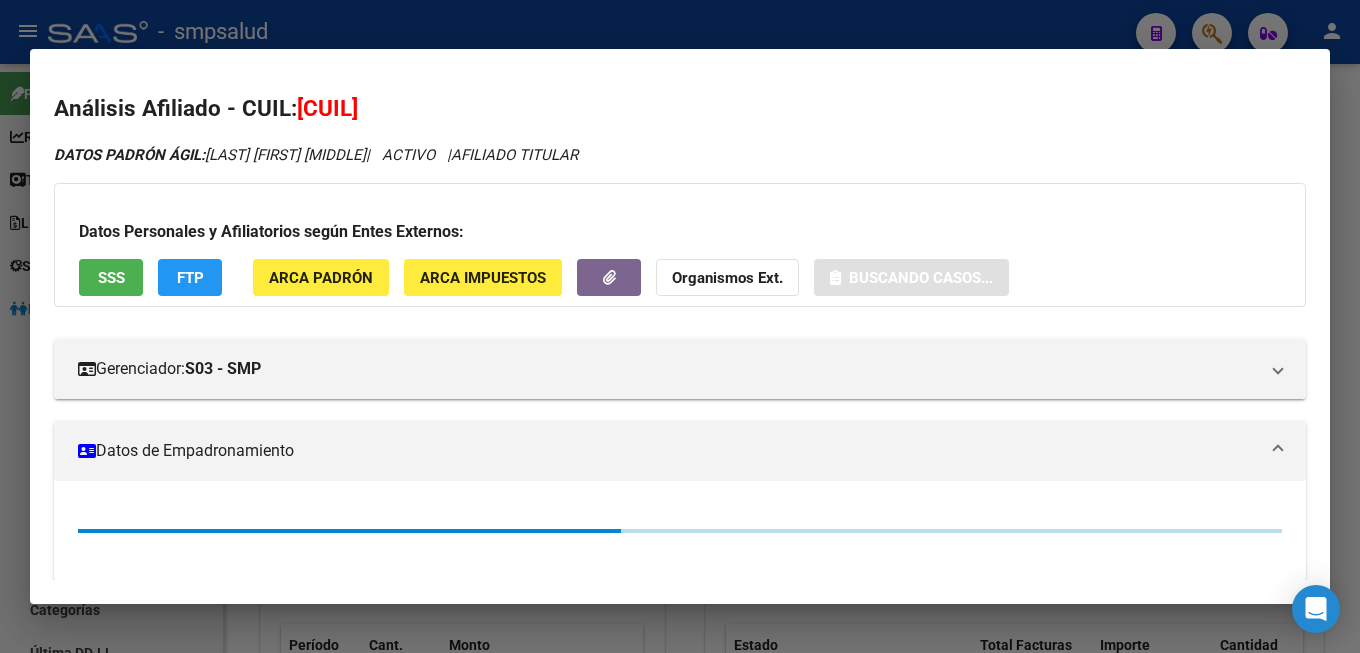 scroll, scrollTop: 22, scrollLeft: 0, axis: vertical 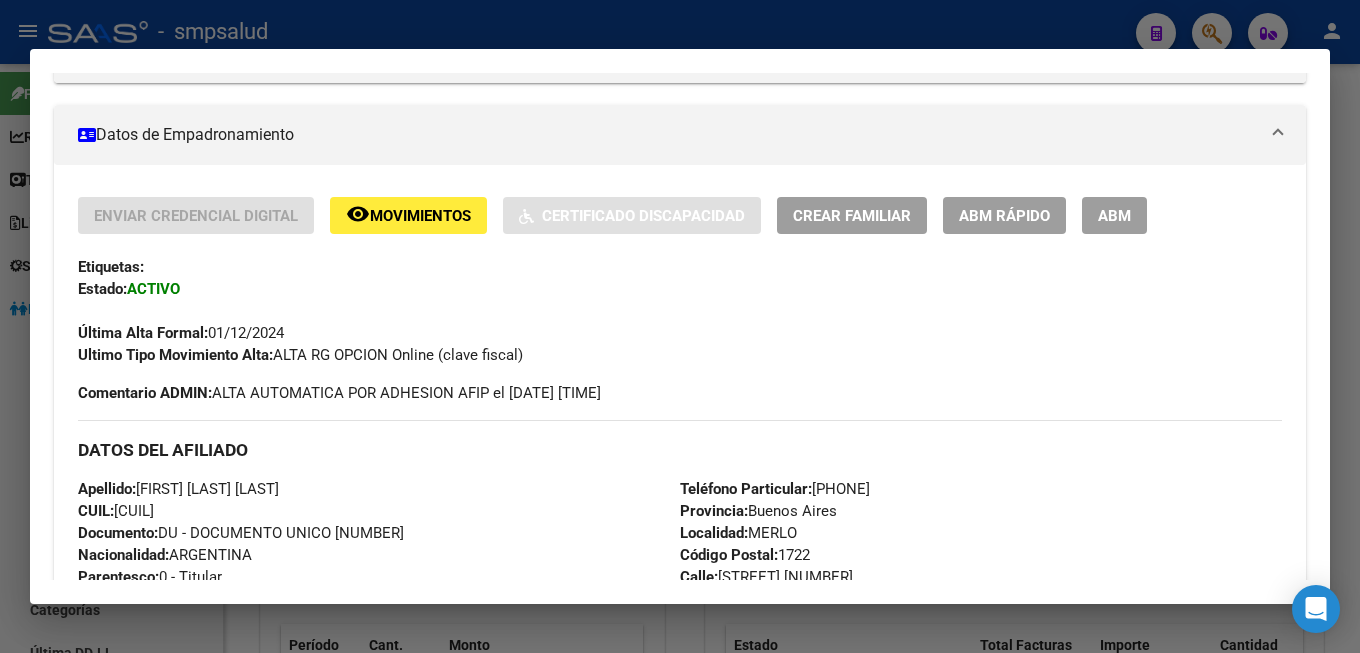 click on "Apellido:  [FIRST] [LAST] [LAST] CUIL:  [NUMBER] Documento:  DU - DOCUMENTO UNICO [NUMBER]  Nacionalidad:  ARGENTINA Parentesco:  0 - Titular Estado Civil:  Soltero Discapacitado:    NO (00) Sexo:  F Nacimiento:  [DATE] Edad:  49" at bounding box center (379, 588) 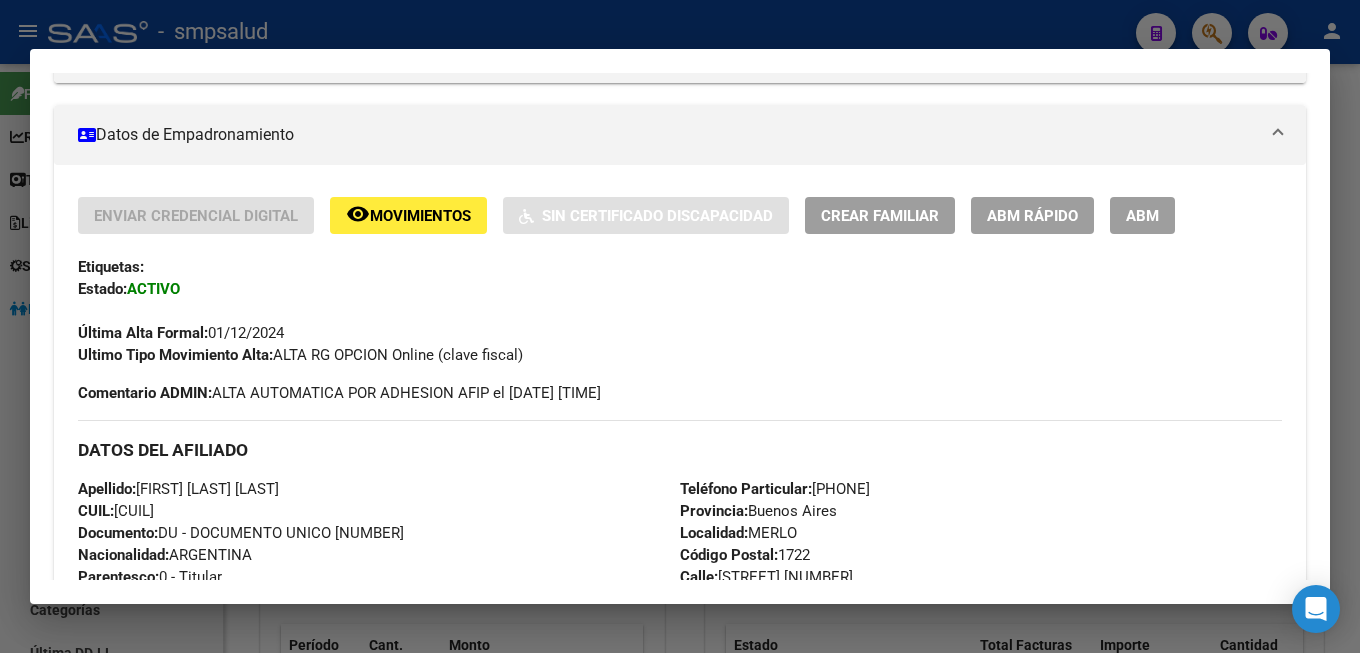 scroll, scrollTop: 964, scrollLeft: 0, axis: vertical 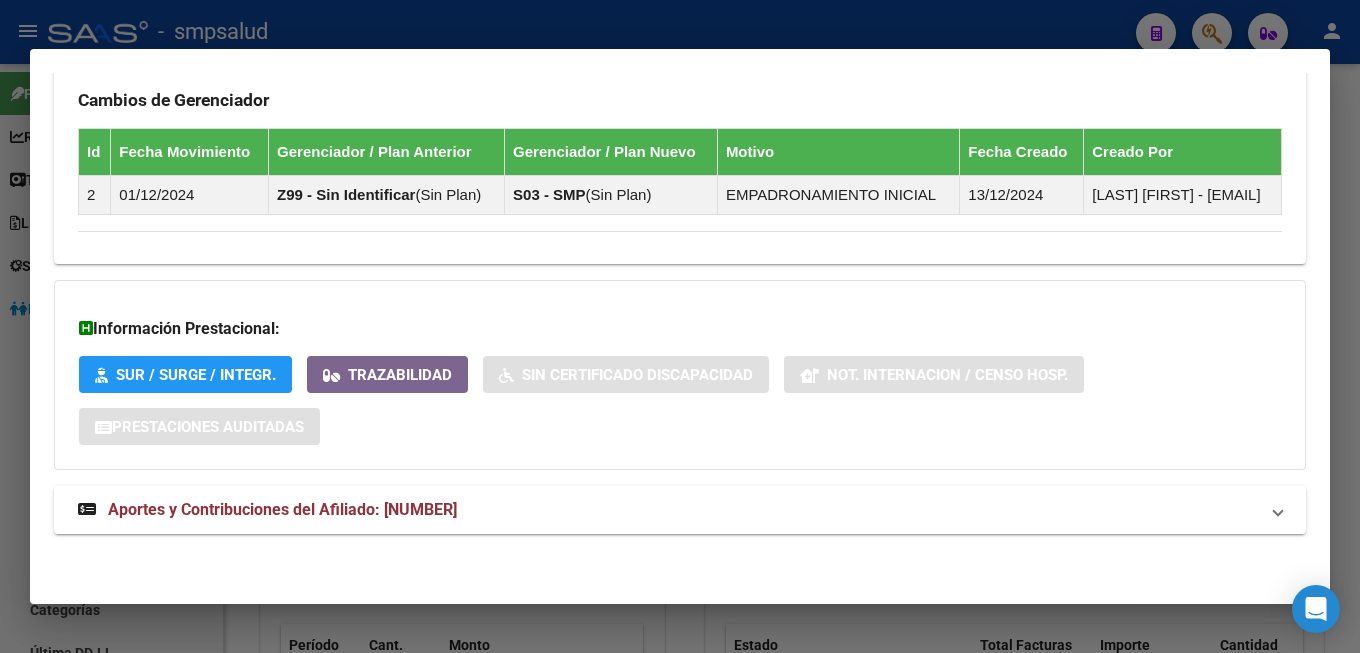 click on "Aportes y Contribuciones del Afiliado: [NUMBER]" at bounding box center [282, 509] 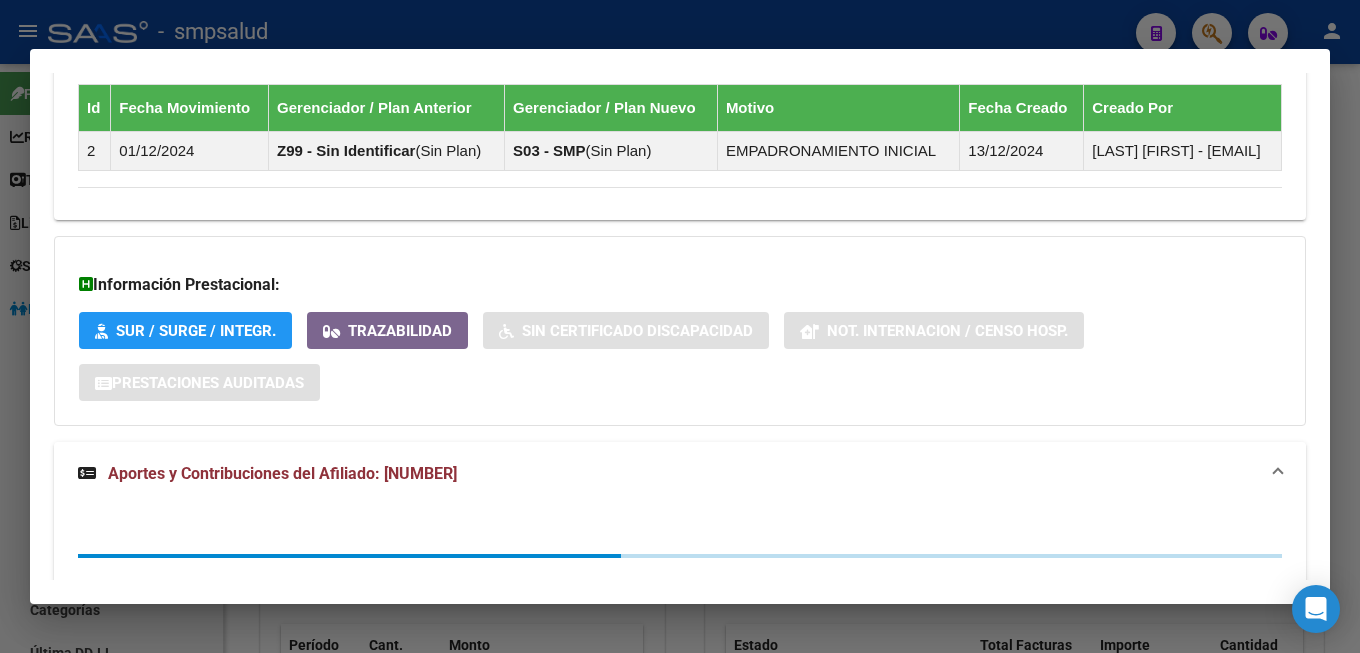 scroll, scrollTop: 22, scrollLeft: 0, axis: vertical 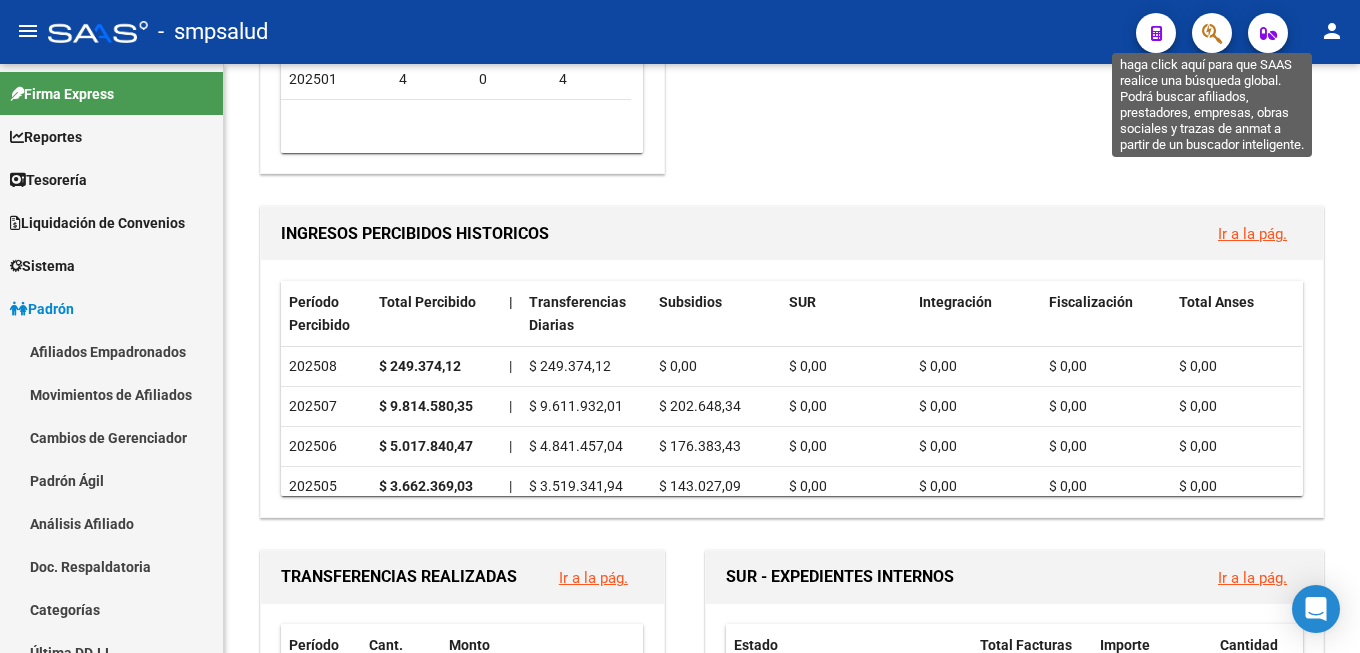 click 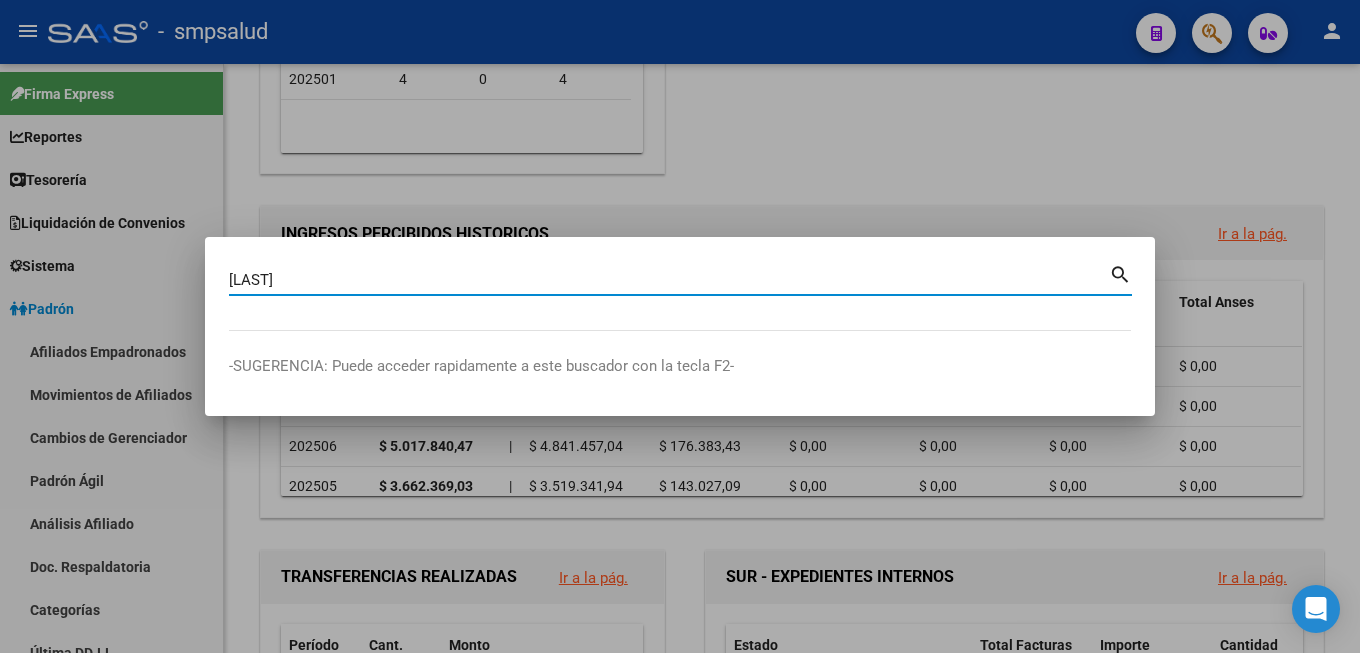 type on "[LAST]" 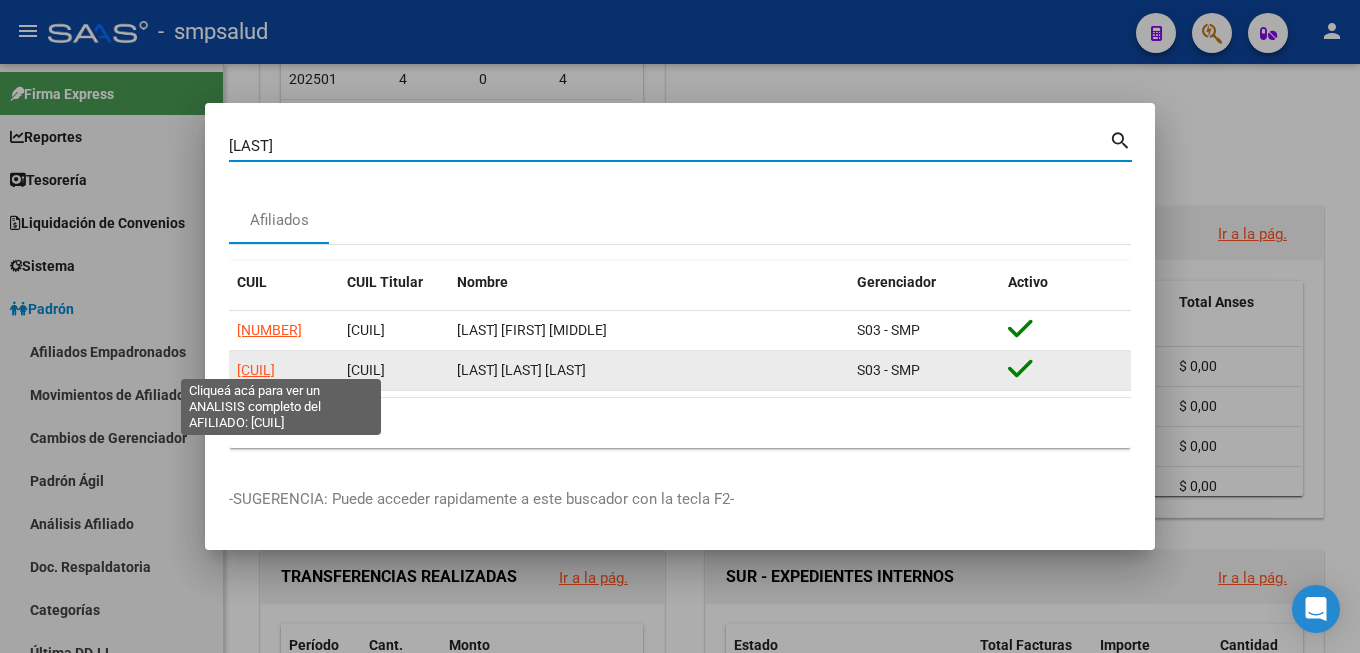 click on "[CUIL]" 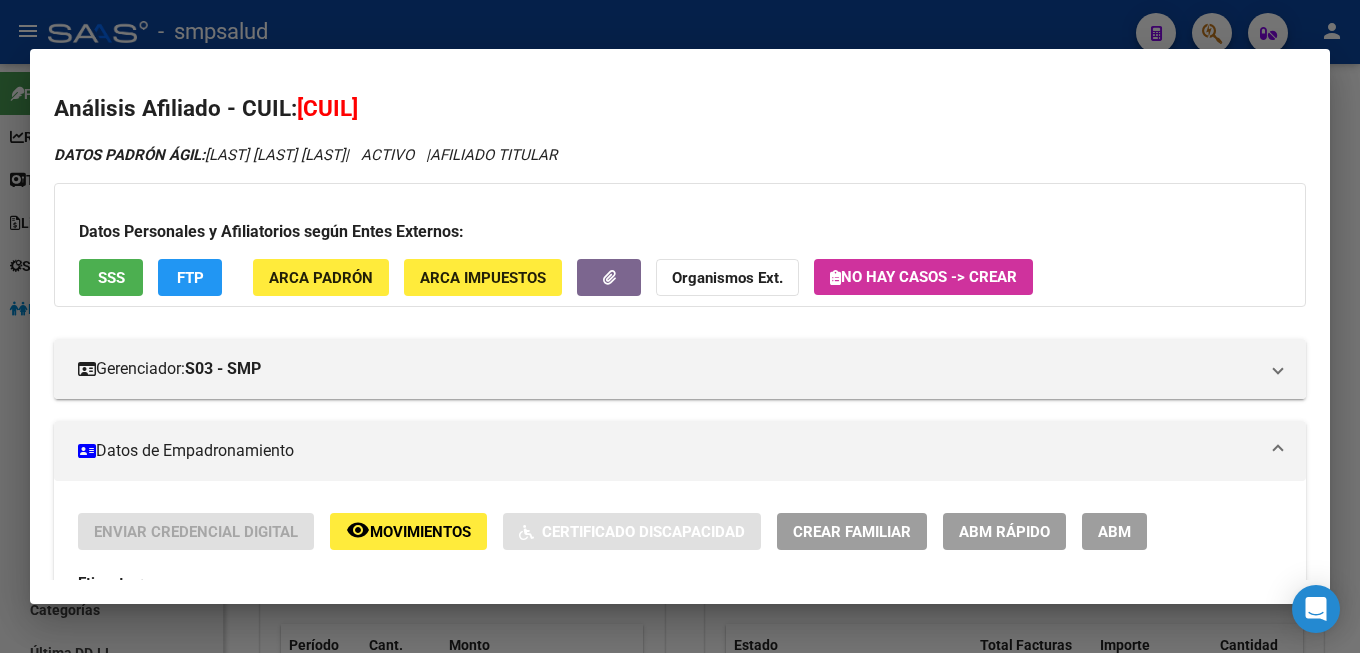 scroll, scrollTop: 22, scrollLeft: 0, axis: vertical 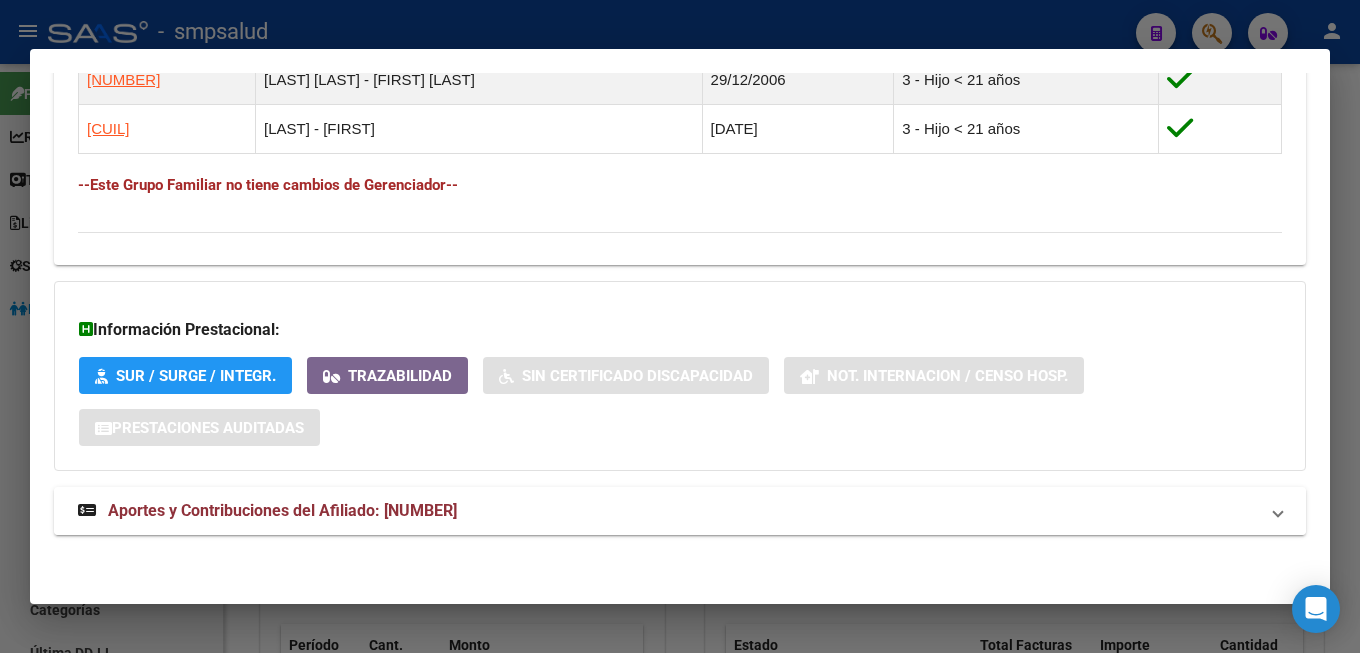 click on "Aportes y Contribuciones del Afiliado: [NUMBER]" at bounding box center (282, 510) 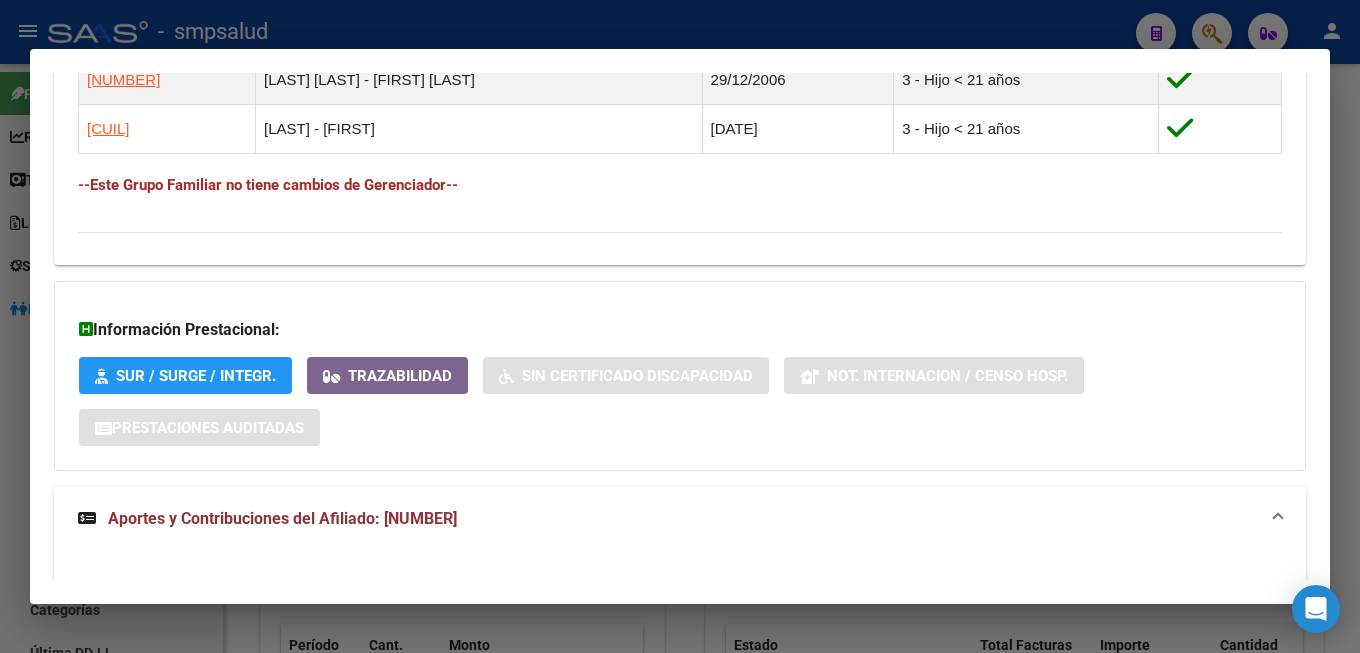 scroll, scrollTop: 102, scrollLeft: 0, axis: vertical 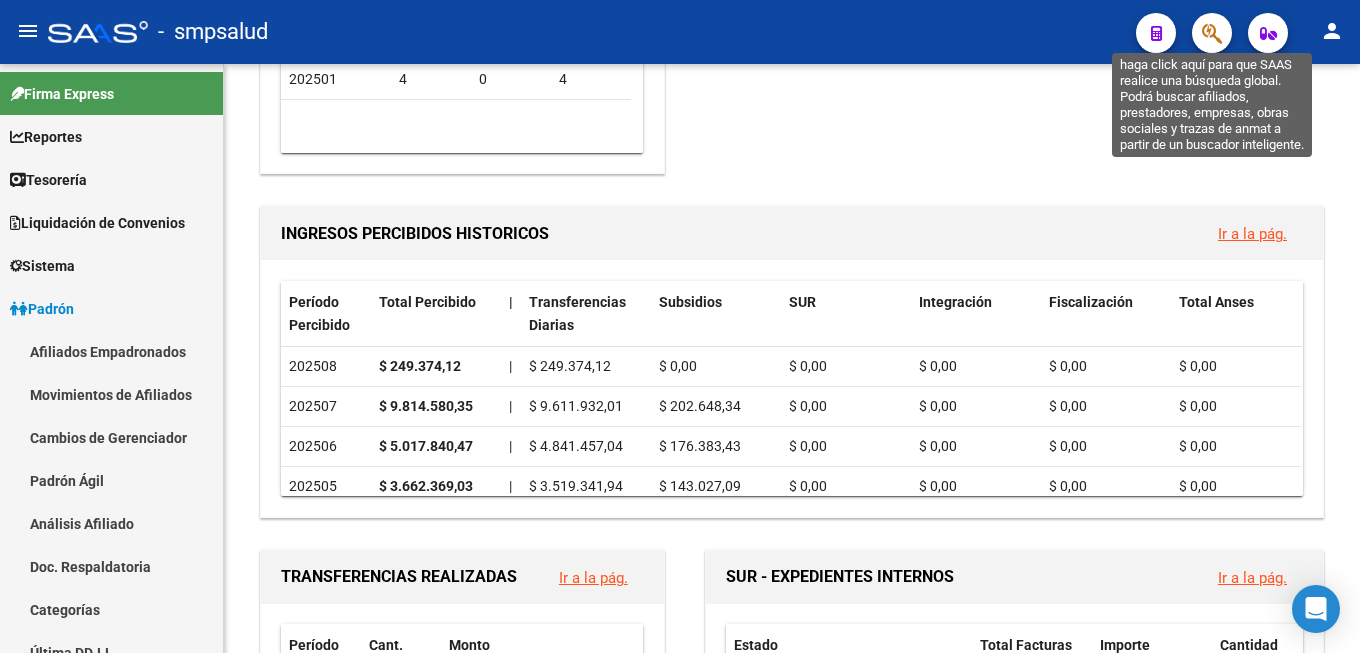 click 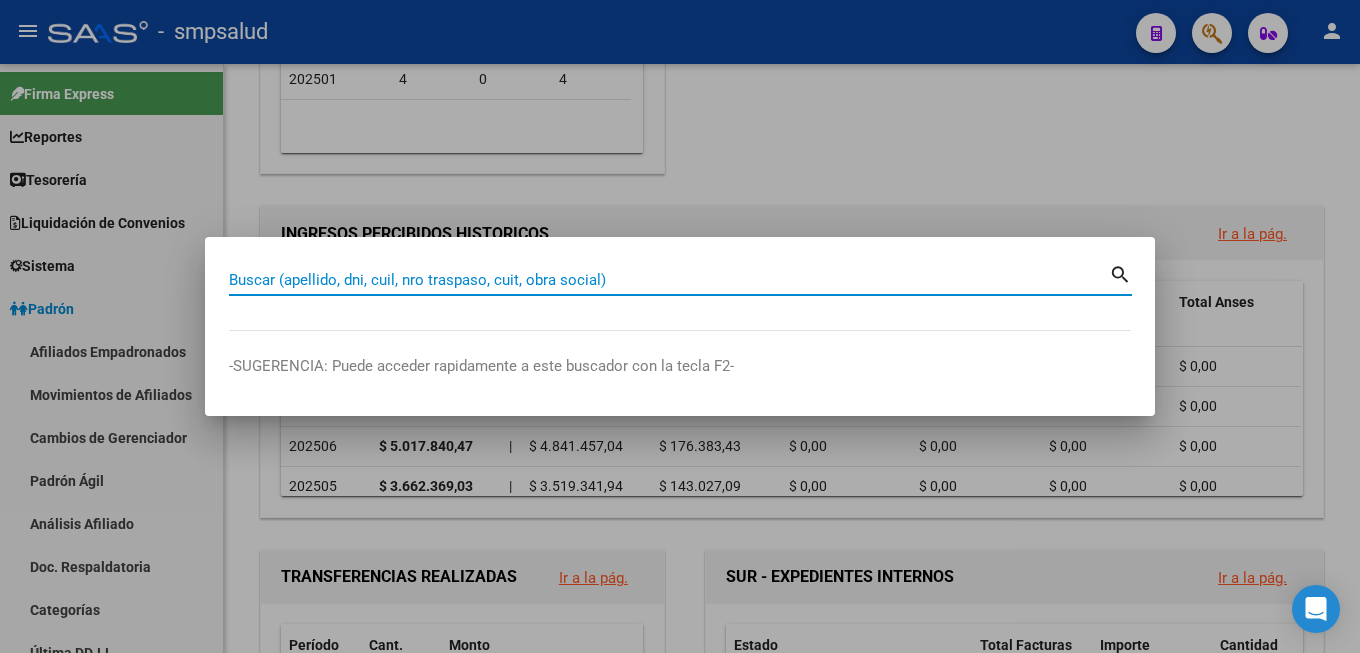 click on "Buscar (apellido, dni, cuil, nro traspaso, cuit, obra social)" at bounding box center [669, 280] 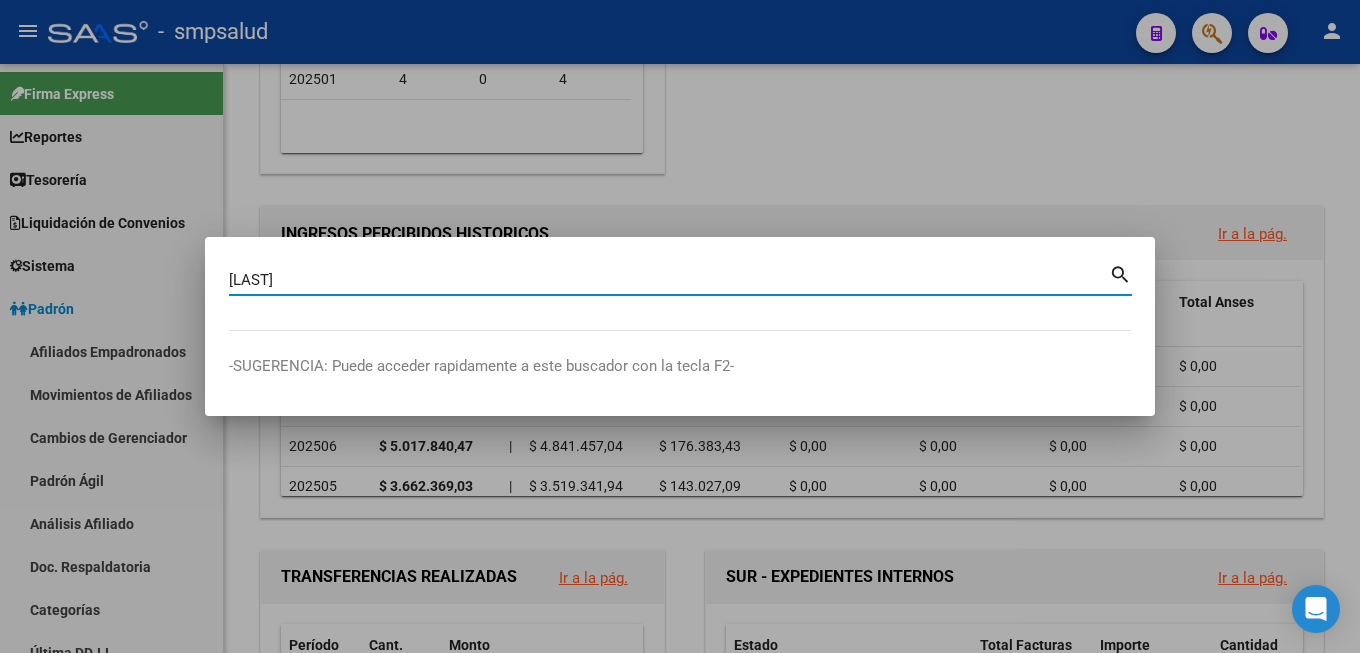 type on "[LAST]" 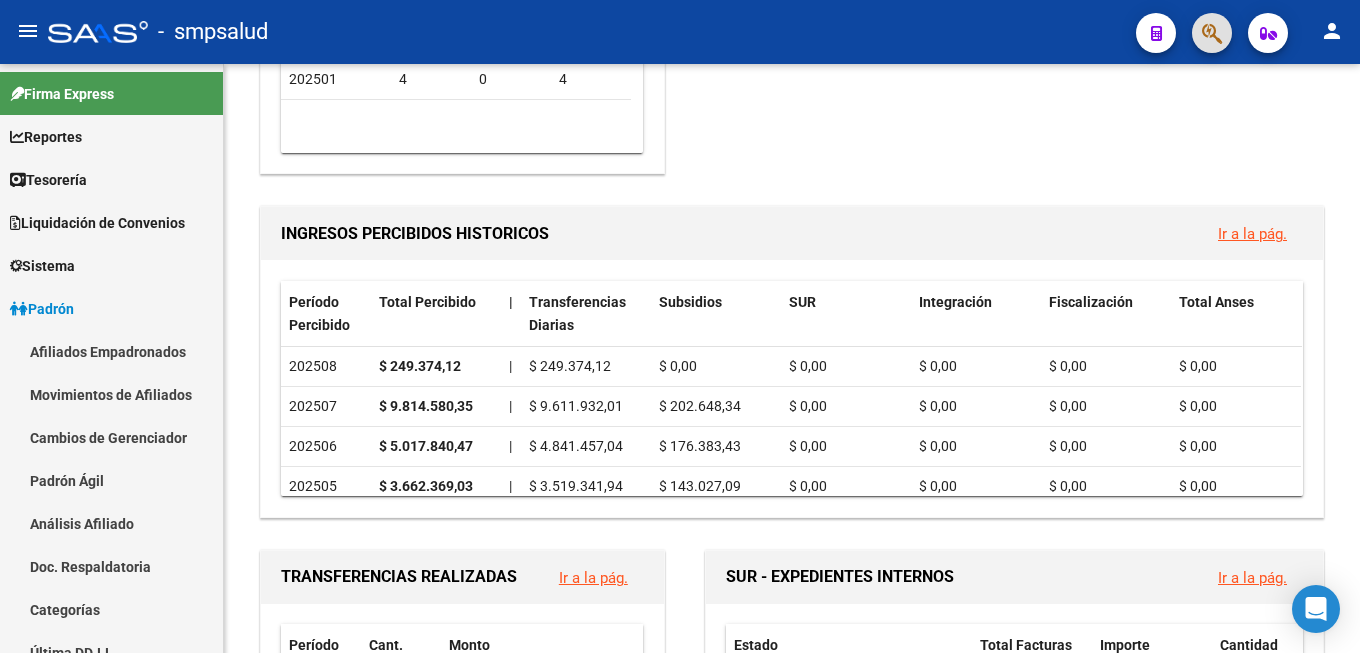click 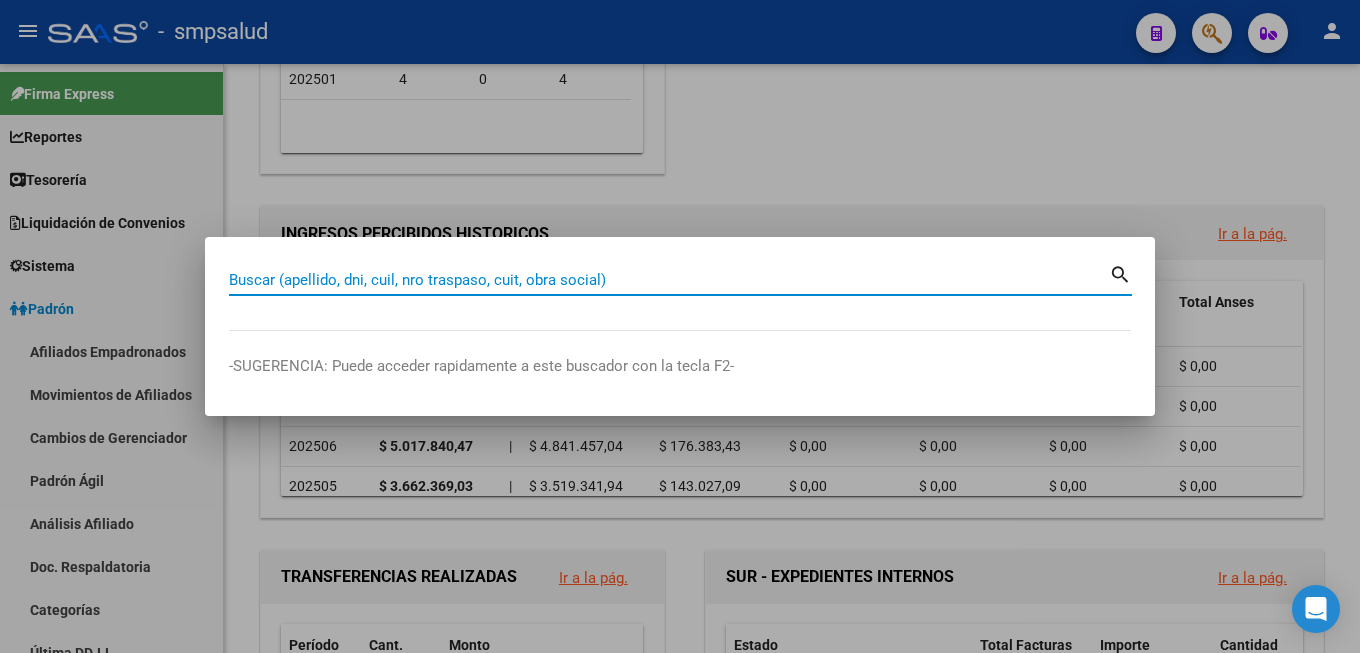 click on "Buscar (apellido, dni, cuil, nro traspaso, cuit, obra social)" at bounding box center [669, 280] 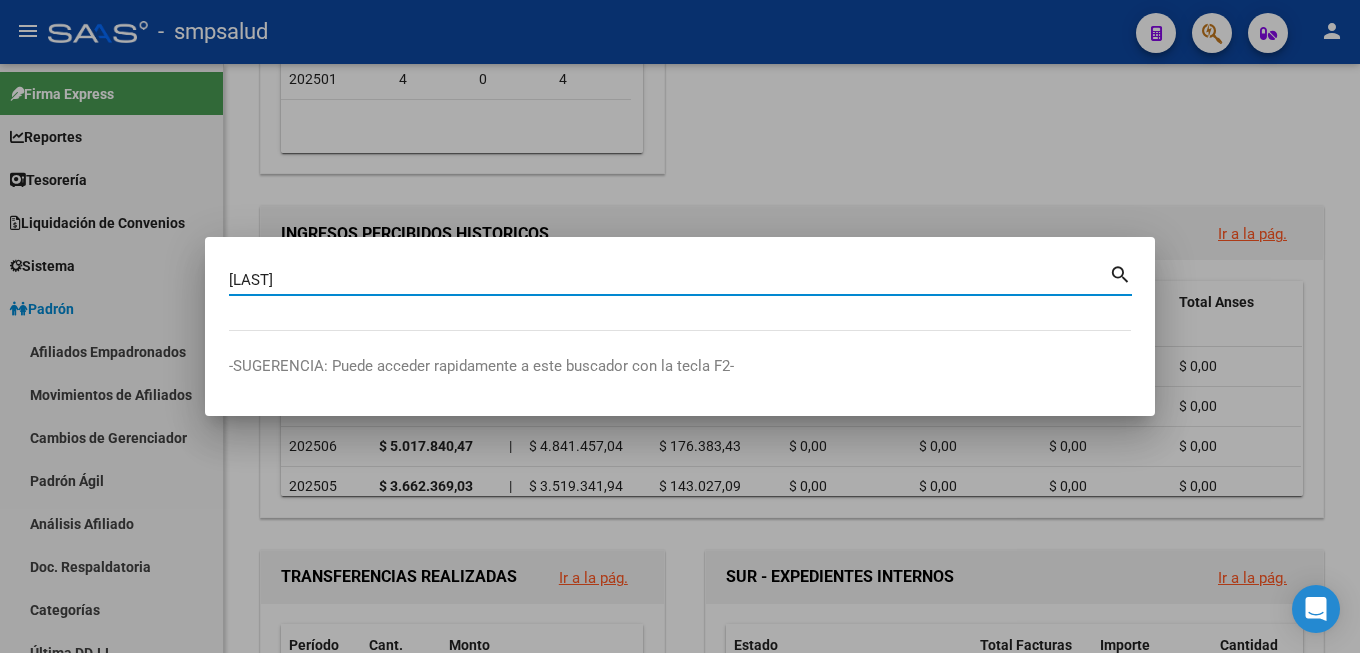 type on "[LAST]" 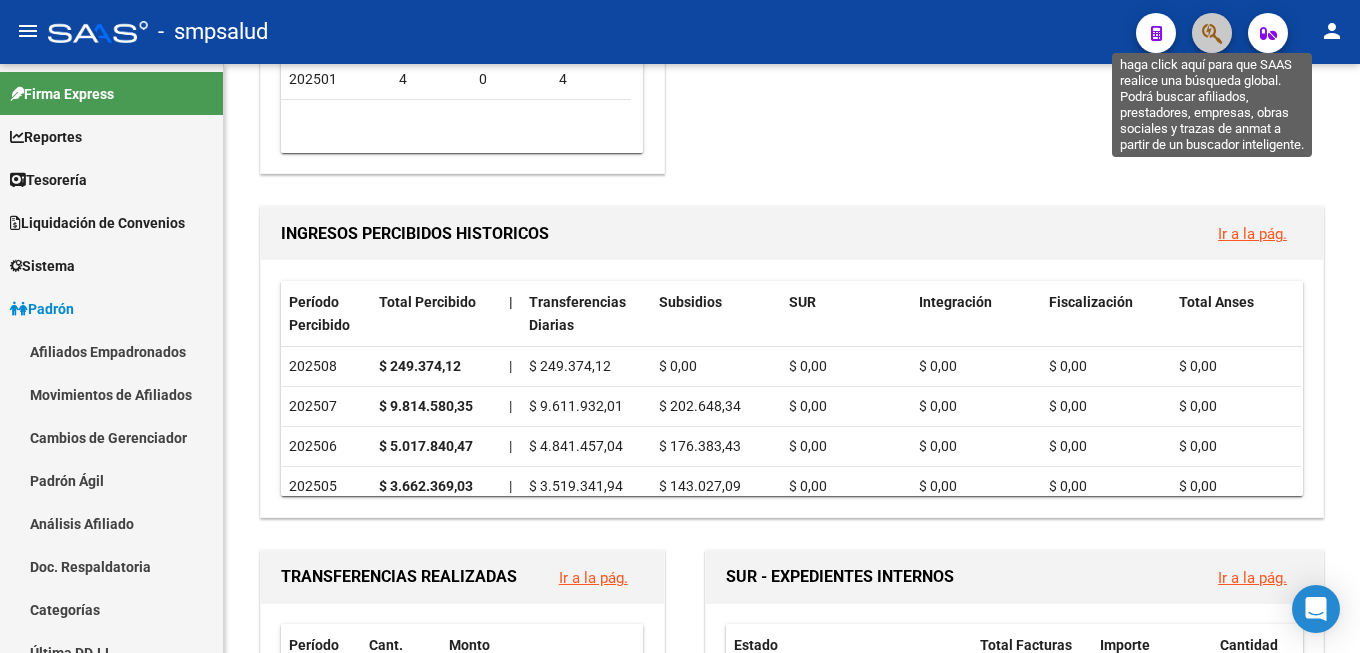 click 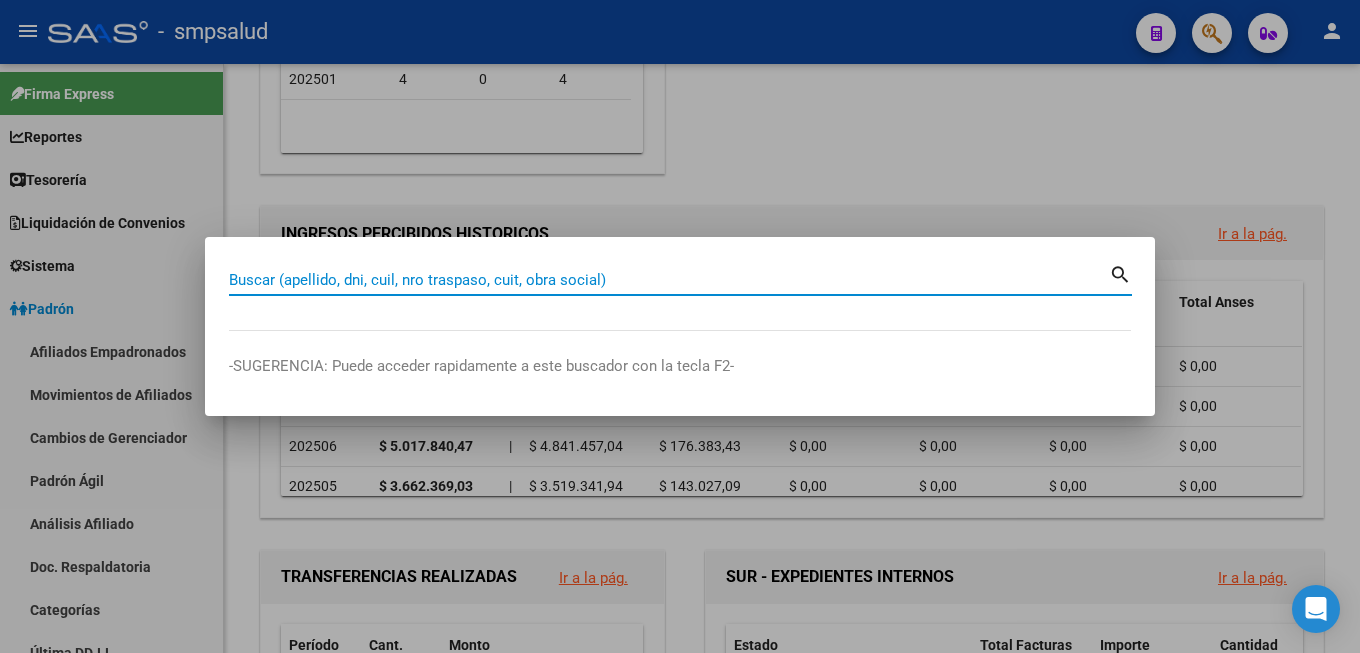click on "Buscar (apellido, dni, cuil, nro traspaso, cuit, obra social)" at bounding box center (669, 280) 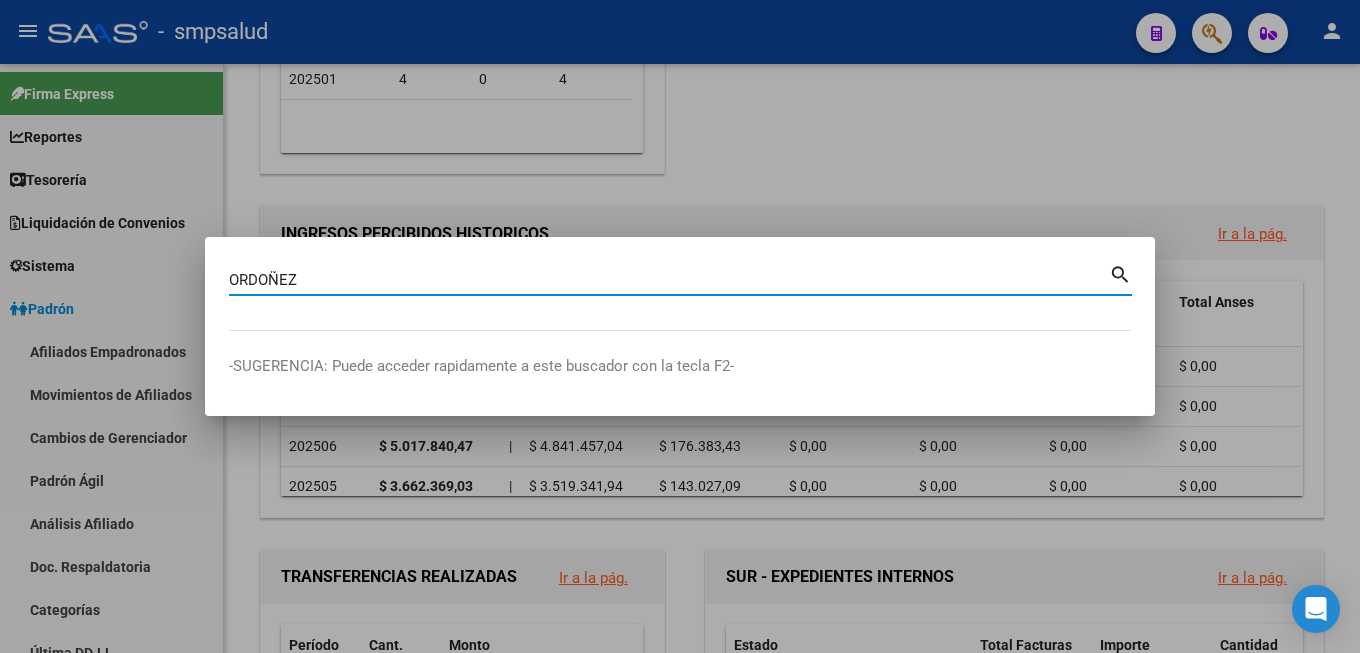 type on "ORDOÑEZ" 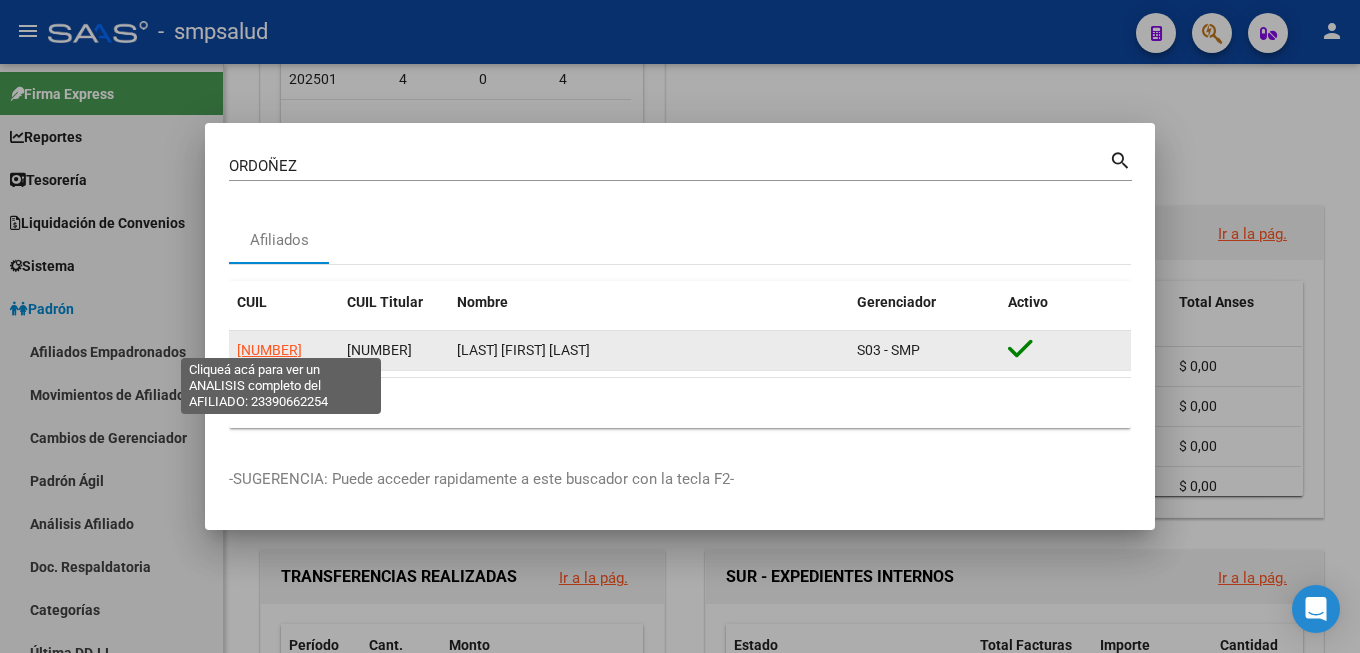 click on "[NUMBER]" 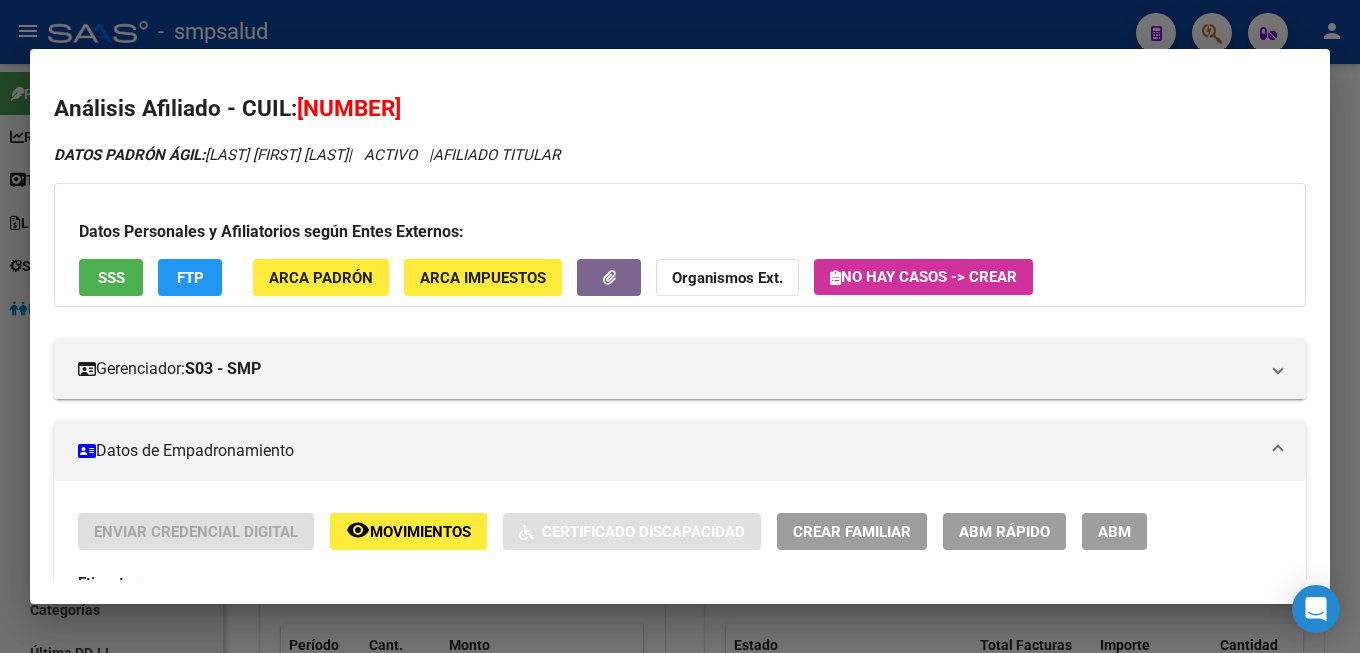 scroll, scrollTop: 22, scrollLeft: 0, axis: vertical 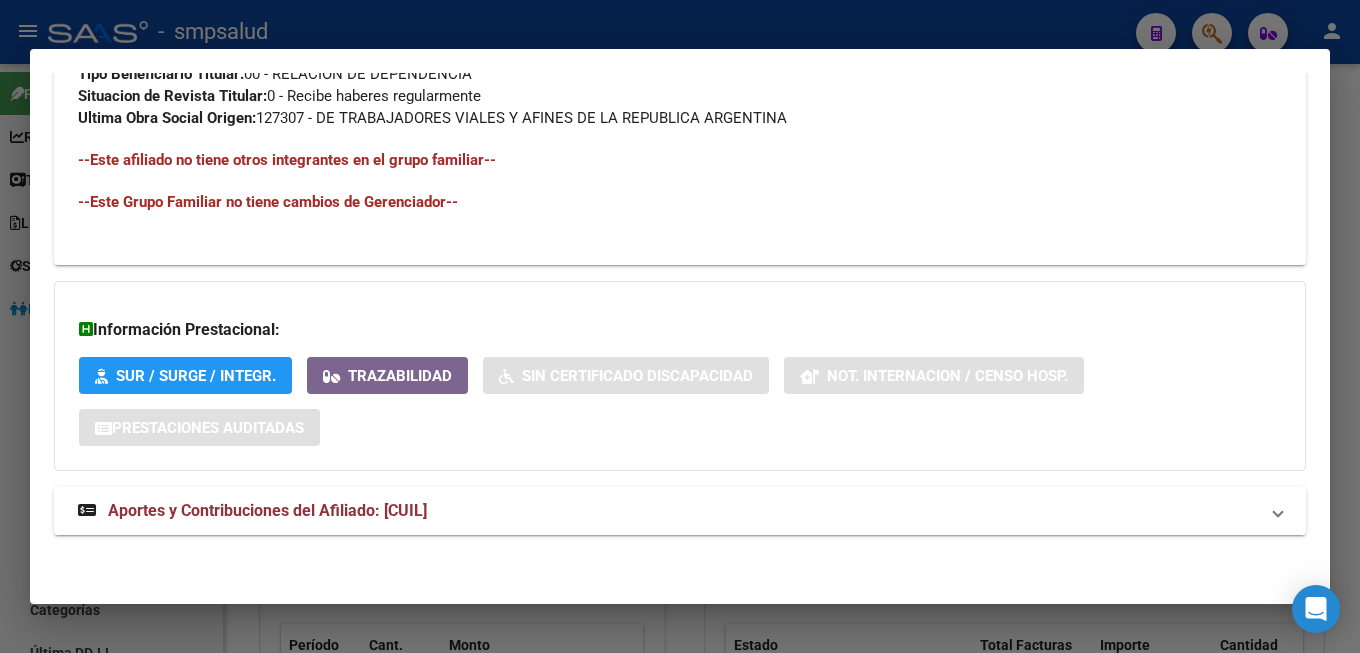 click on "Aportes y Contribuciones del Afiliado: [CUIL]" at bounding box center [267, 510] 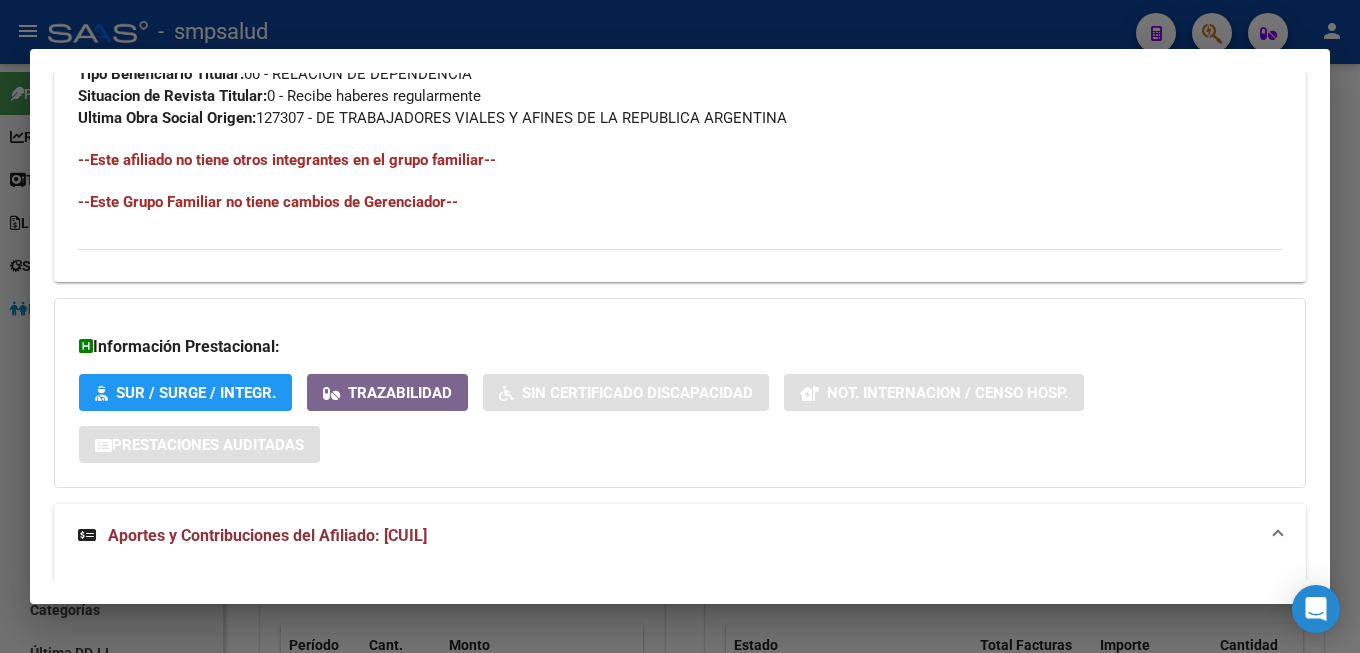 scroll, scrollTop: 102, scrollLeft: 0, axis: vertical 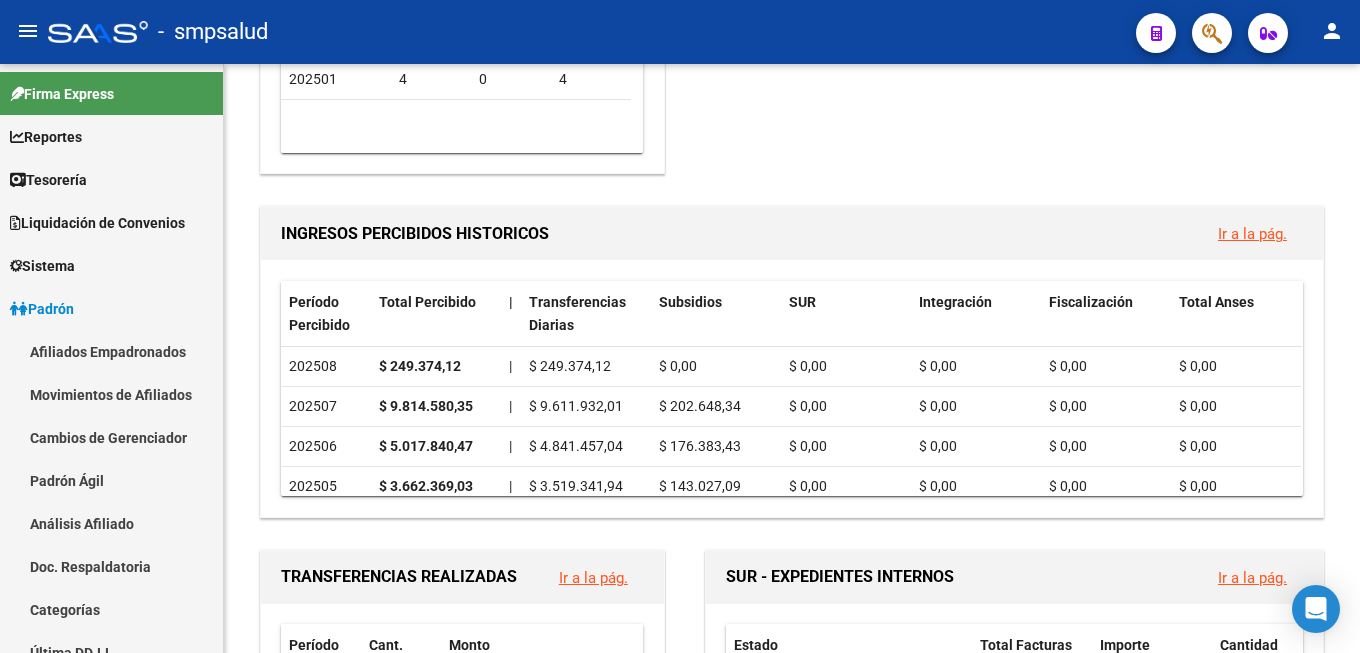 click 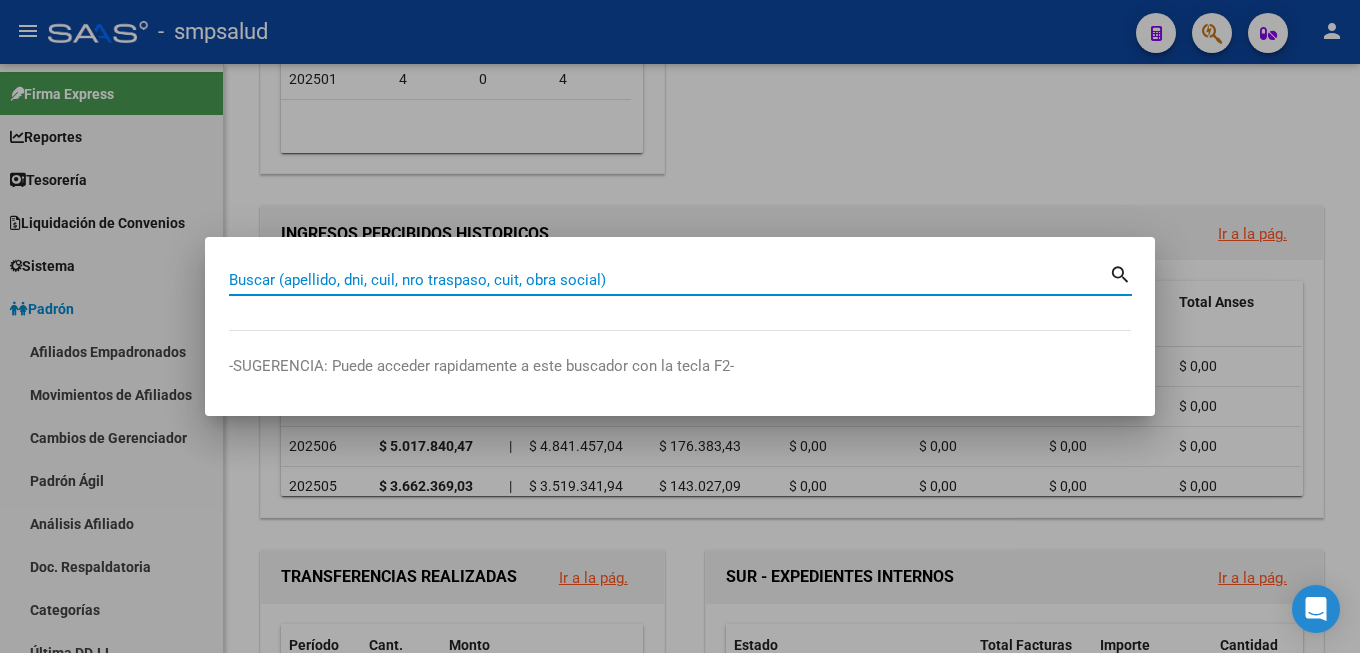 click on "Buscar (apellido, dni, cuil, nro traspaso, cuit, obra social)" at bounding box center [669, 280] 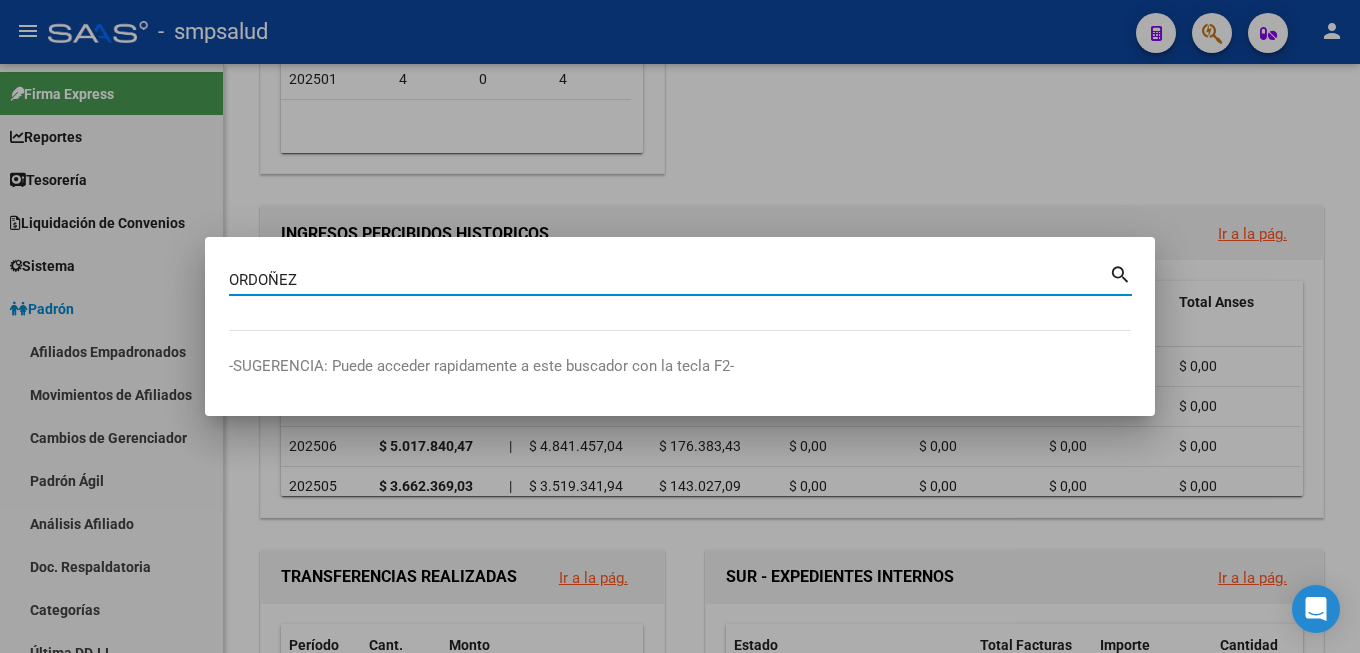 type on "ORDOÑEZ" 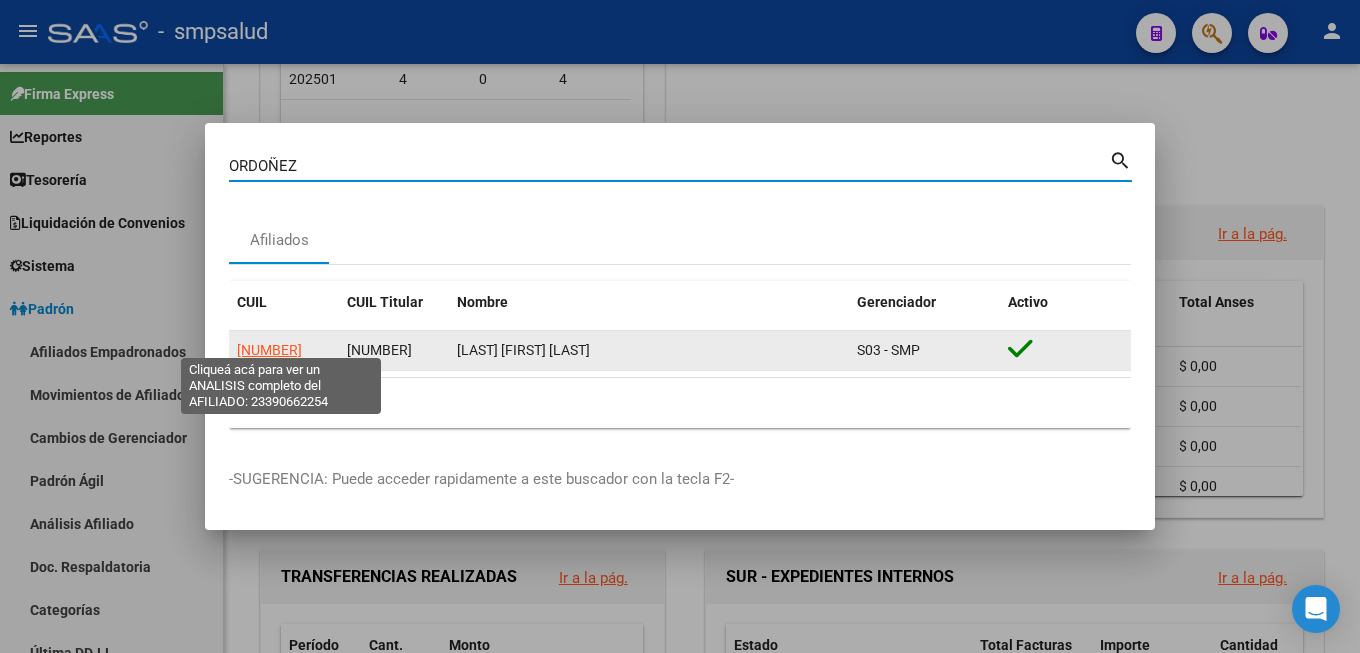 click on "[NUMBER]" 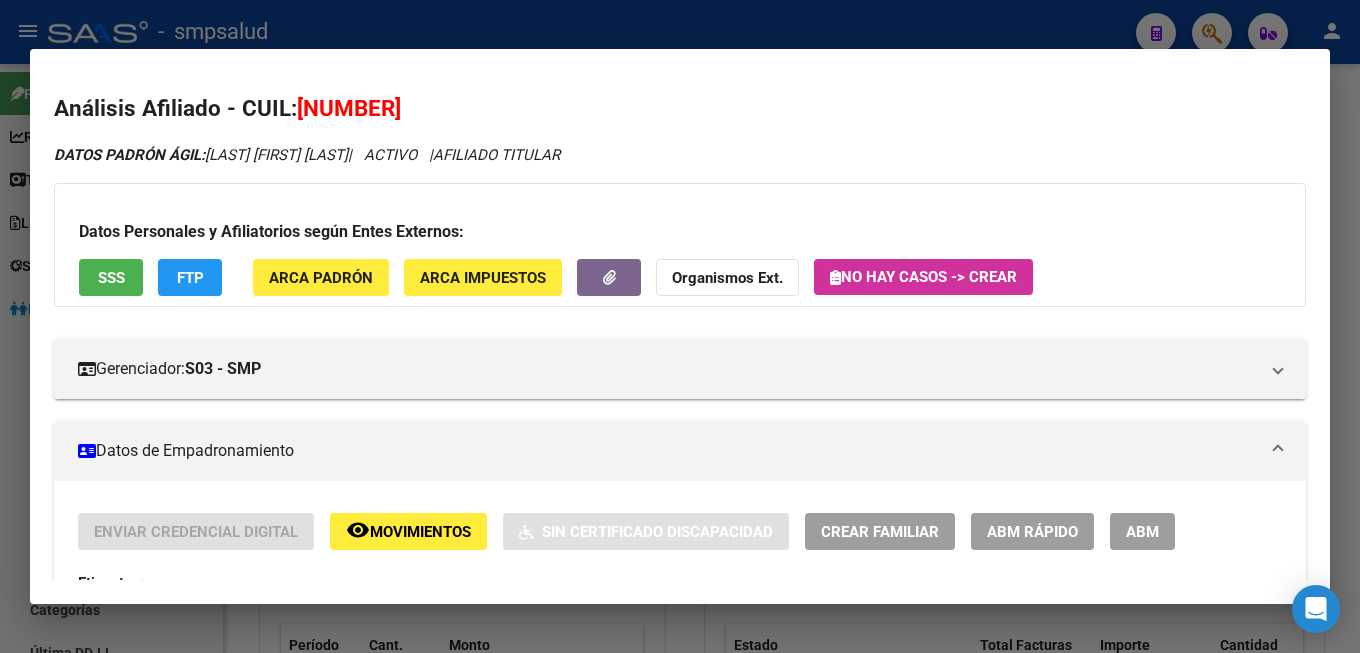 scroll, scrollTop: 102, scrollLeft: 0, axis: vertical 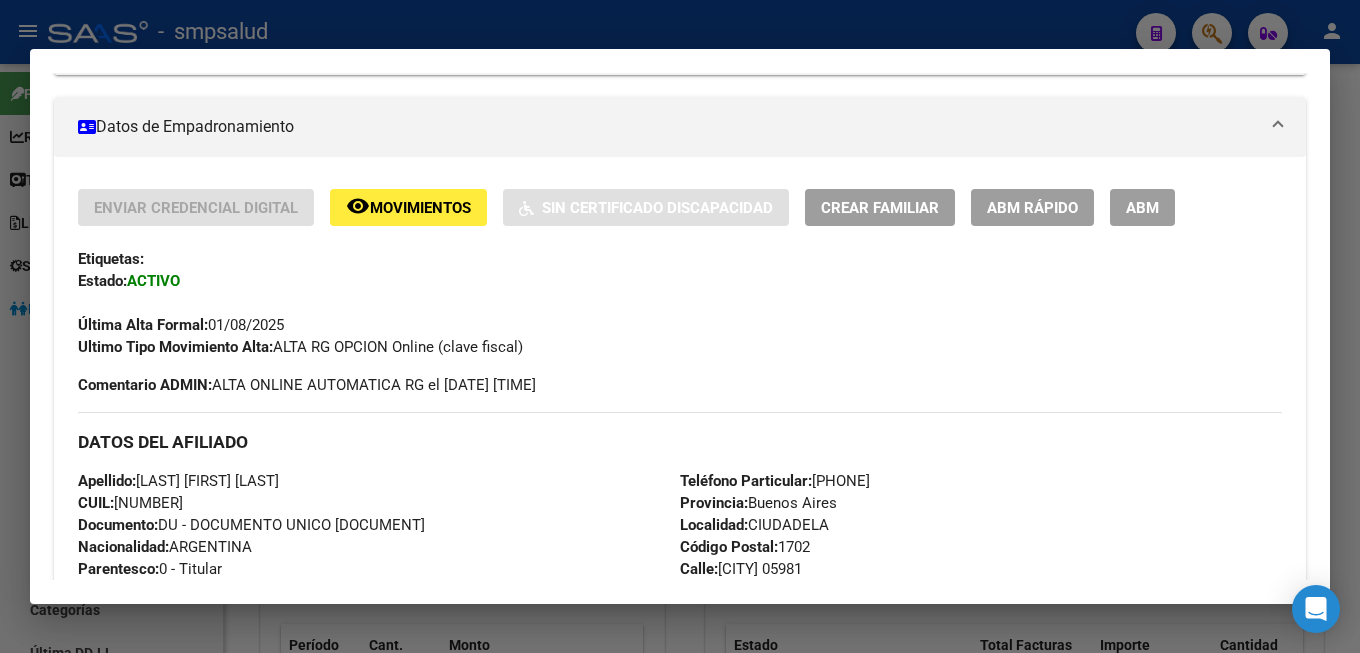 click on "ABM Rápido" 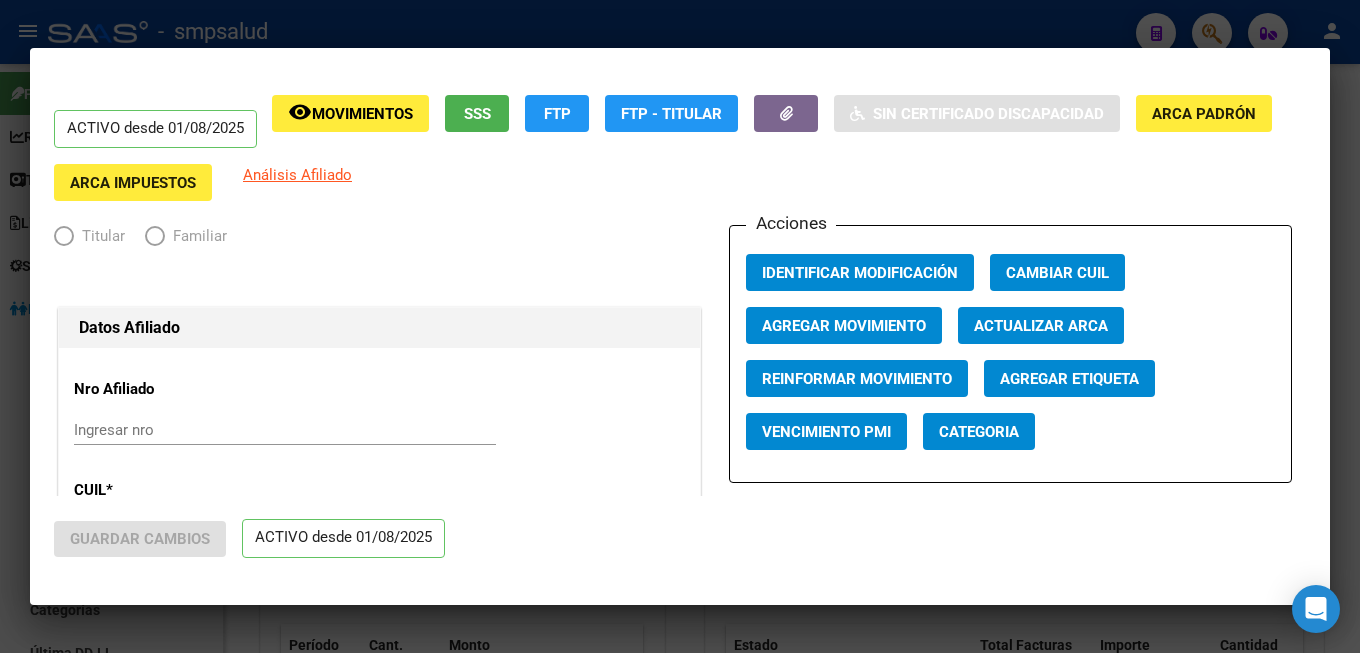 scroll, scrollTop: 102, scrollLeft: 0, axis: vertical 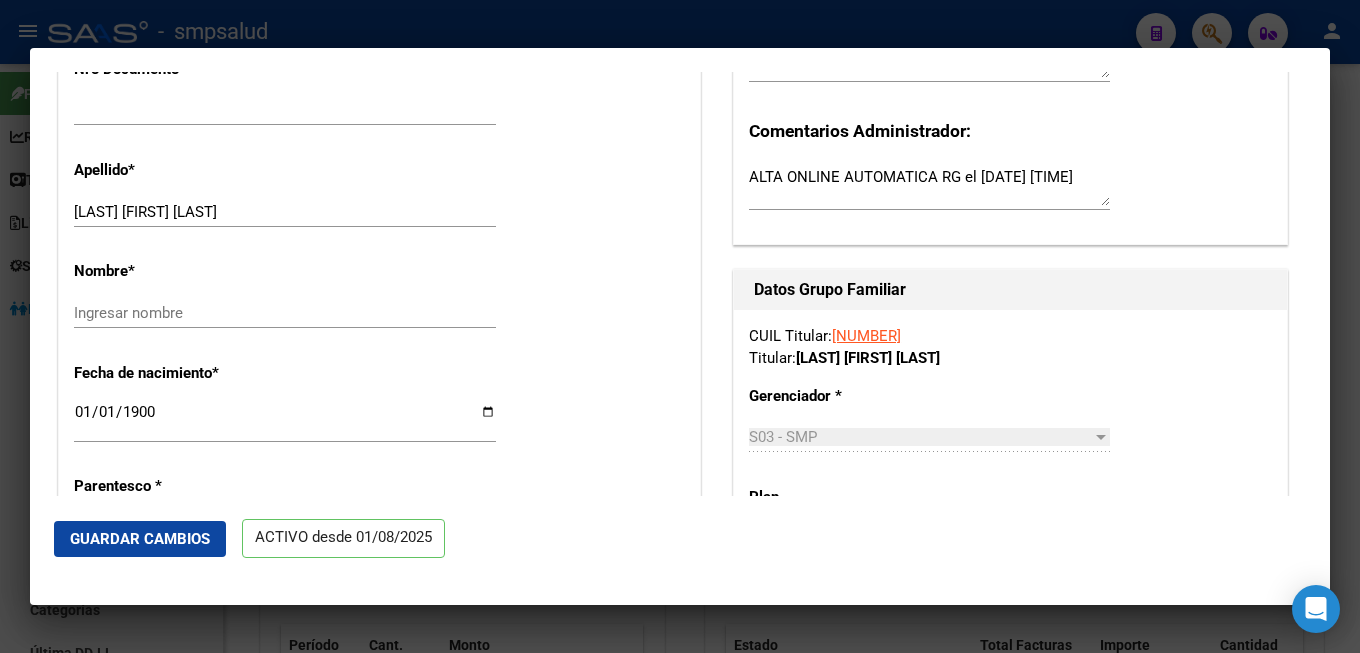 click on "1900-01-01" at bounding box center [285, 420] 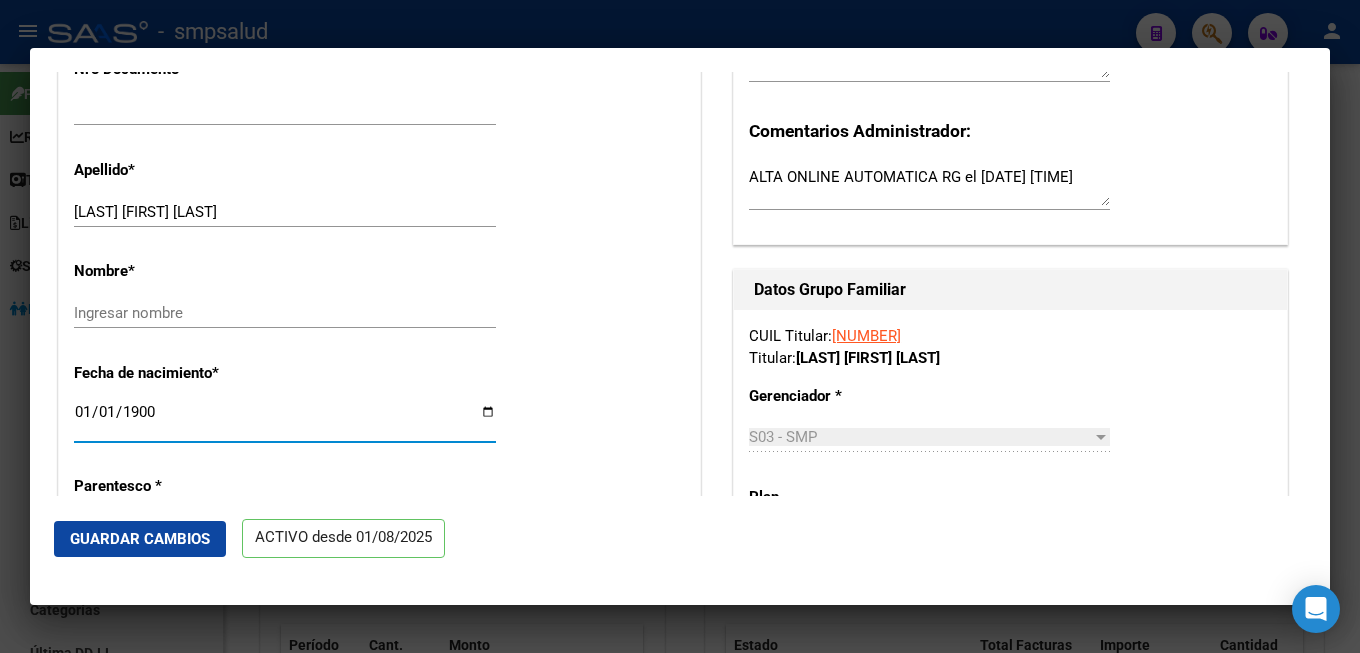 scroll, scrollTop: 22, scrollLeft: 0, axis: vertical 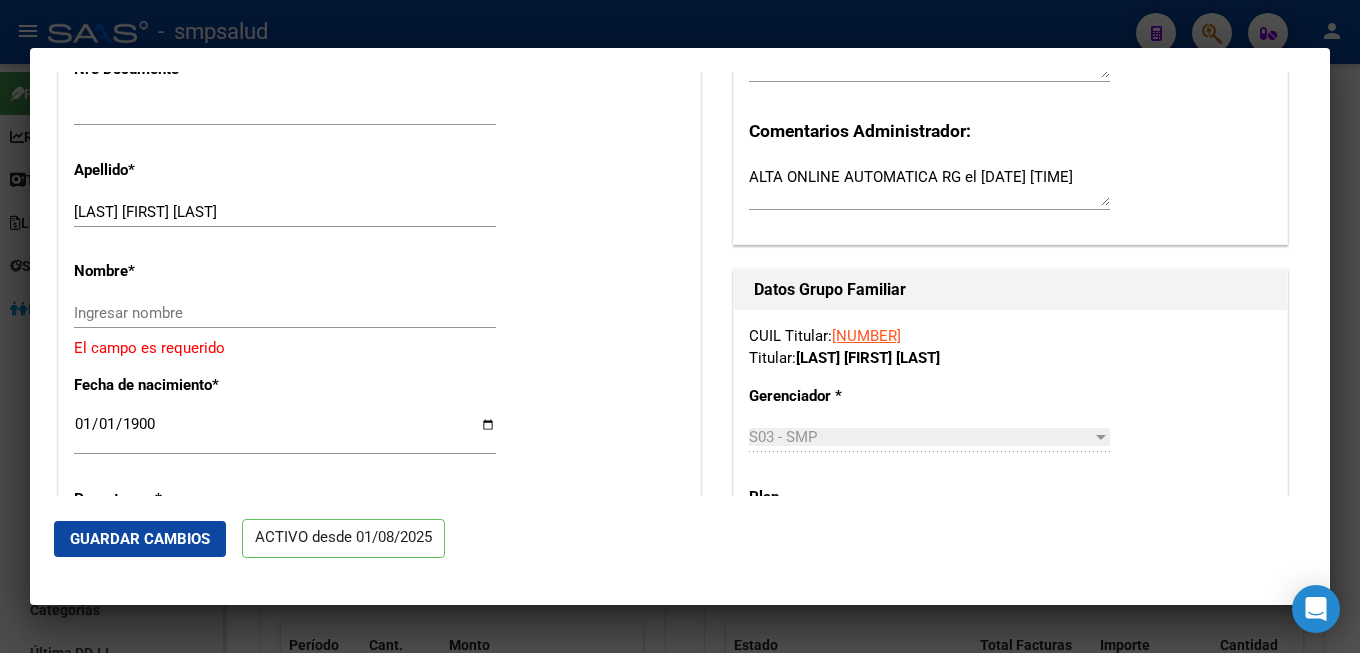 click on "Ingresar nombre" at bounding box center [285, 313] 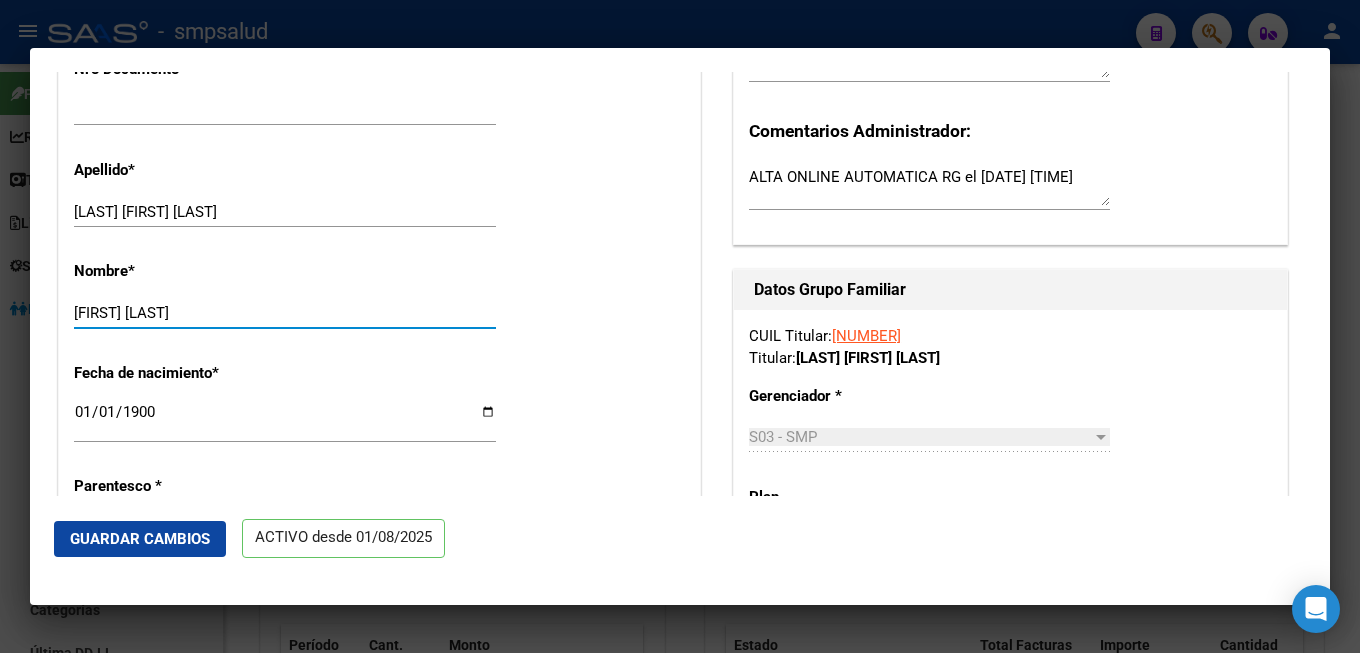 scroll, scrollTop: 22, scrollLeft: 0, axis: vertical 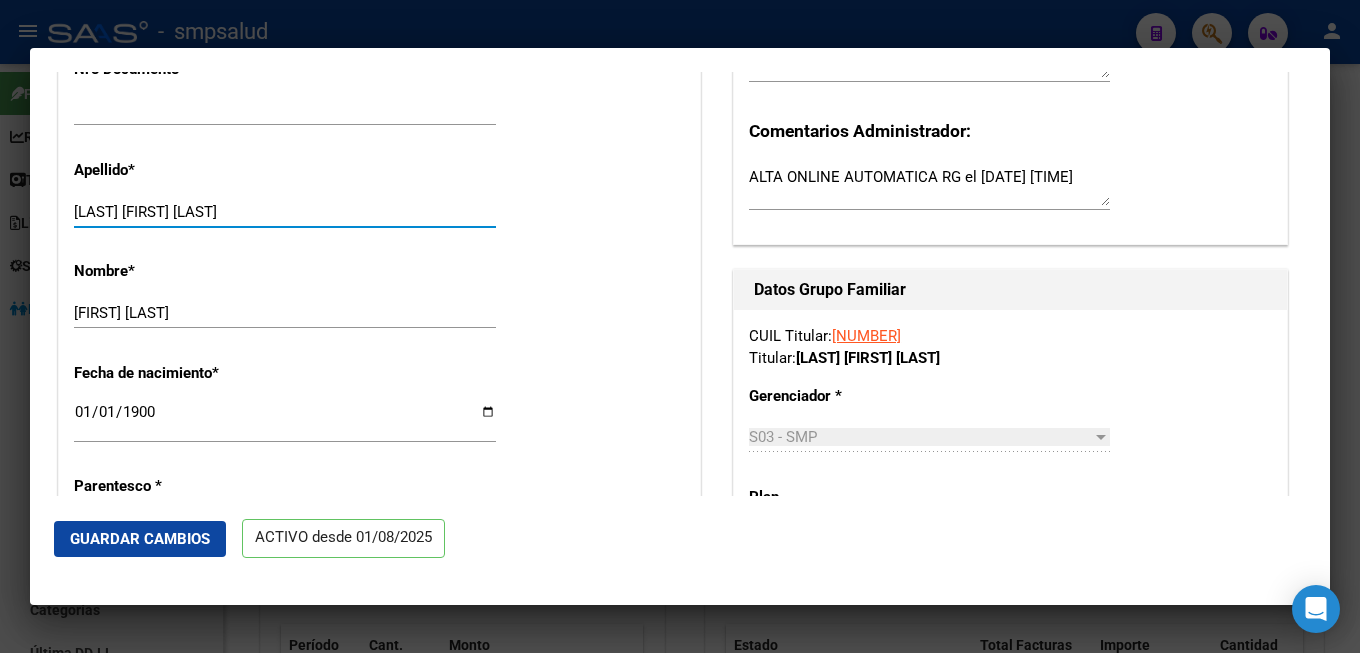 drag, startPoint x: 152, startPoint y: 209, endPoint x: 276, endPoint y: 221, distance: 124.57929 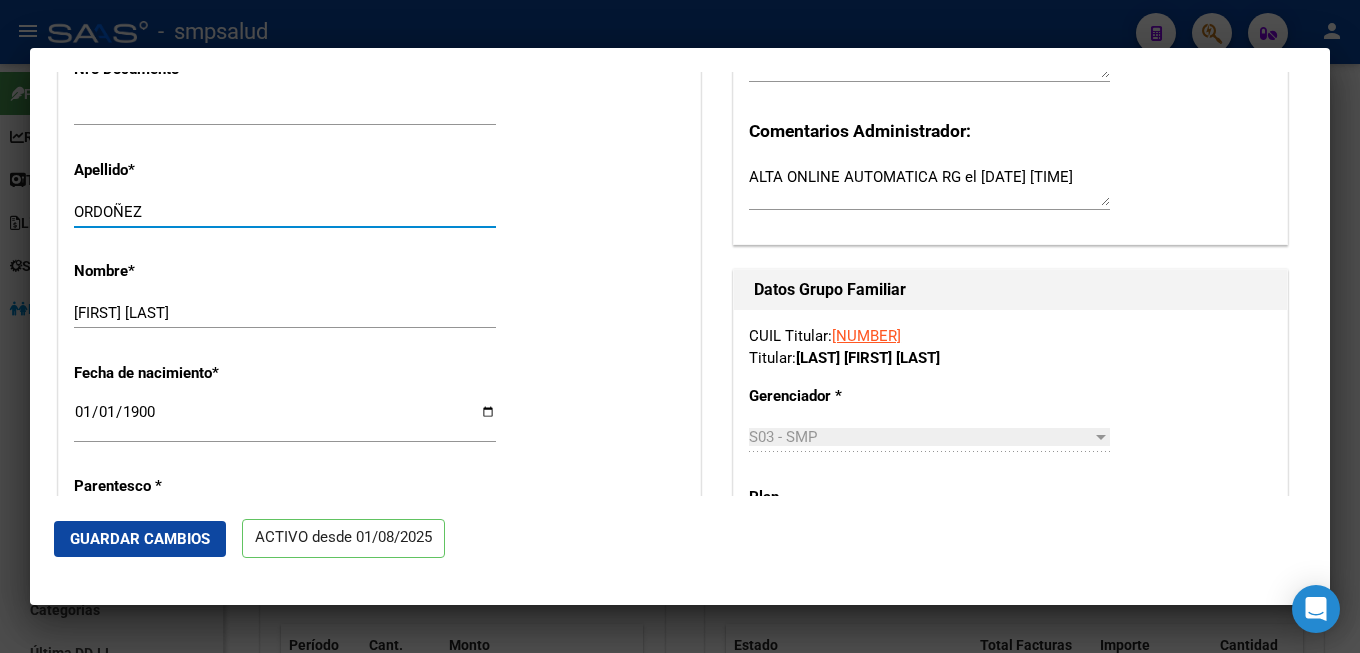 scroll, scrollTop: 22, scrollLeft: 0, axis: vertical 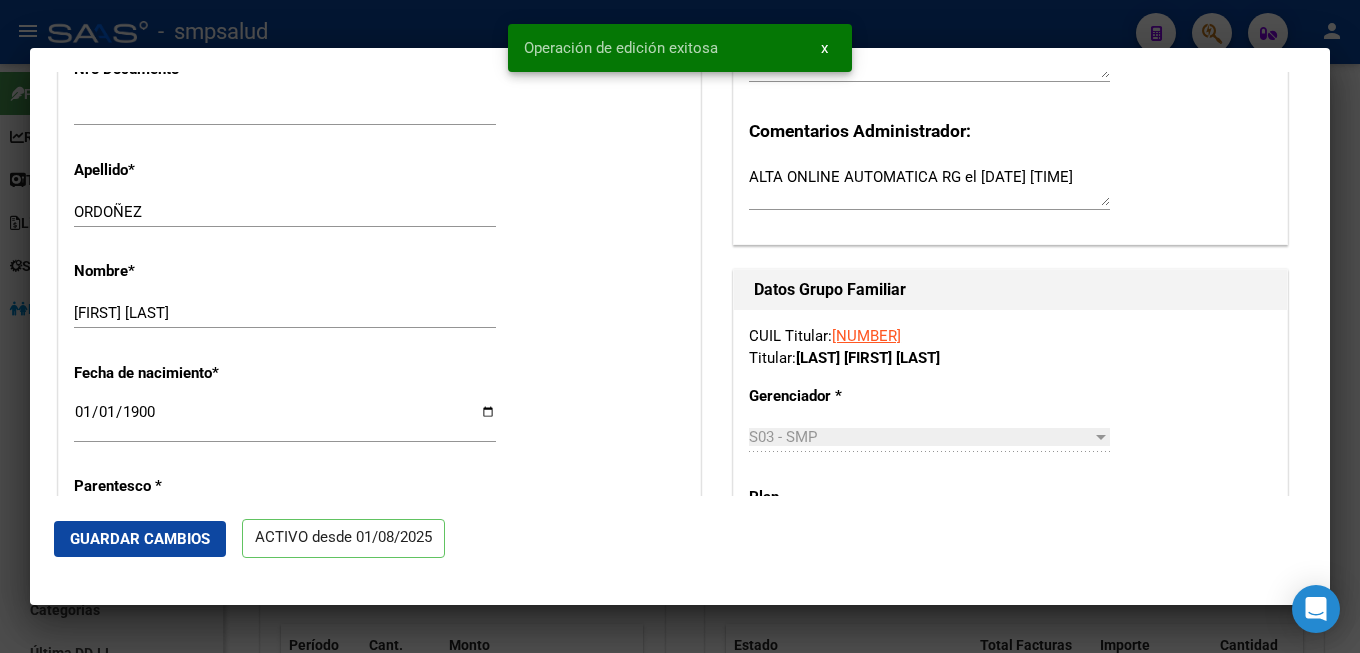 click on "x" at bounding box center [824, 48] 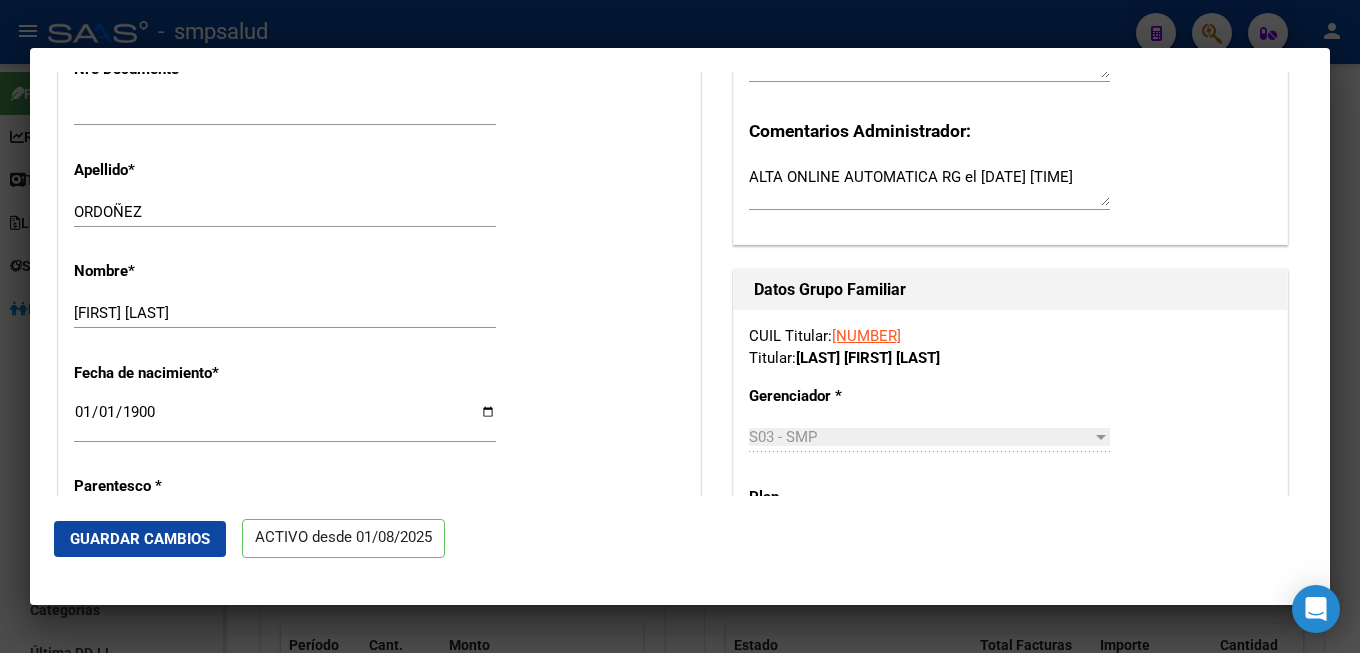 scroll, scrollTop: 22, scrollLeft: 0, axis: vertical 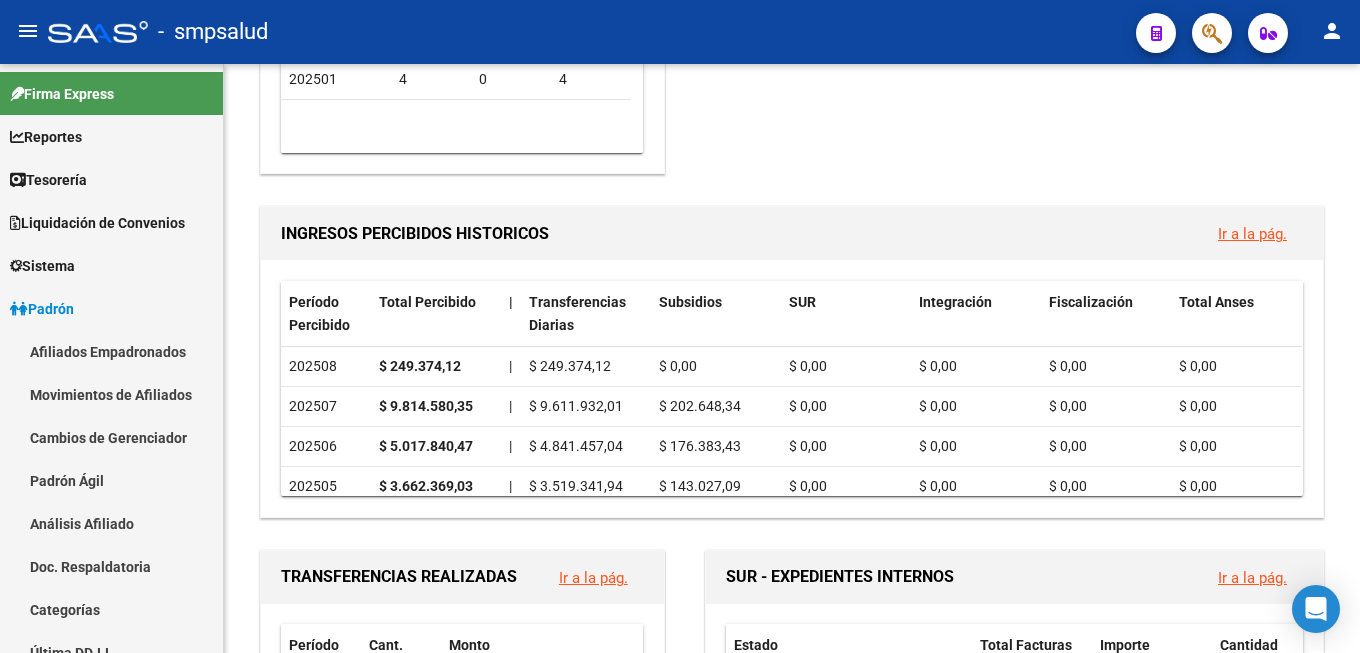 click 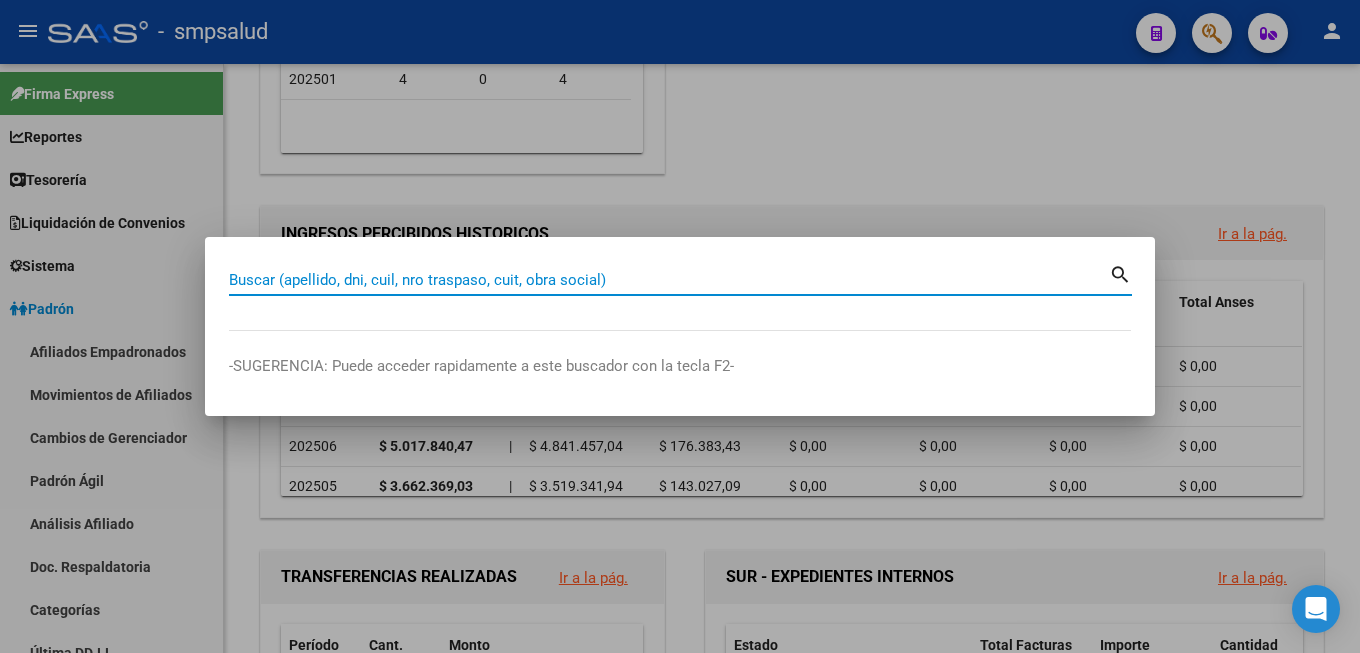click on "Buscar (apellido, dni, cuil, nro traspaso, cuit, obra social)" at bounding box center [669, 280] 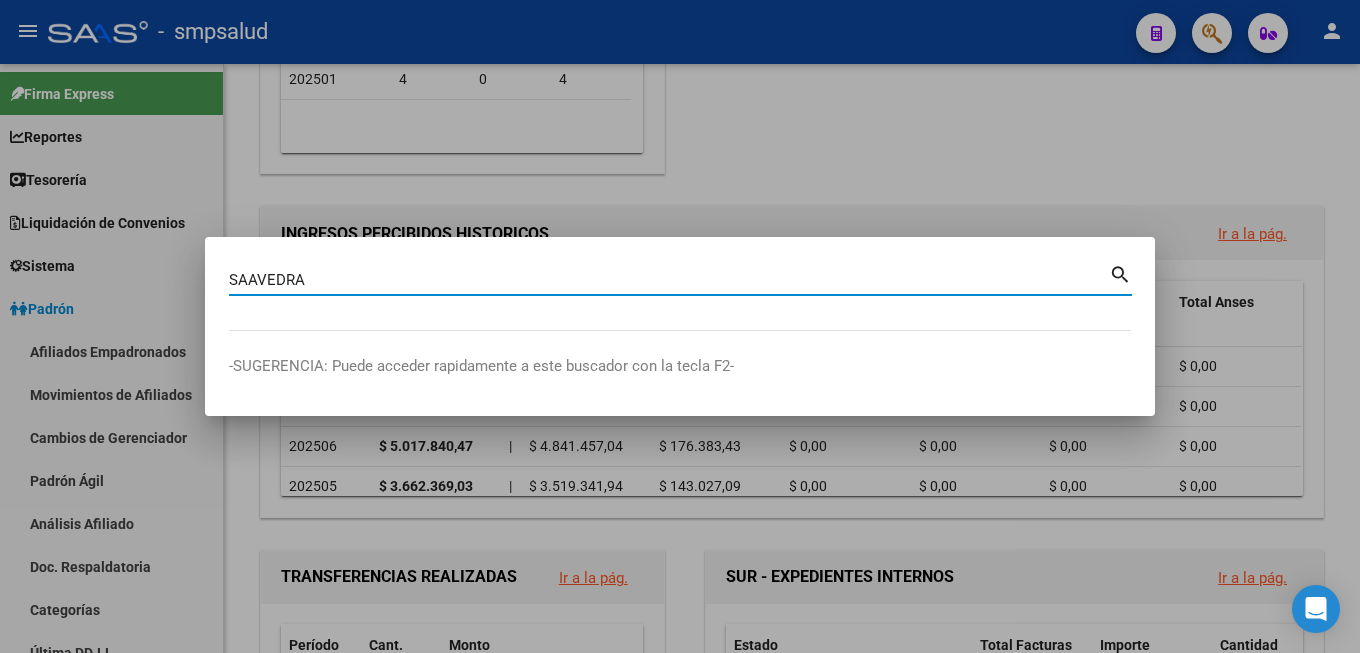 type on "SAAVEDRA" 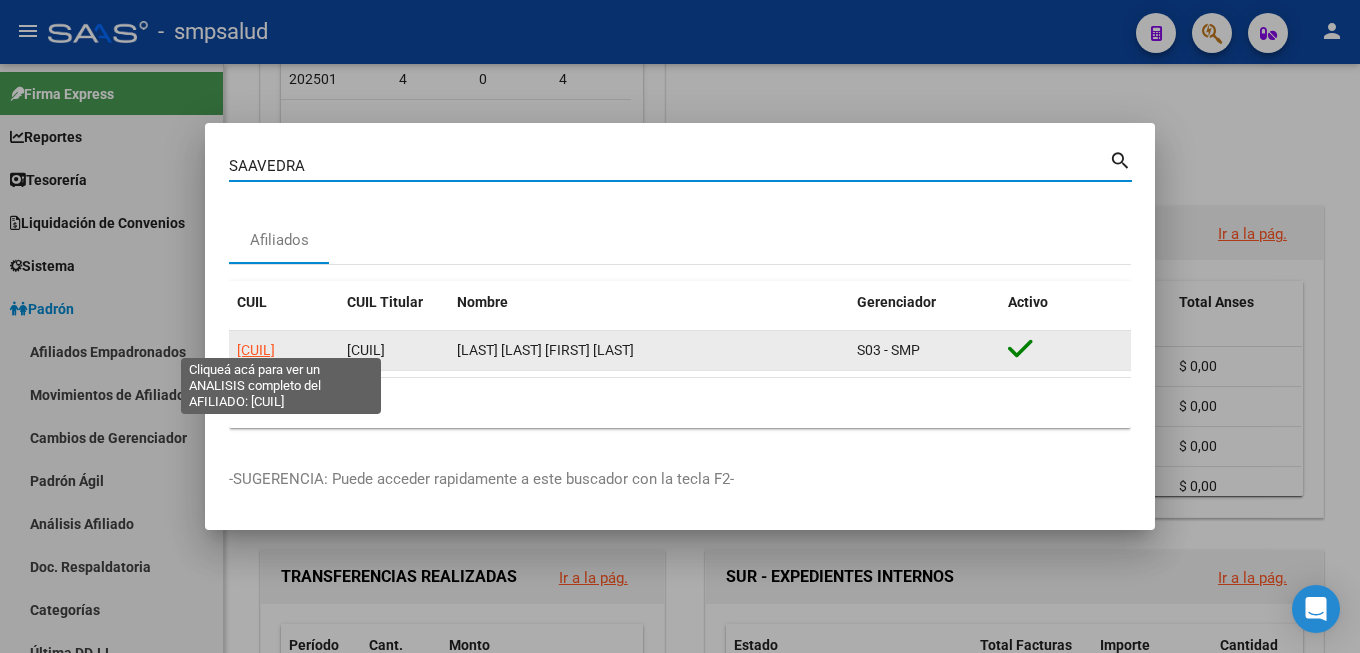 click on "[CUIL]" 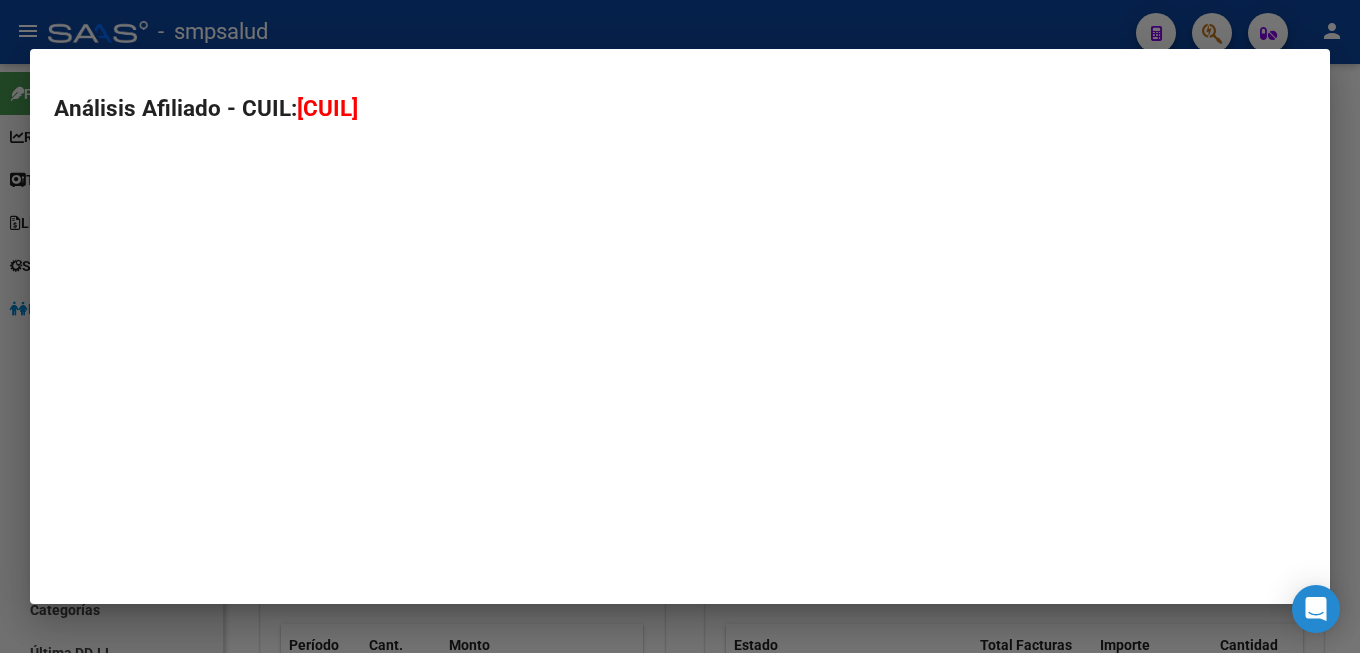 type on "[CUIL]" 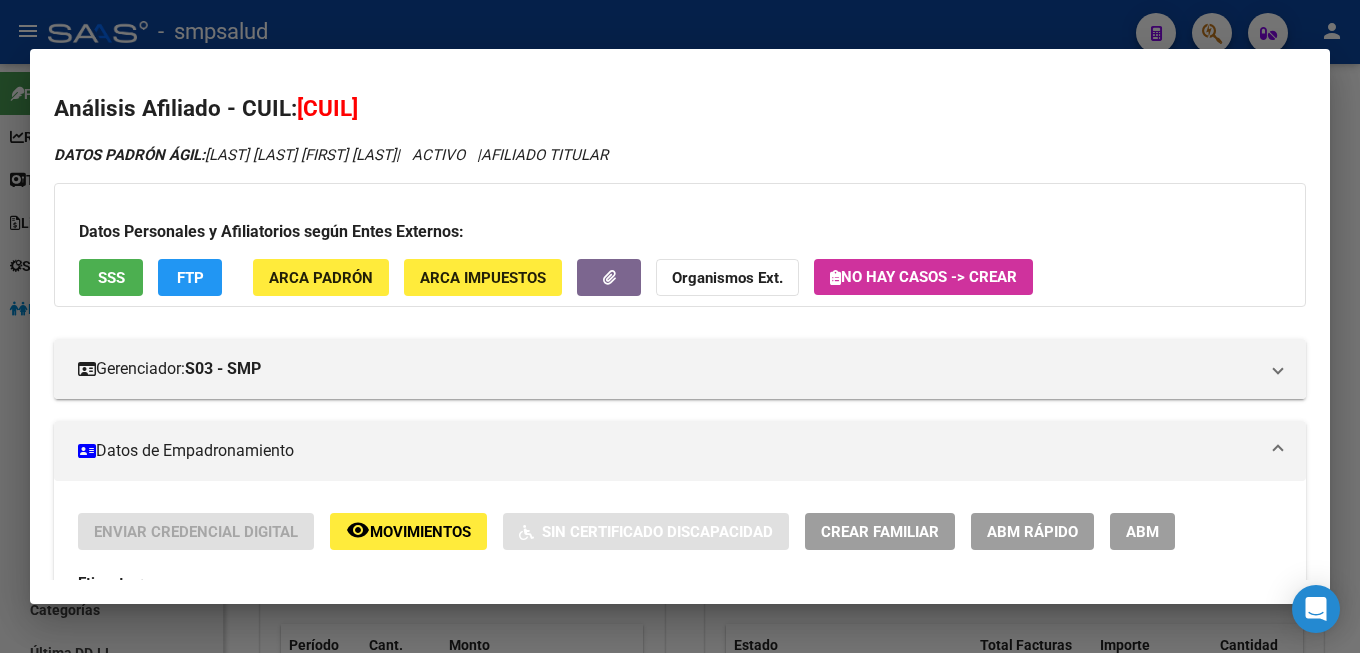 scroll, scrollTop: 102, scrollLeft: 0, axis: vertical 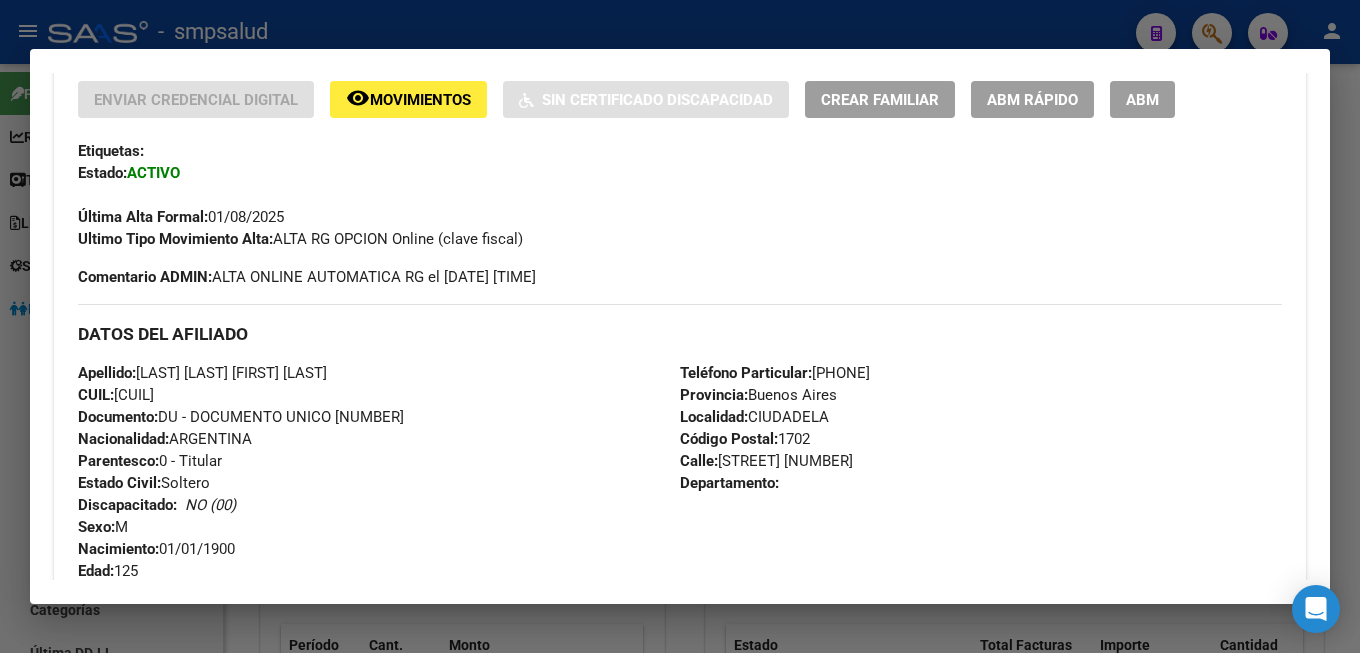 click on "ABM Rápido" 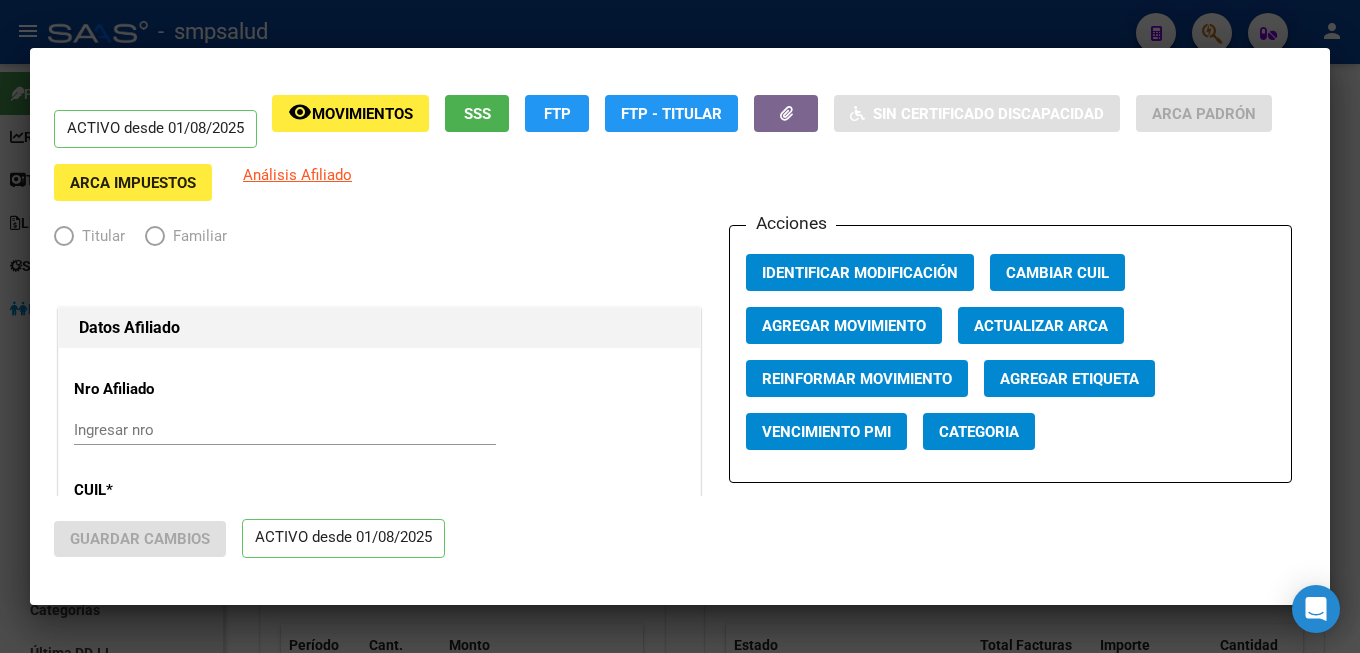 scroll, scrollTop: 102, scrollLeft: 0, axis: vertical 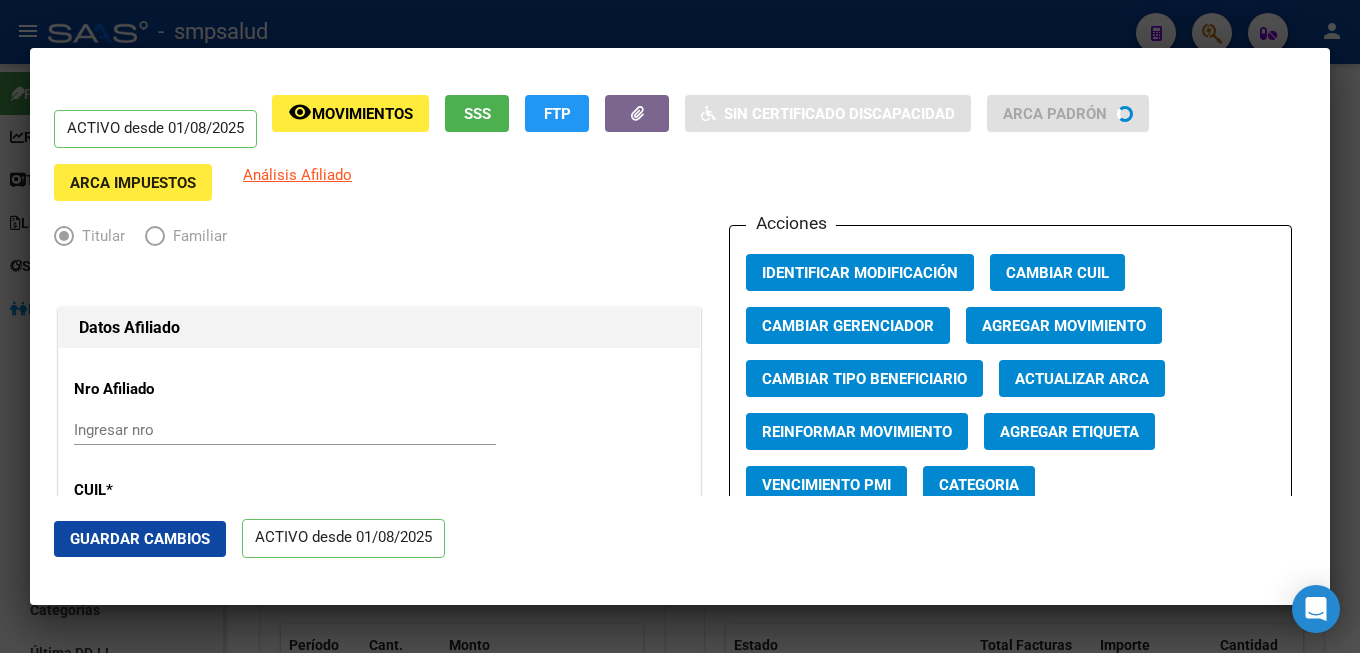 radio on "true" 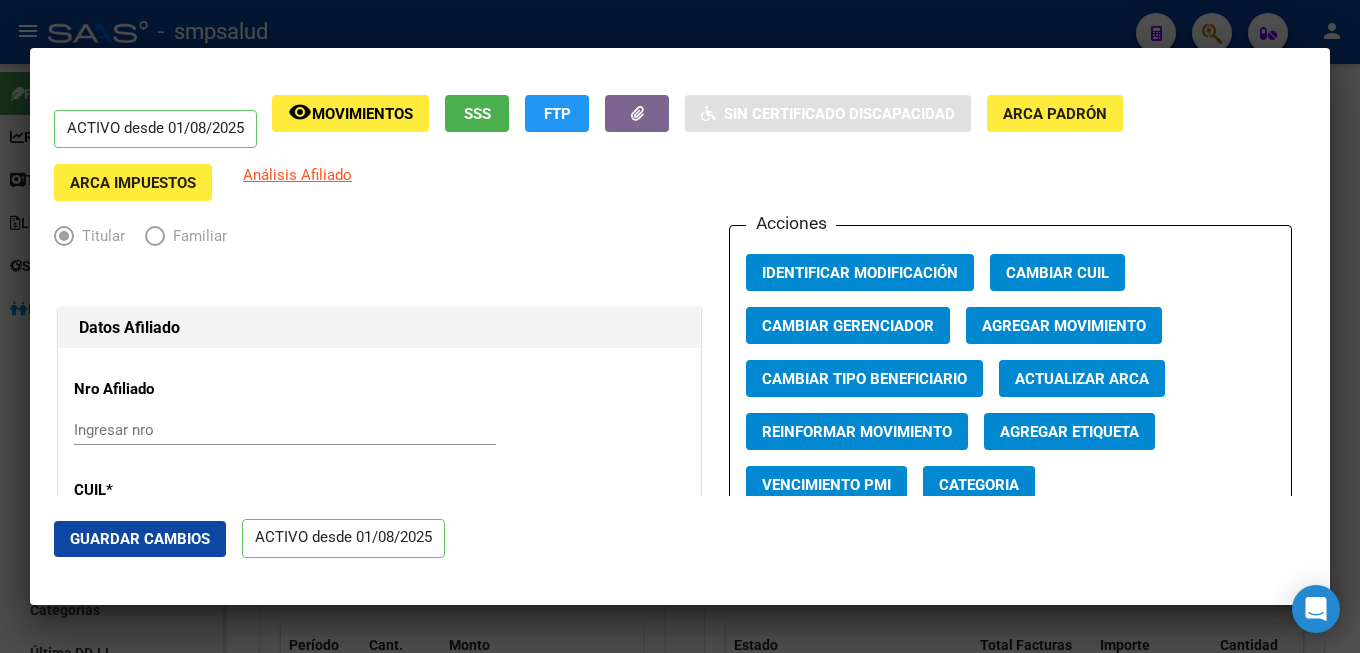 scroll, scrollTop: 102, scrollLeft: 0, axis: vertical 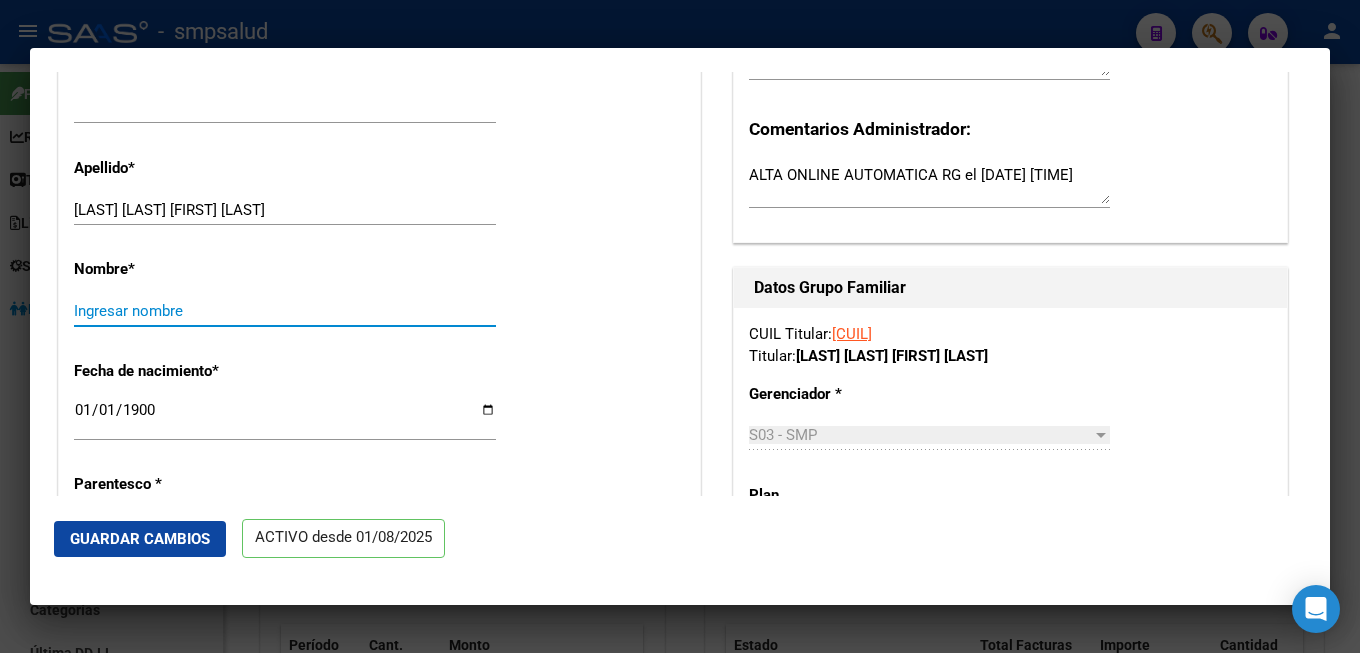 click on "Ingresar nombre" at bounding box center (285, 311) 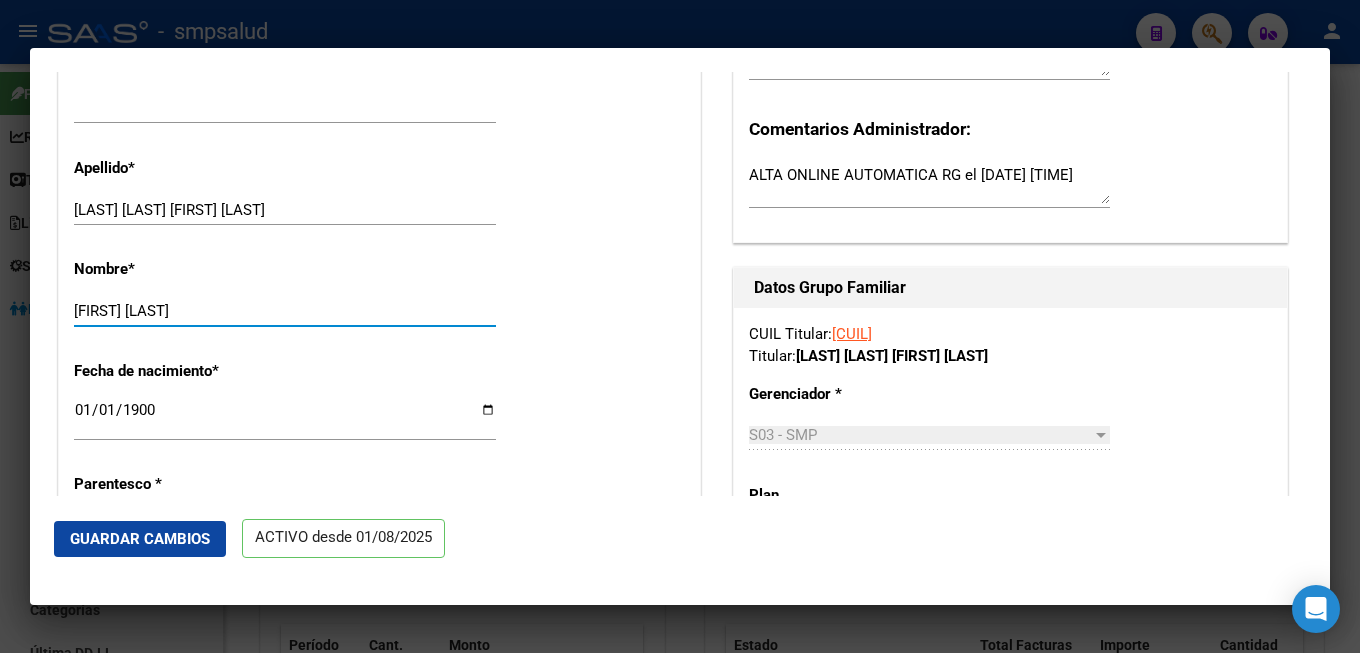 scroll, scrollTop: 22, scrollLeft: 0, axis: vertical 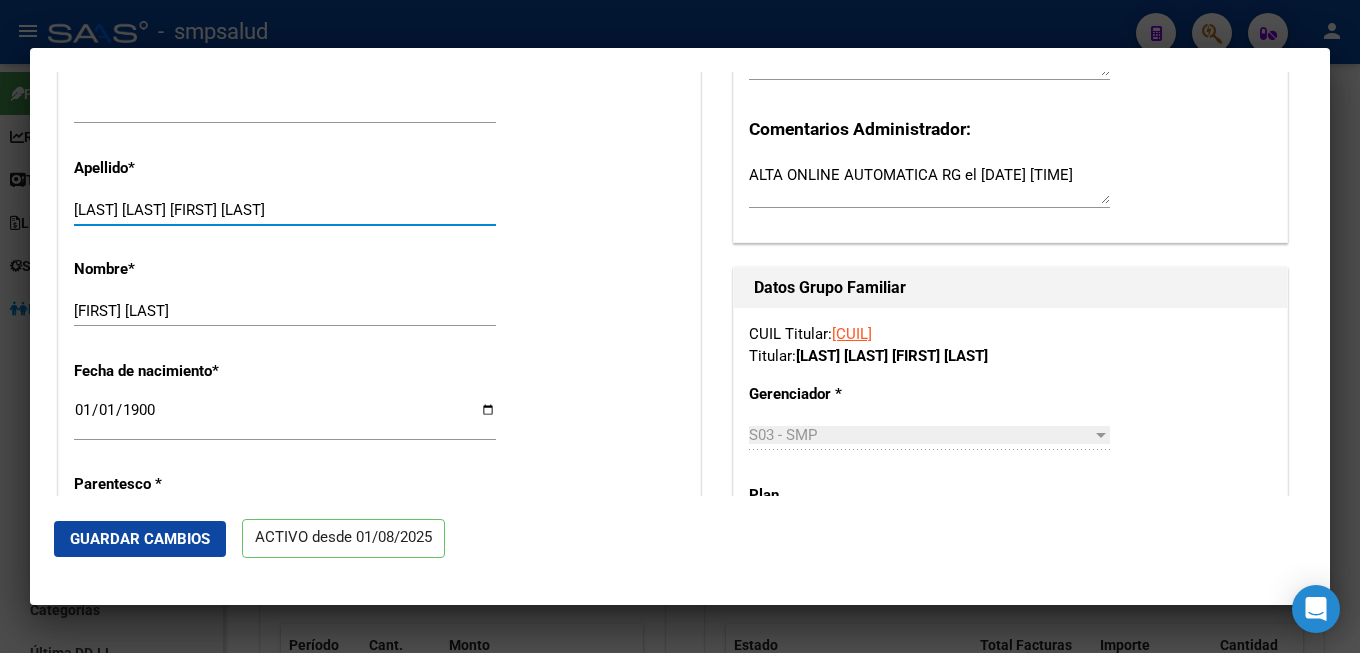 drag, startPoint x: 214, startPoint y: 207, endPoint x: 338, endPoint y: 200, distance: 124.197426 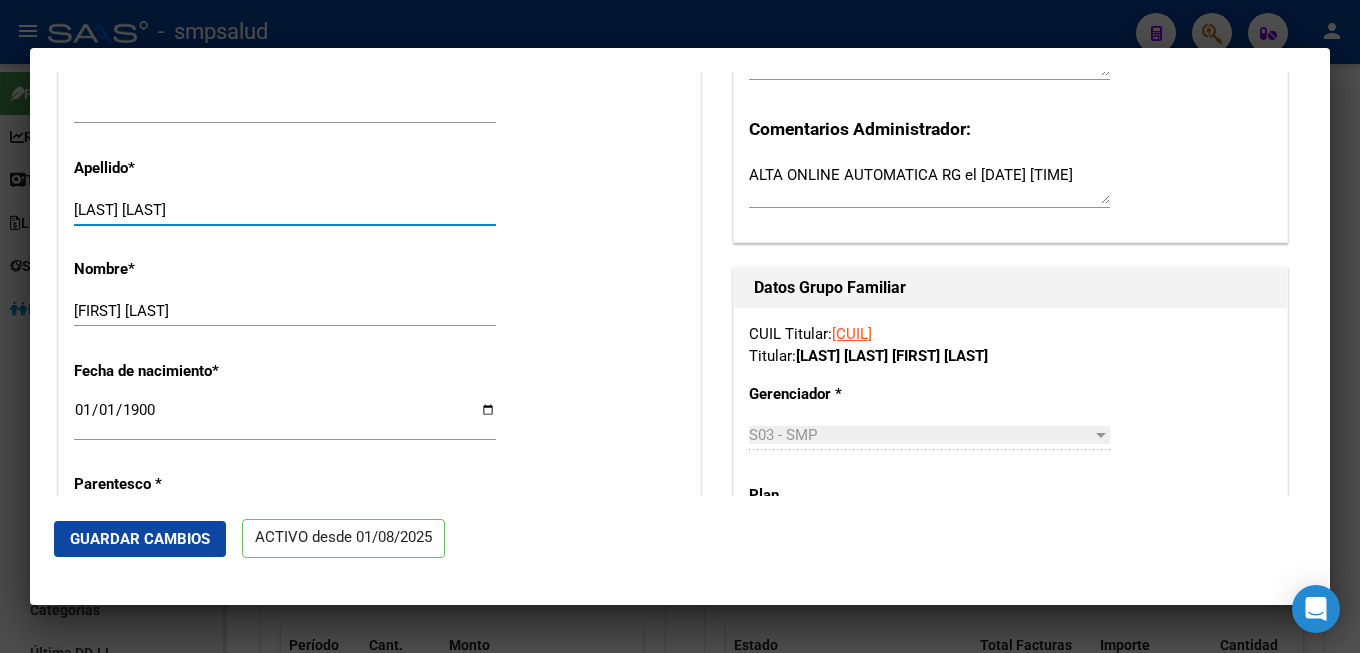scroll, scrollTop: 22, scrollLeft: 0, axis: vertical 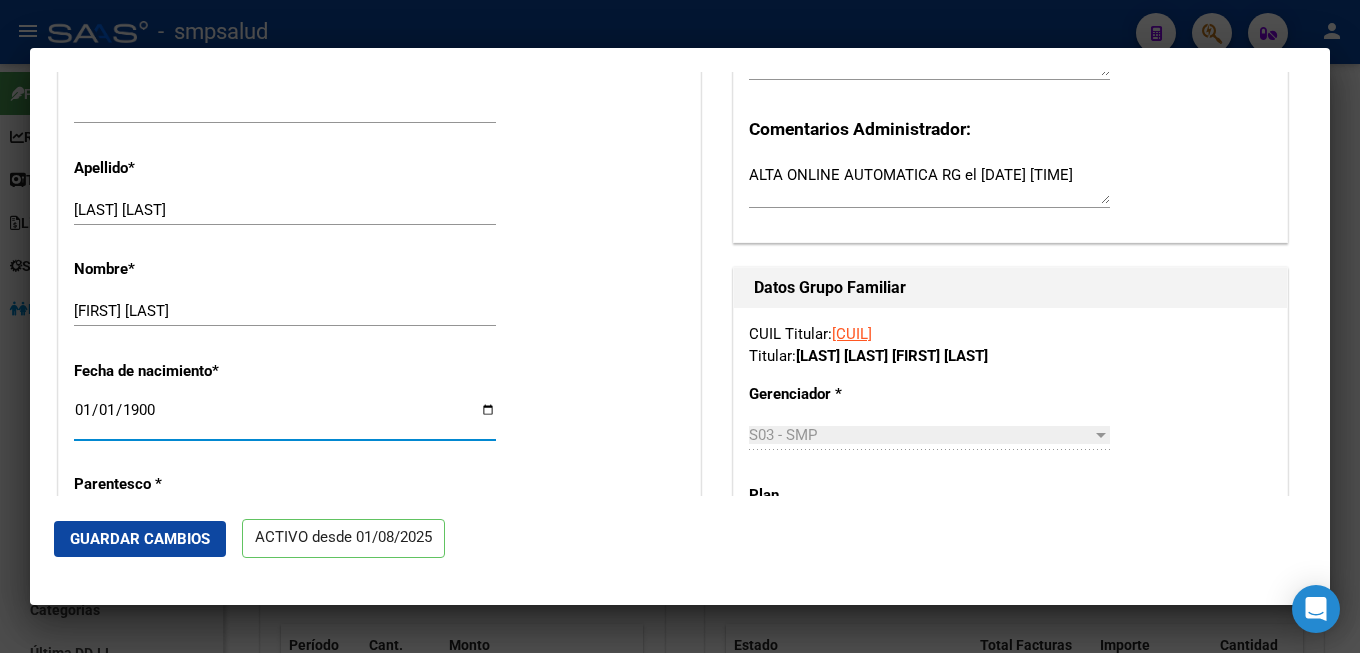 type on "[DATE]" 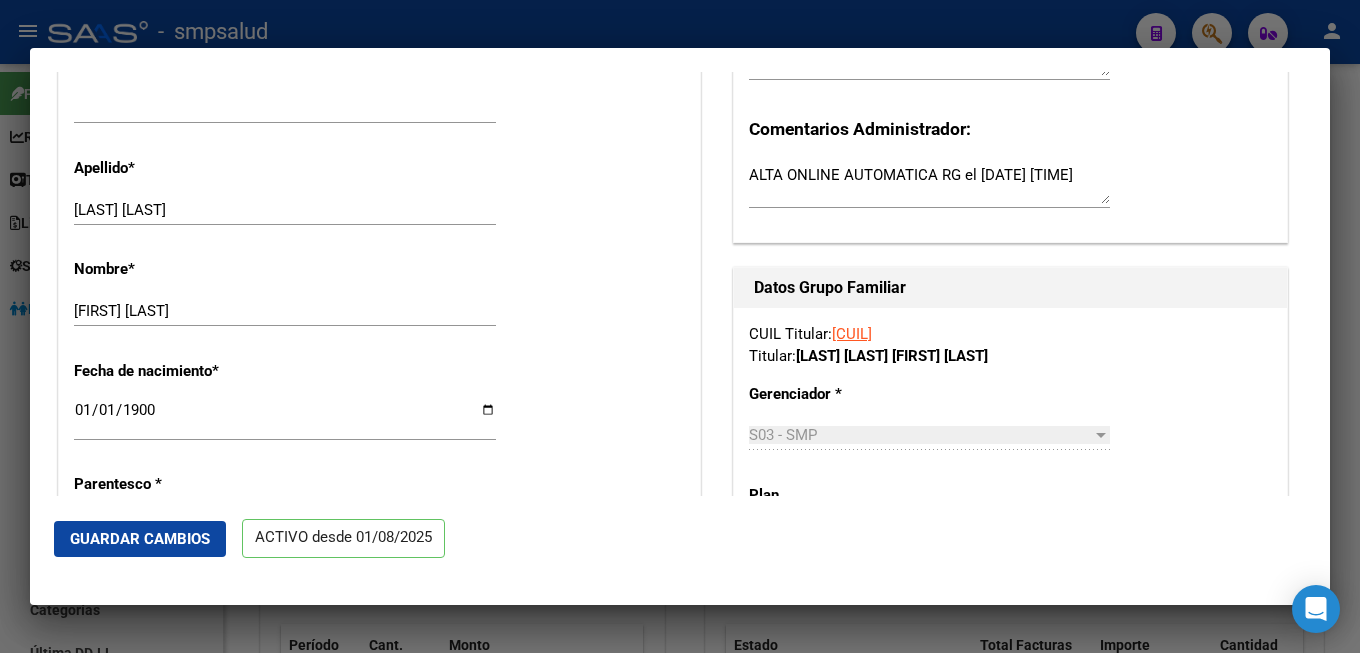 scroll, scrollTop: 102, scrollLeft: 0, axis: vertical 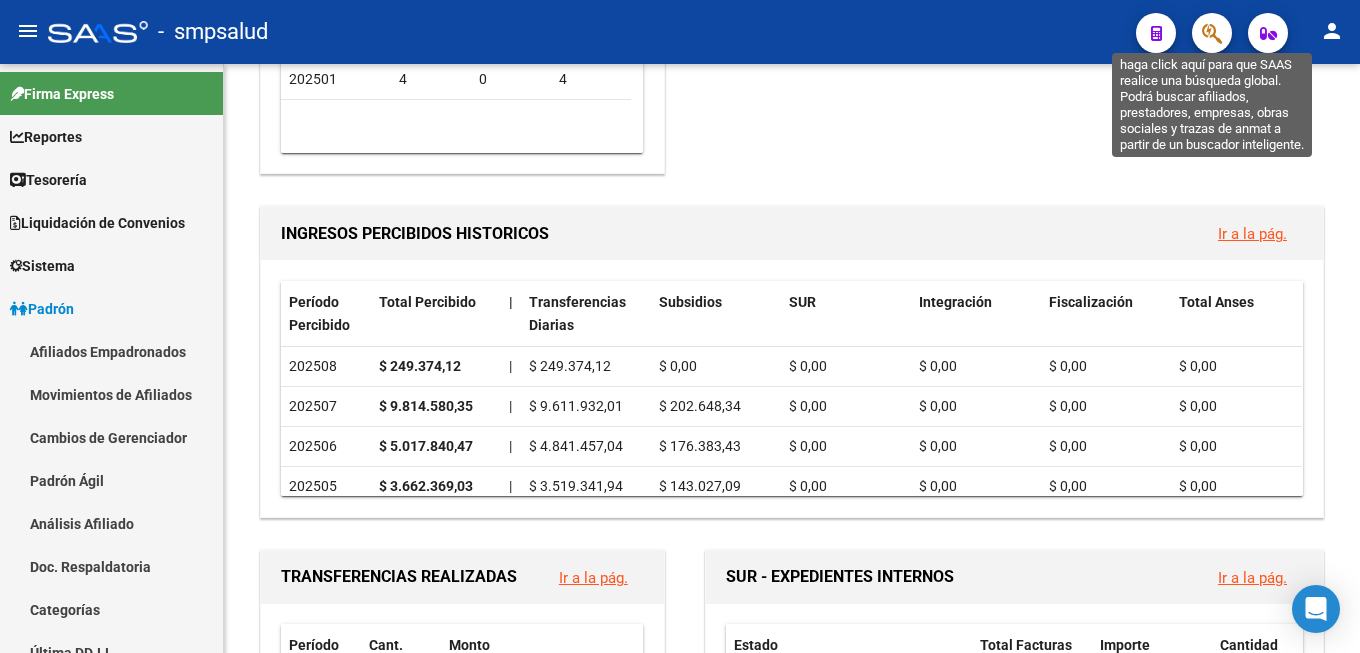 click 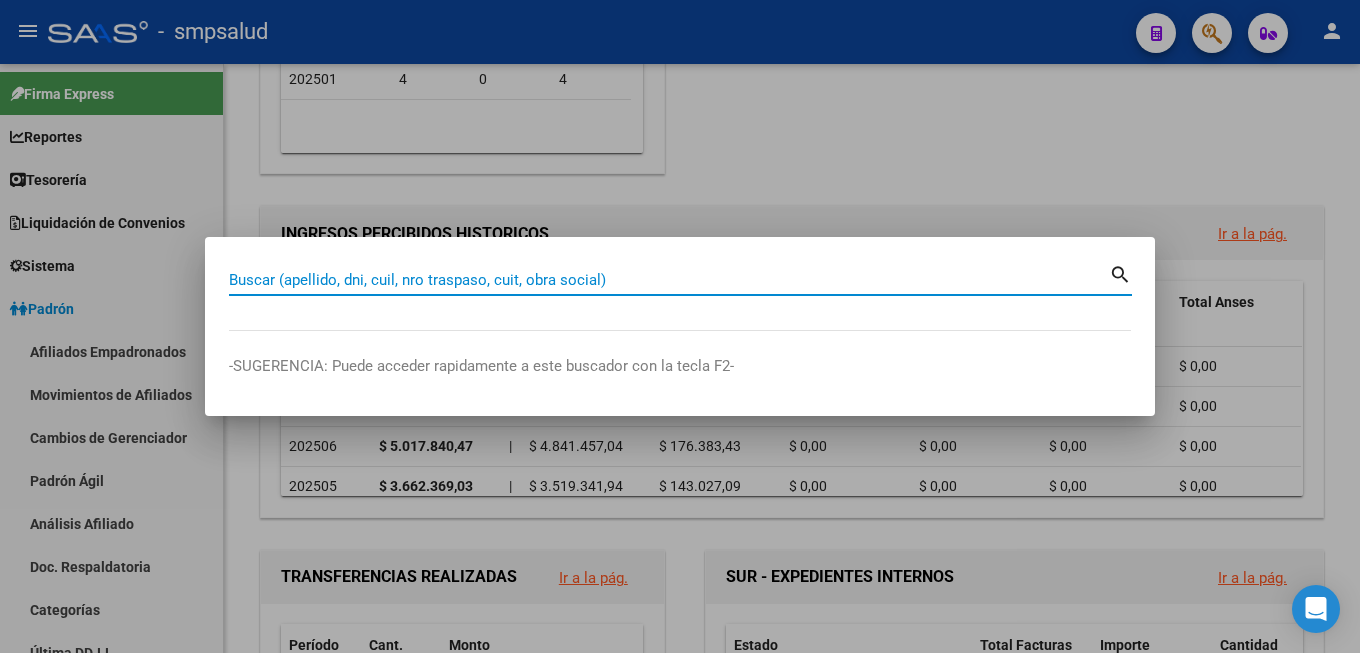 click on "Buscar (apellido, dni, cuil, nro traspaso, cuit, obra social) search -SUGERENCIA: Puede acceder rapidamente a este buscador con la tecla F2-" at bounding box center (680, 326) 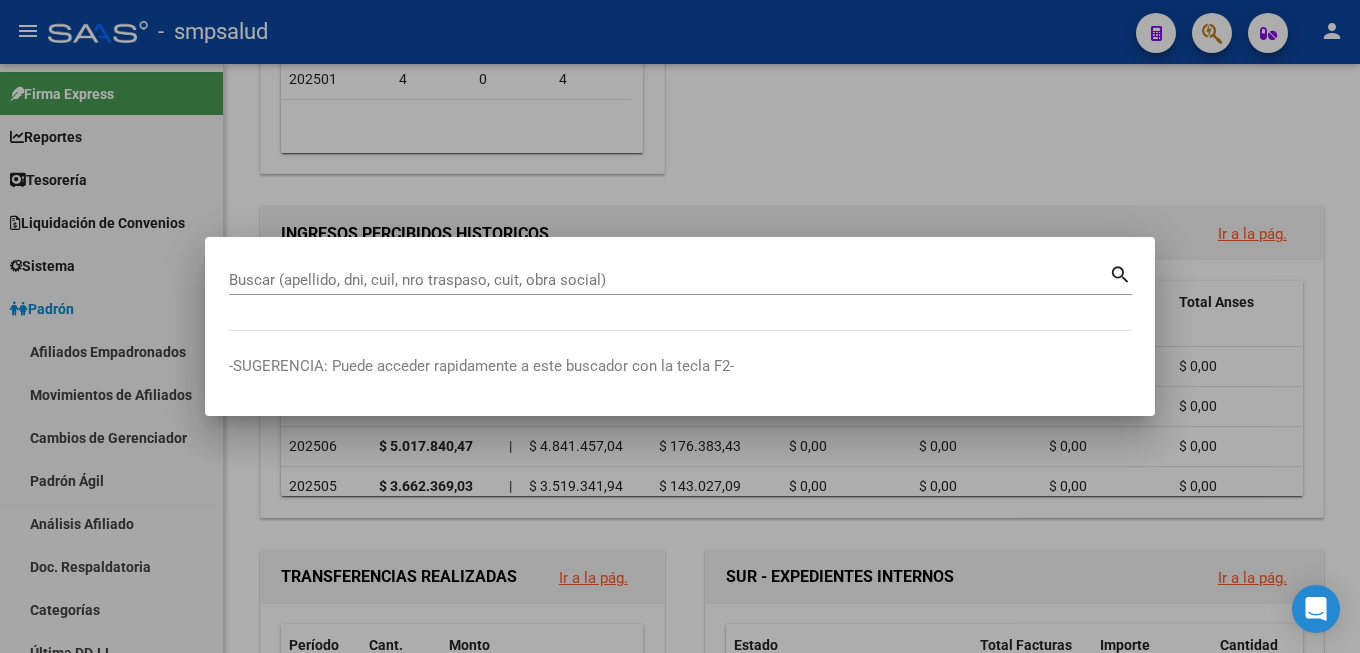 click on "Buscar (apellido, dni, cuil, nro traspaso, cuit, obra social)" at bounding box center [669, 280] 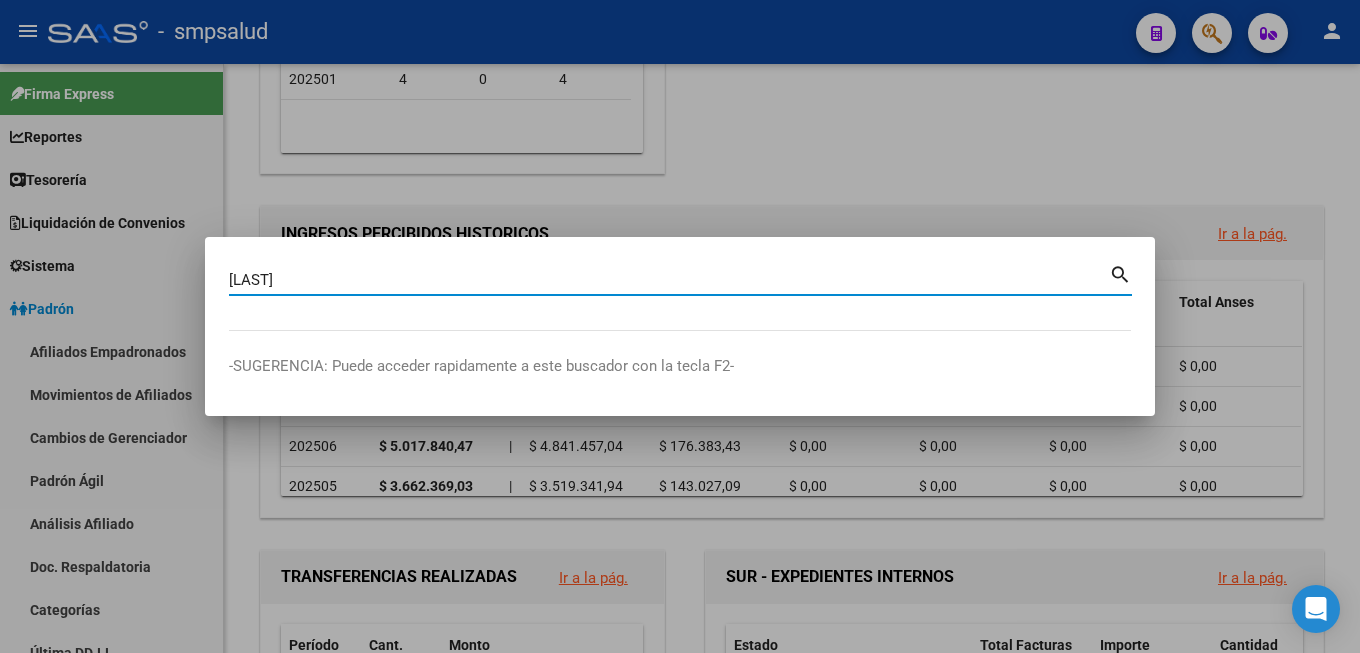type on "[LAST]" 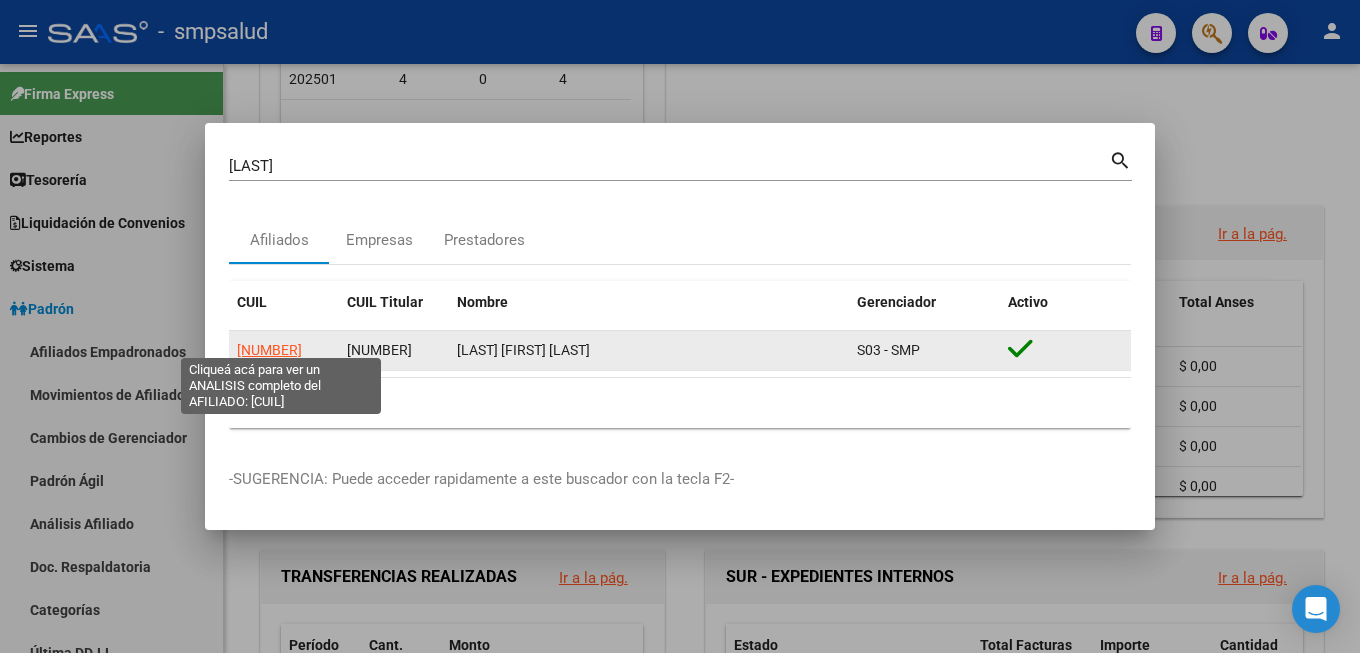 click on "[NUMBER]" 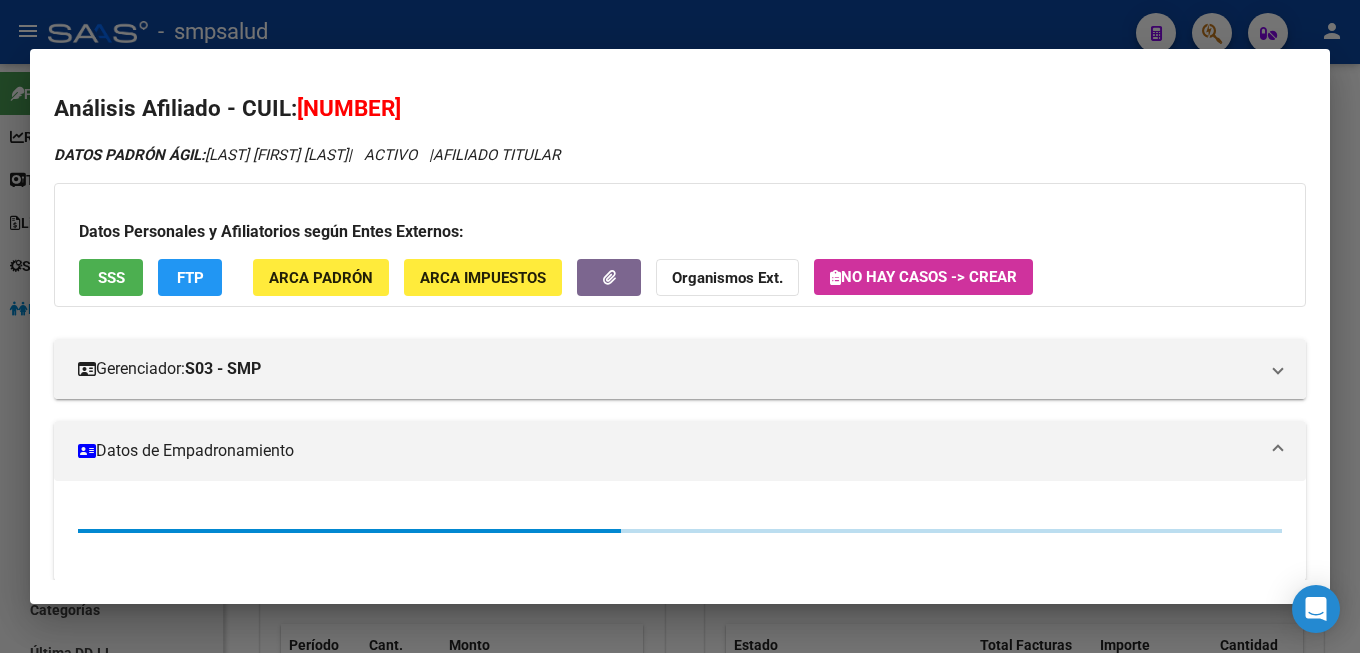 scroll, scrollTop: 22, scrollLeft: 0, axis: vertical 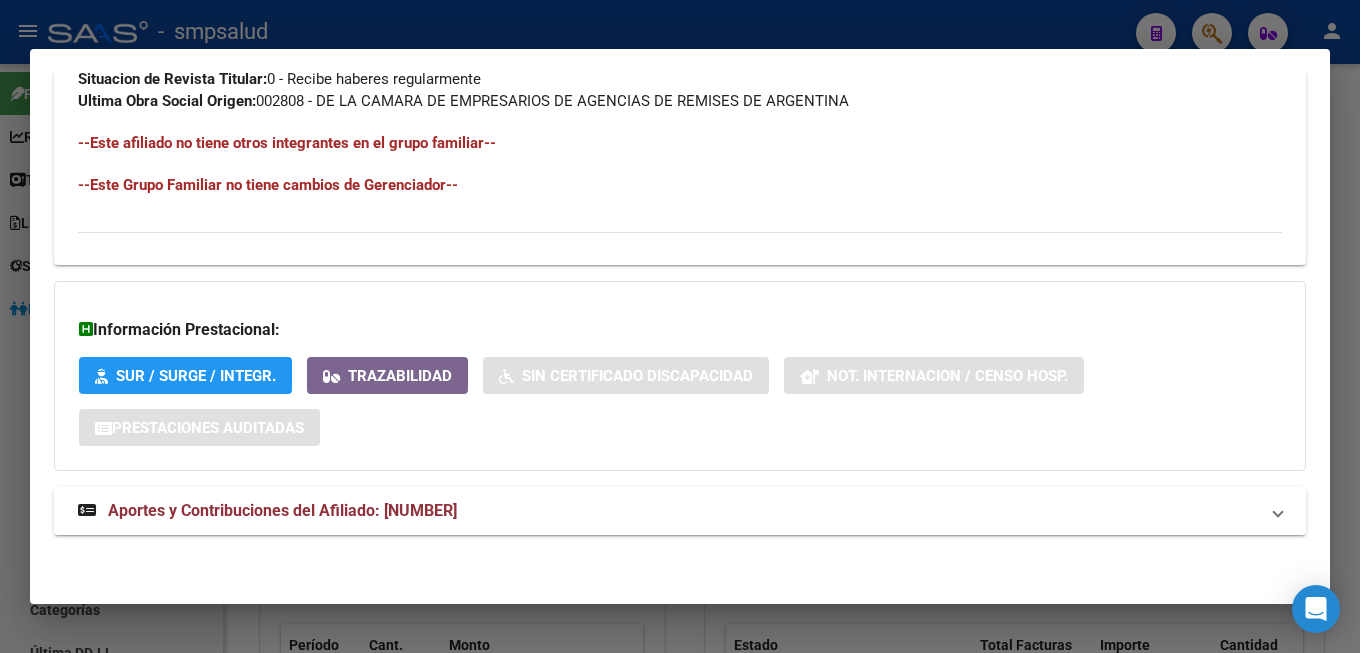 click on "Aportes y Contribuciones del Afiliado: [NUMBER]" at bounding box center [282, 510] 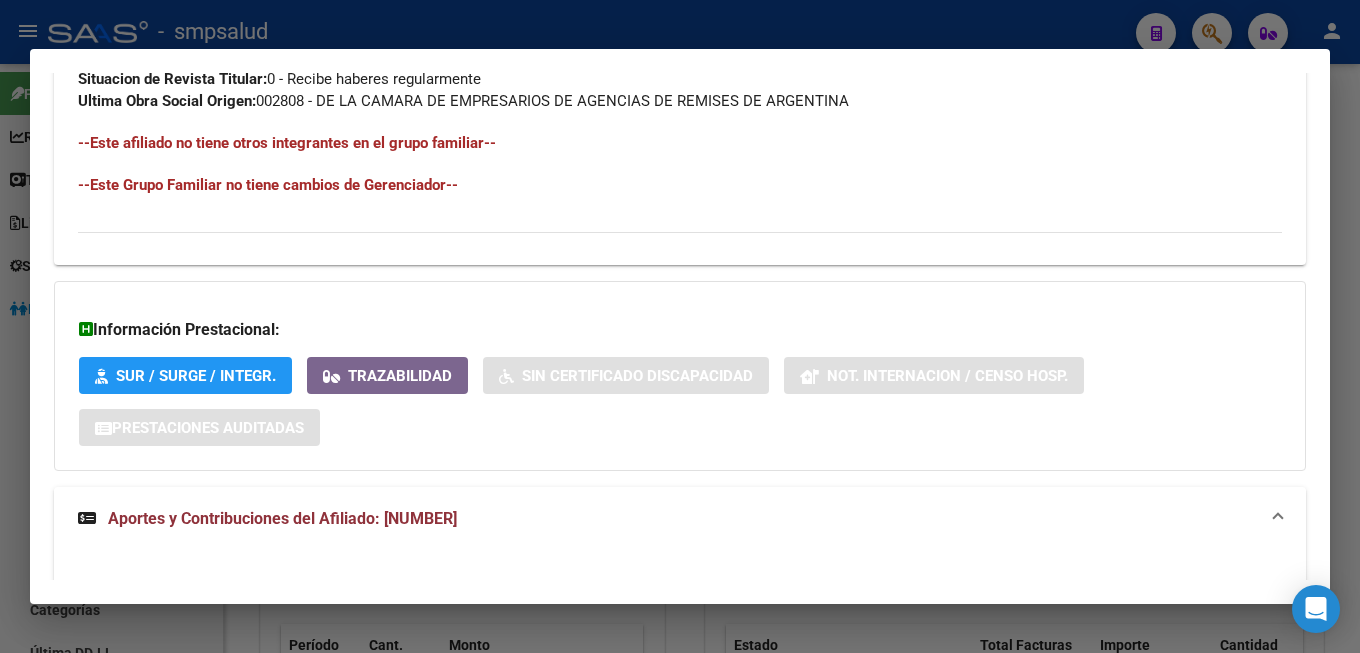 click on "Aportes y Contribuciones del Afiliado: [NUMBER]" at bounding box center (282, 518) 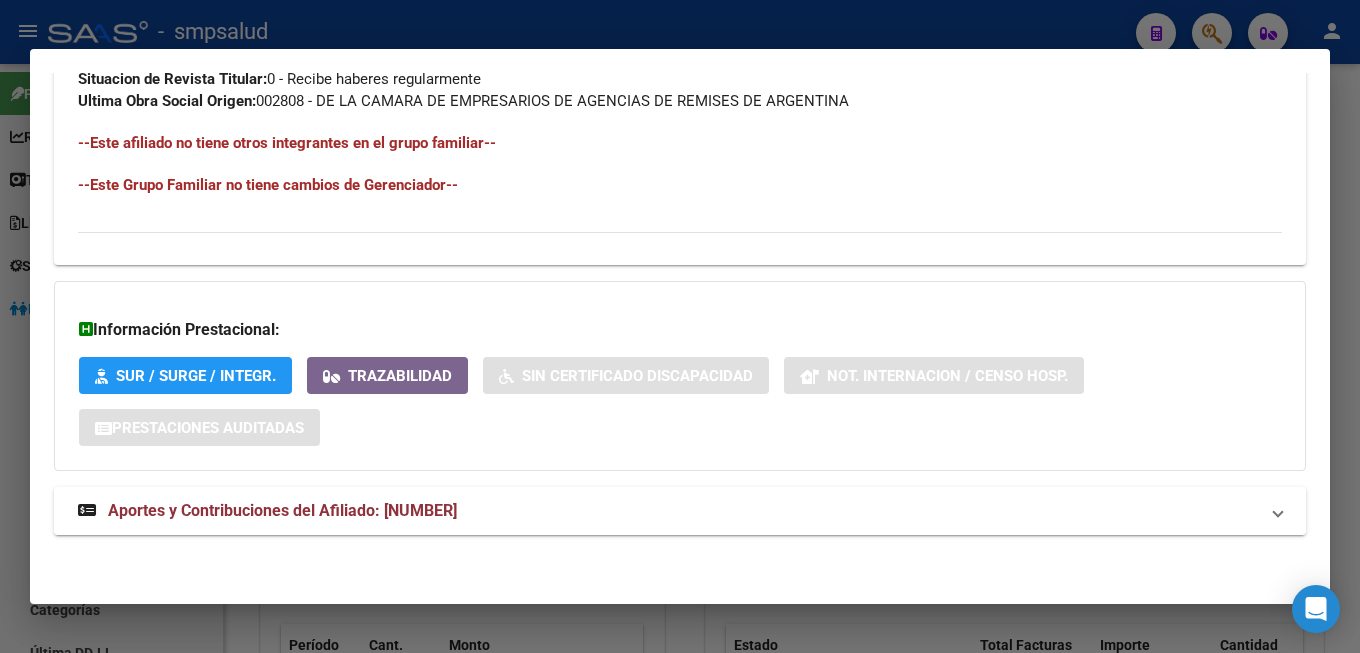 click on "Aportes y Contribuciones del Afiliado: [NUMBER]" at bounding box center (282, 510) 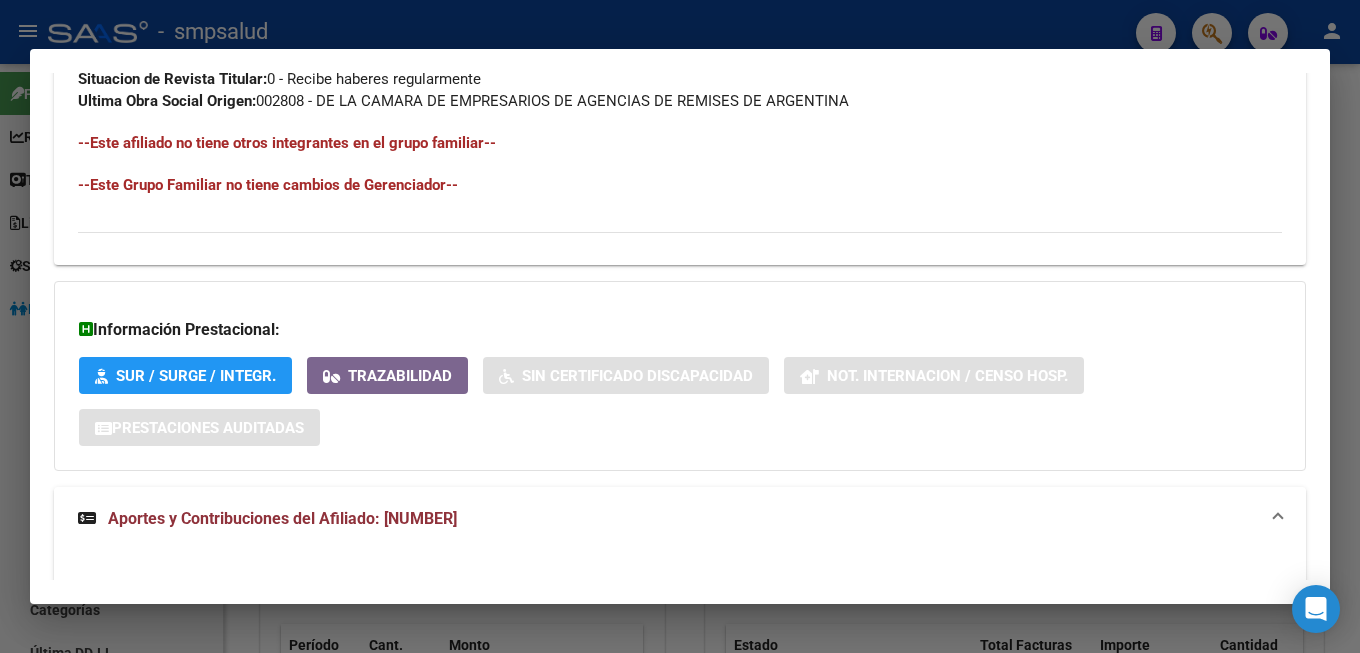 scroll, scrollTop: 22, scrollLeft: 0, axis: vertical 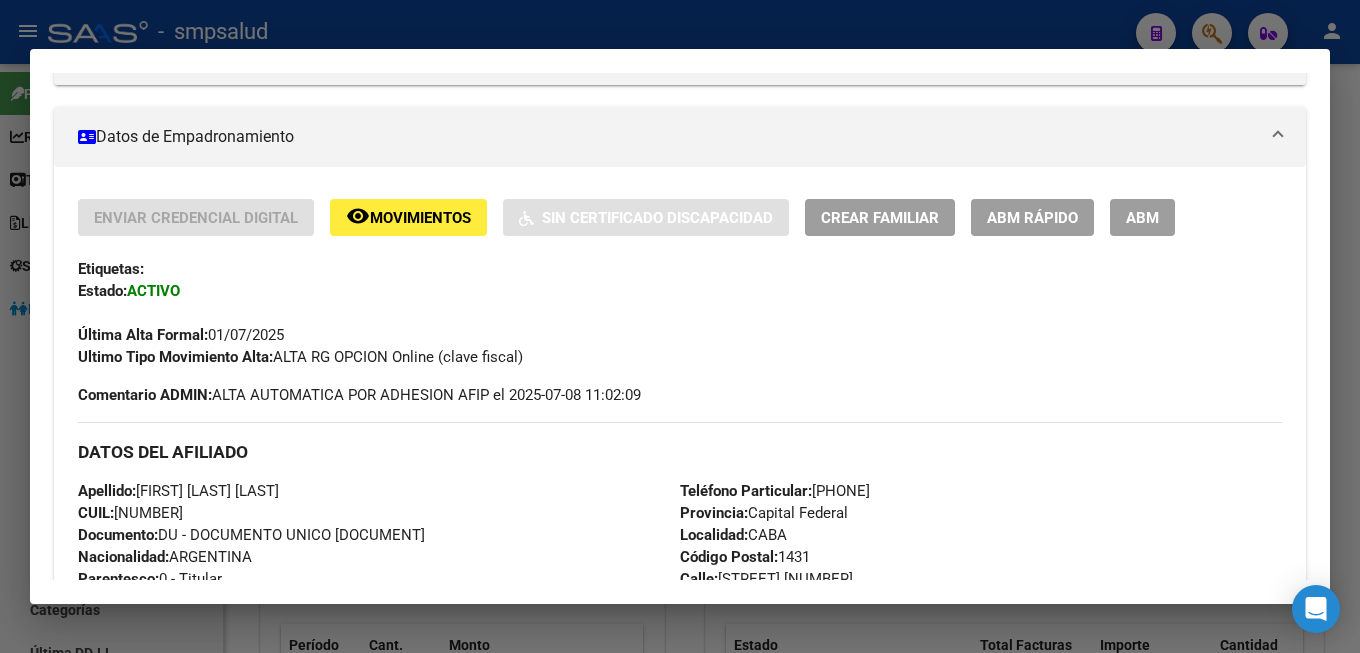 click on "ABM Rápido" 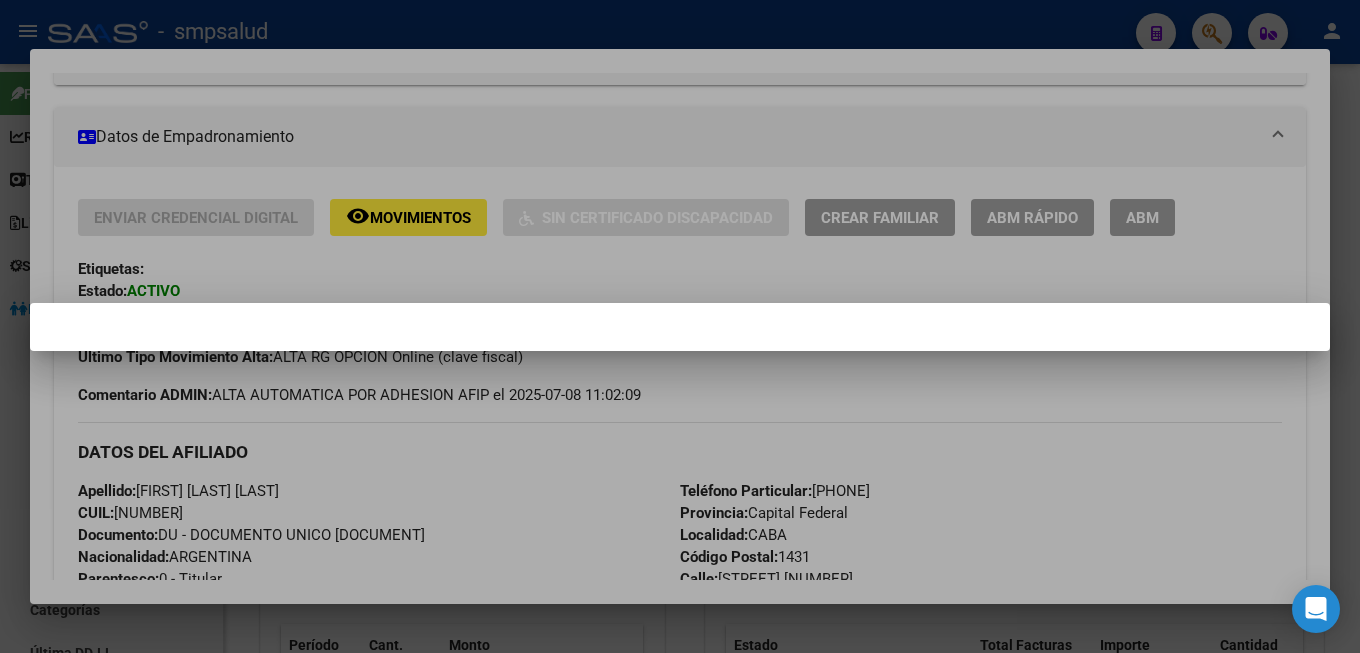 scroll, scrollTop: 22, scrollLeft: 0, axis: vertical 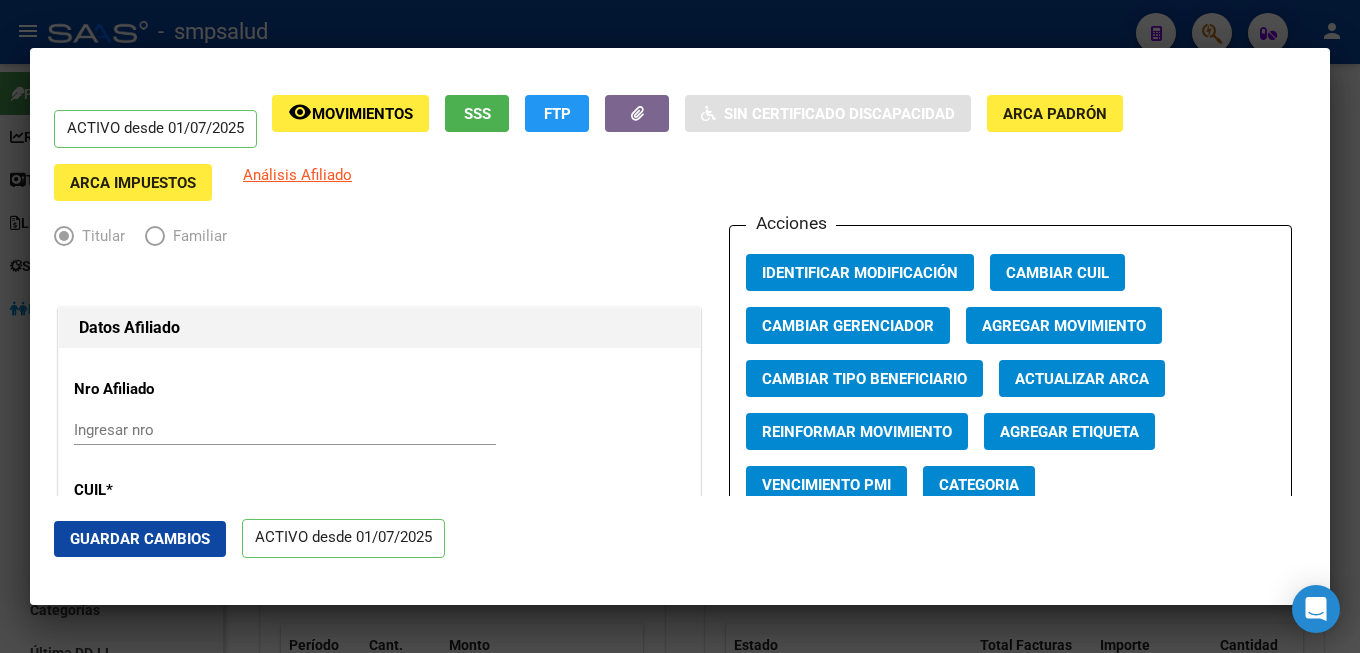 radio on "true" 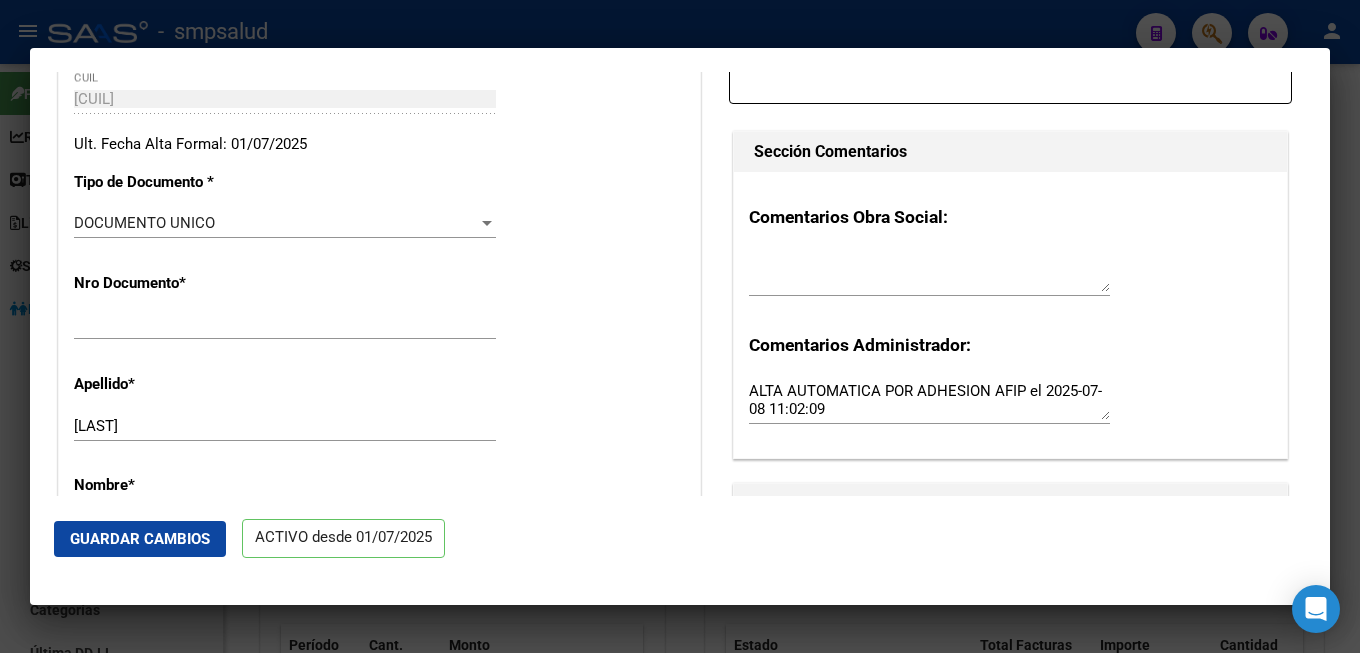 scroll, scrollTop: 102, scrollLeft: 0, axis: vertical 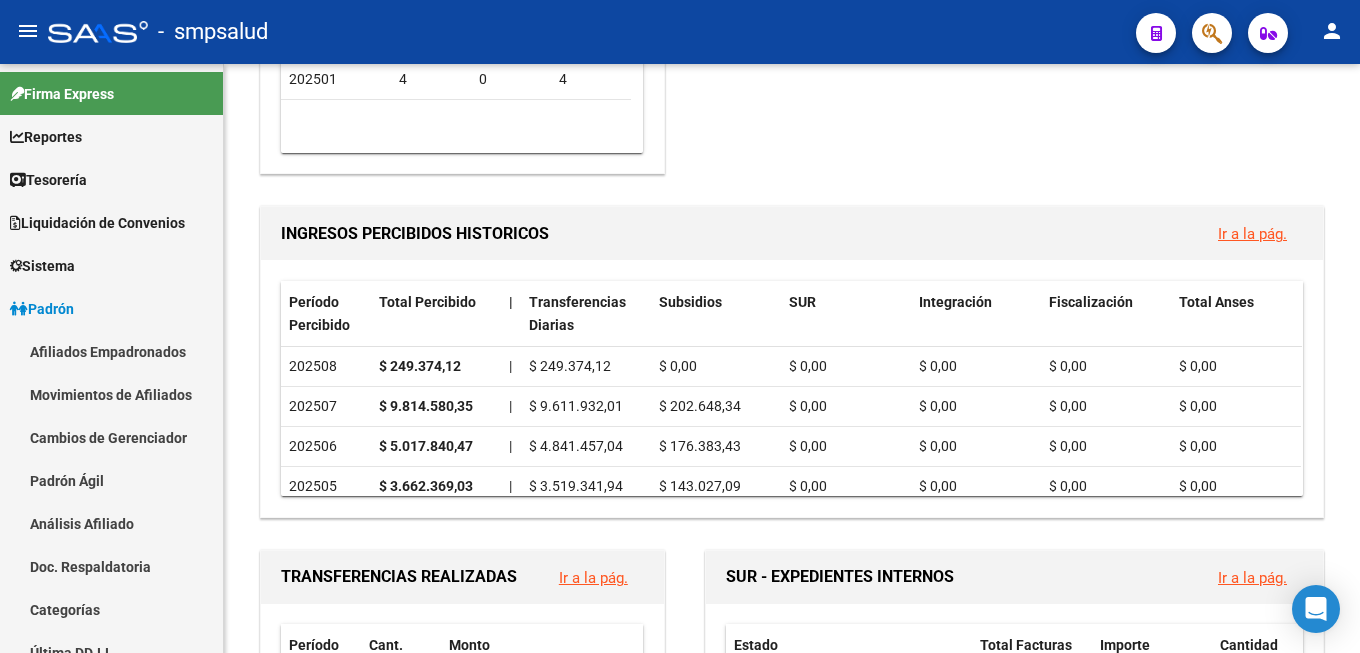click 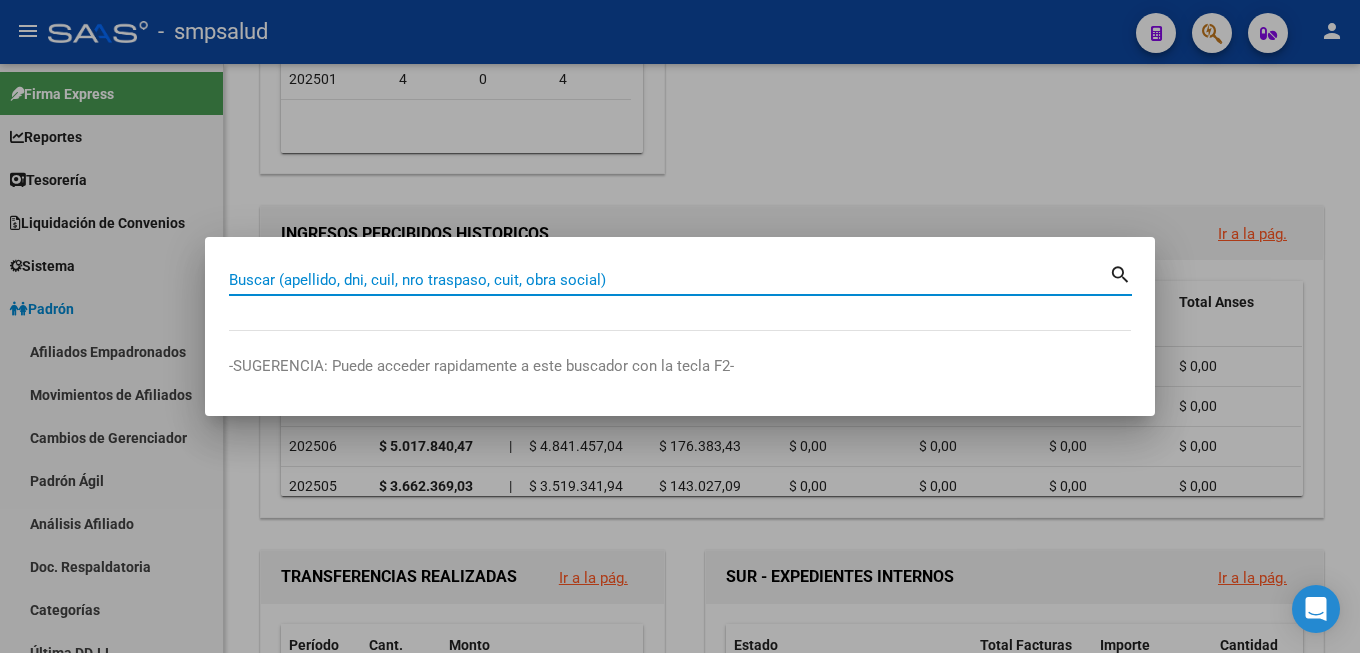 click on "Buscar (apellido, dni, cuil, nro traspaso, cuit, obra social)" at bounding box center (669, 280) 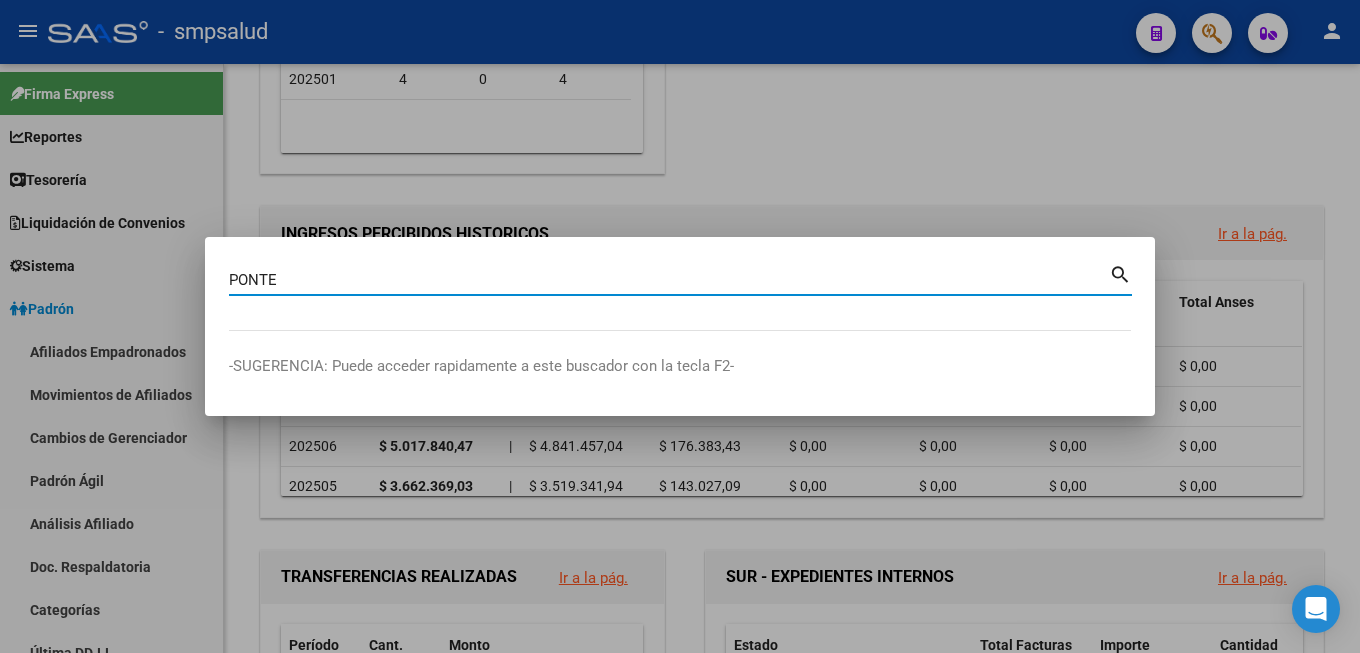 type on "PONTE" 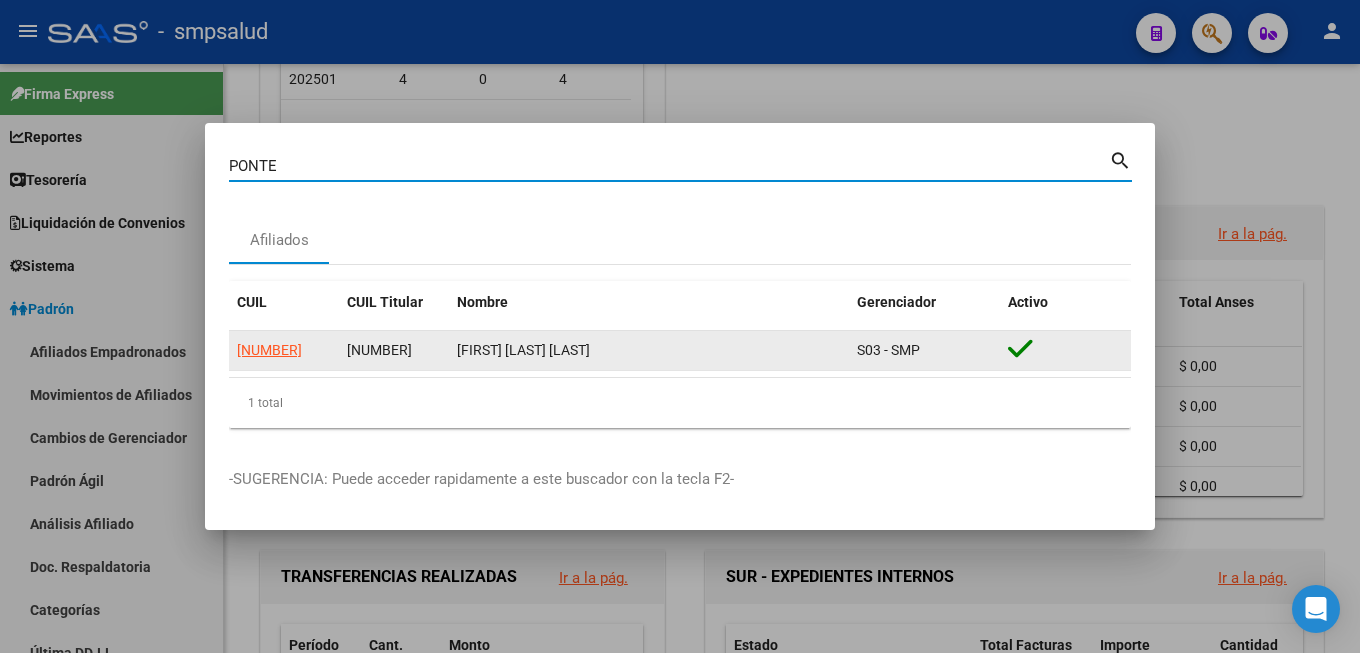 click on "[NUMBER]" 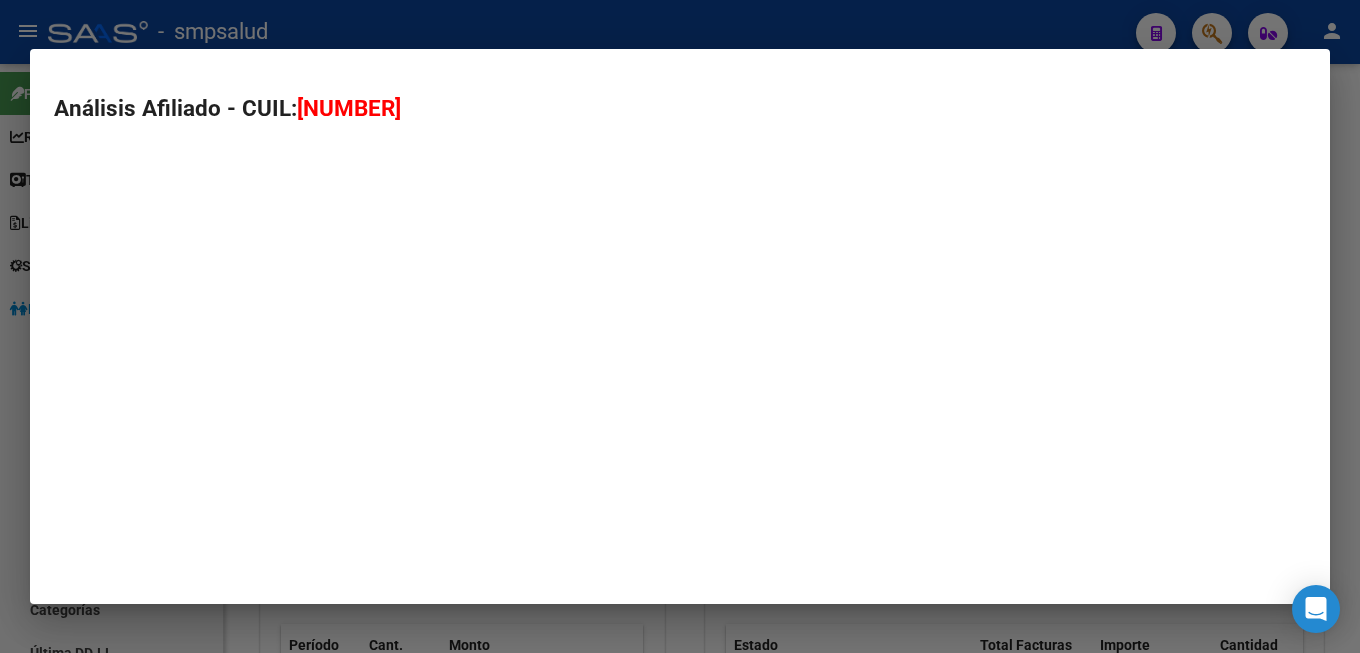 type on "[NUMBER]" 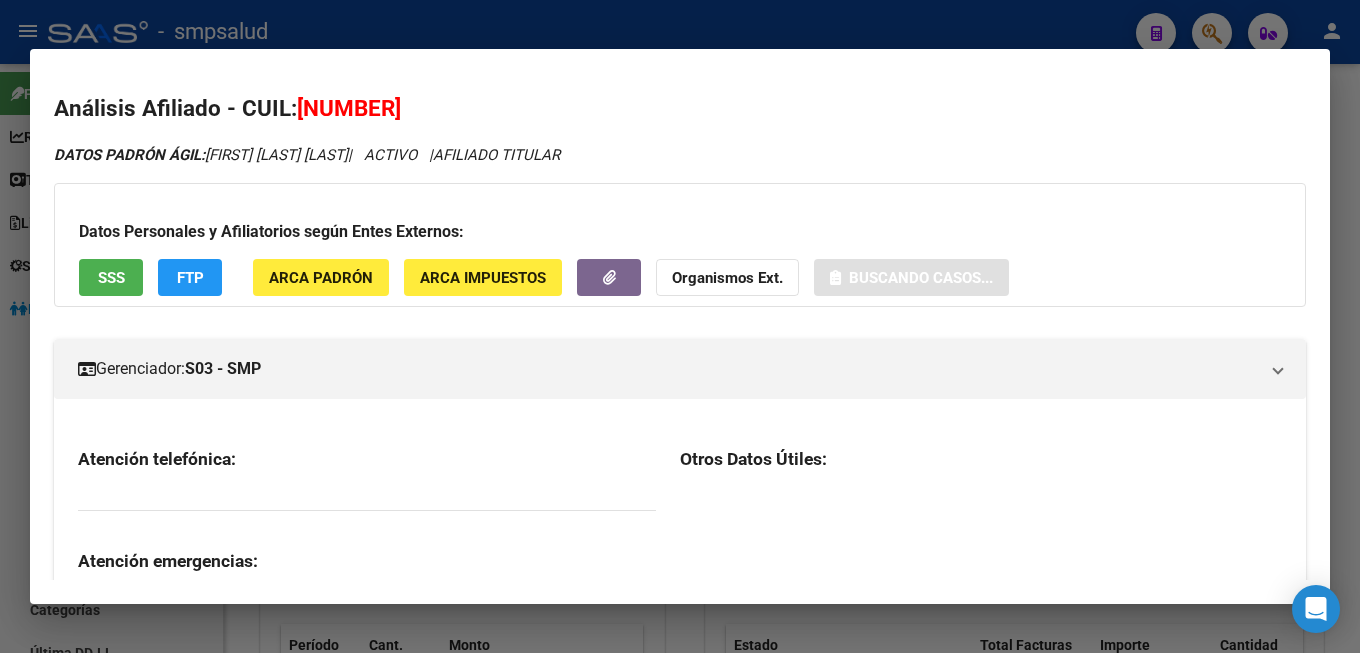 scroll, scrollTop: 22, scrollLeft: 0, axis: vertical 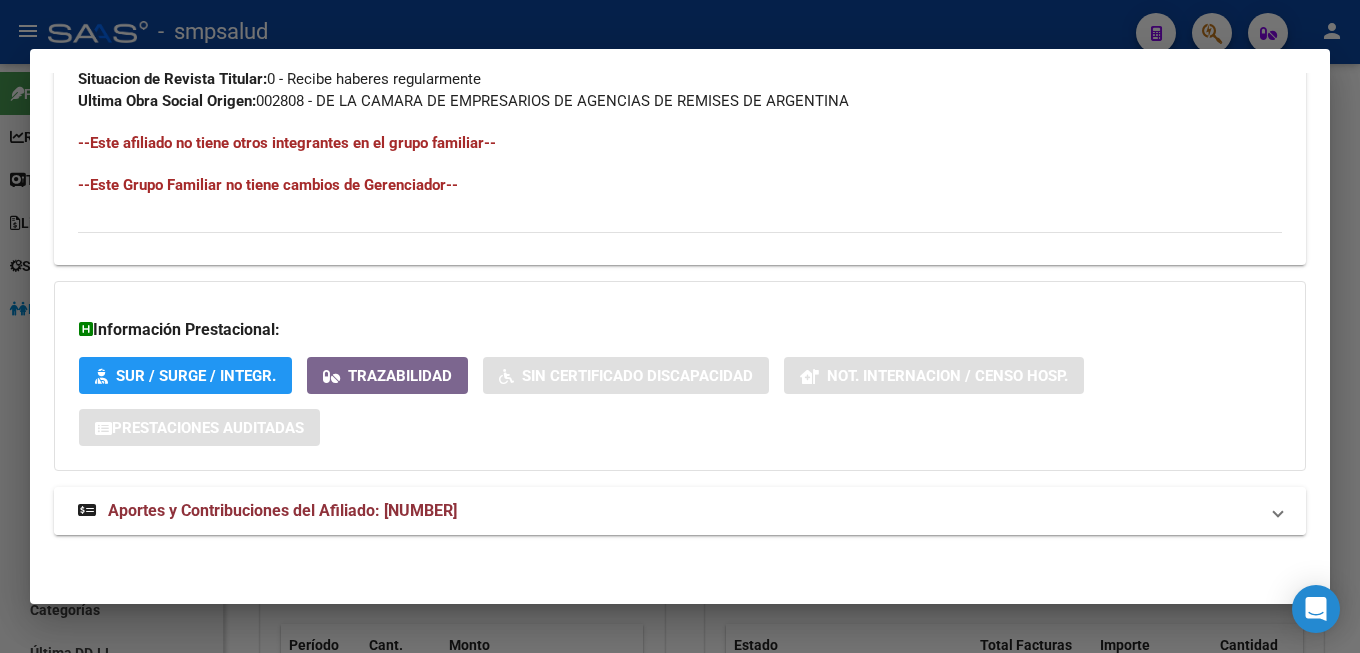 click on "Aportes y Contribuciones del Afiliado: [NUMBER]" at bounding box center (282, 510) 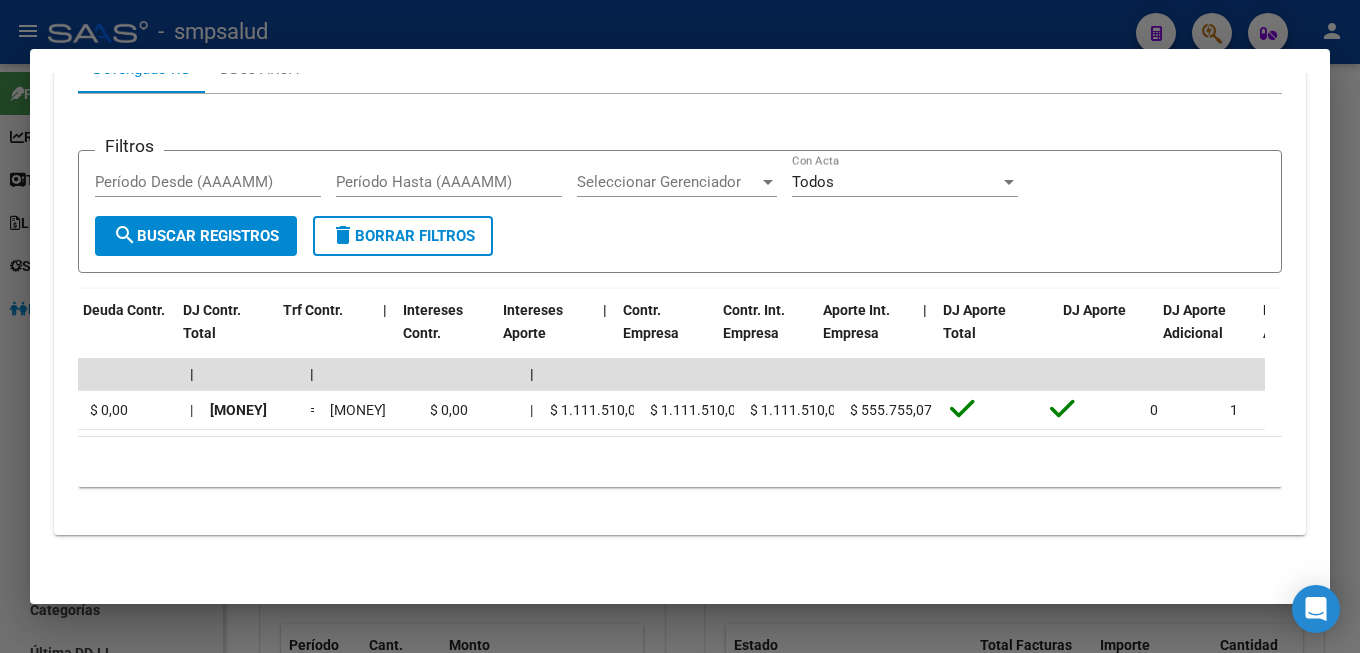 scroll, scrollTop: 102, scrollLeft: 0, axis: vertical 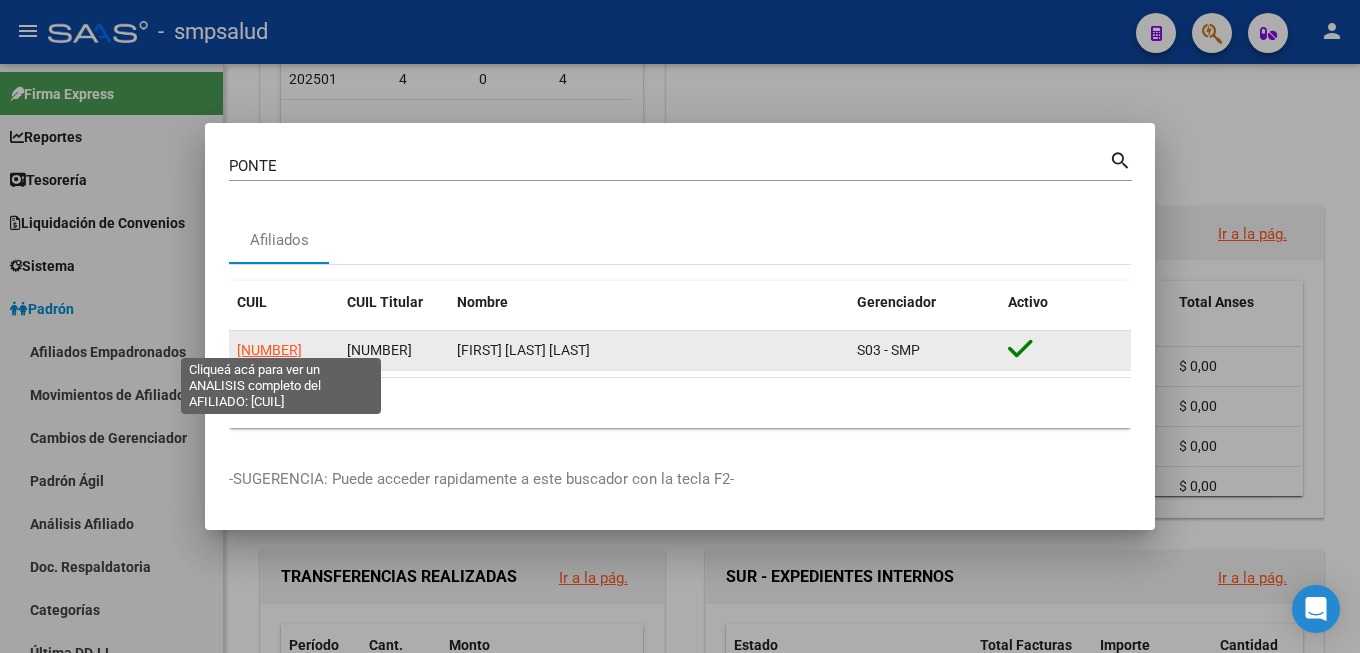 click on "[NUMBER]" 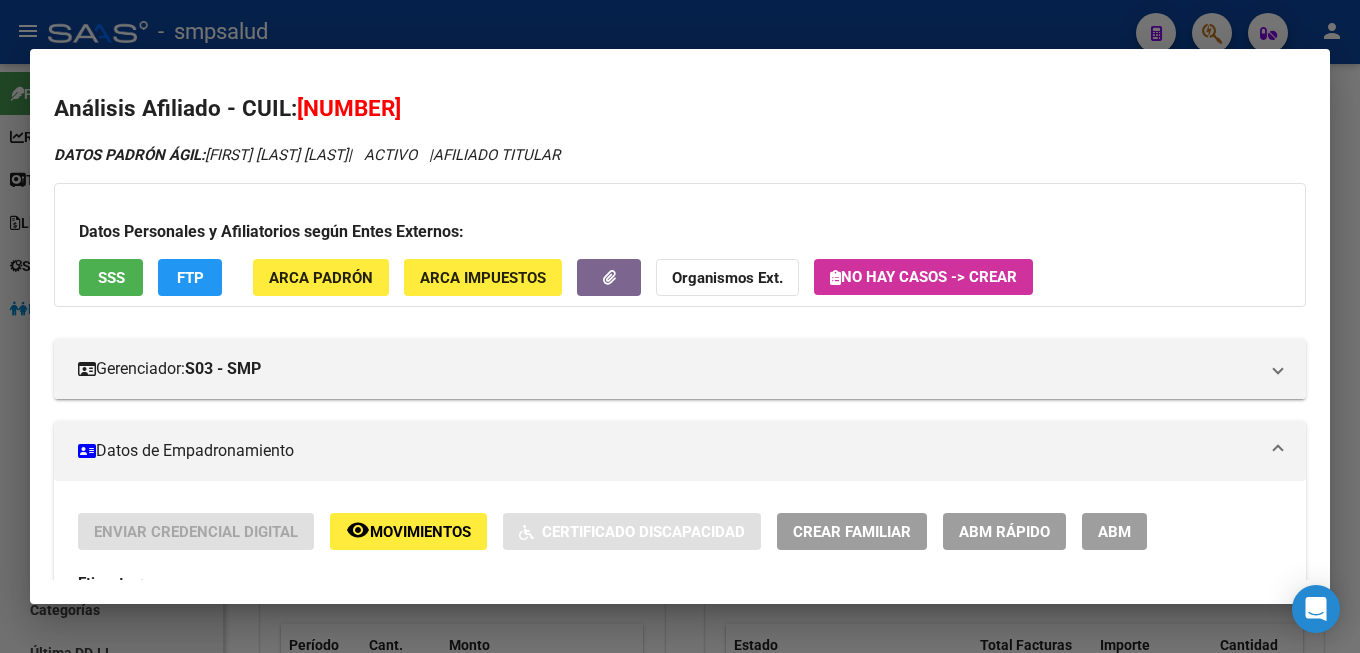 scroll, scrollTop: 102, scrollLeft: 0, axis: vertical 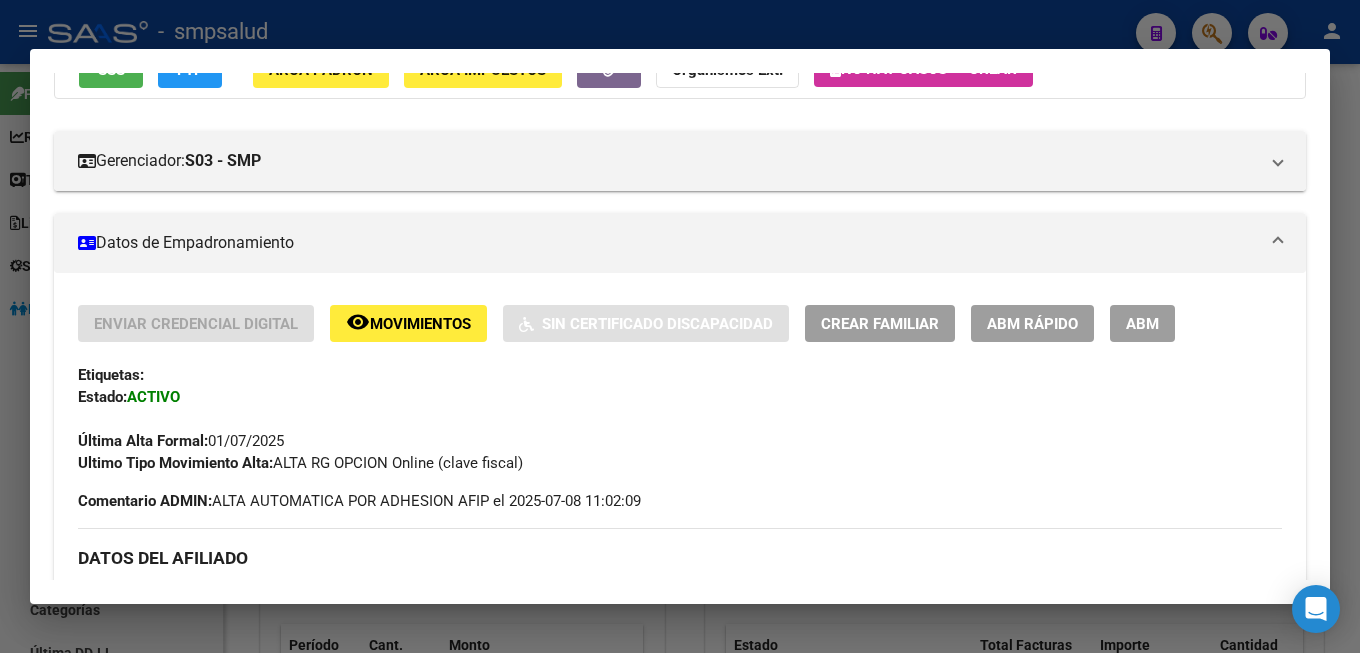 click on "ABM Rápido" 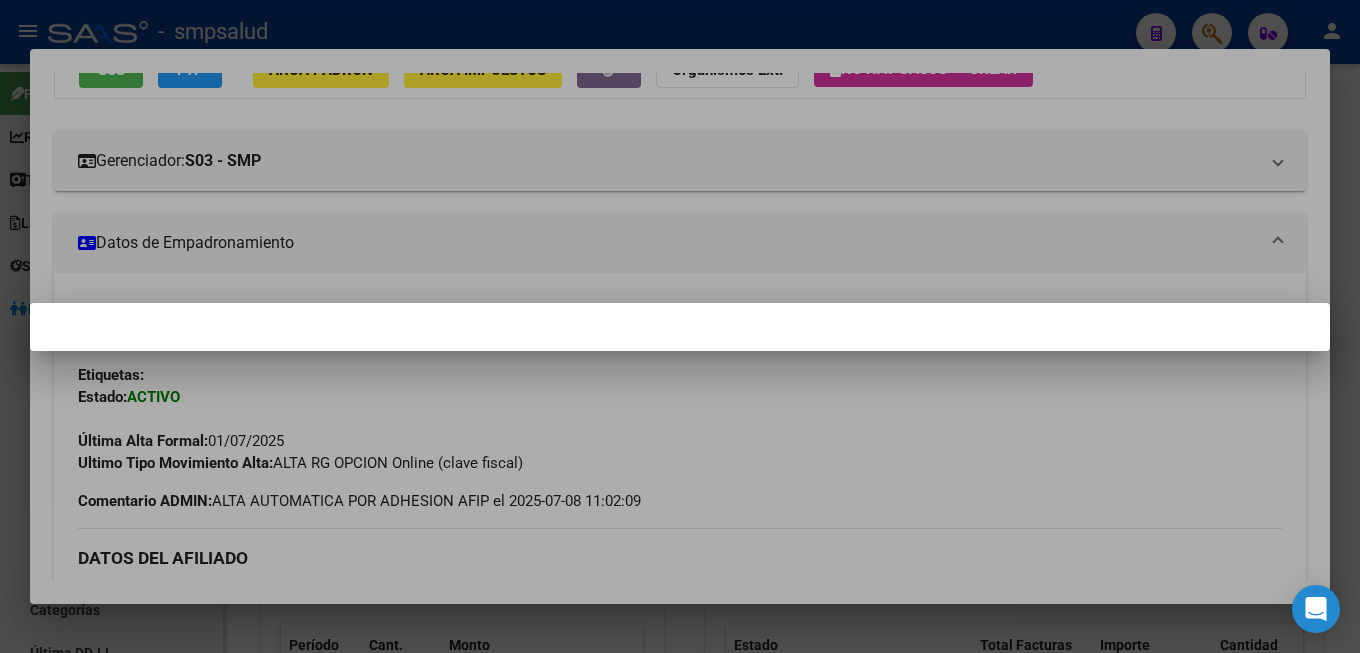 scroll, scrollTop: 22, scrollLeft: 0, axis: vertical 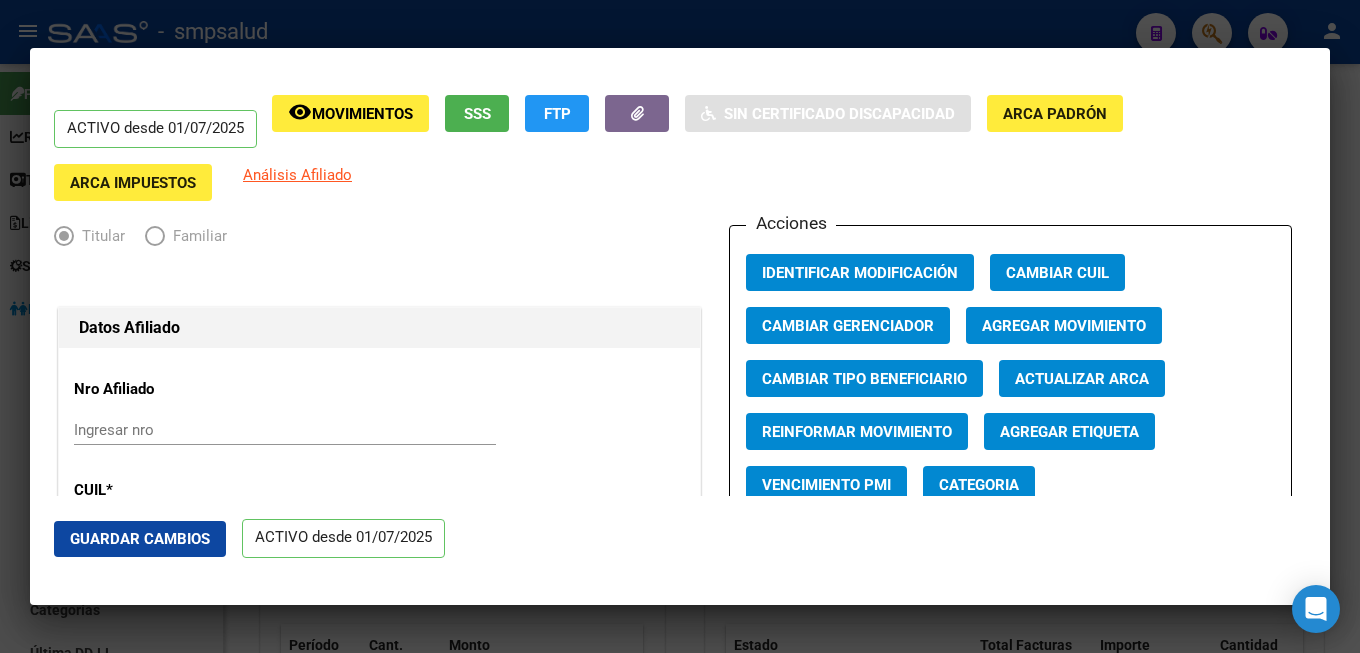 radio on "true" 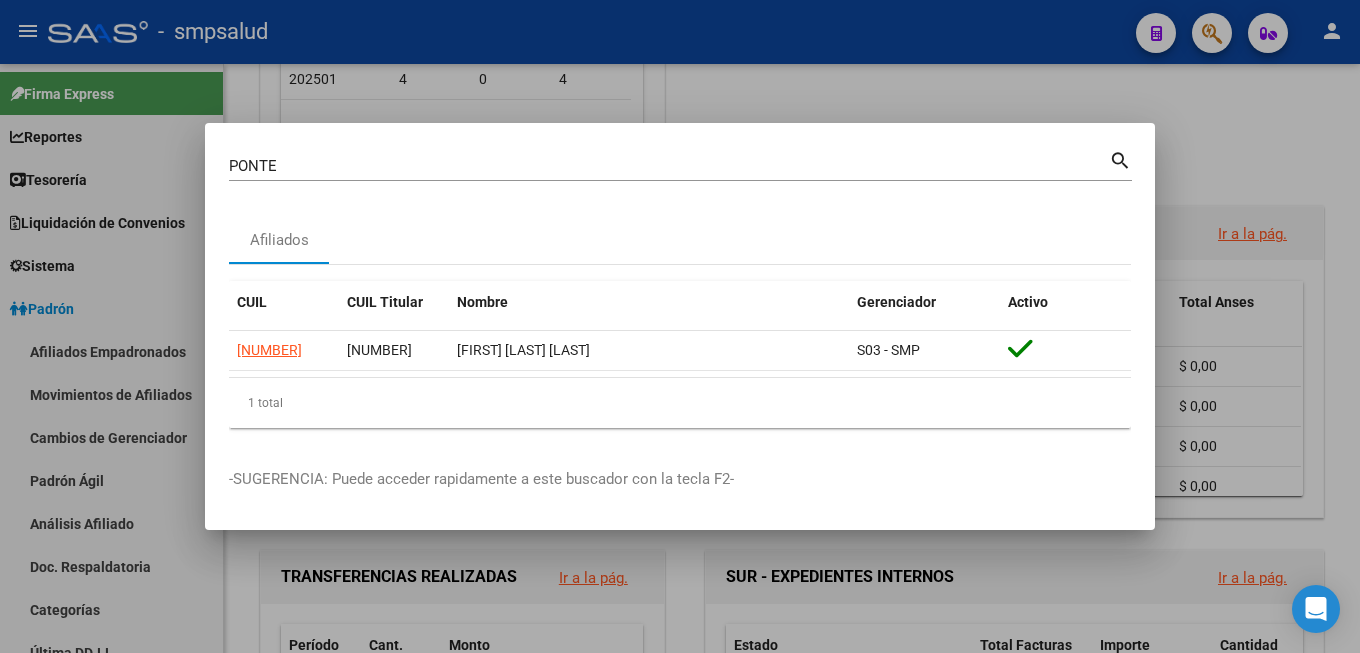 drag, startPoint x: 283, startPoint y: 163, endPoint x: 0, endPoint y: 119, distance: 286.40005 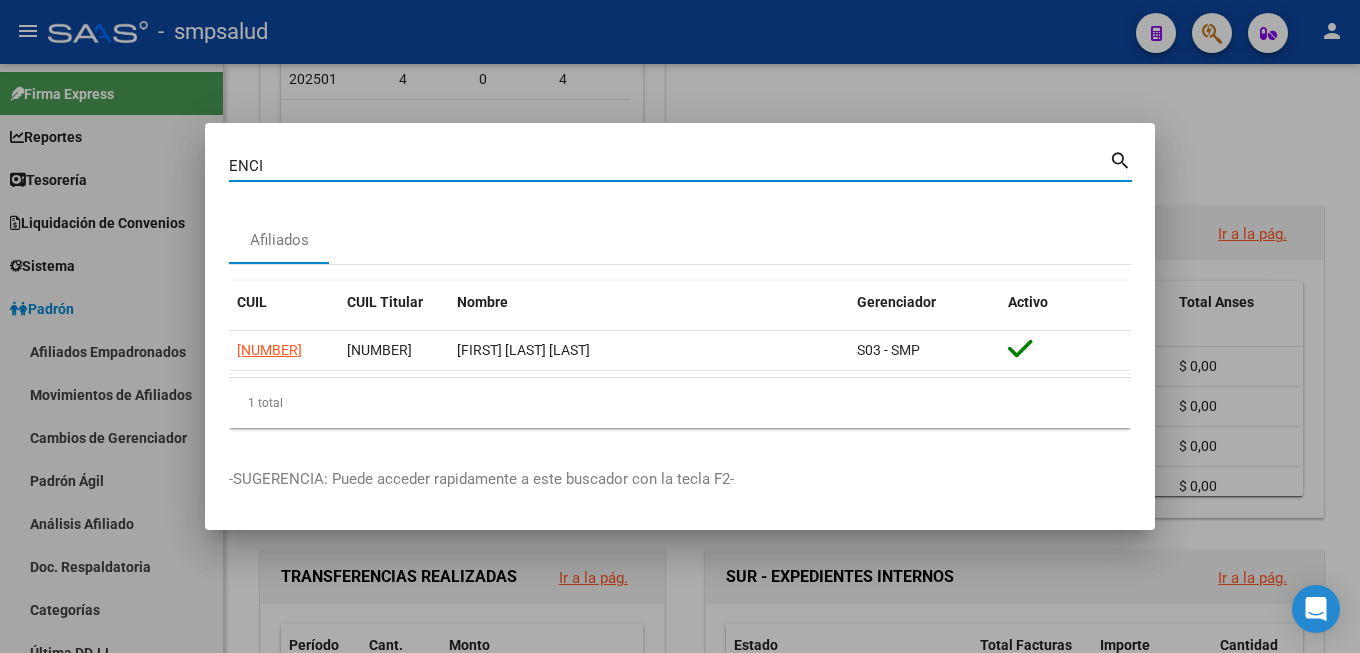 type on "ENCI" 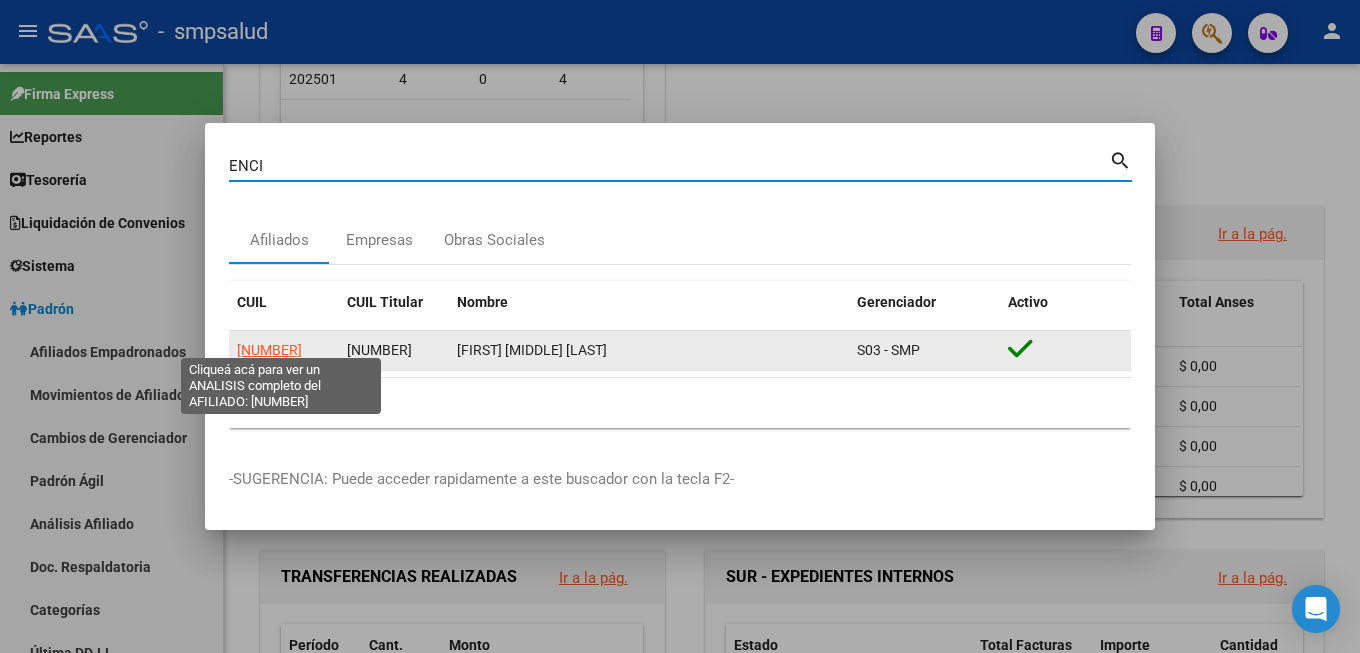 click on "[NUMBER]" 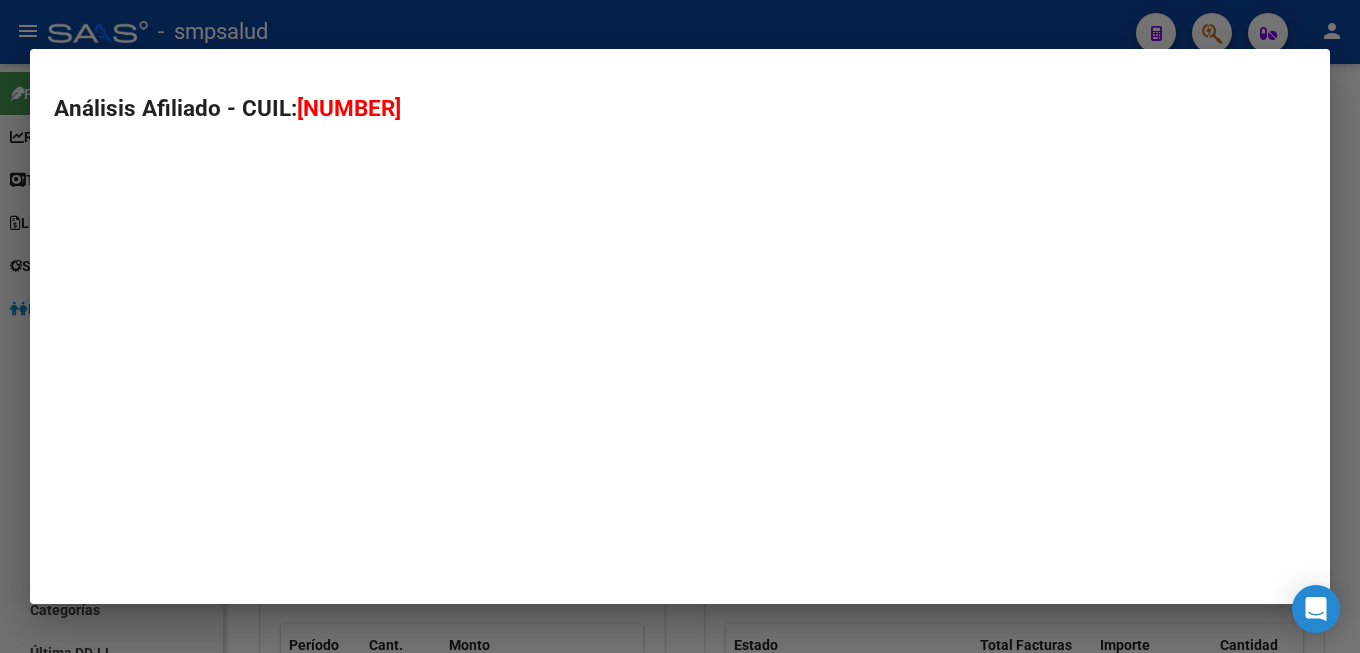 type on "[NUMBER]" 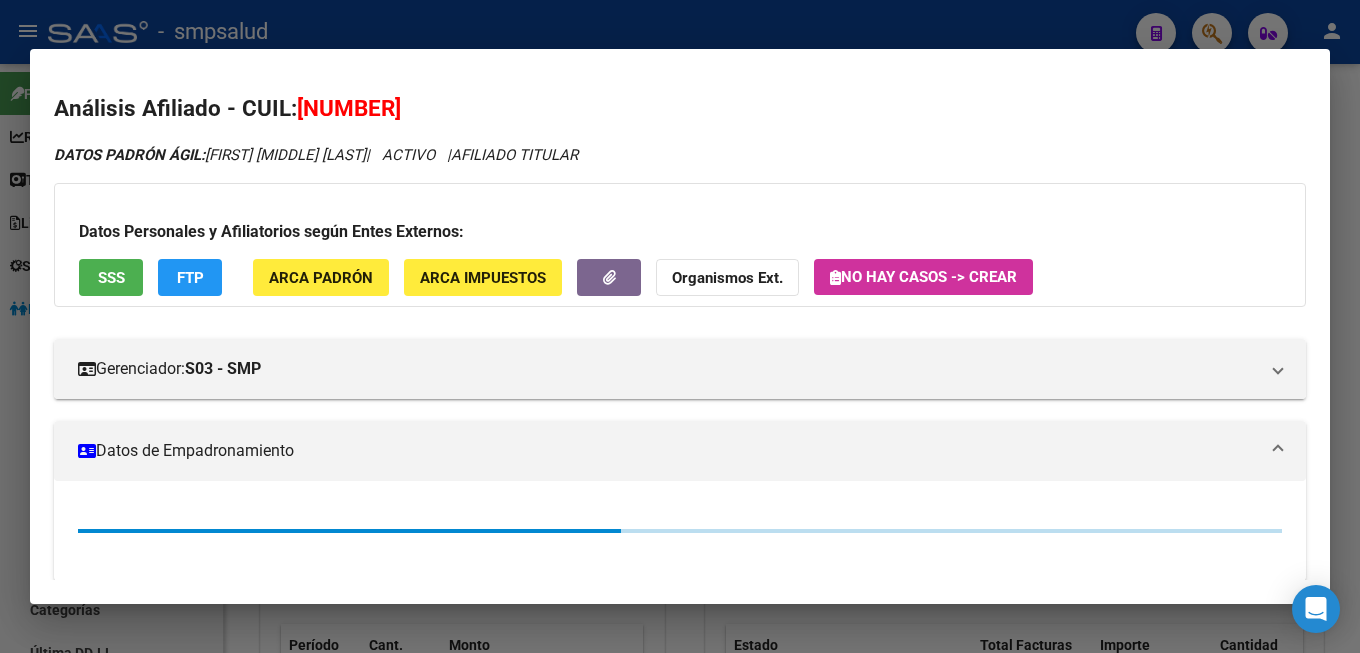 scroll, scrollTop: 102, scrollLeft: 0, axis: vertical 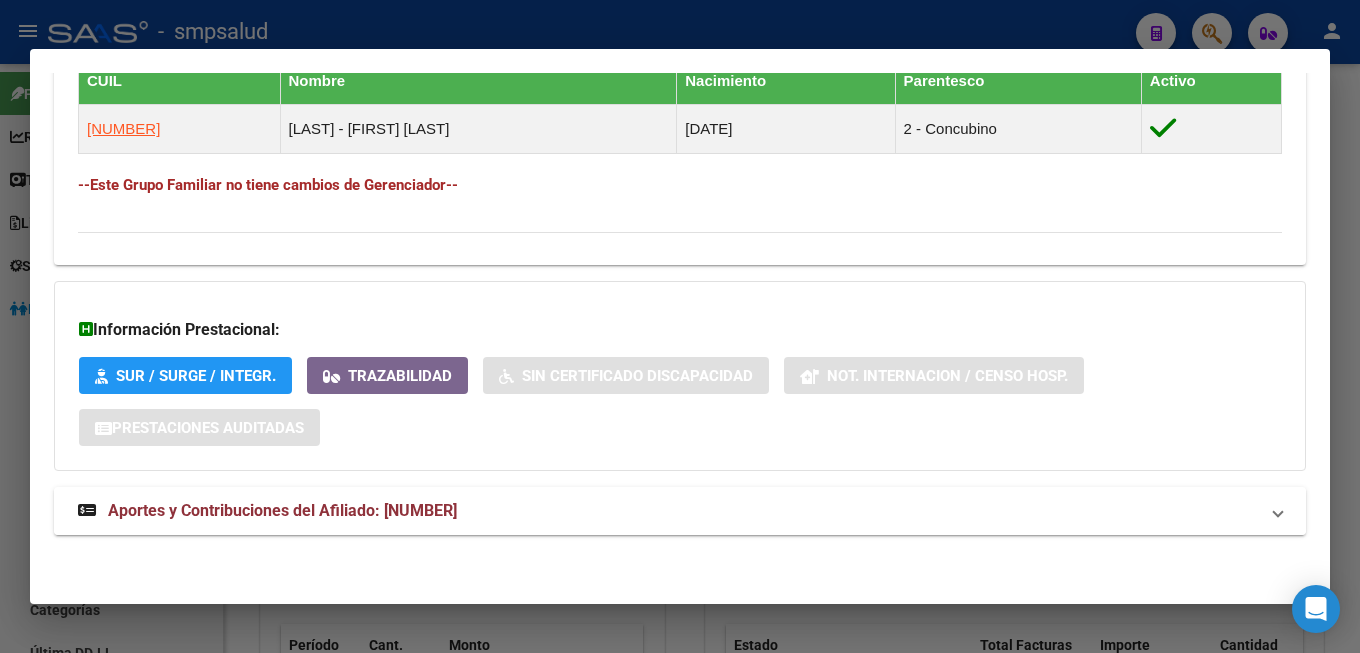 click on "Aportes y Contribuciones del Afiliado: [NUMBER]" at bounding box center [282, 510] 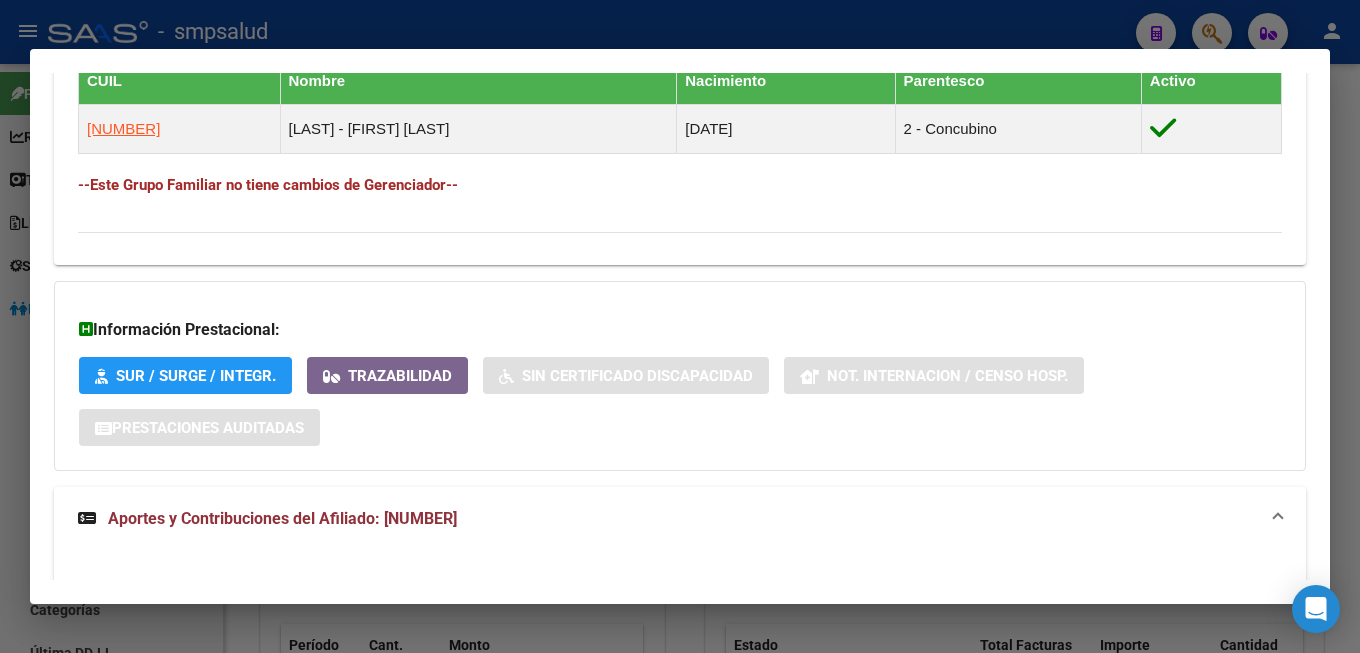 scroll, scrollTop: 102, scrollLeft: 0, axis: vertical 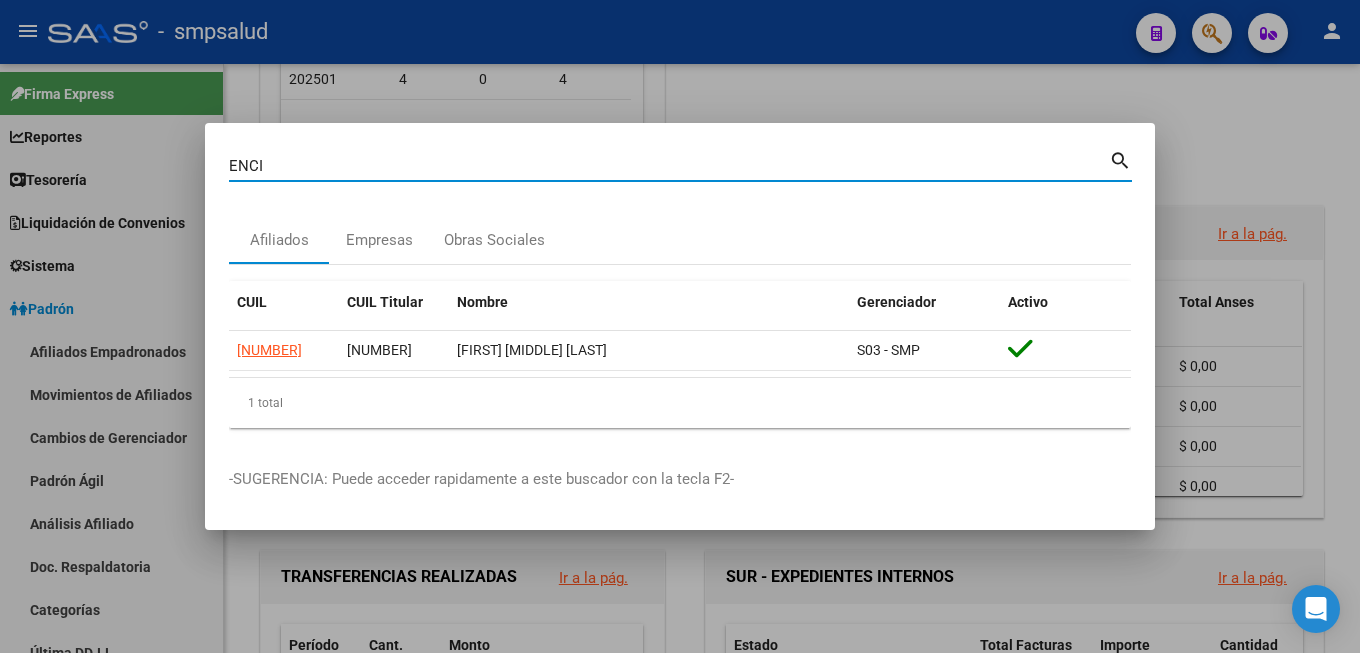 drag, startPoint x: 308, startPoint y: 153, endPoint x: 25, endPoint y: 96, distance: 288.68323 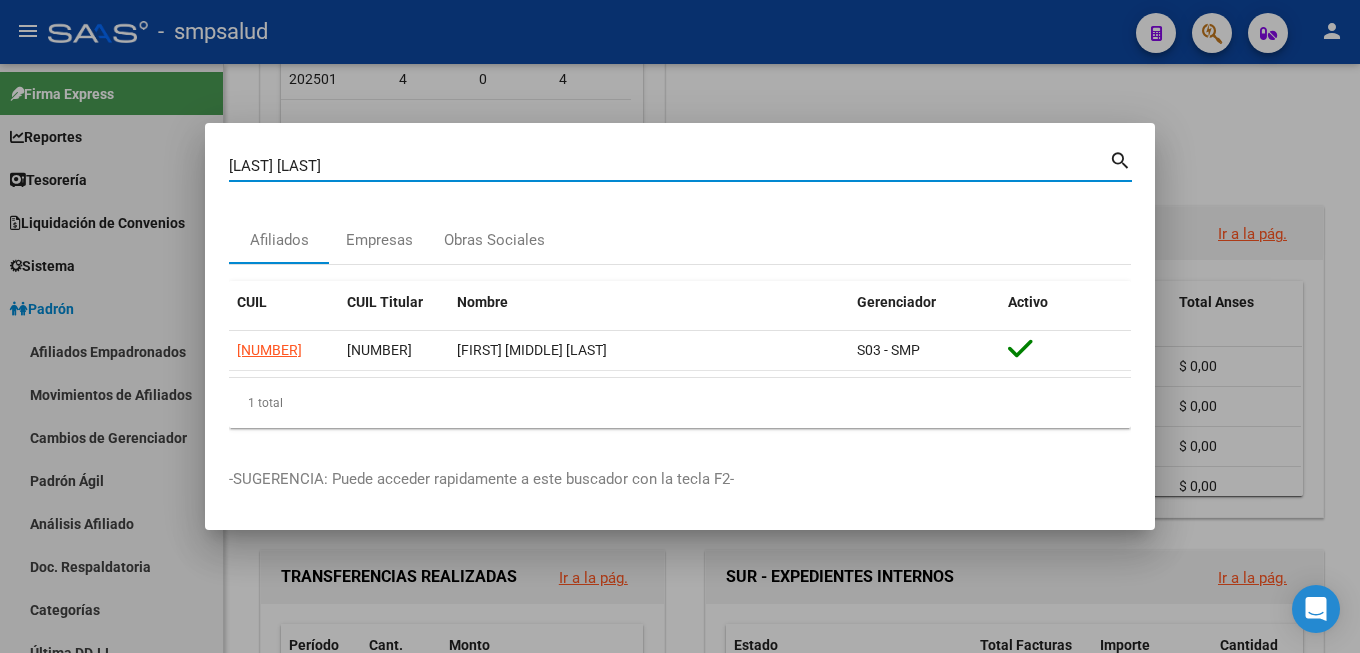 click on "search" at bounding box center [1120, 159] 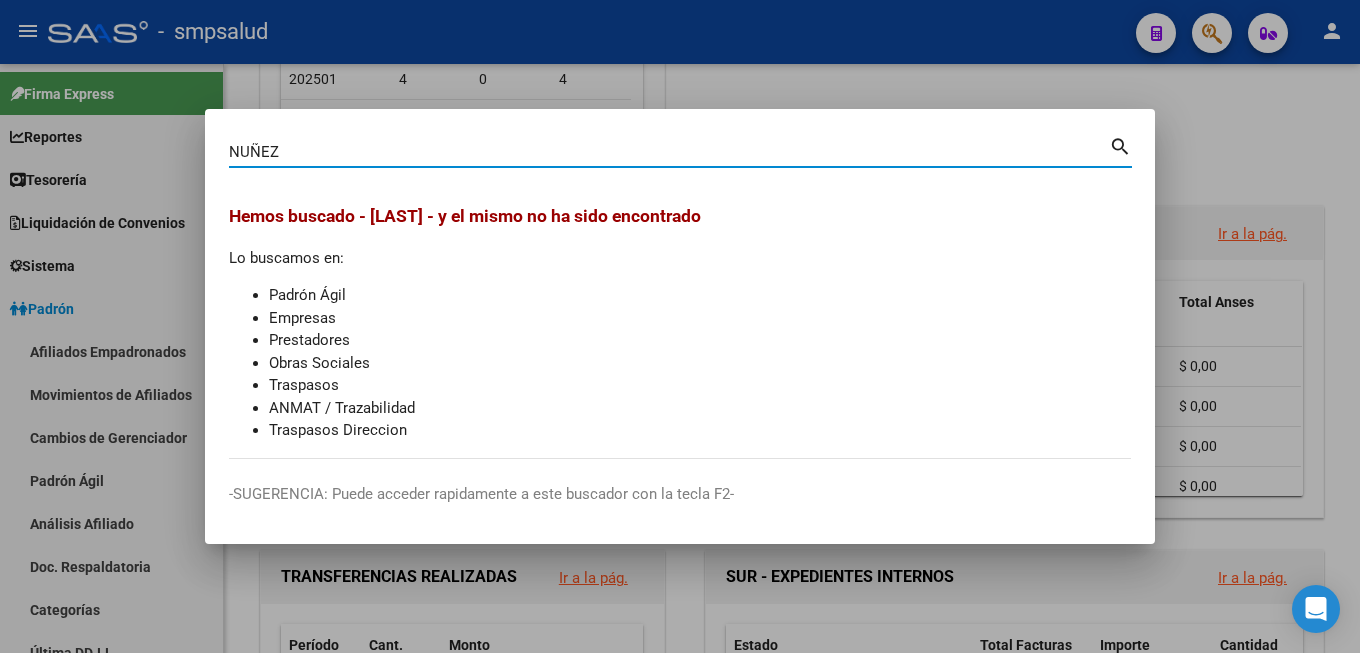 type on "NUÑEZ" 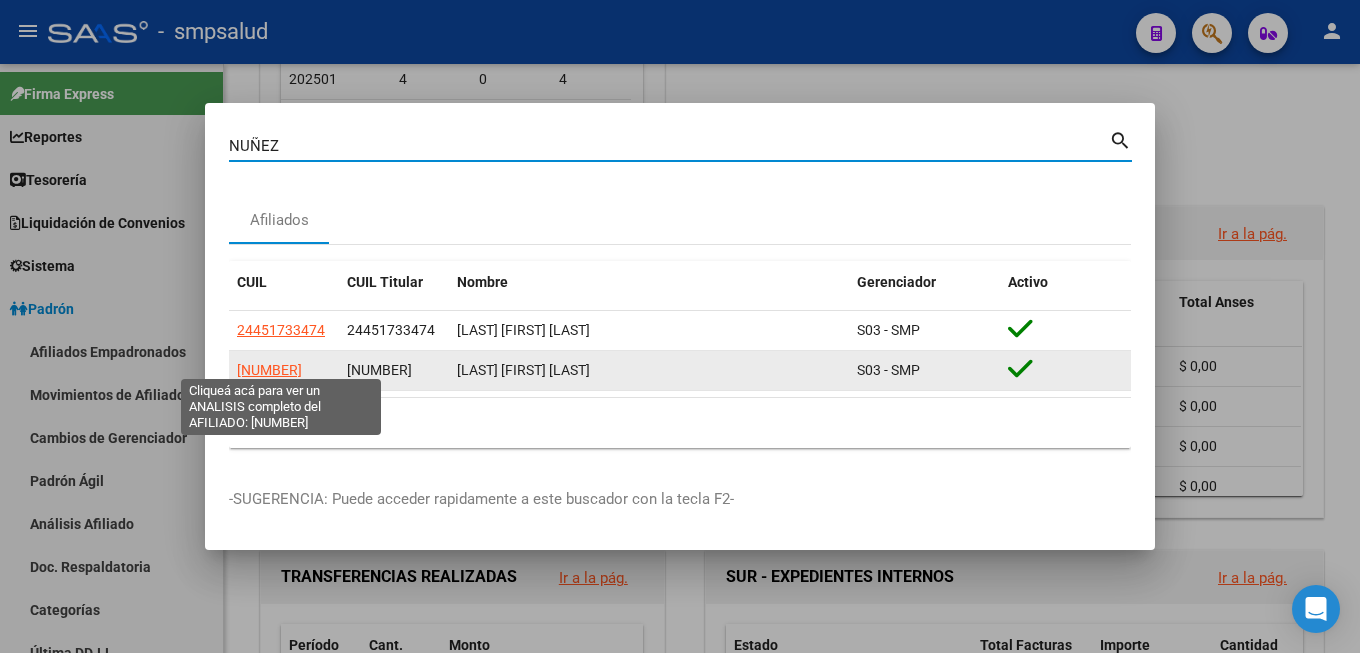 click on "[NUMBER]" 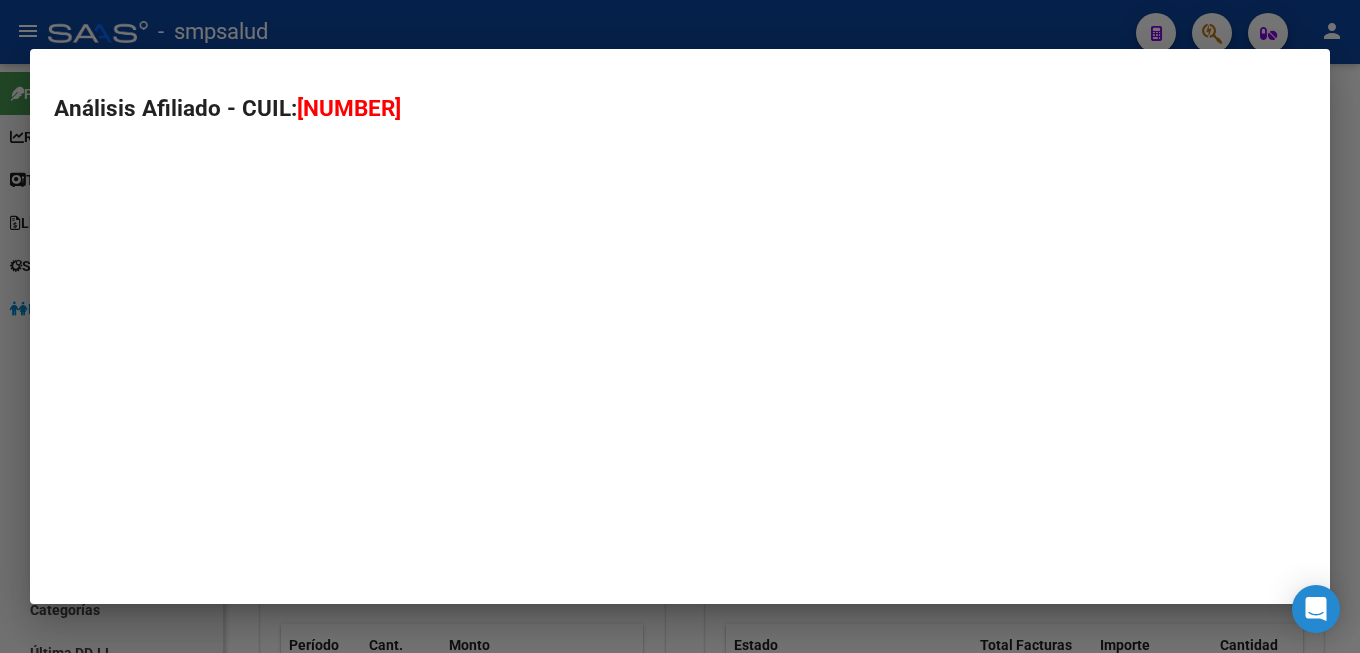 type on "[NUMBER]" 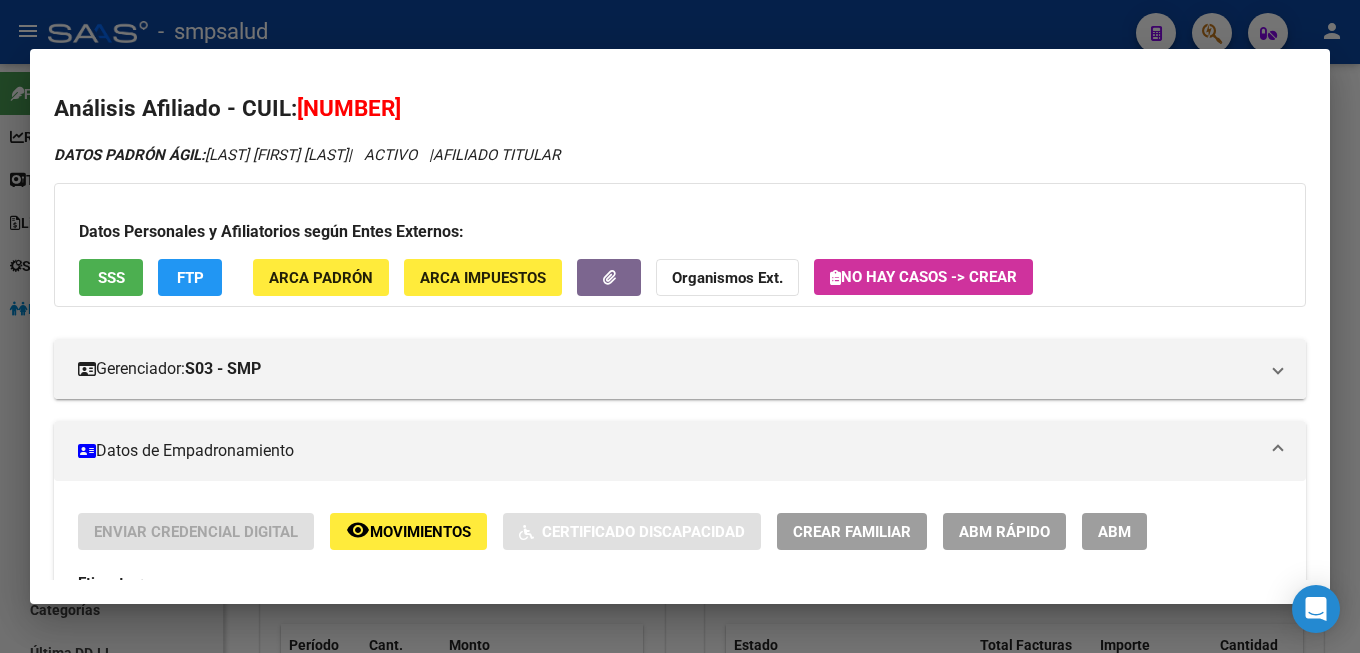 scroll, scrollTop: 22, scrollLeft: 0, axis: vertical 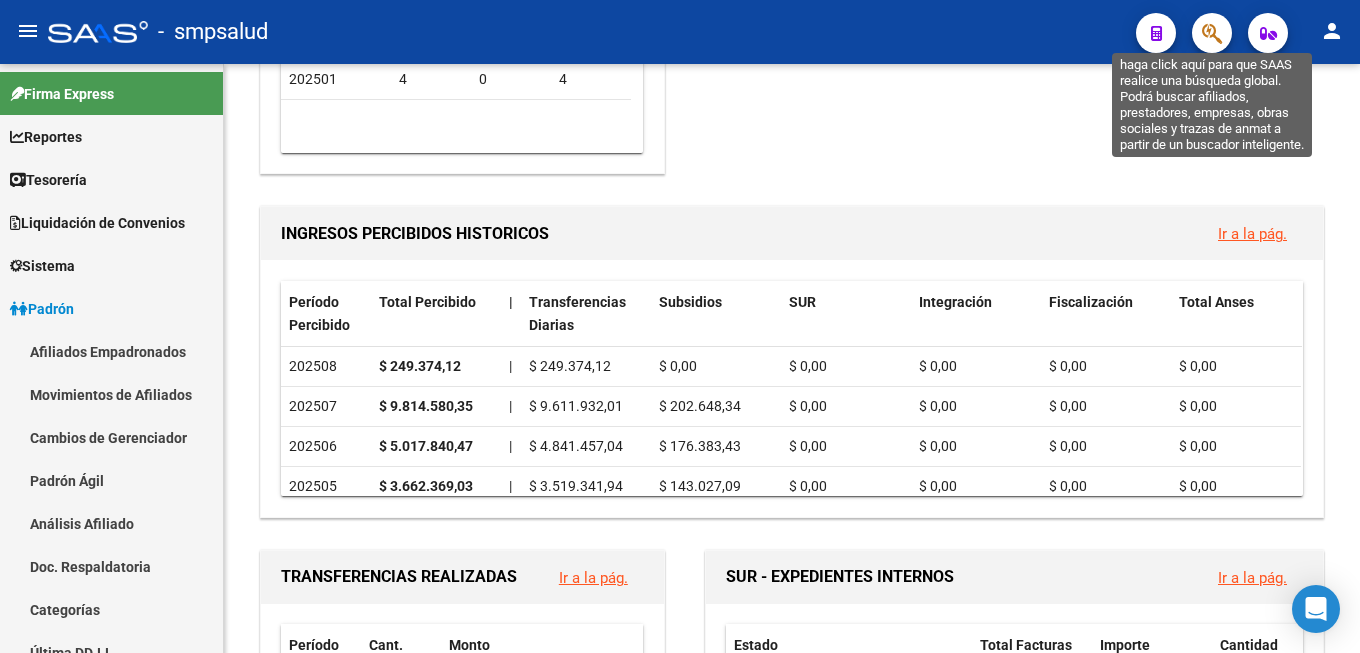 click 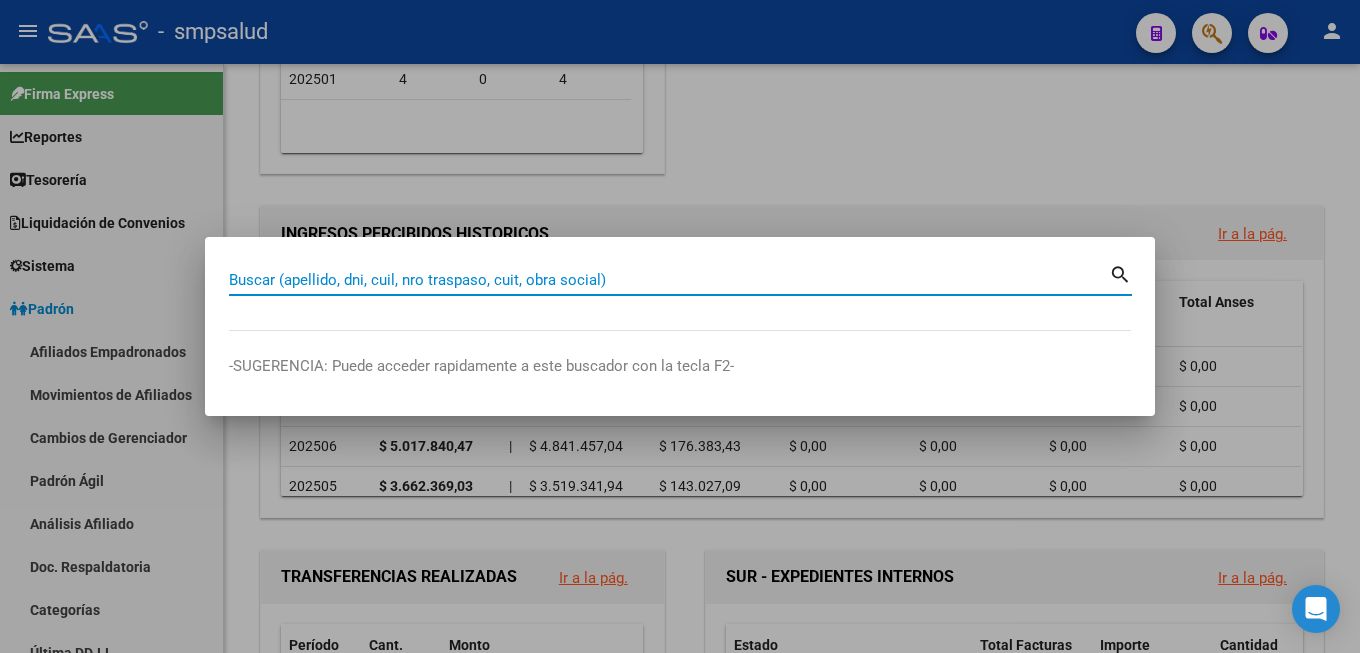 click on "Buscar (apellido, dni, cuil, nro traspaso, cuit, obra social)" at bounding box center (669, 280) 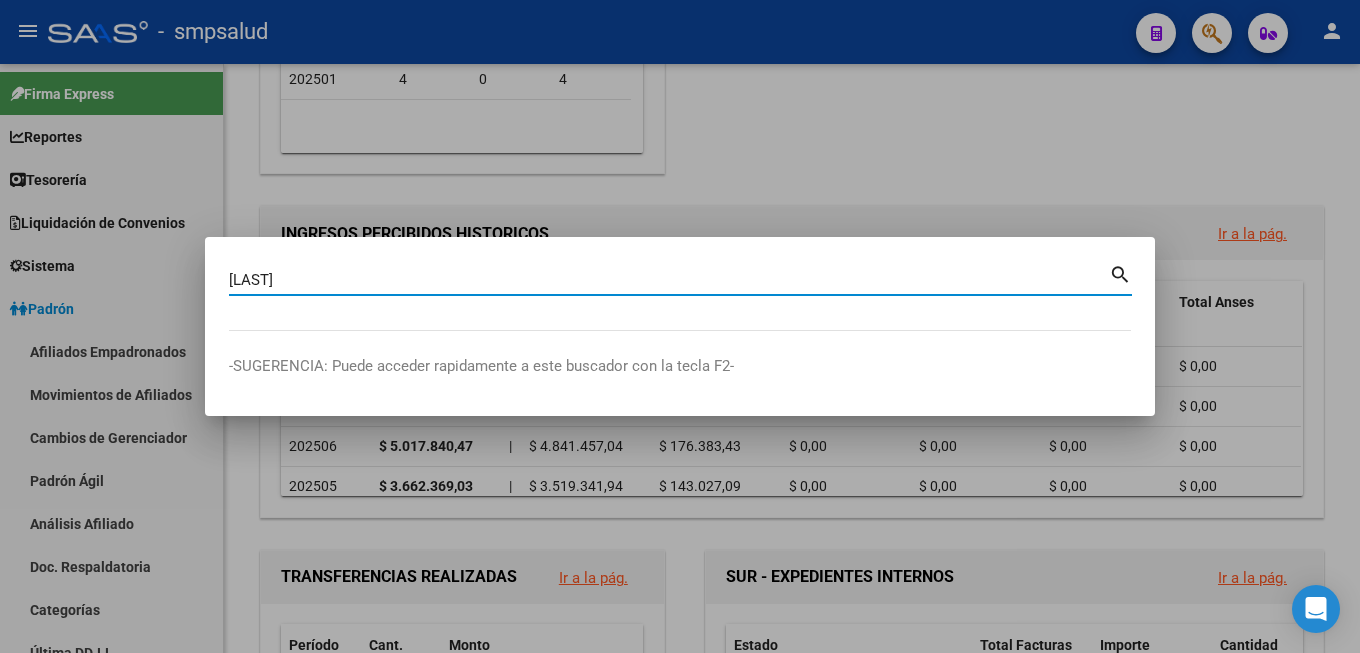 type on "[LAST]" 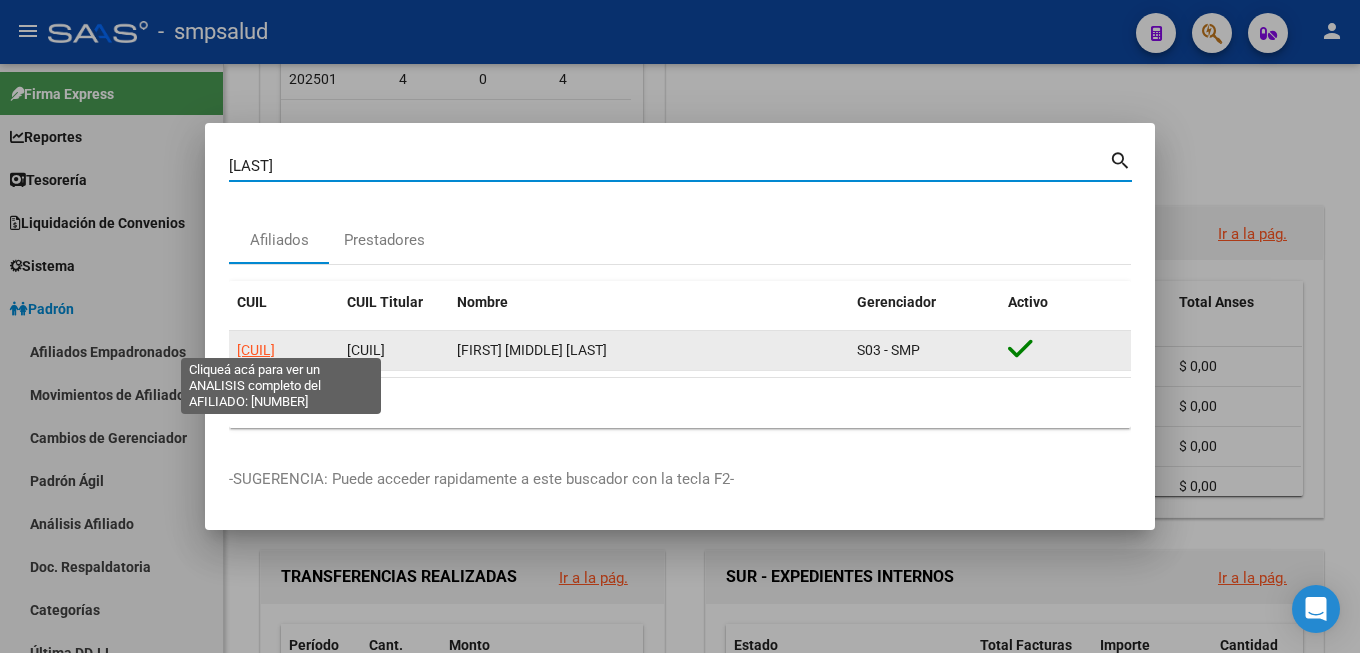 click on "[CUIL]" 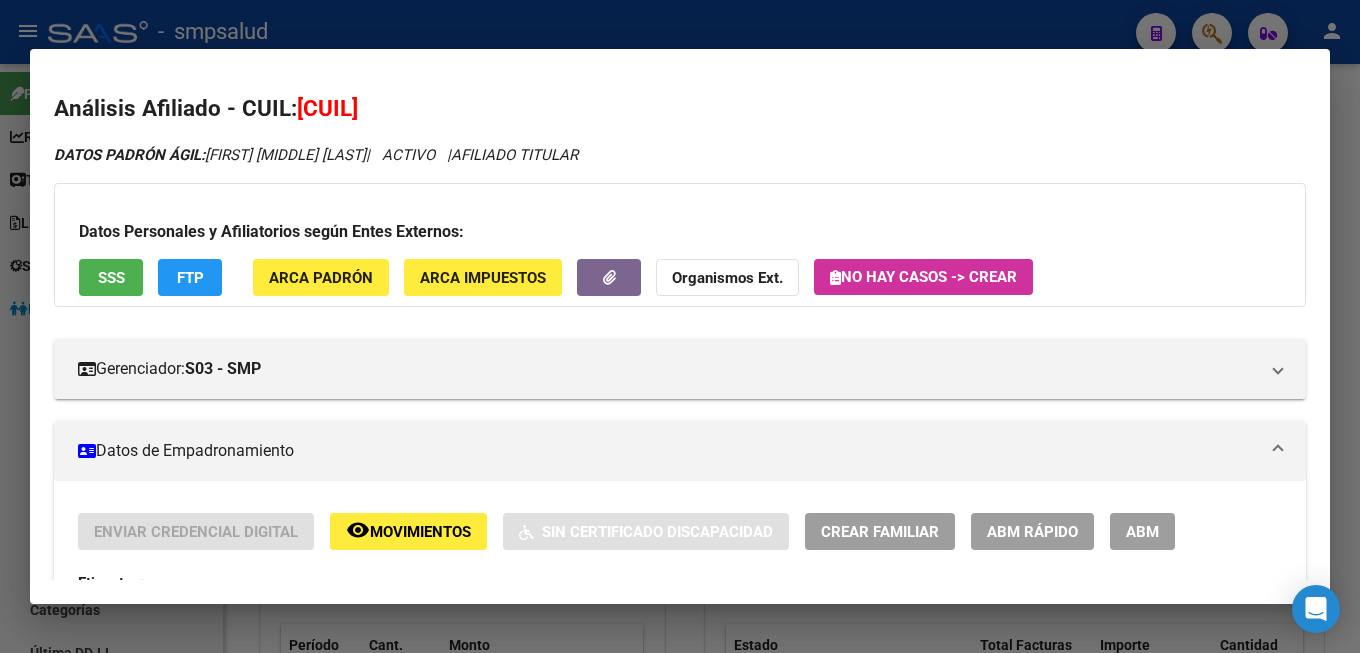 scroll, scrollTop: 102, scrollLeft: 0, axis: vertical 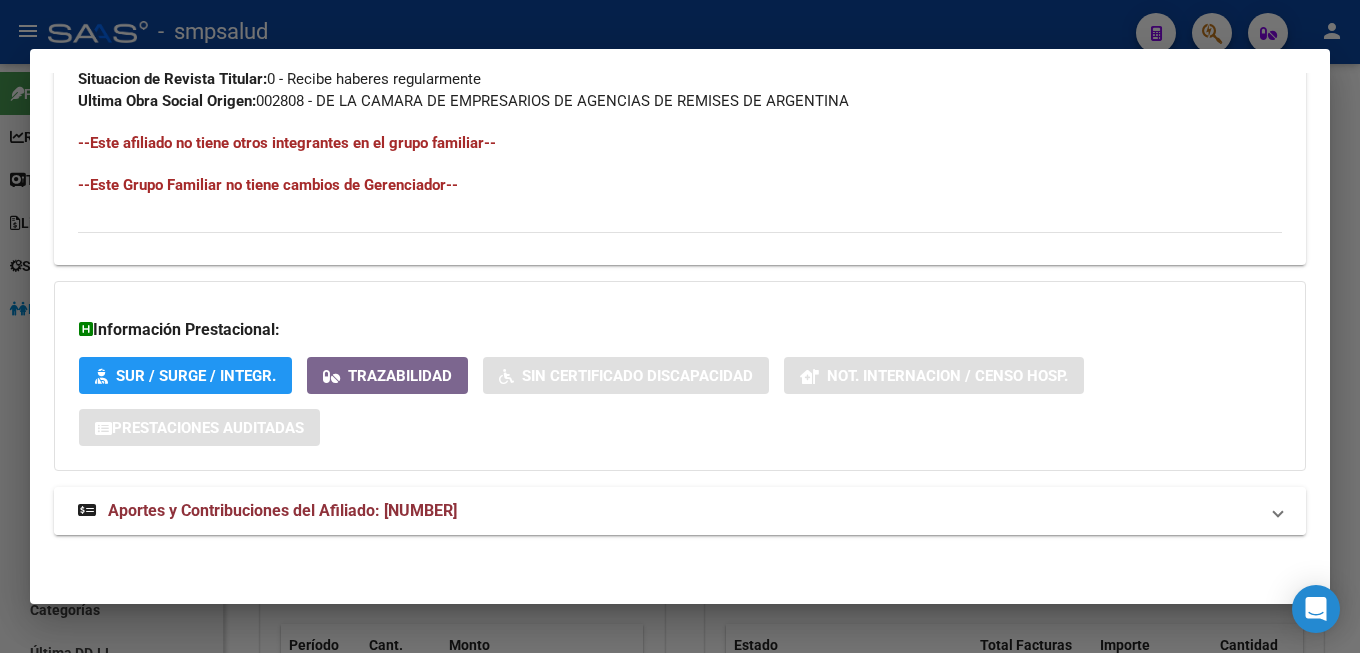 click on "Aportes y Contribuciones del Afiliado: [NUMBER]" at bounding box center (282, 510) 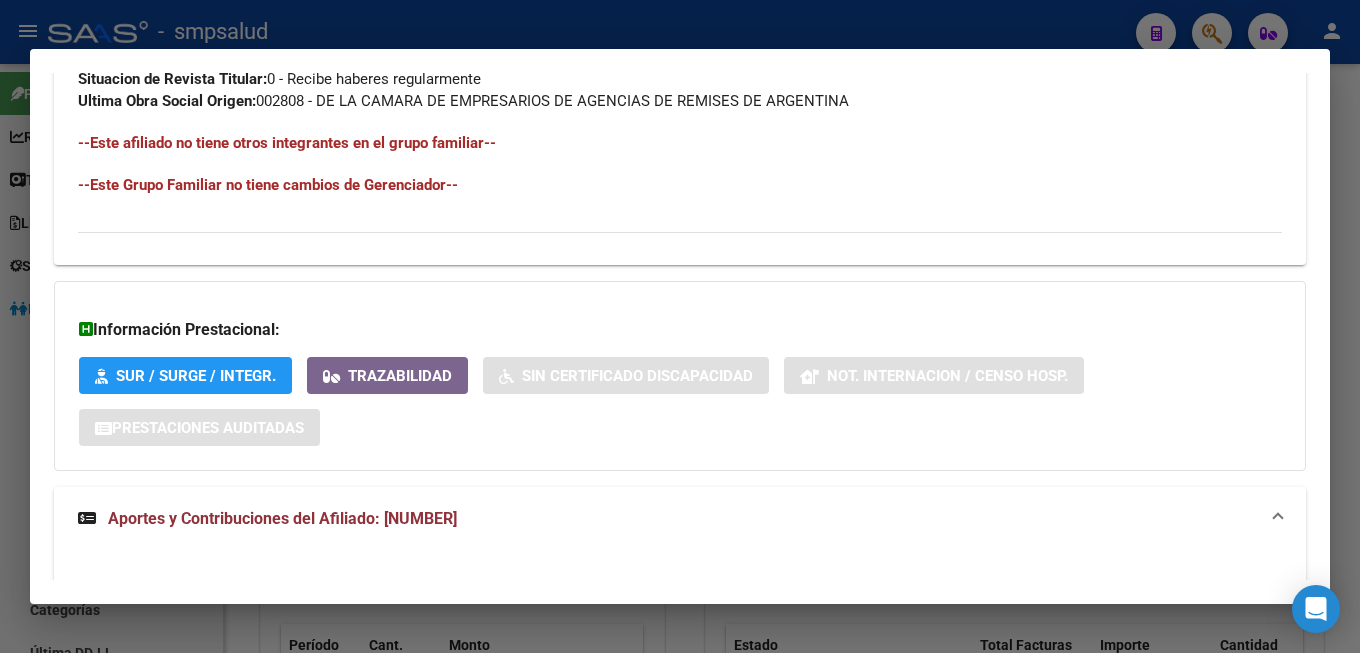 drag, startPoint x: 343, startPoint y: 518, endPoint x: 406, endPoint y: 496, distance: 66.730804 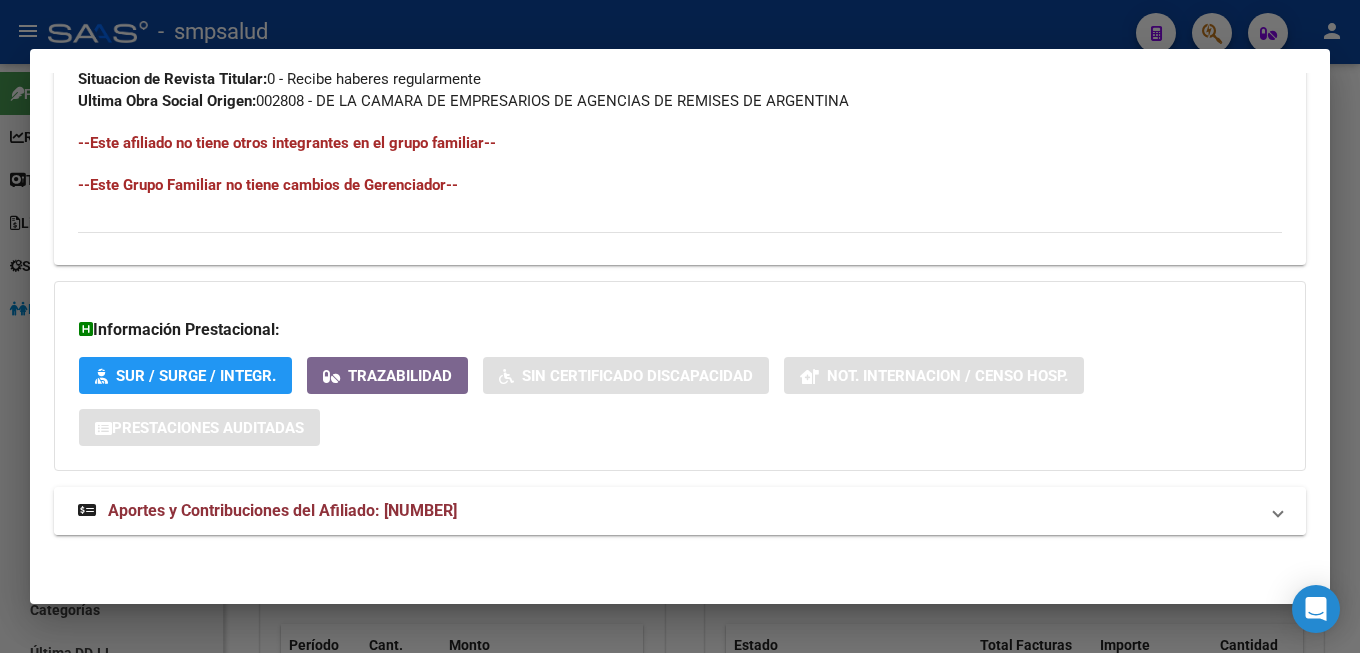 click on "Aportes y Contribuciones del Afiliado: [NUMBER]" at bounding box center [282, 510] 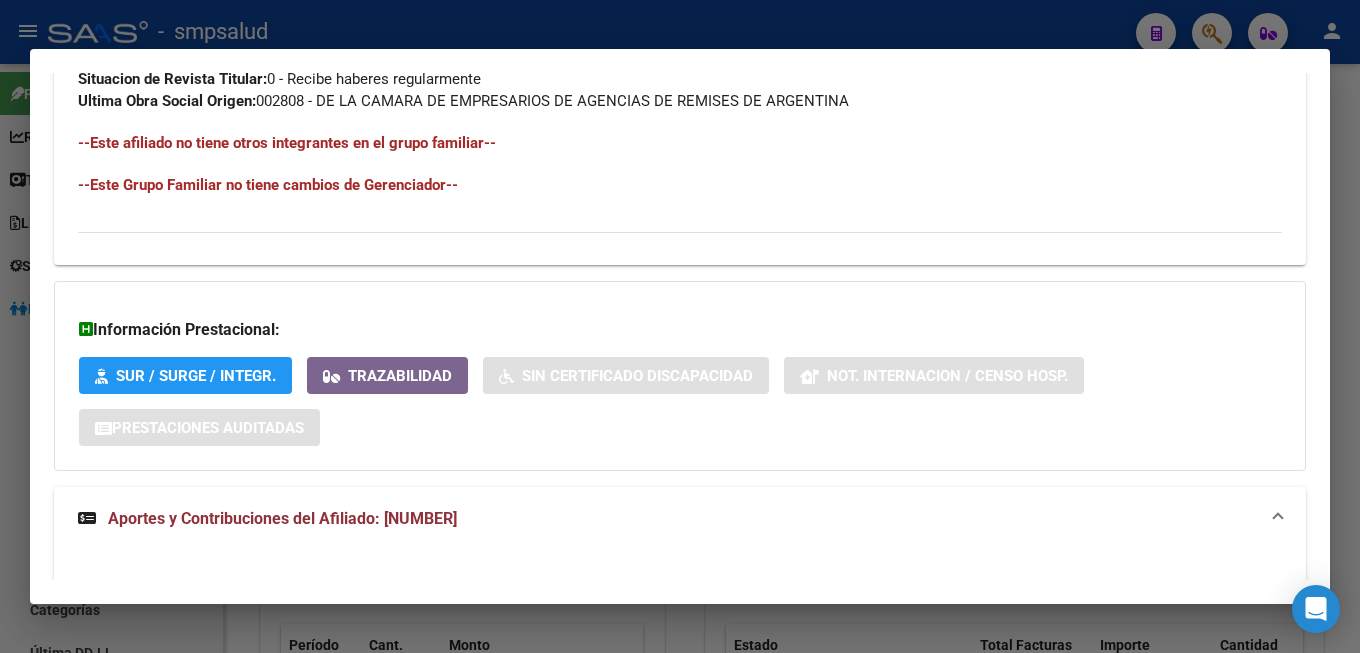 scroll, scrollTop: 102, scrollLeft: 0, axis: vertical 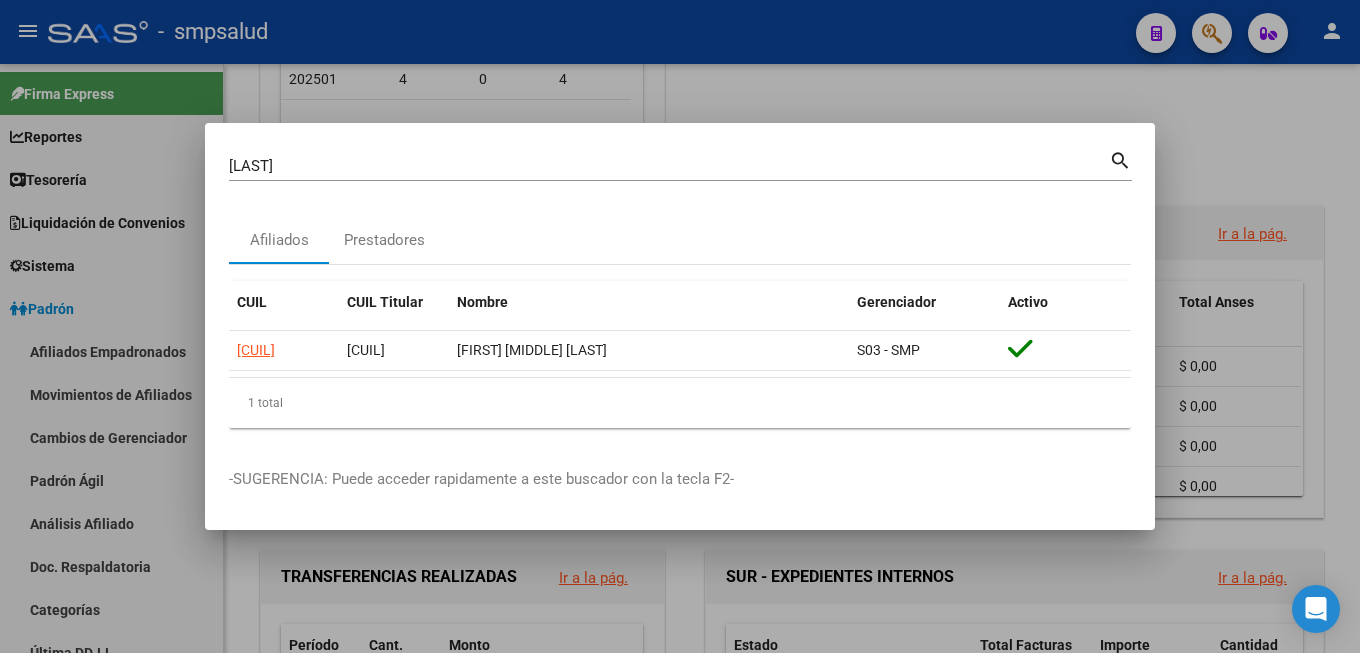 drag, startPoint x: 314, startPoint y: 148, endPoint x: 175, endPoint y: 132, distance: 139.91783 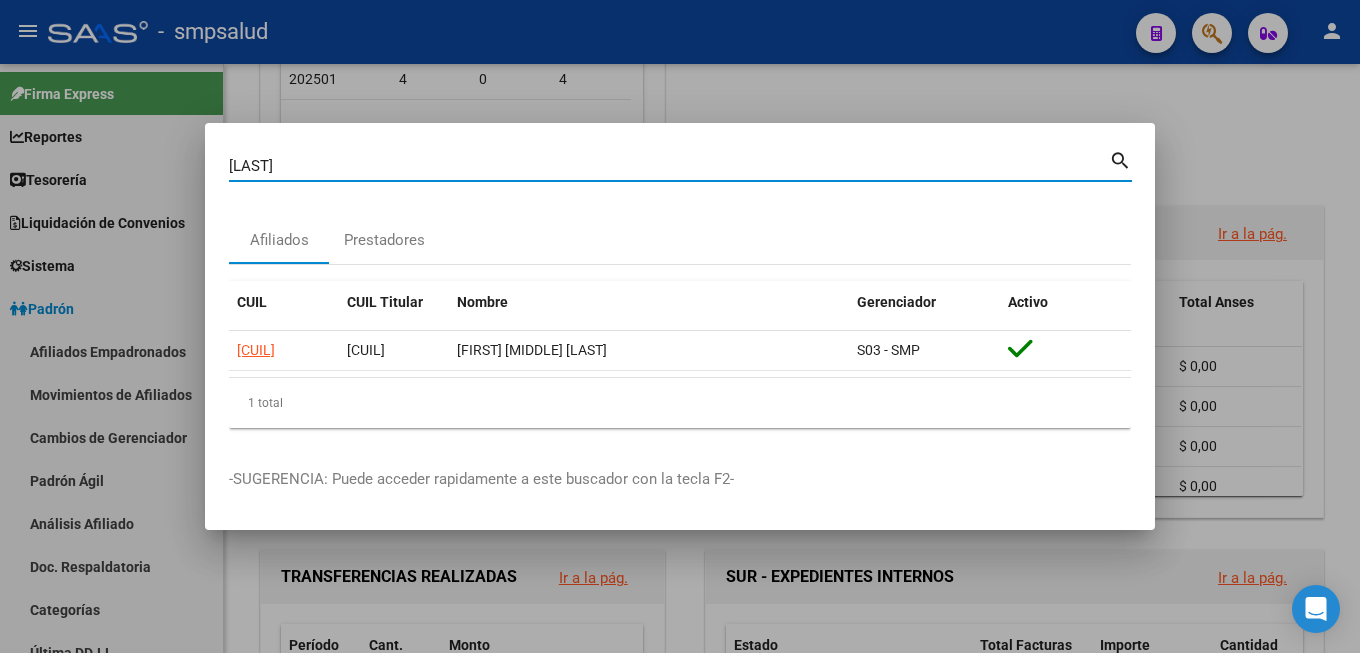 drag, startPoint x: 344, startPoint y: 157, endPoint x: 82, endPoint y: 102, distance: 267.71066 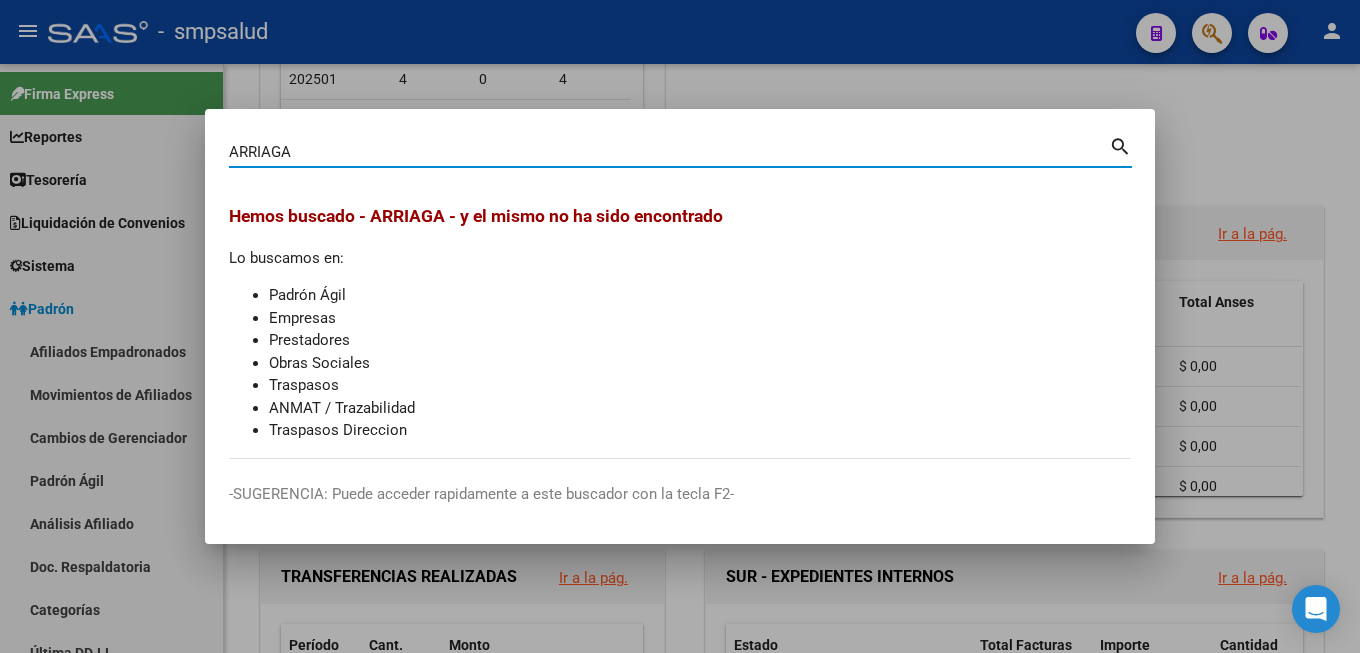 type on "ARRIAGA" 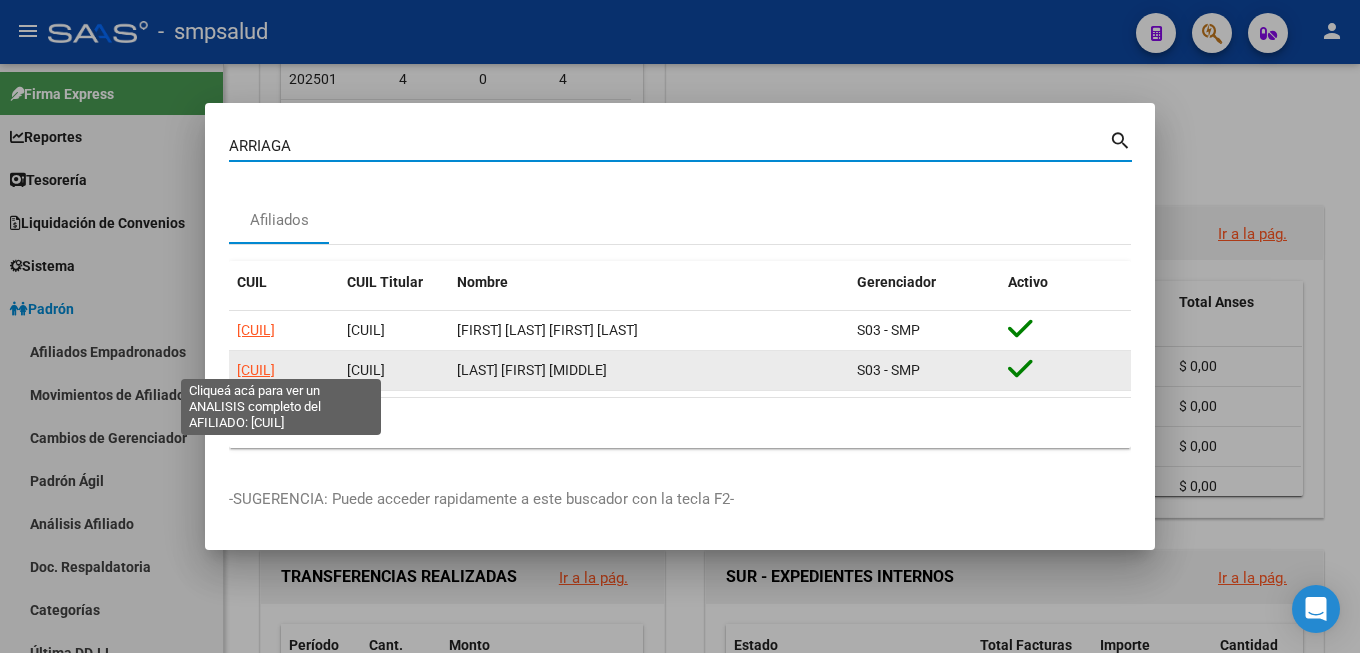 click on "[CUIL]" 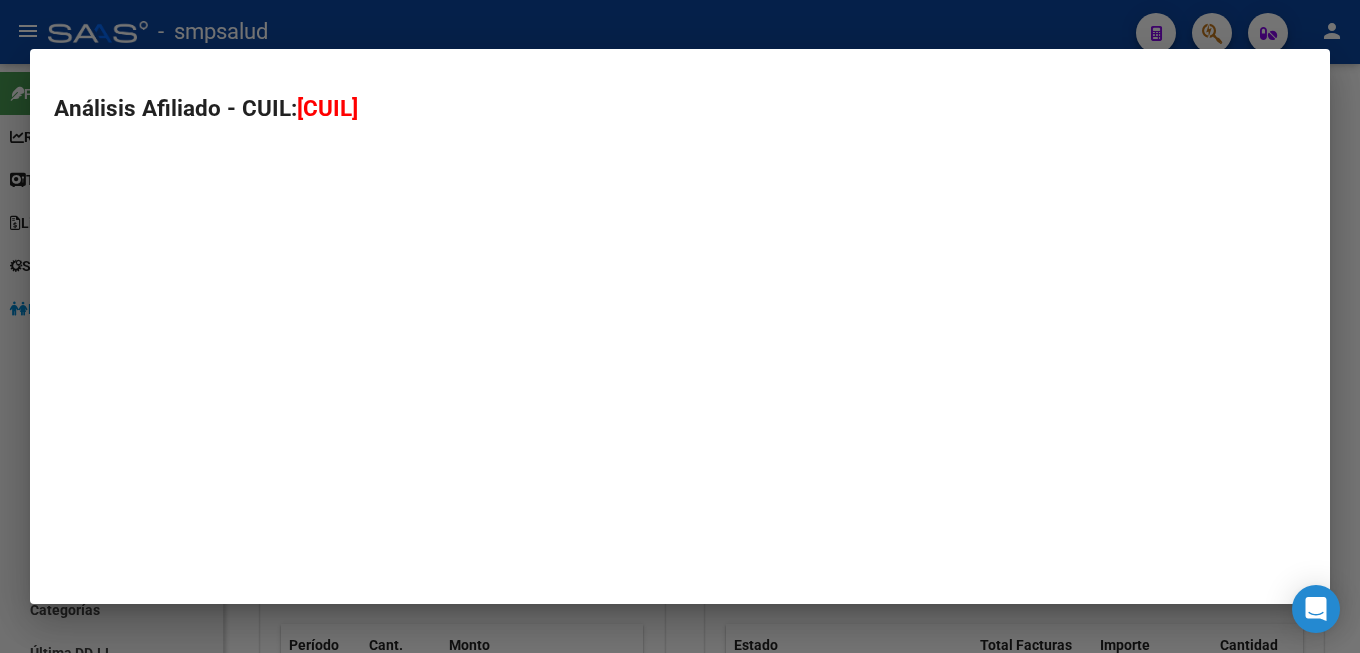 type on "[CUIL]" 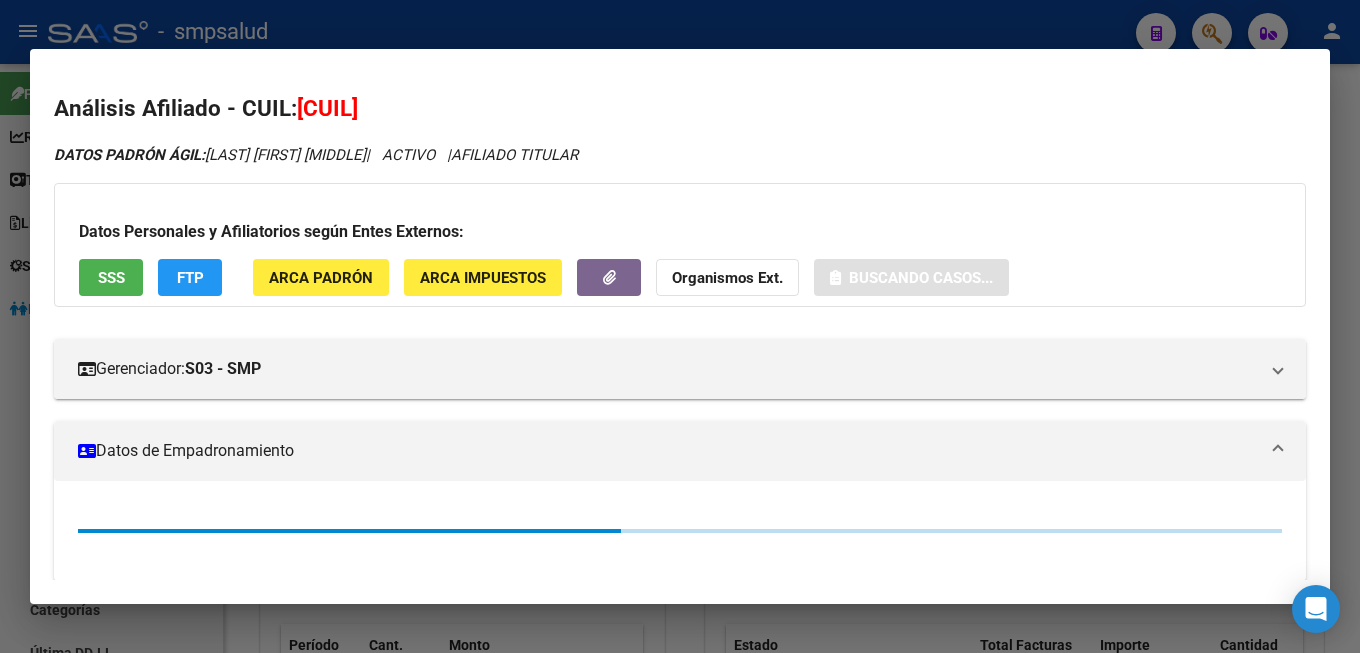 scroll, scrollTop: 102, scrollLeft: 0, axis: vertical 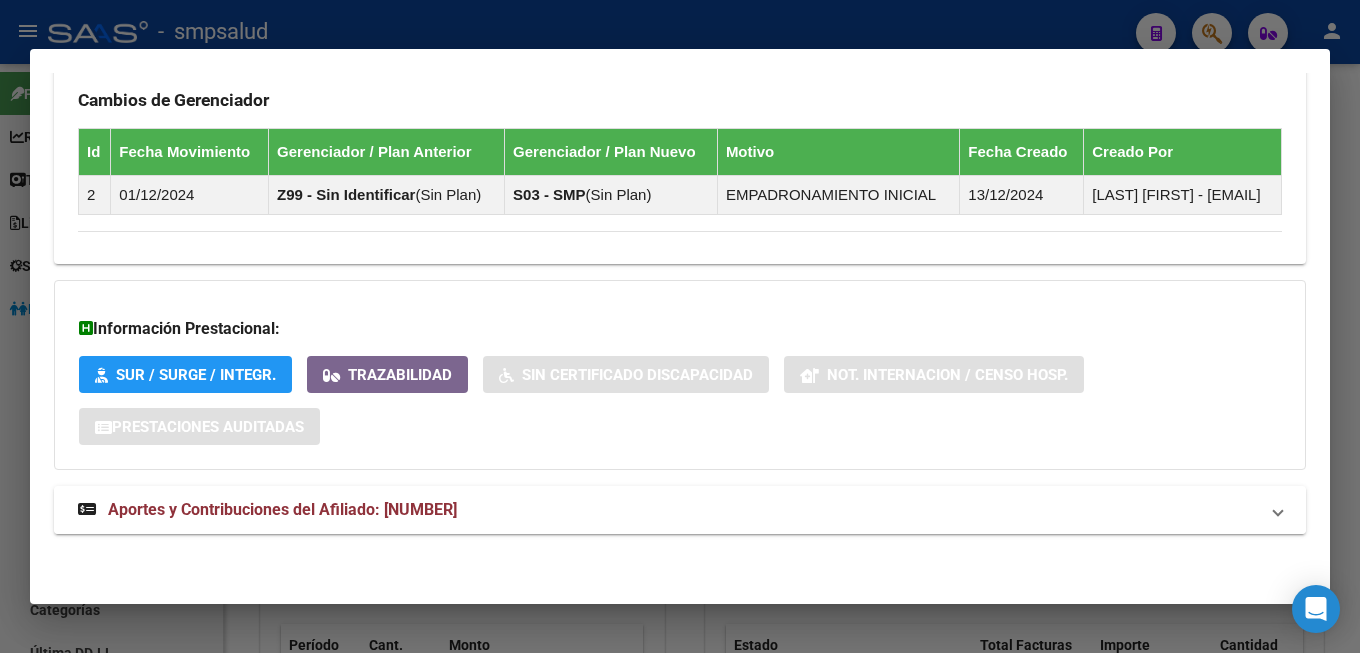 click on "Aportes y Contribuciones del Afiliado: [NUMBER]" at bounding box center (282, 509) 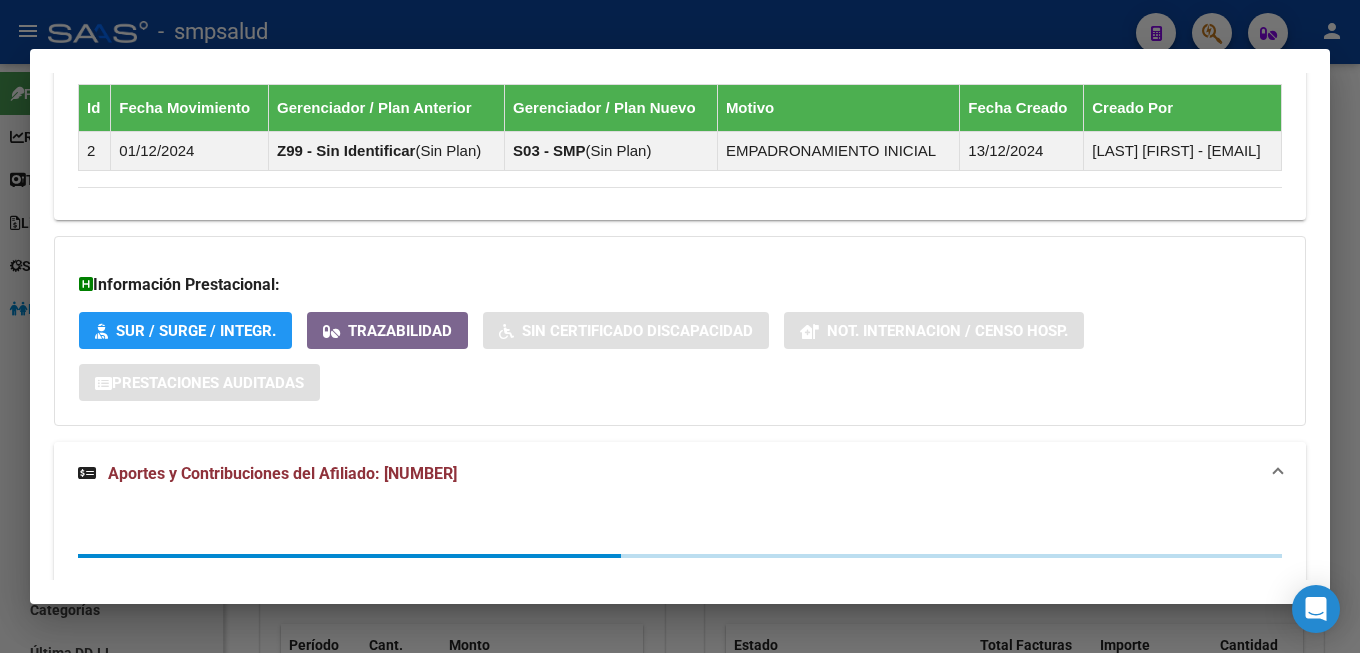 scroll, scrollTop: 22, scrollLeft: 0, axis: vertical 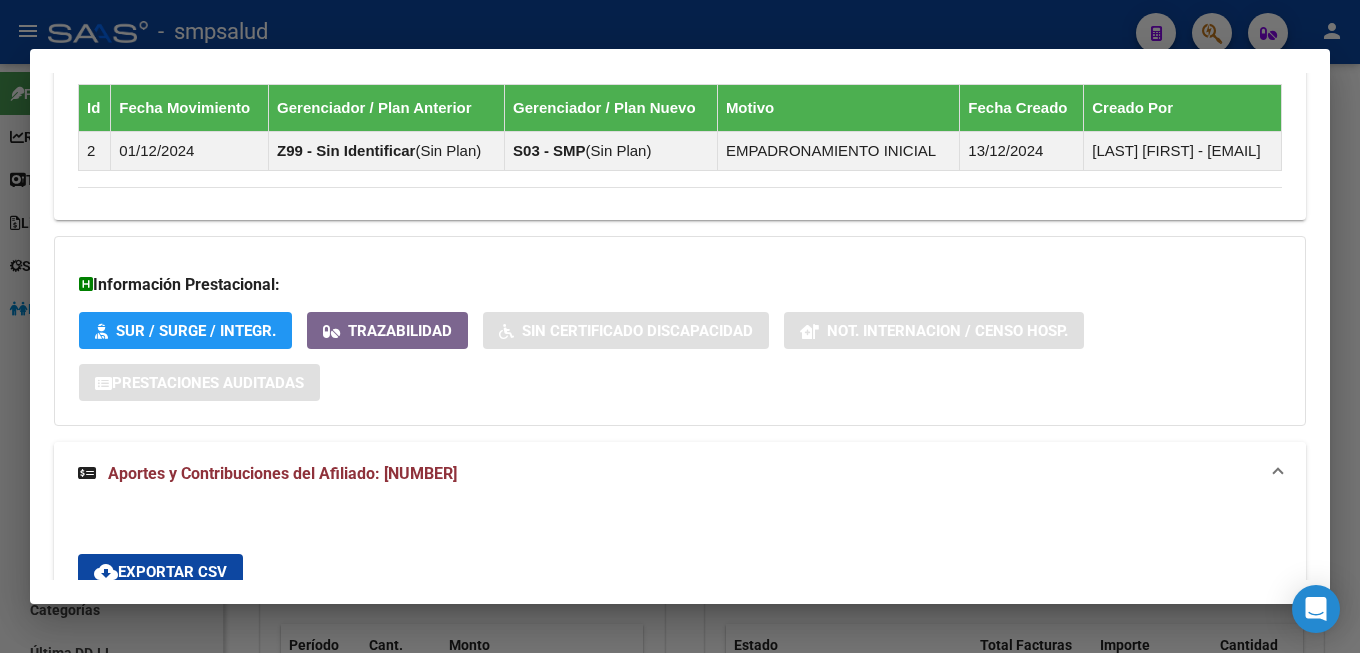 click on "Aportes y Contribuciones del Afiliado: [NUMBER]" at bounding box center [282, 473] 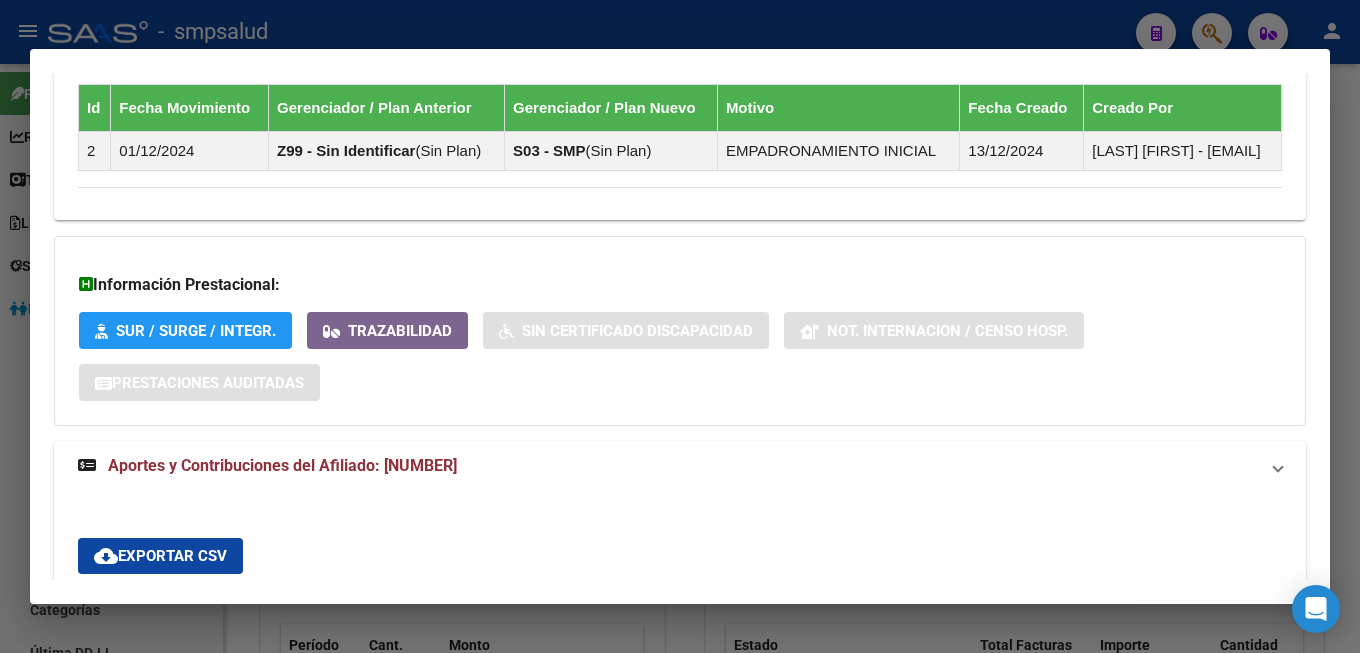 scroll, scrollTop: 102, scrollLeft: 0, axis: vertical 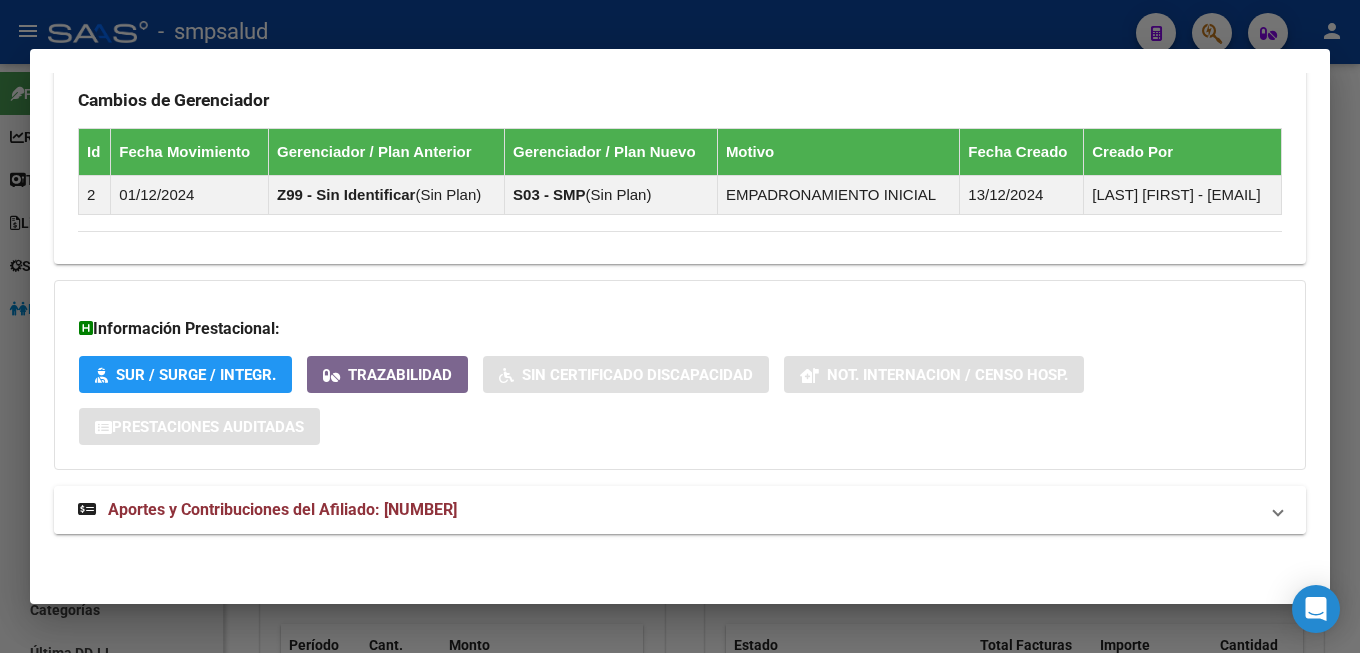 click on "Aportes y Contribuciones del Afiliado: [NUMBER]" at bounding box center [282, 509] 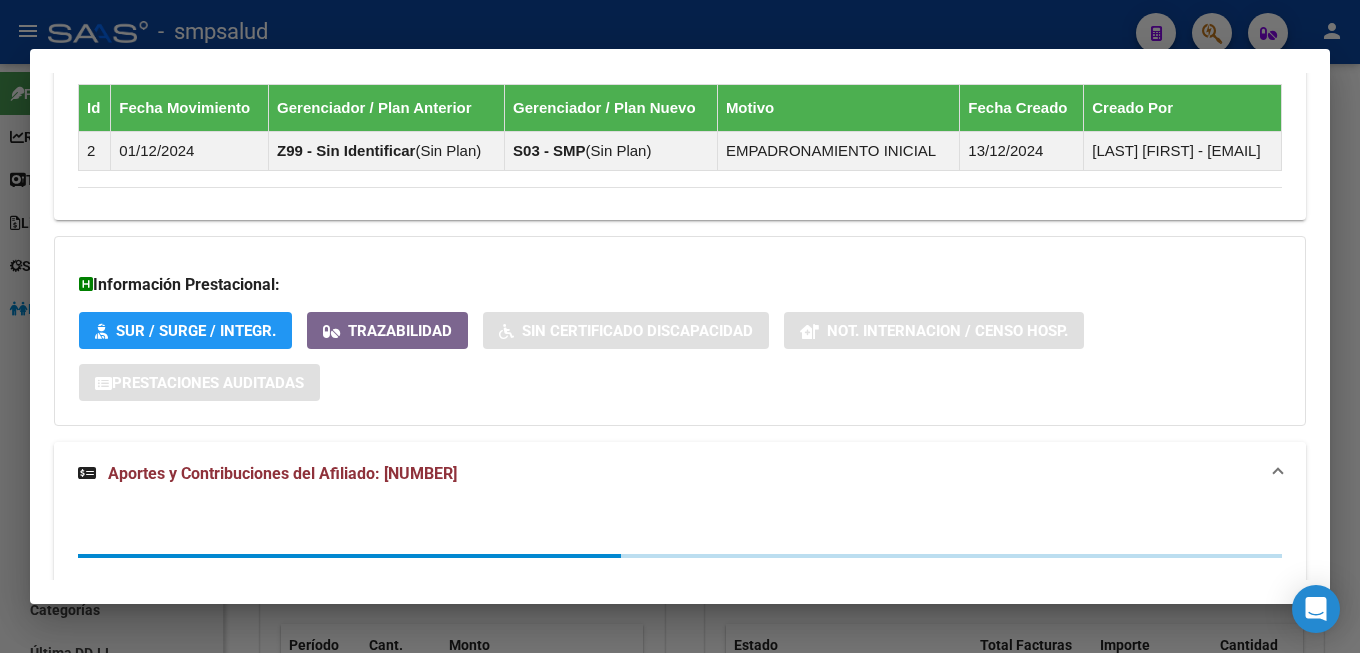 scroll, scrollTop: 22, scrollLeft: 0, axis: vertical 